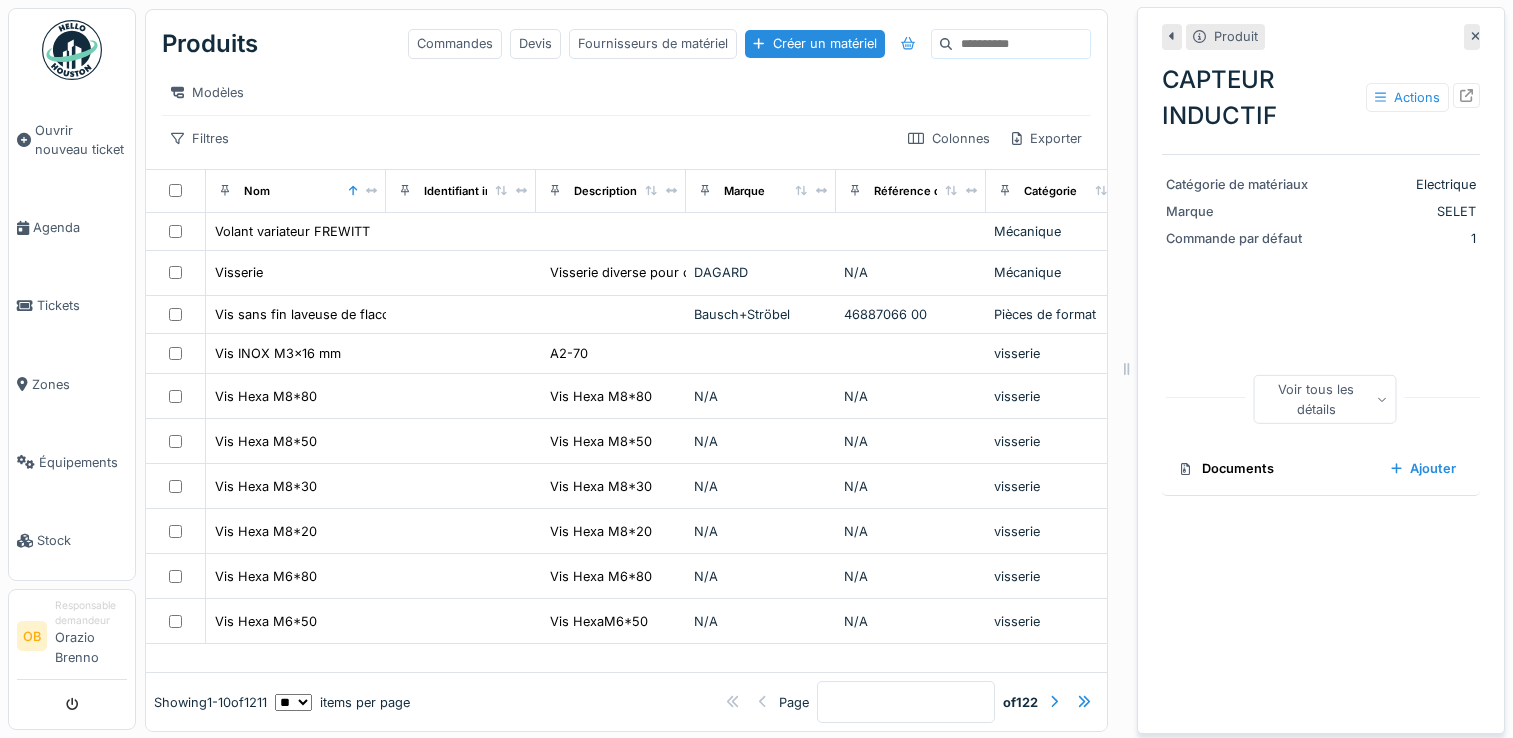 scroll, scrollTop: 0, scrollLeft: 0, axis: both 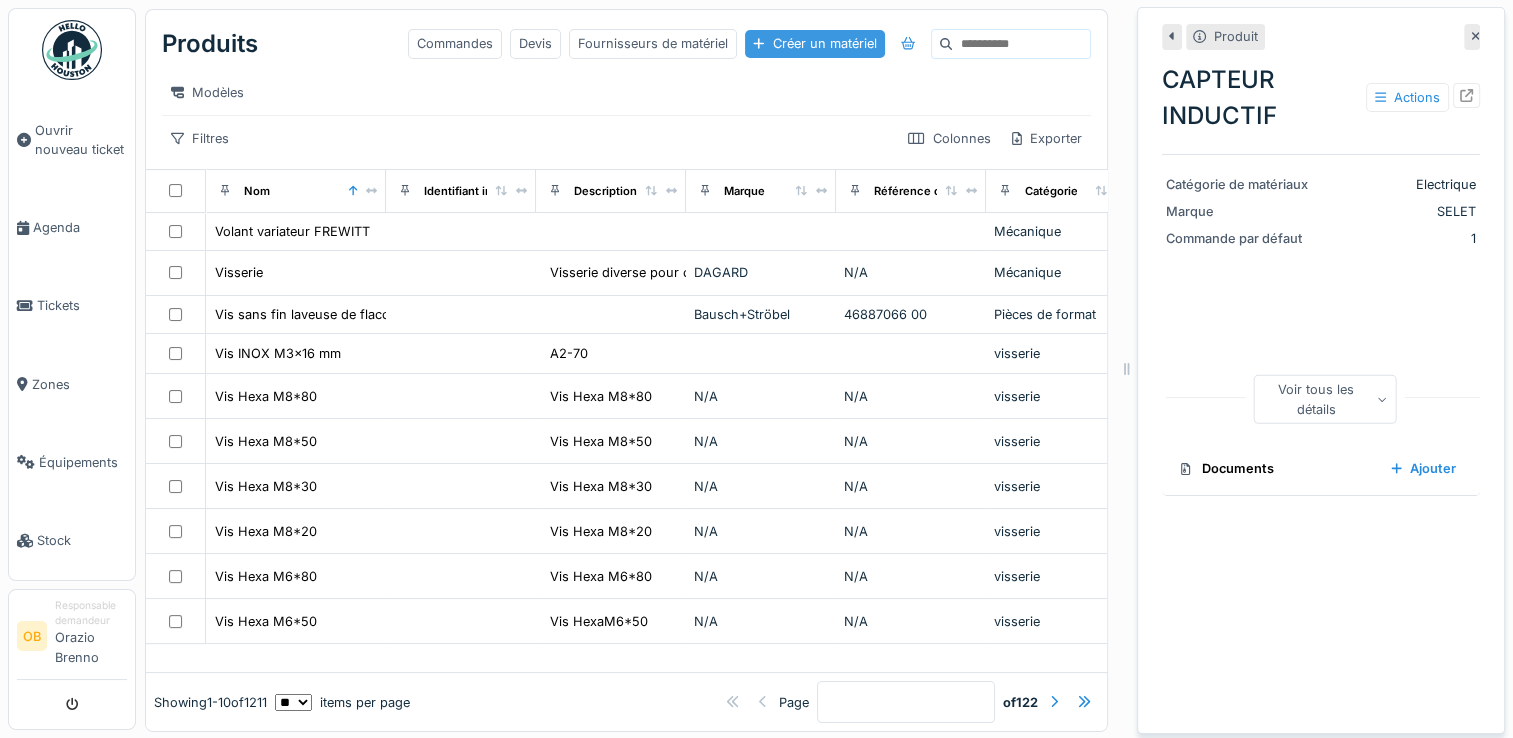 click on "Créer un matériel" at bounding box center [814, 43] 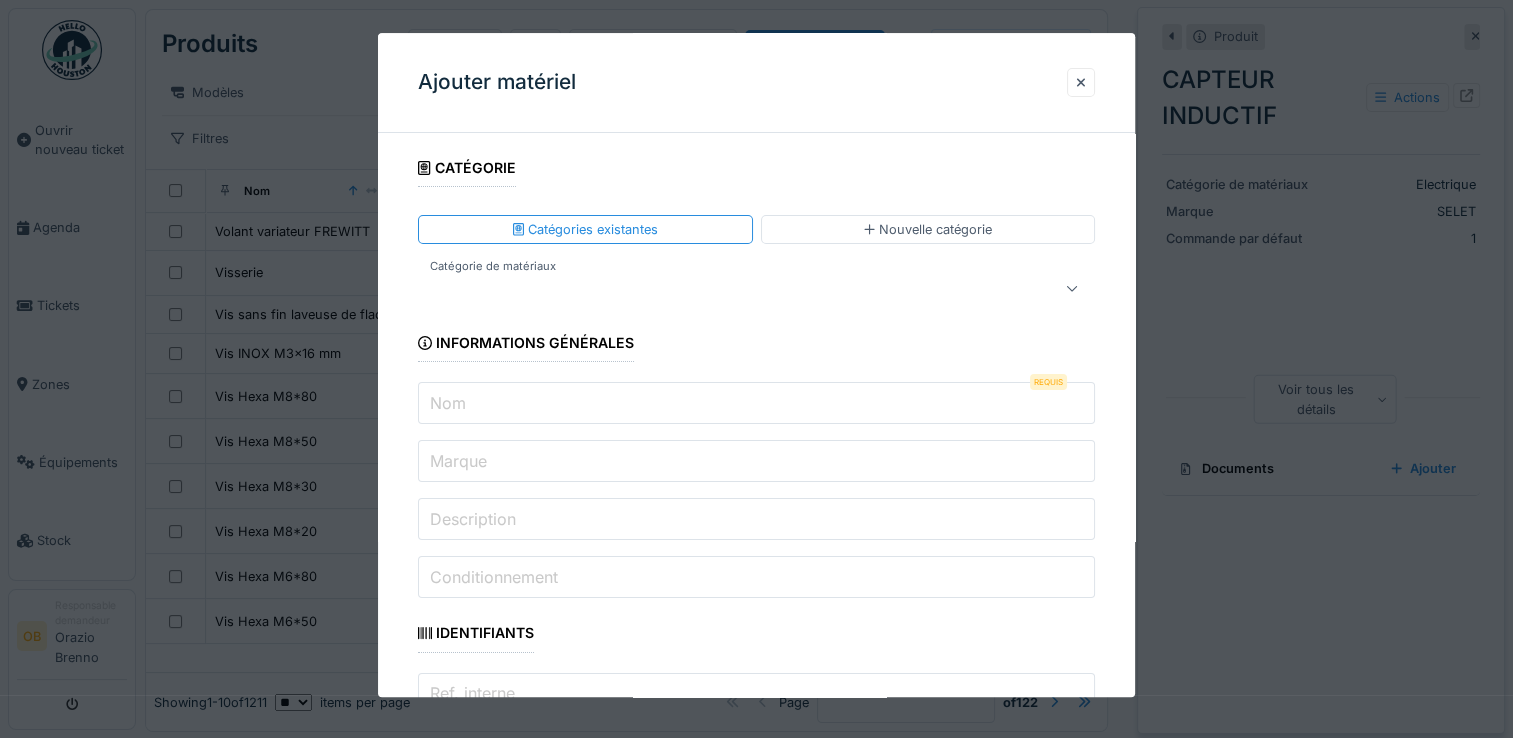 click at bounding box center [722, 289] 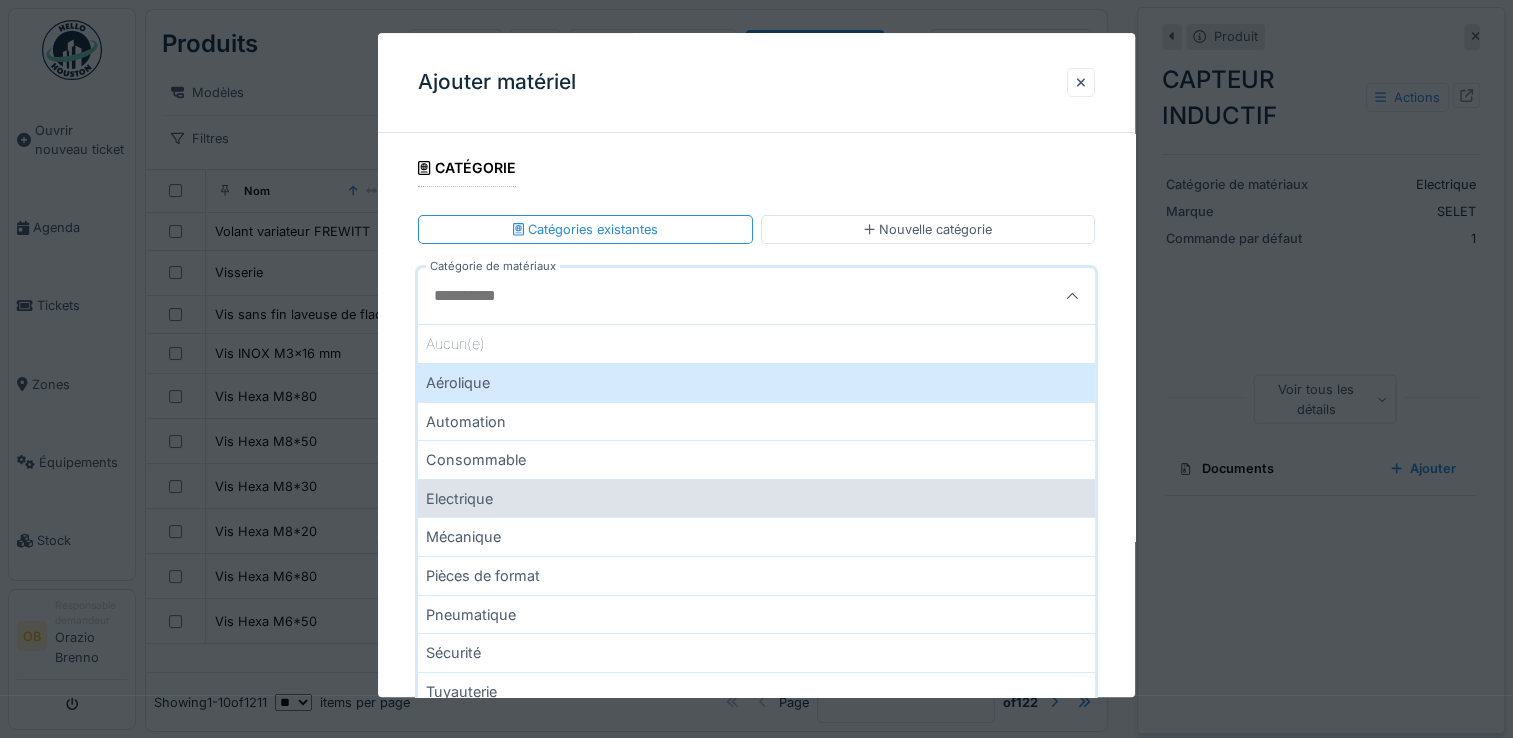 click on "Electrique" at bounding box center (756, 498) 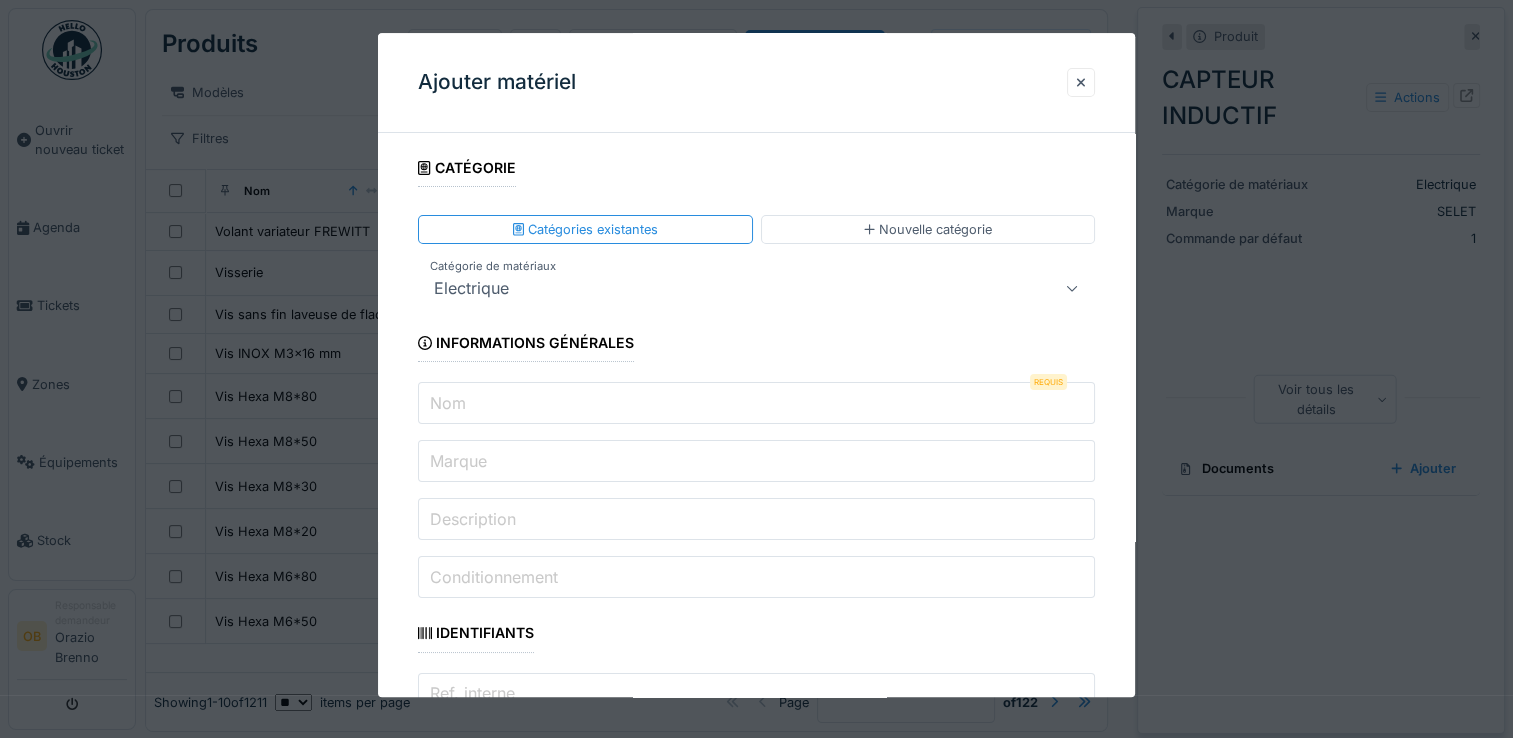 click on "Nom" at bounding box center (756, 404) 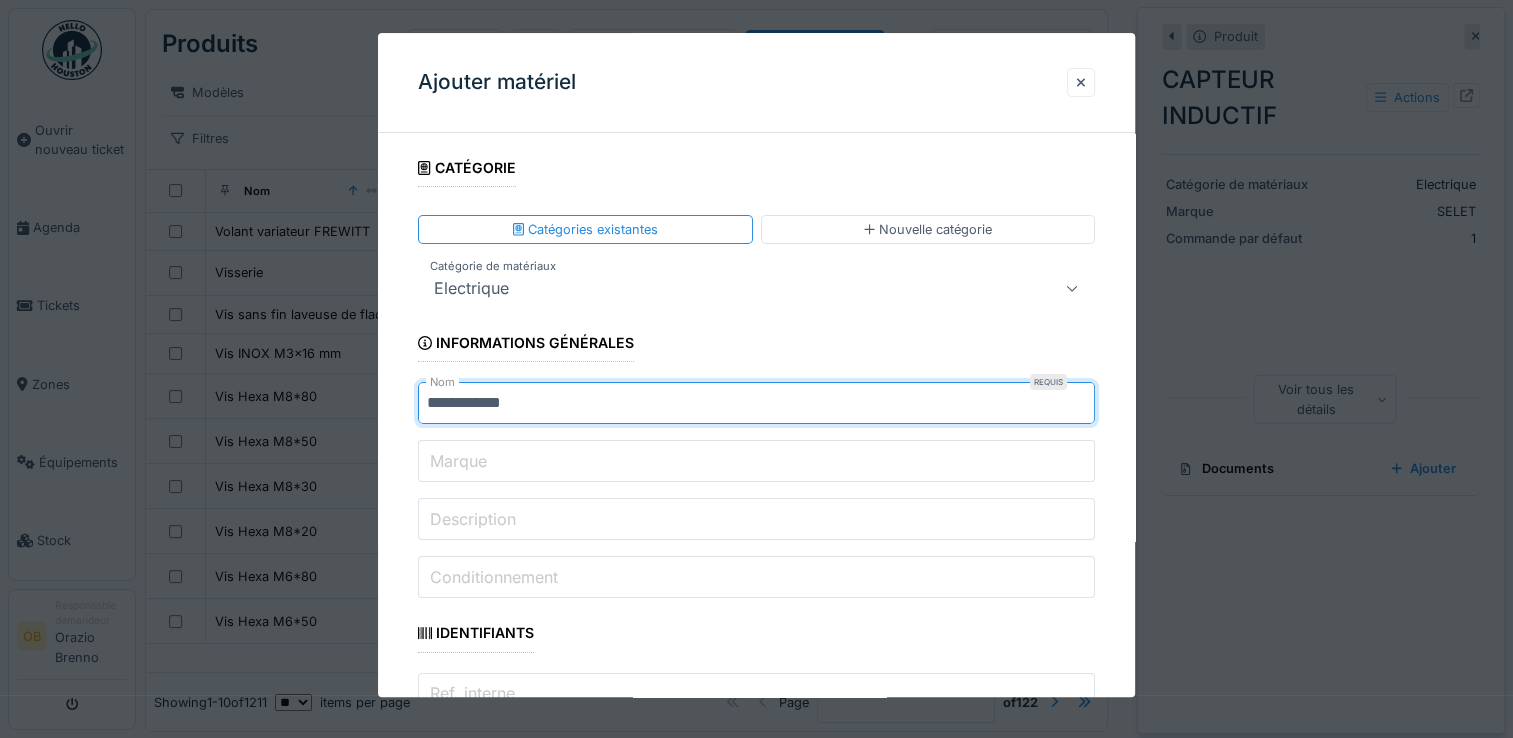 type on "**********" 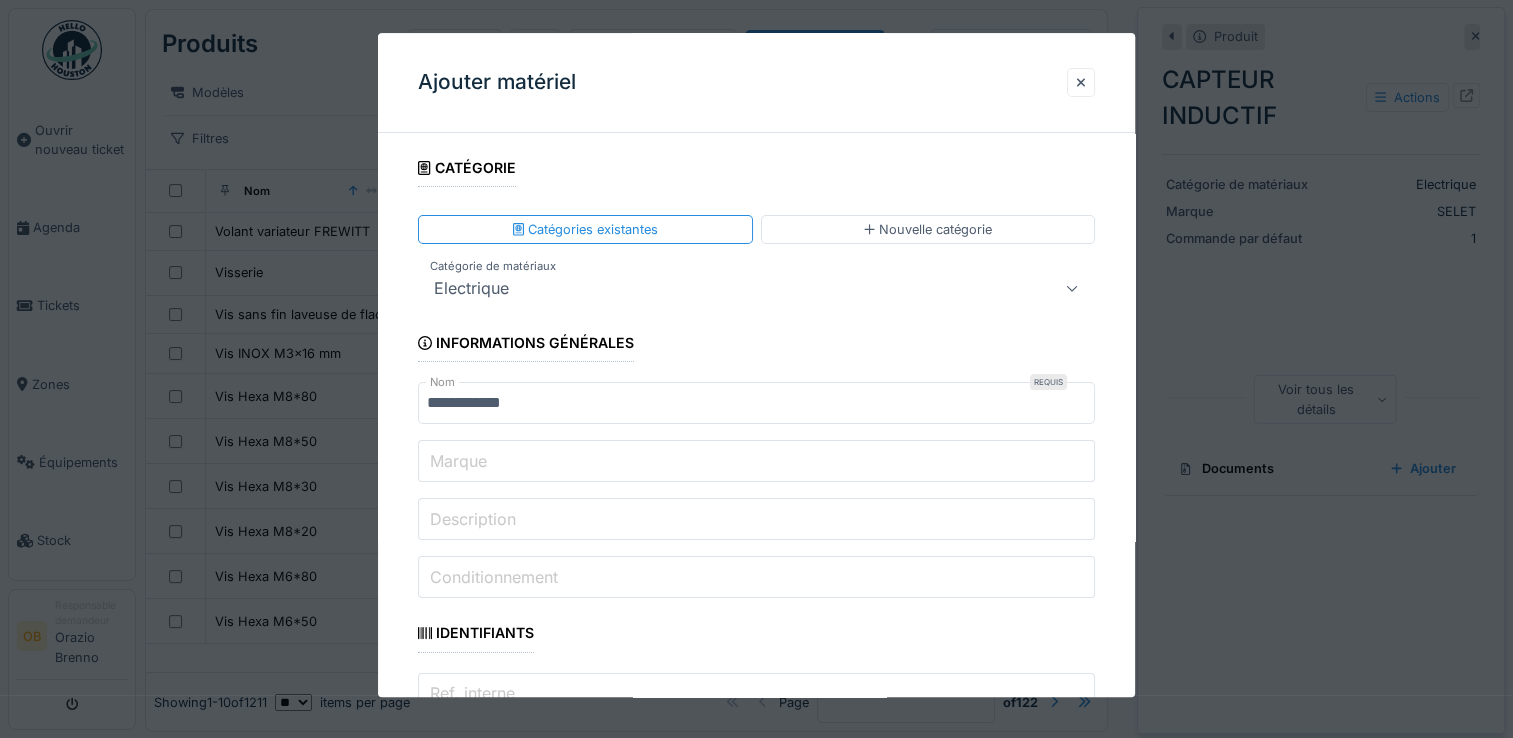 click on "**********" at bounding box center (756, 1869) 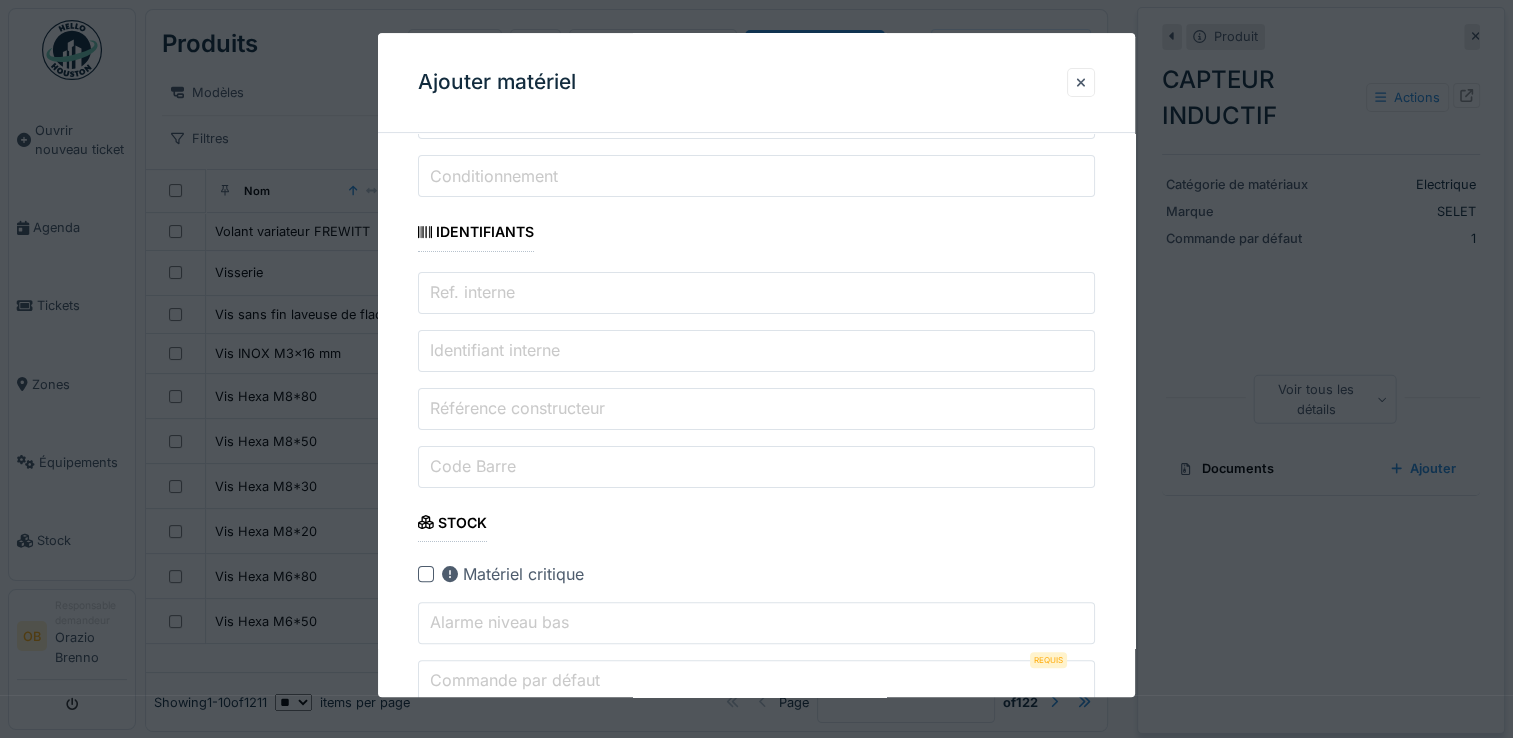 type on "*" 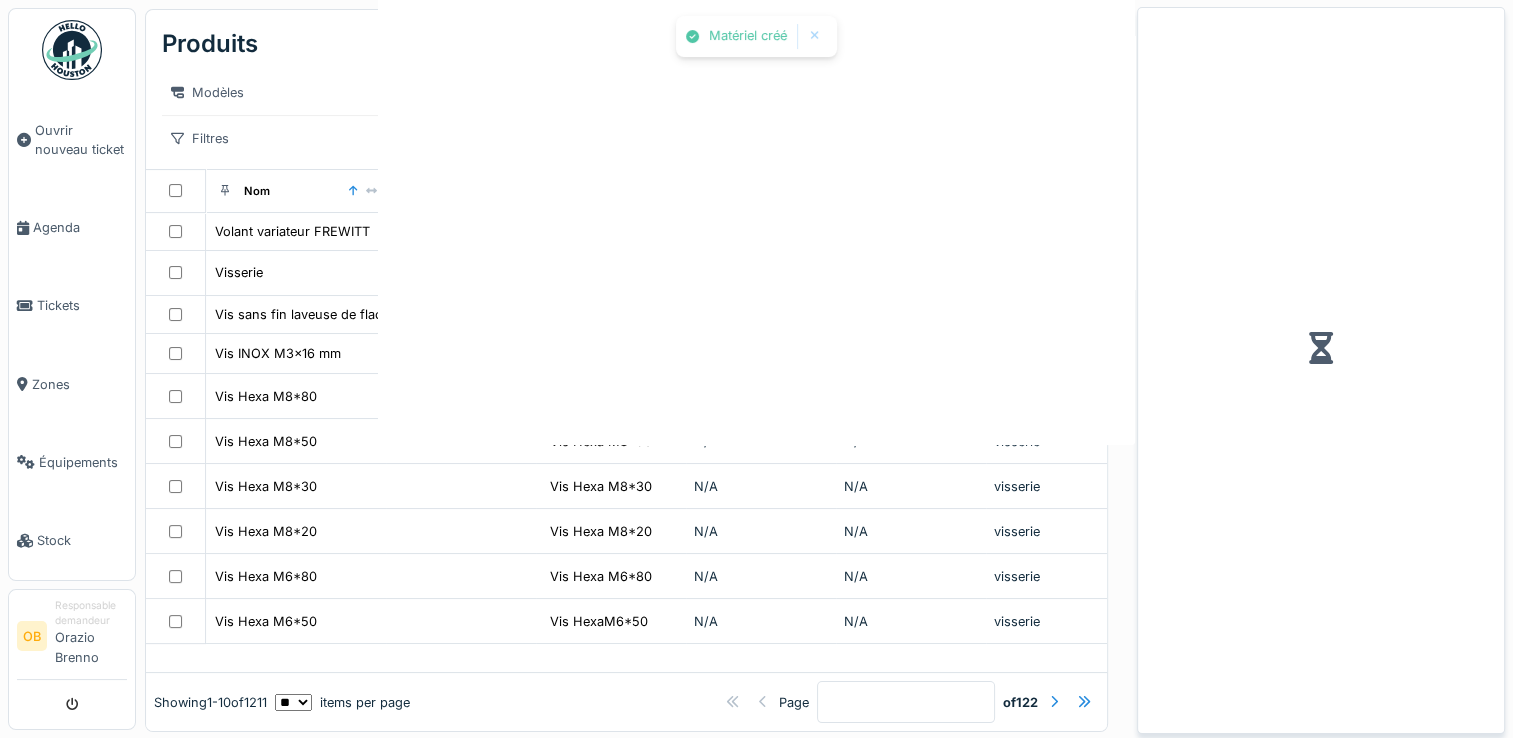 scroll, scrollTop: 0, scrollLeft: 0, axis: both 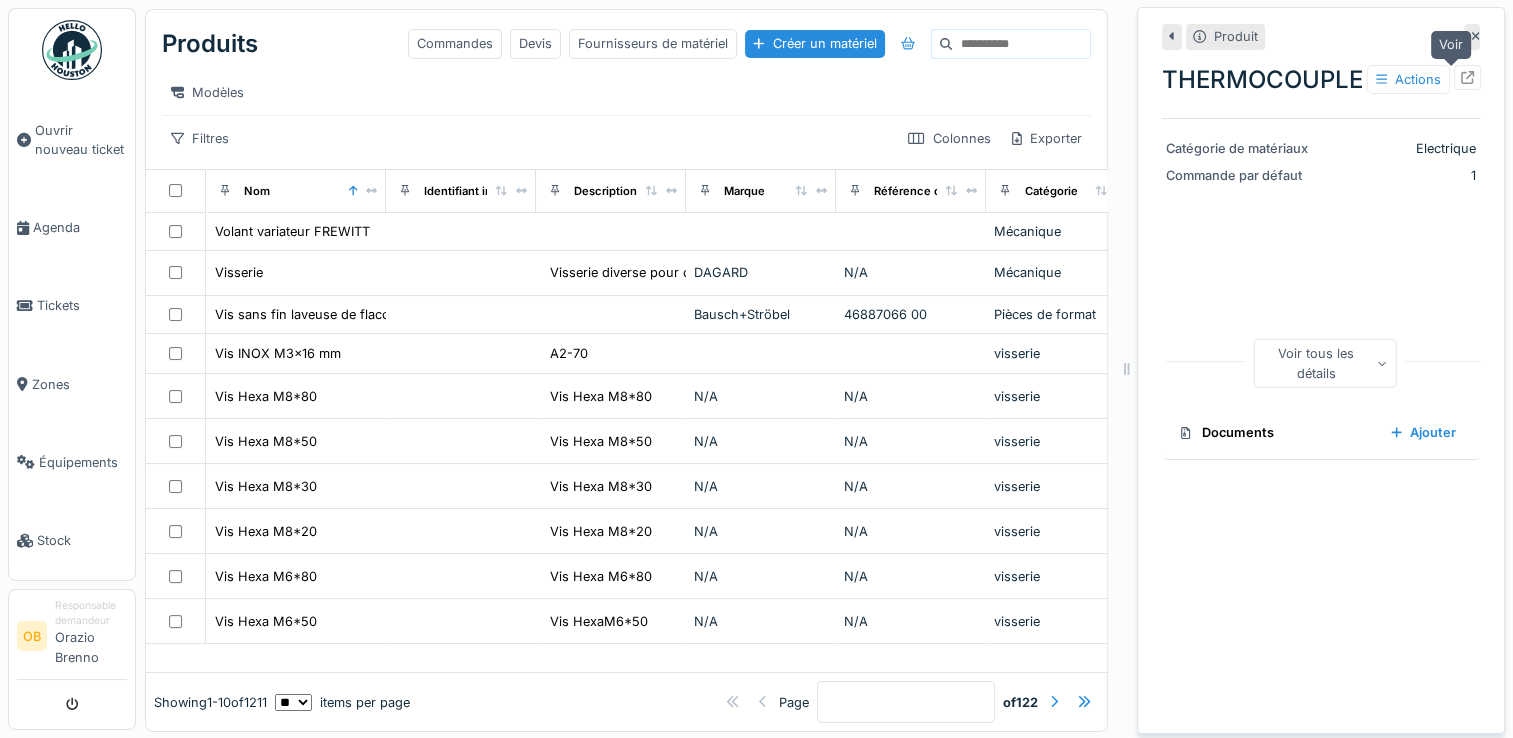 click 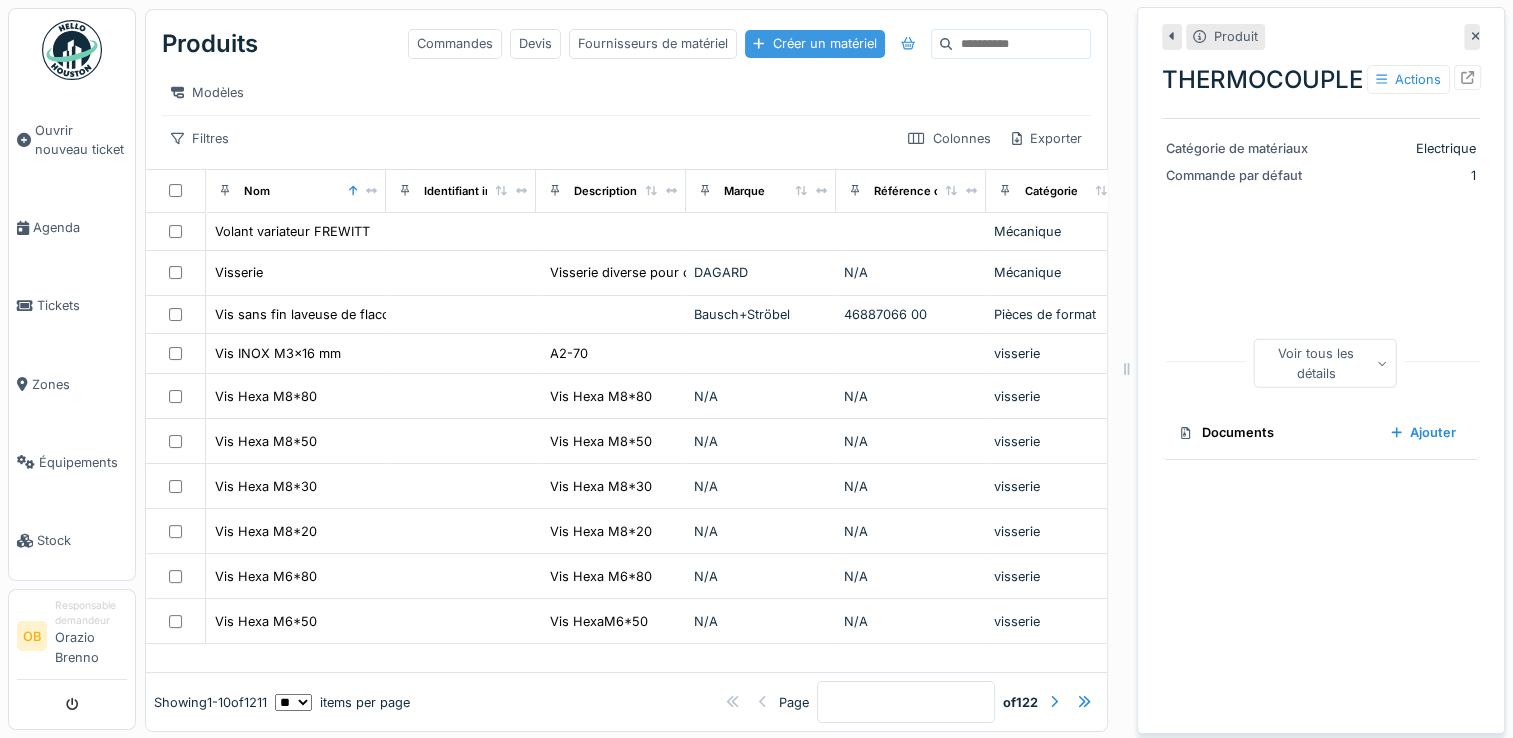 click on "Créer un matériel" at bounding box center (814, 43) 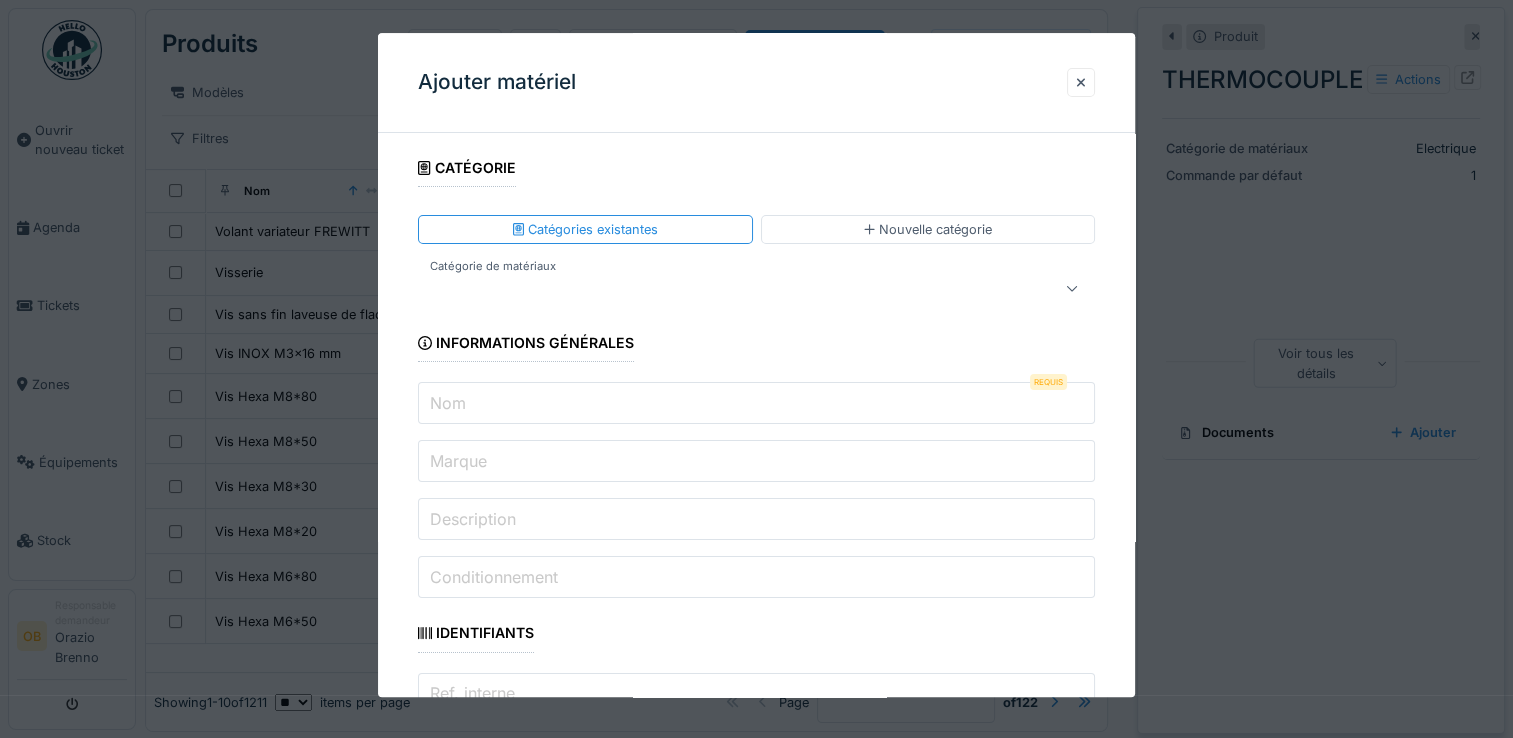 click at bounding box center (722, 289) 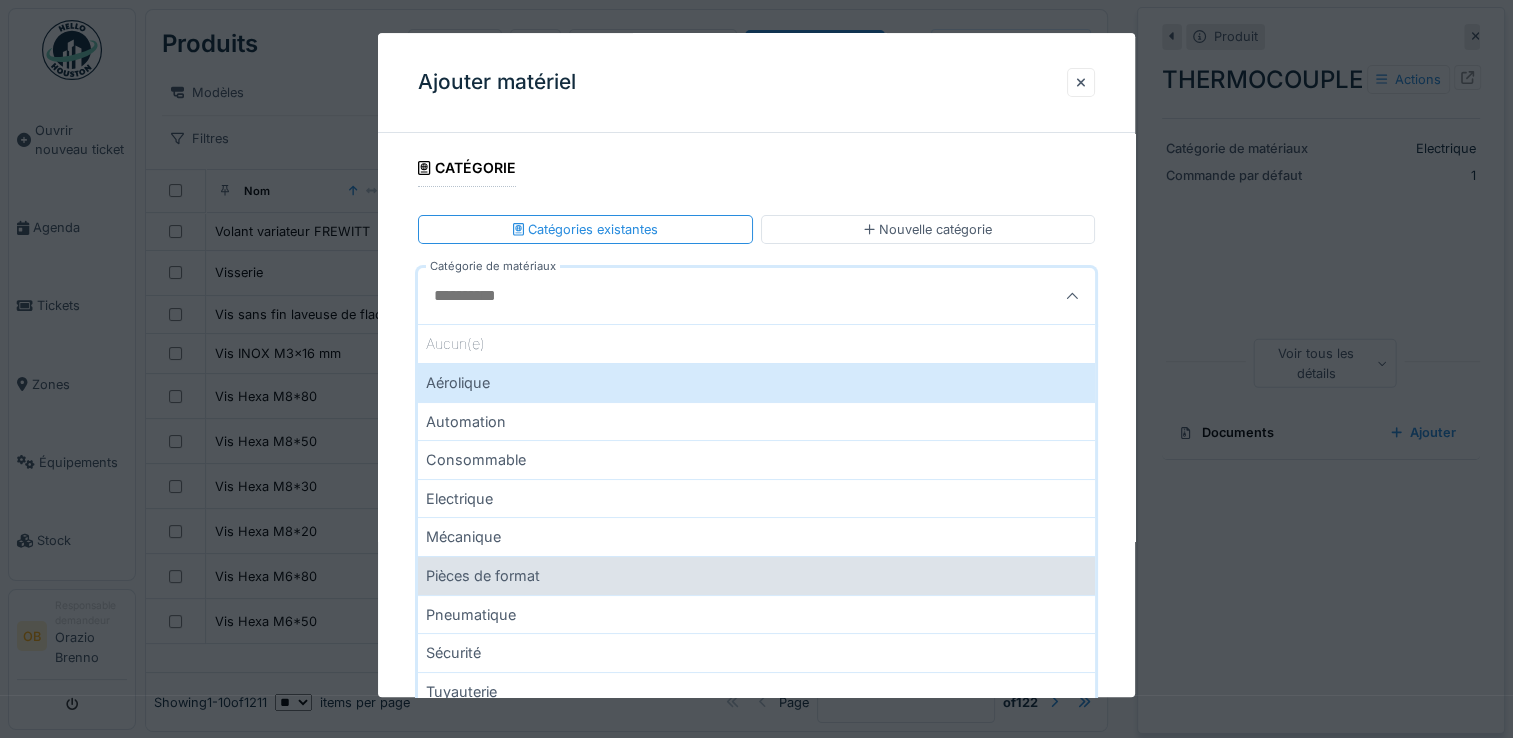 click on "Pièces de format" at bounding box center (756, 575) 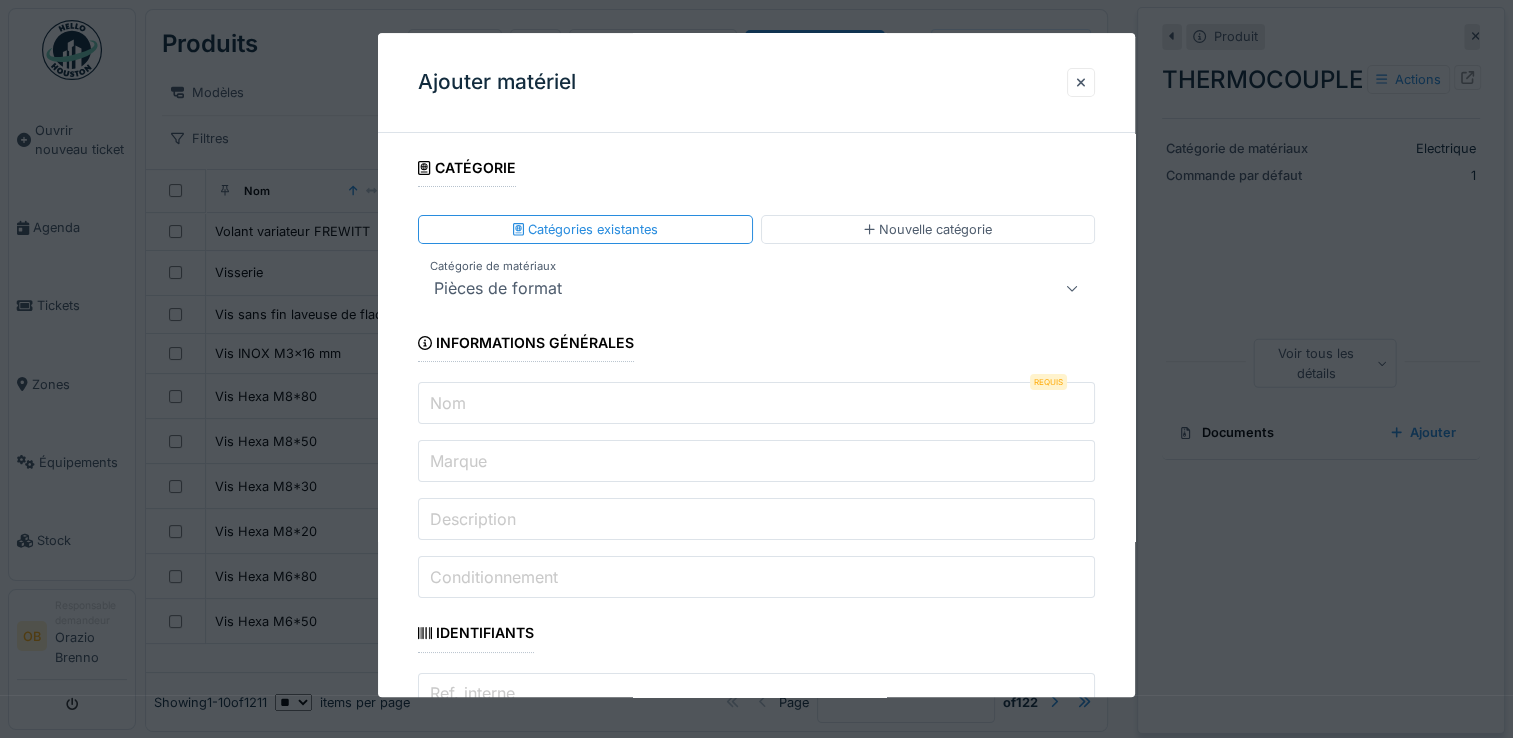 click on "Nom" at bounding box center (756, 404) 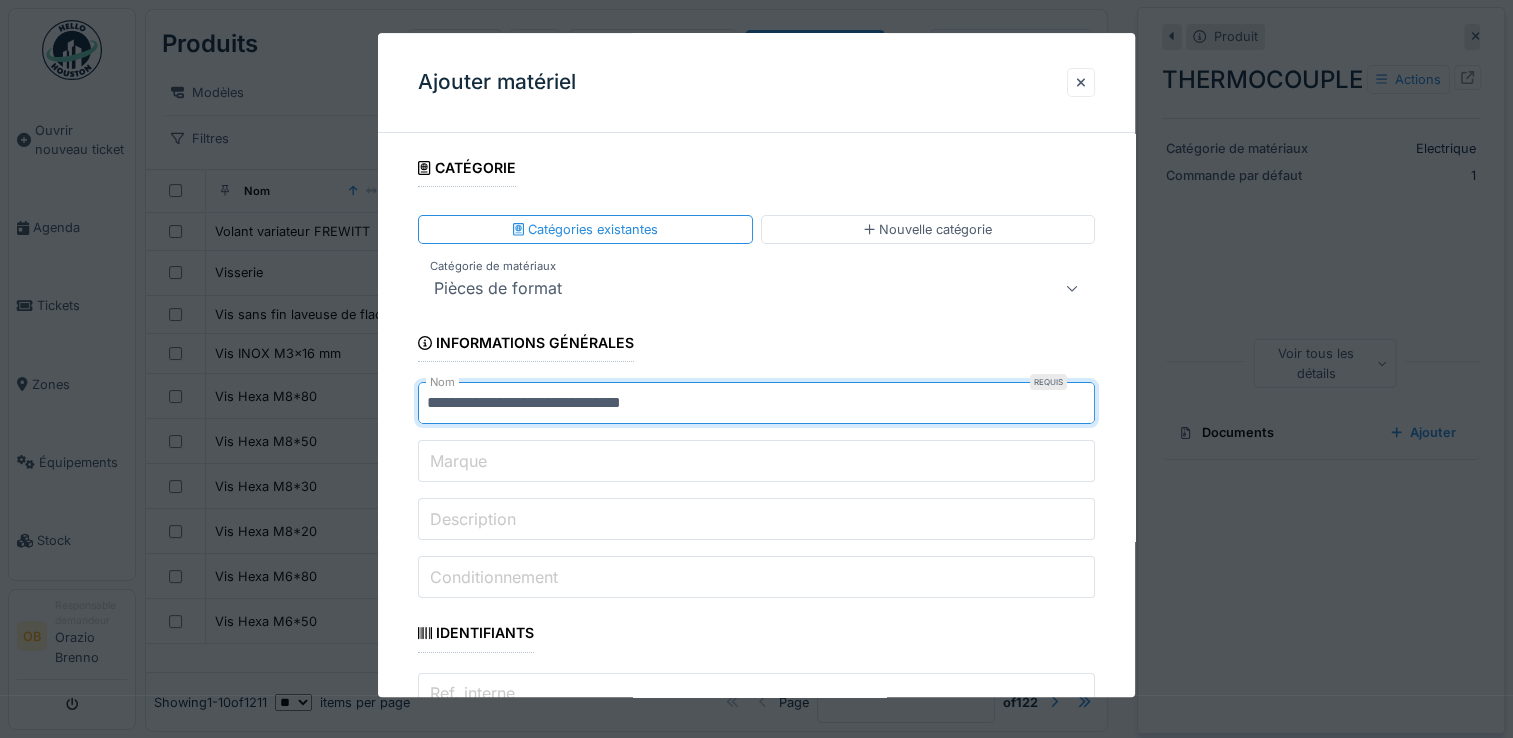 type on "**********" 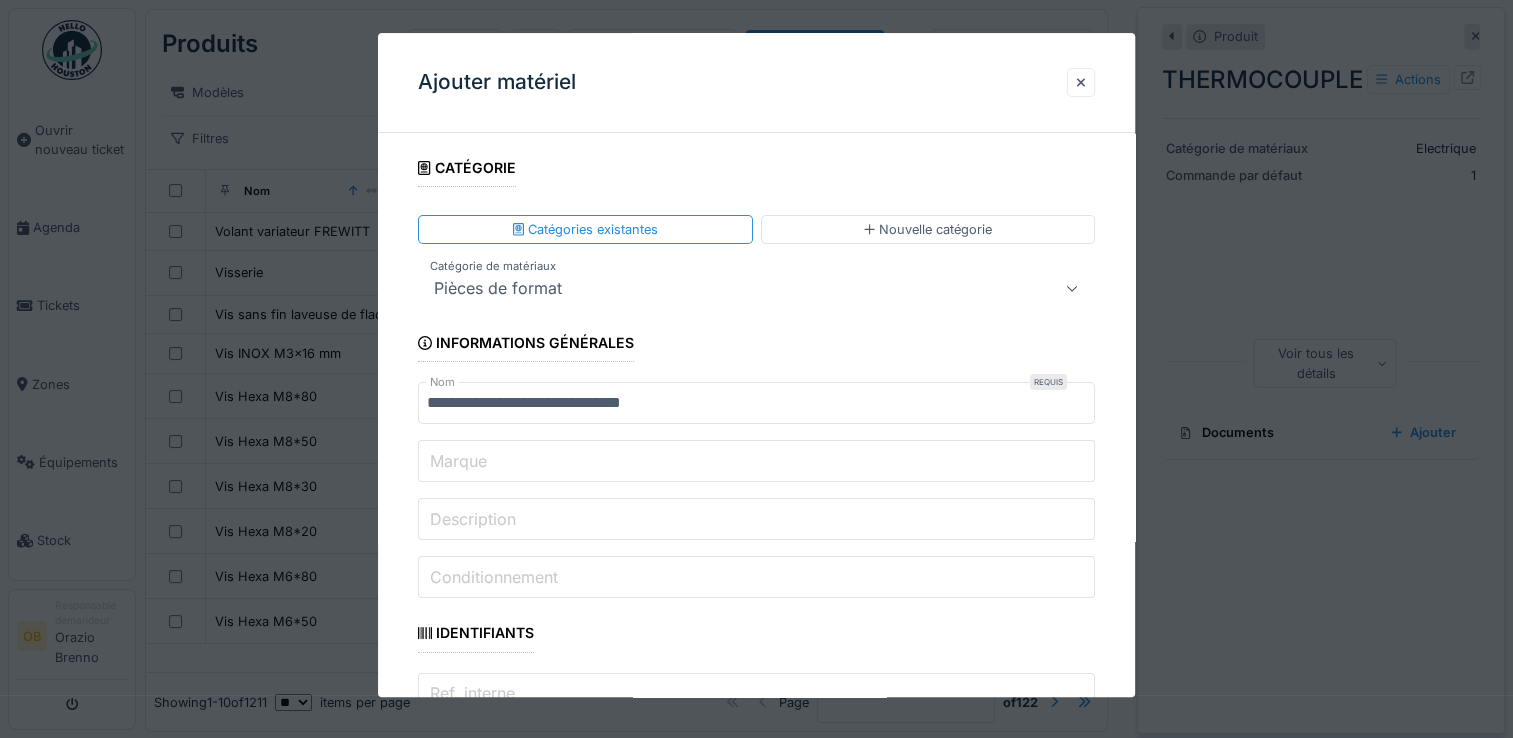 click on "Marque" at bounding box center [756, 462] 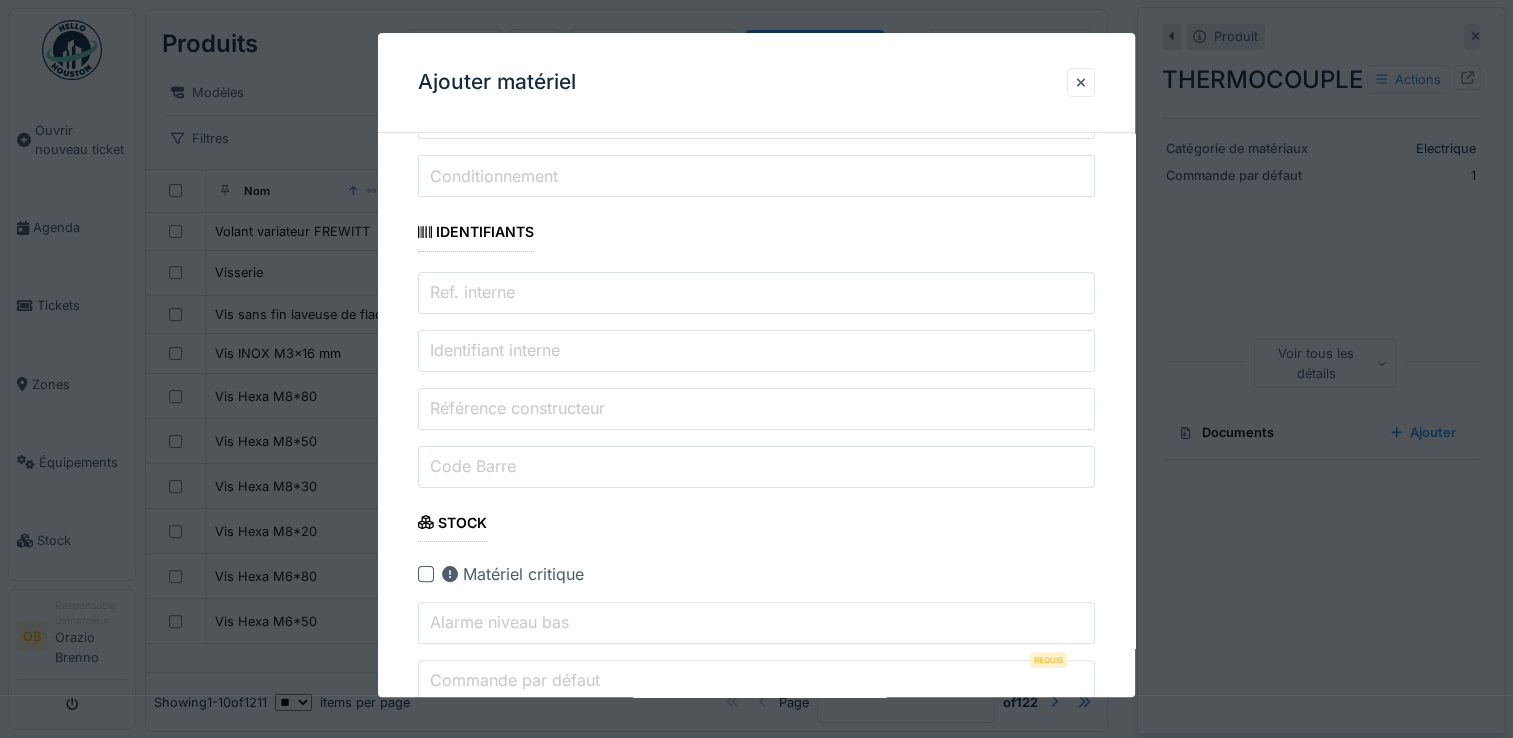 type on "*" 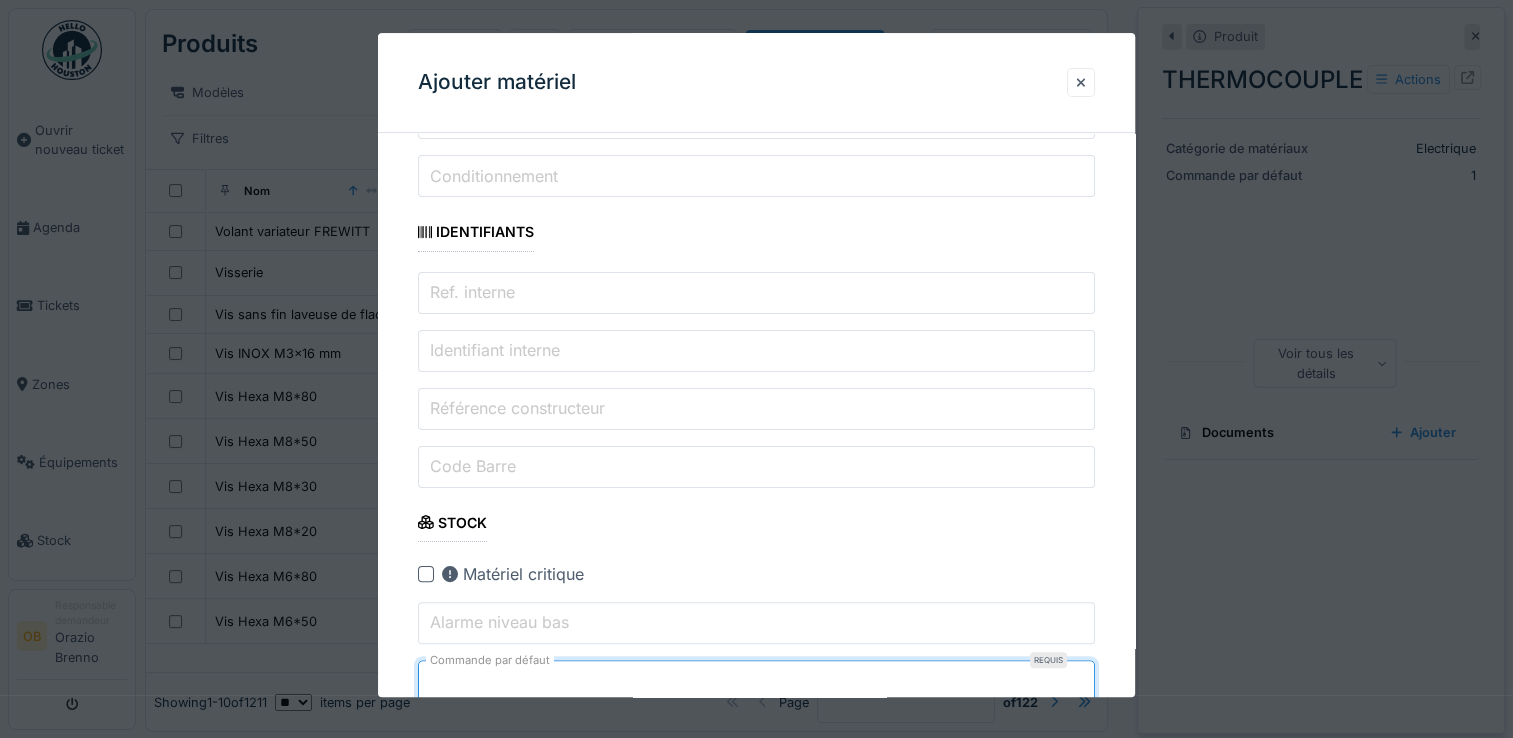 click on "**********" at bounding box center (756, 1468) 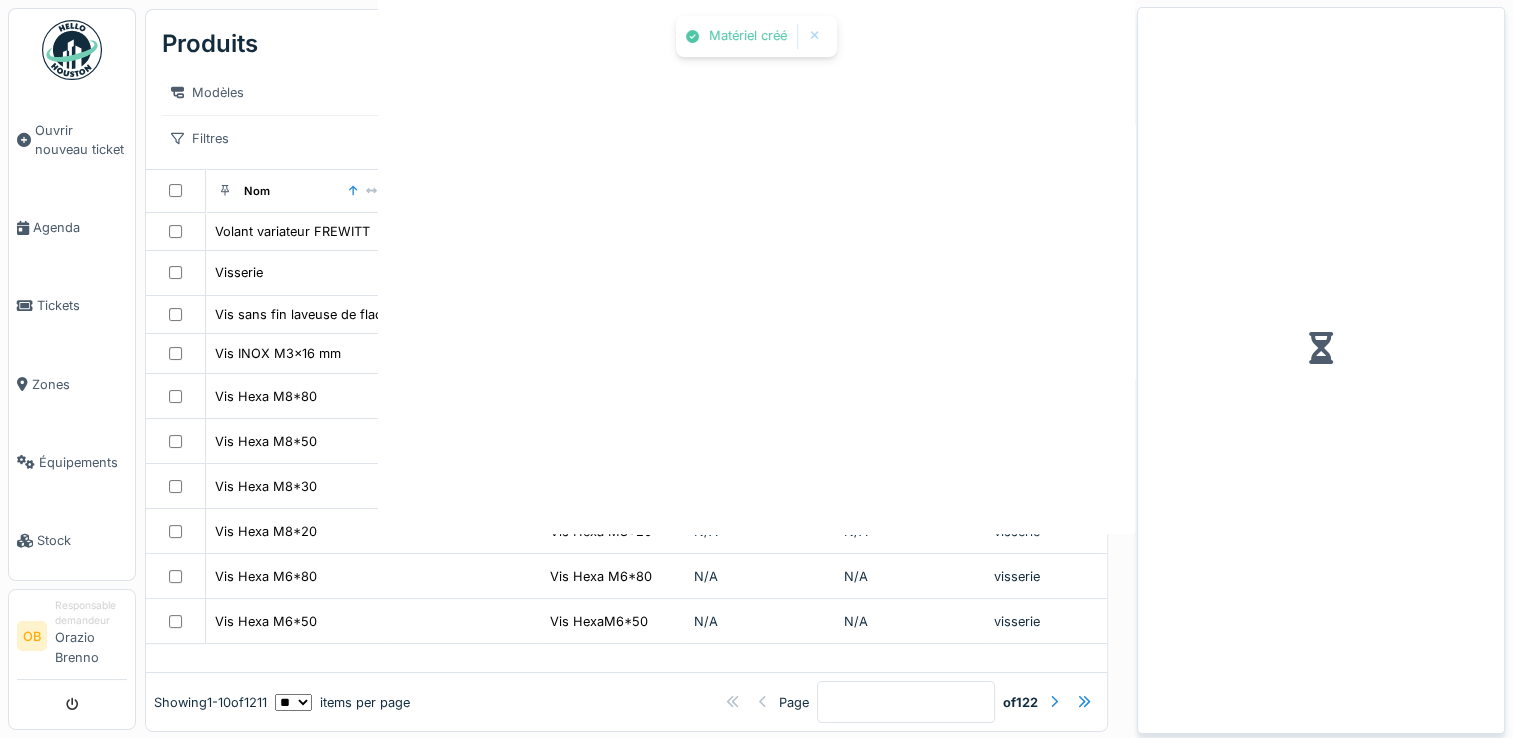 scroll, scrollTop: 0, scrollLeft: 0, axis: both 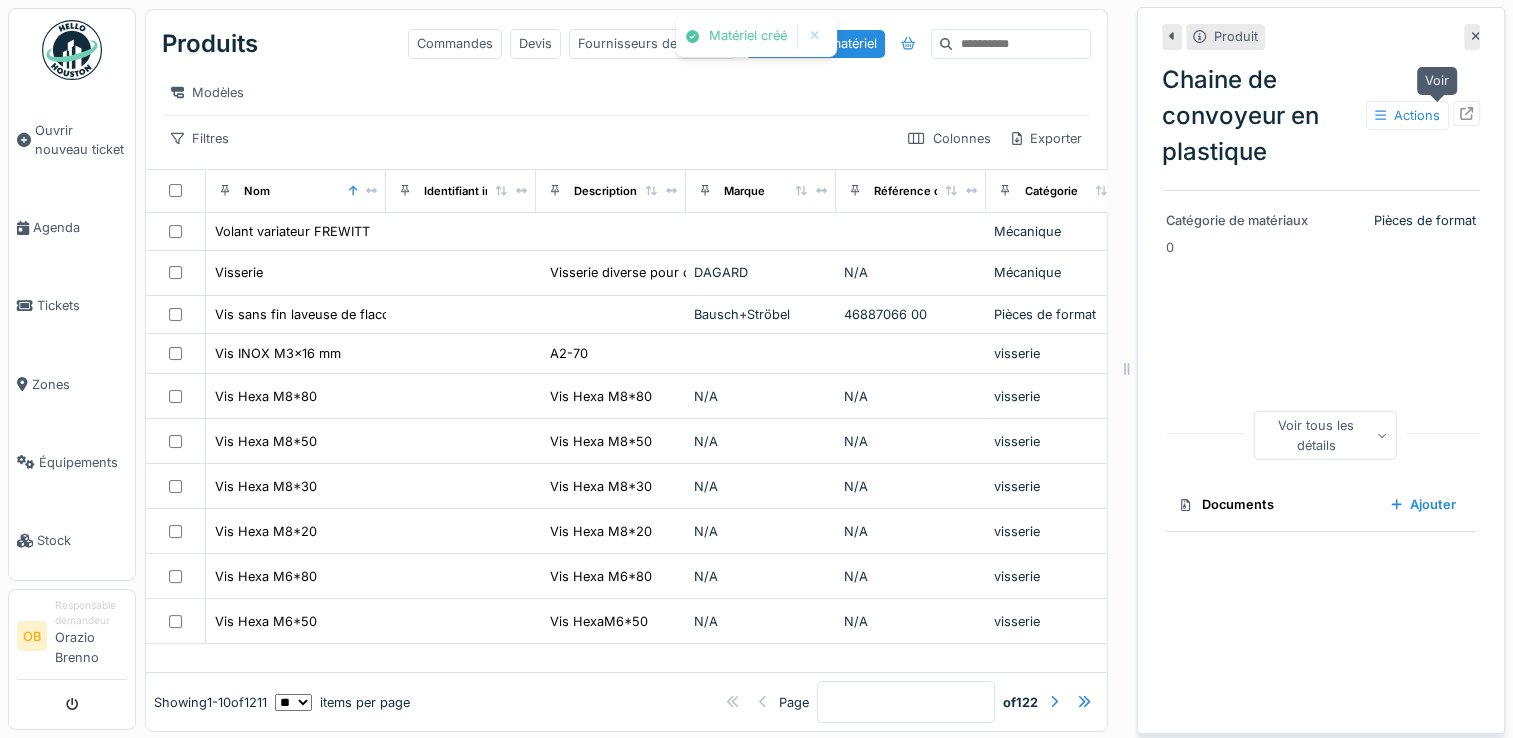click 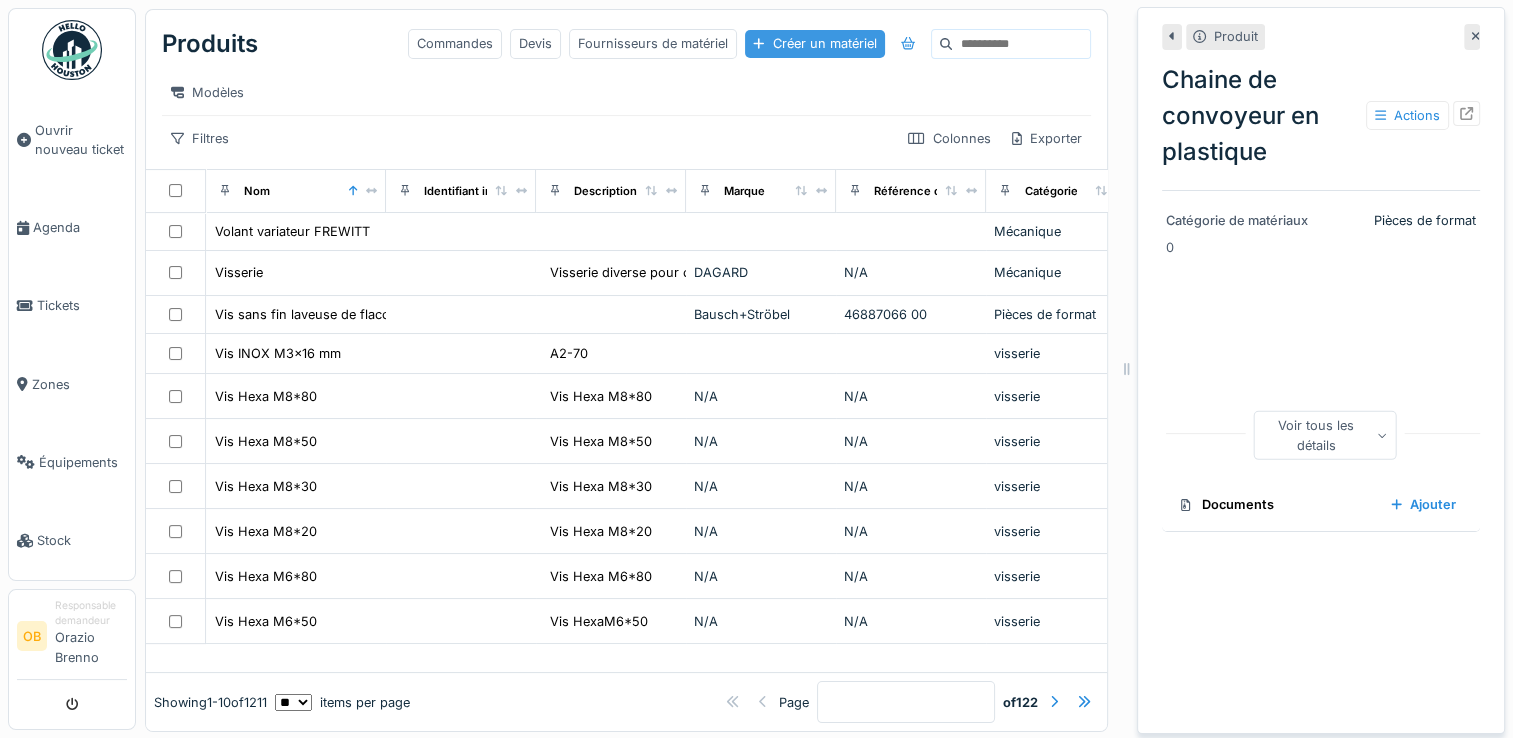 click on "Créer un matériel" at bounding box center (814, 43) 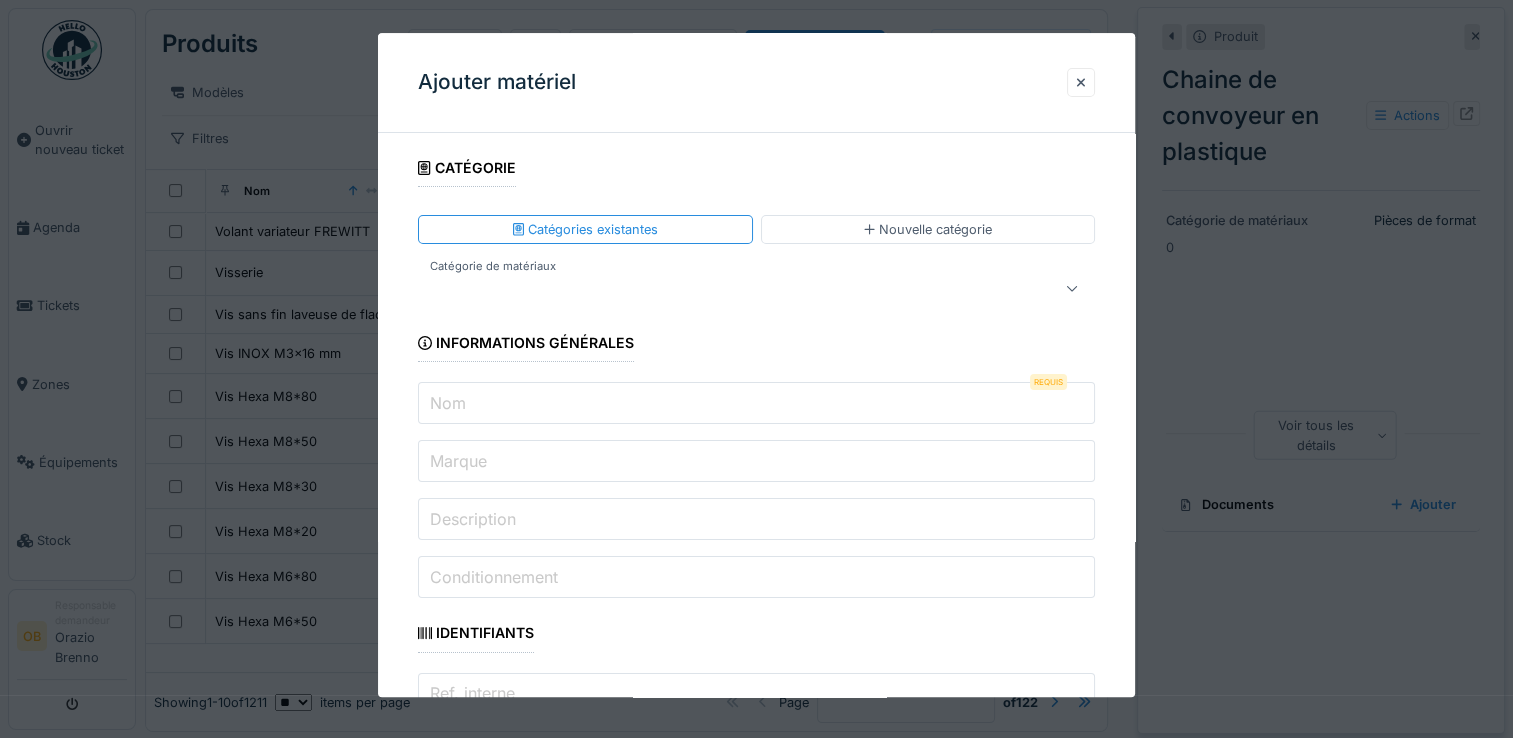 click on "Nom" at bounding box center [756, 404] 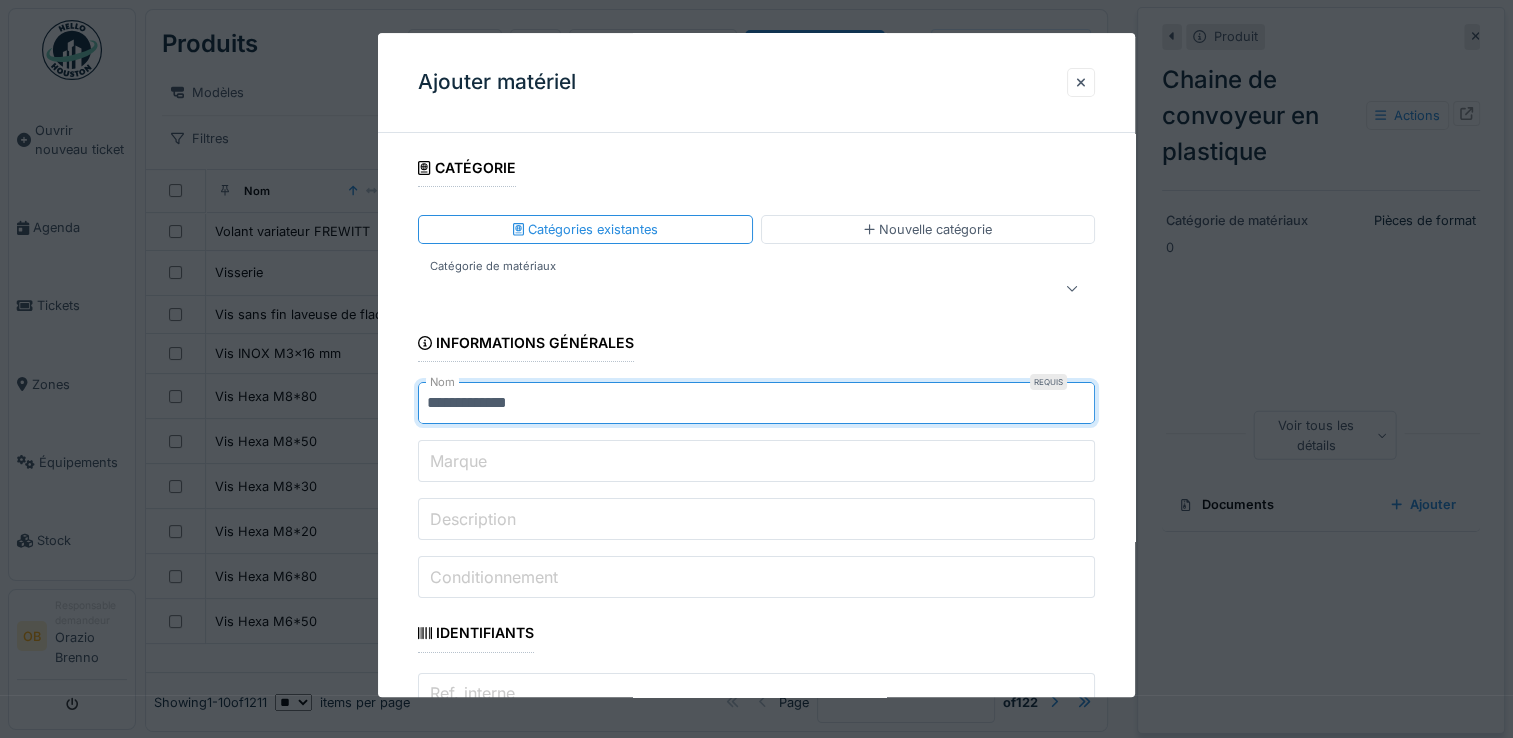 type on "**********" 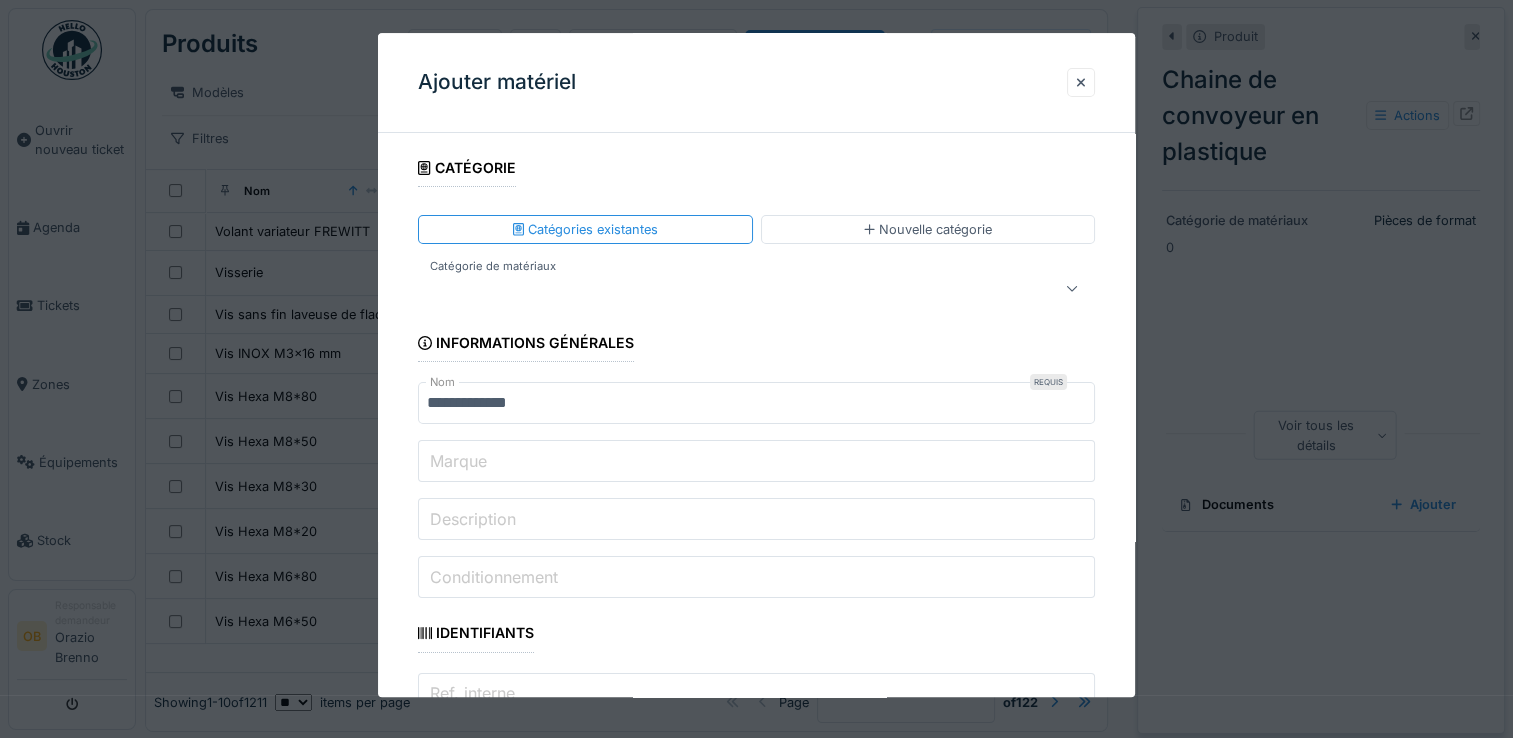 scroll, scrollTop: 400, scrollLeft: 0, axis: vertical 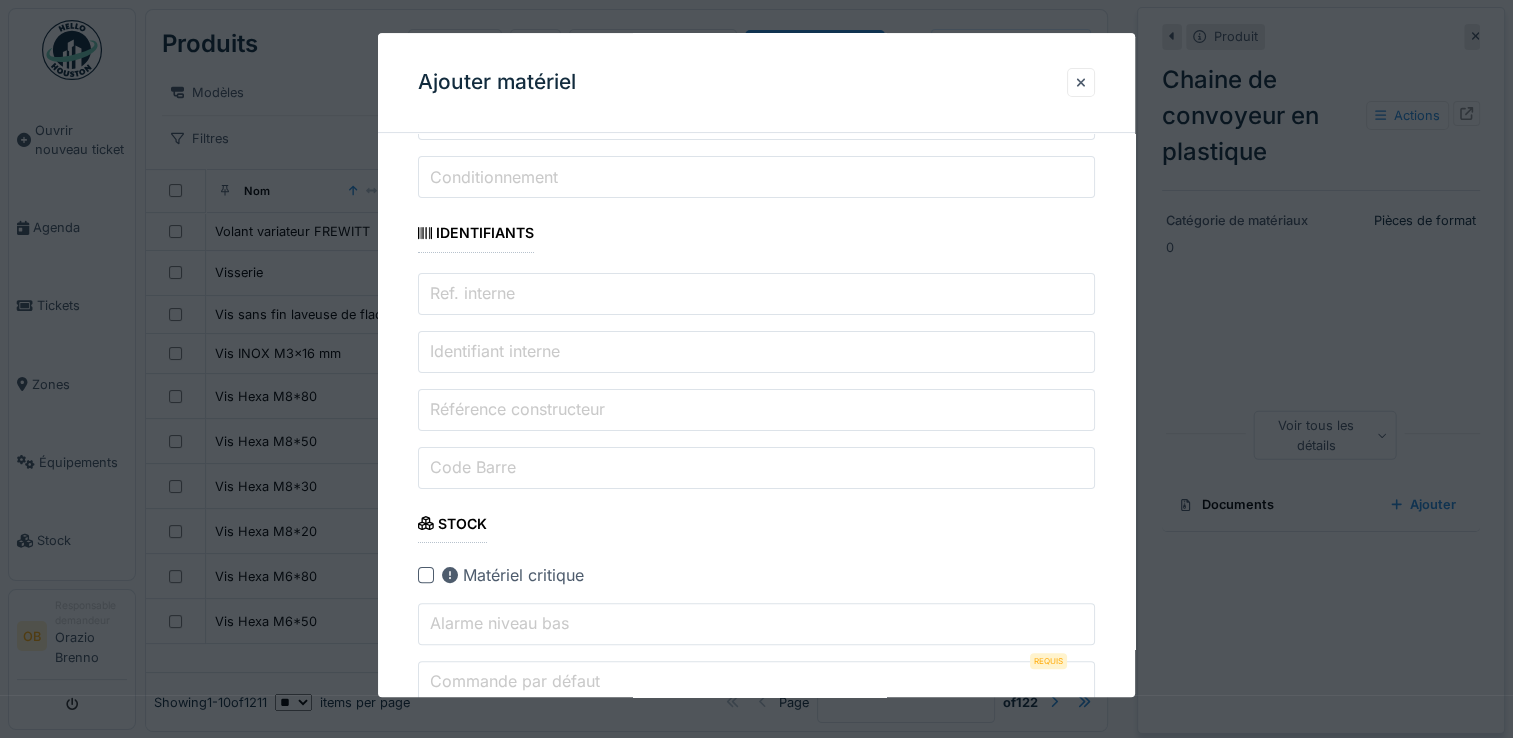 click on "Commande par défaut" at bounding box center (756, 682) 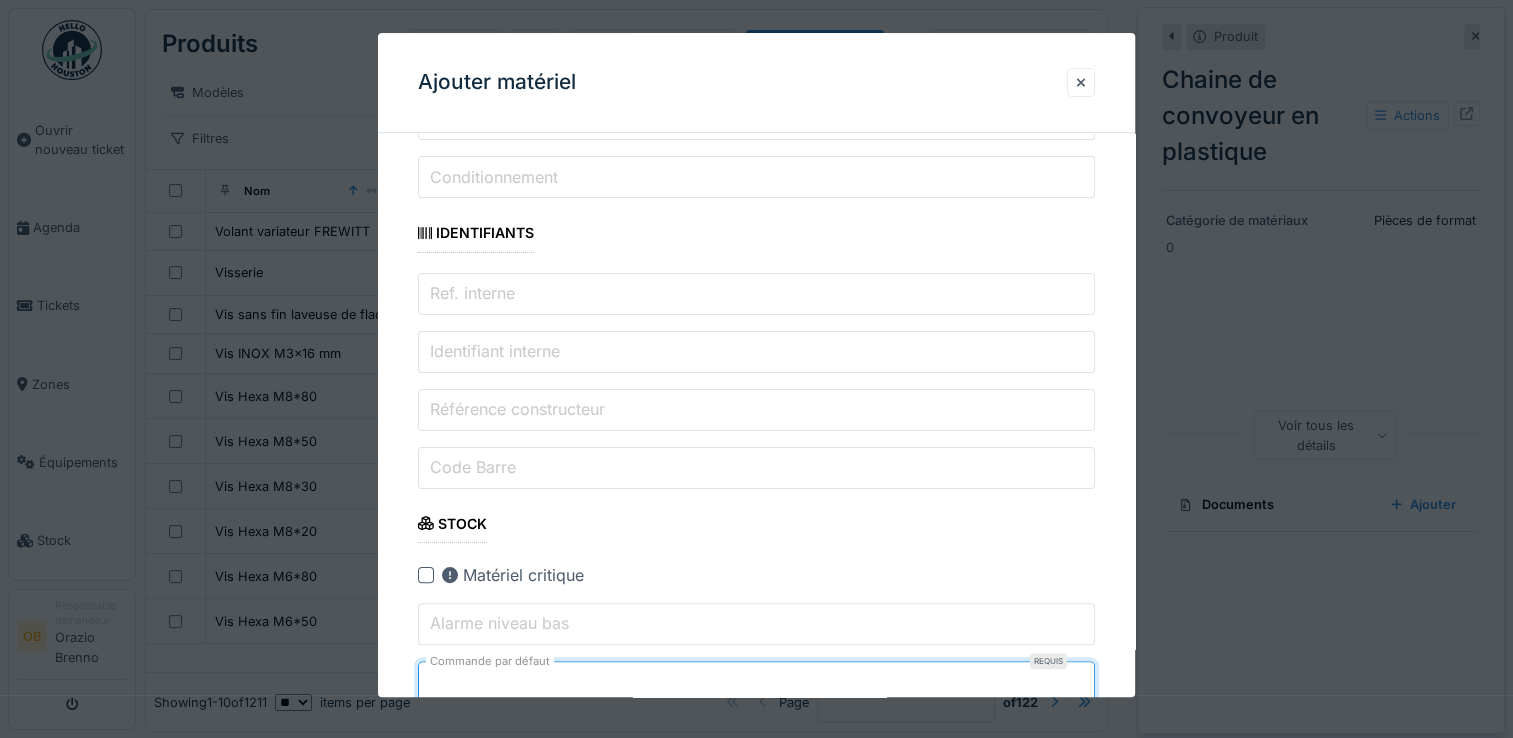 click on "**********" at bounding box center (756, 1469) 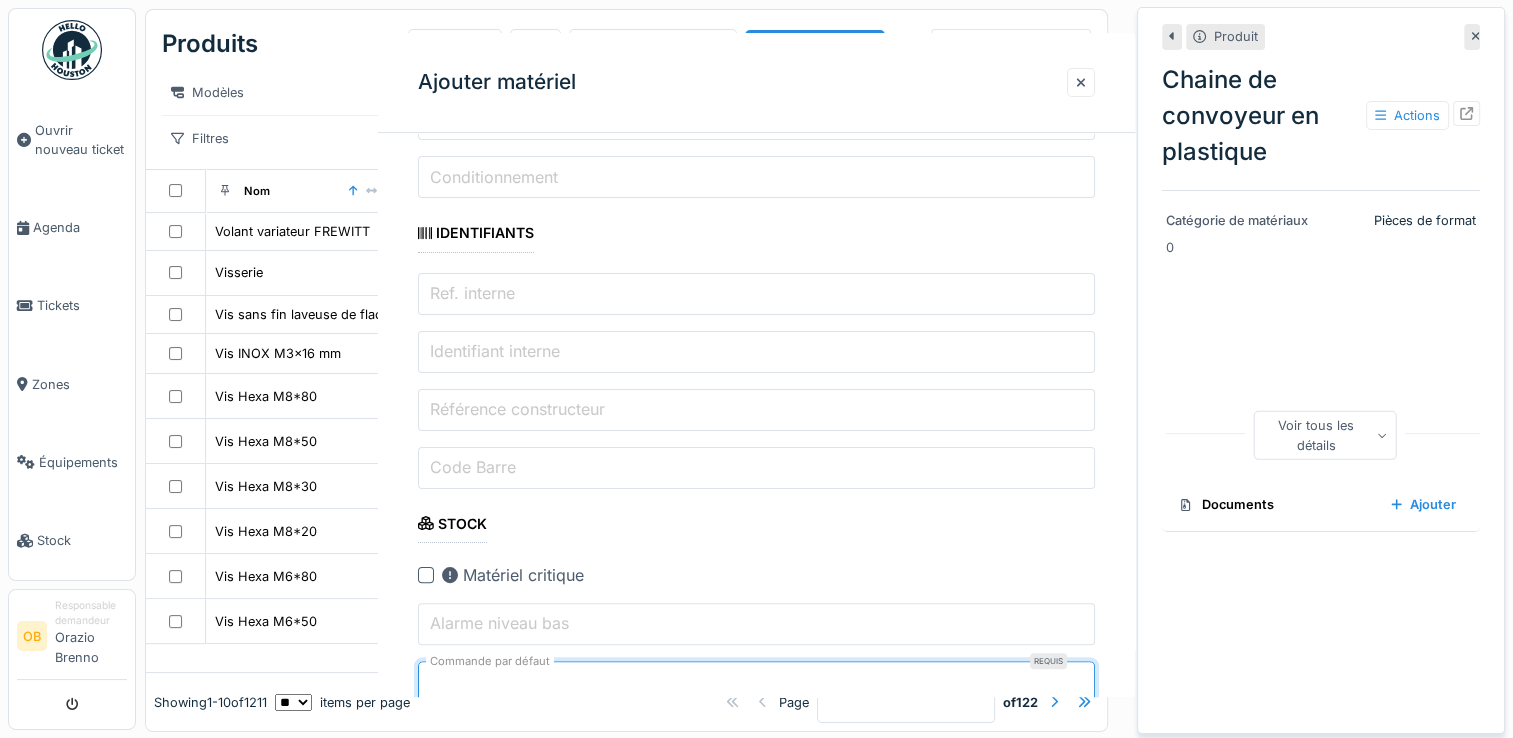 scroll, scrollTop: 0, scrollLeft: 0, axis: both 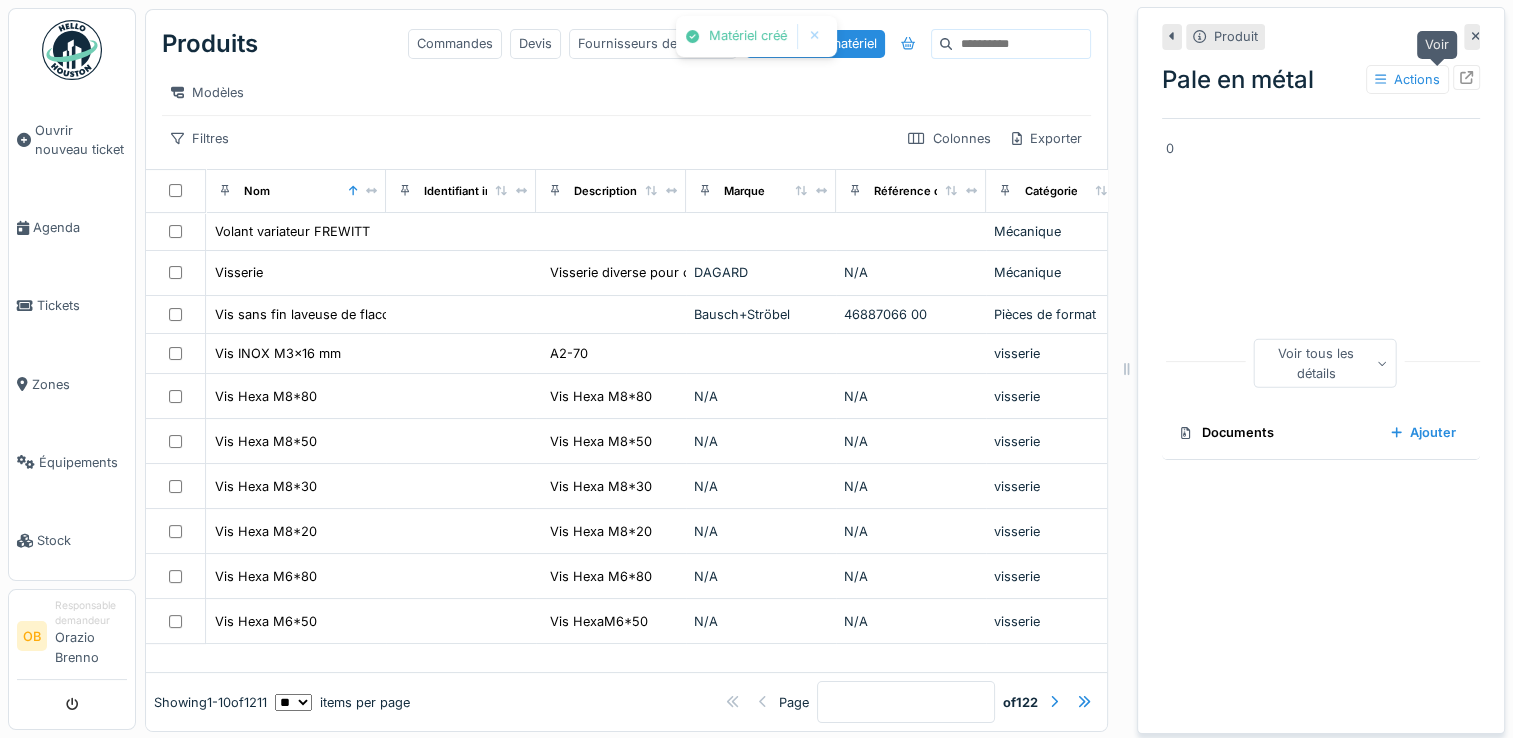 click 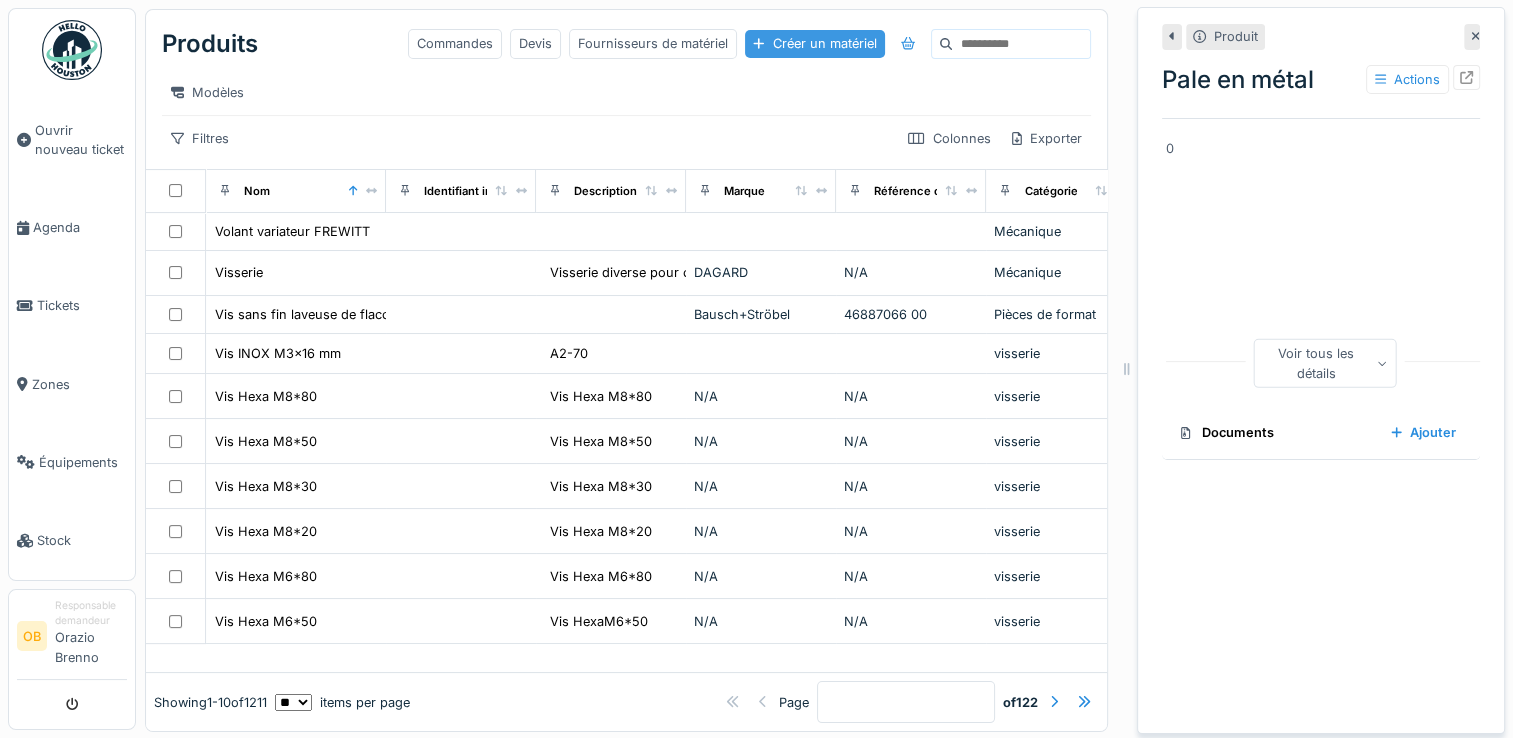 click on "Créer un matériel" at bounding box center [814, 43] 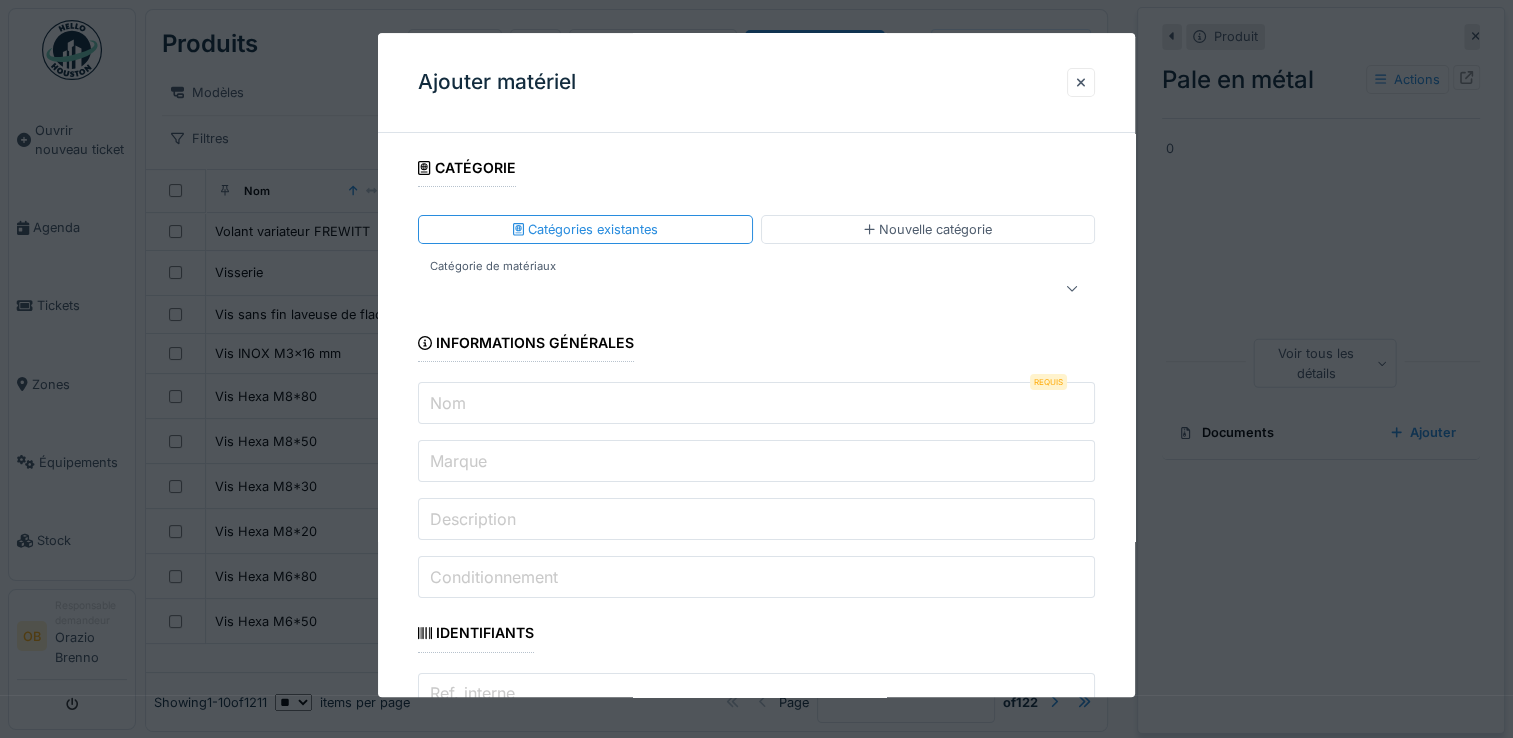 click at bounding box center [722, 289] 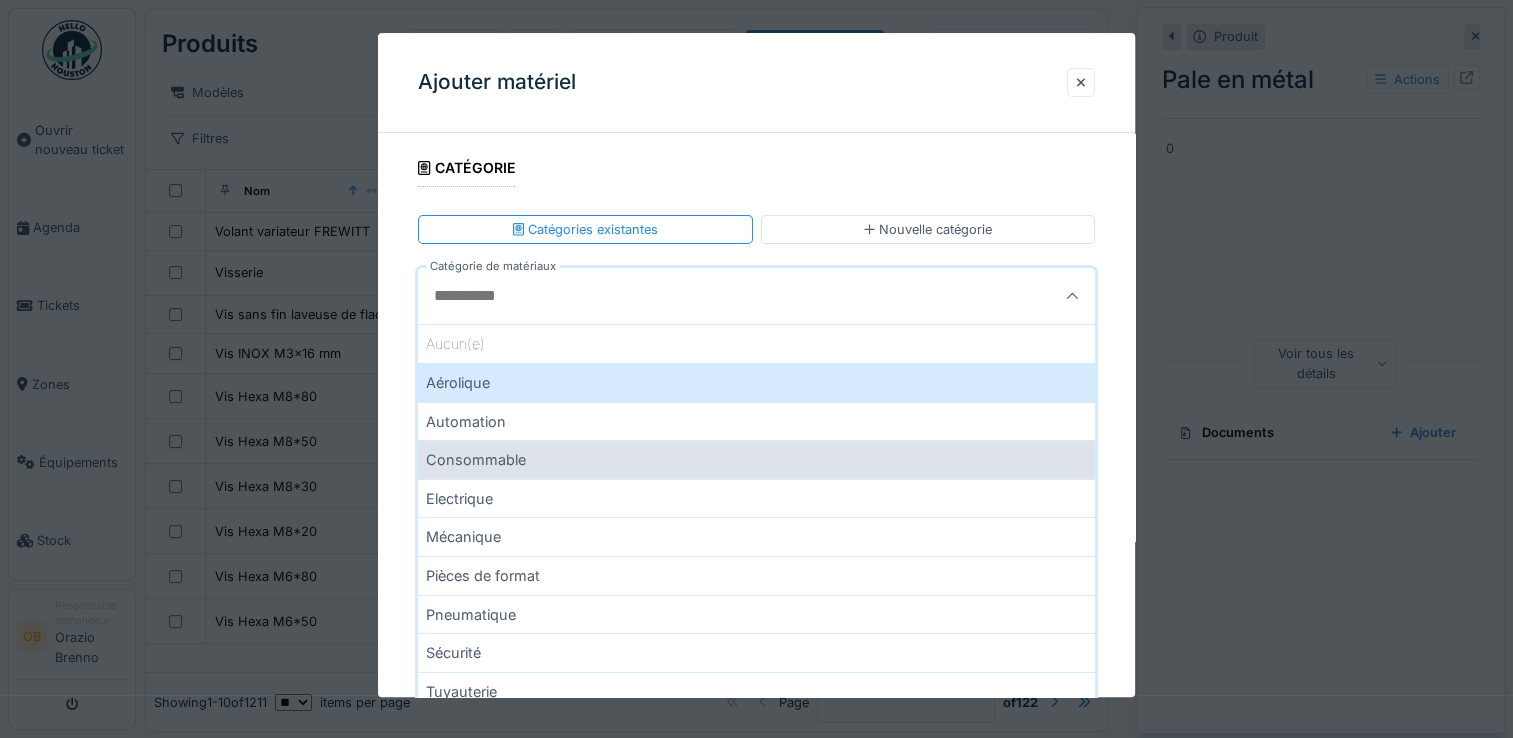 click on "Consommable" at bounding box center (756, 459) 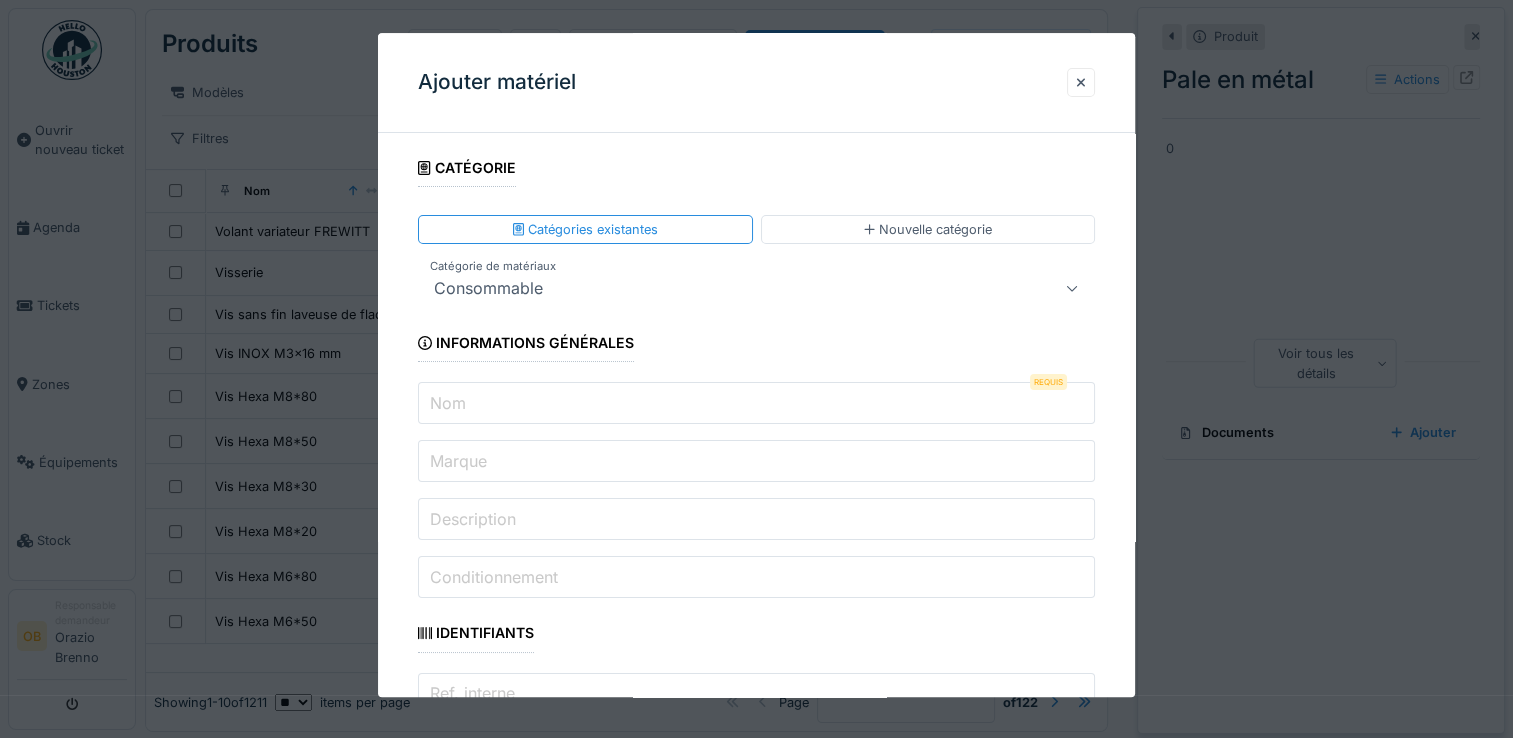 click on "Nom" at bounding box center (448, 403) 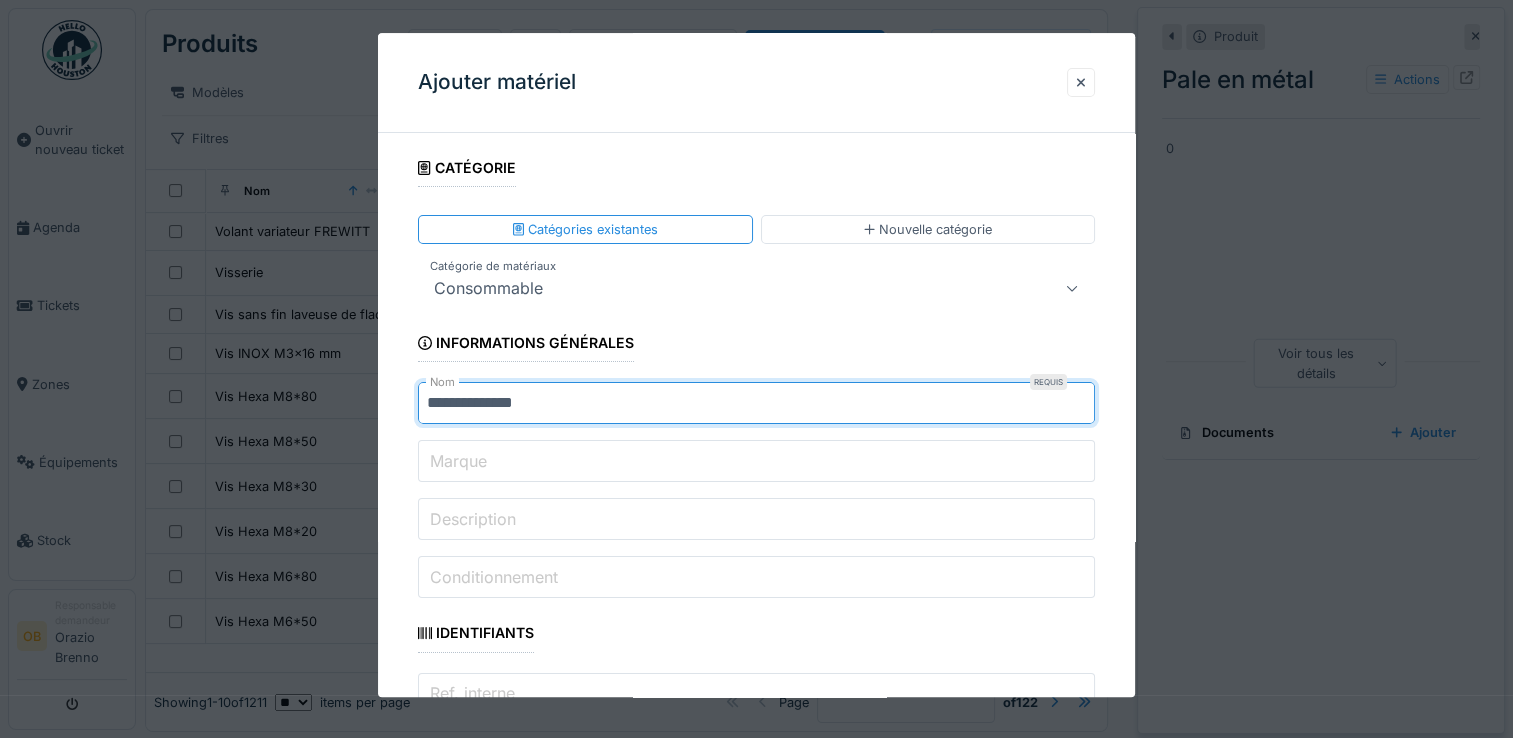click on "**********" at bounding box center (756, 404) 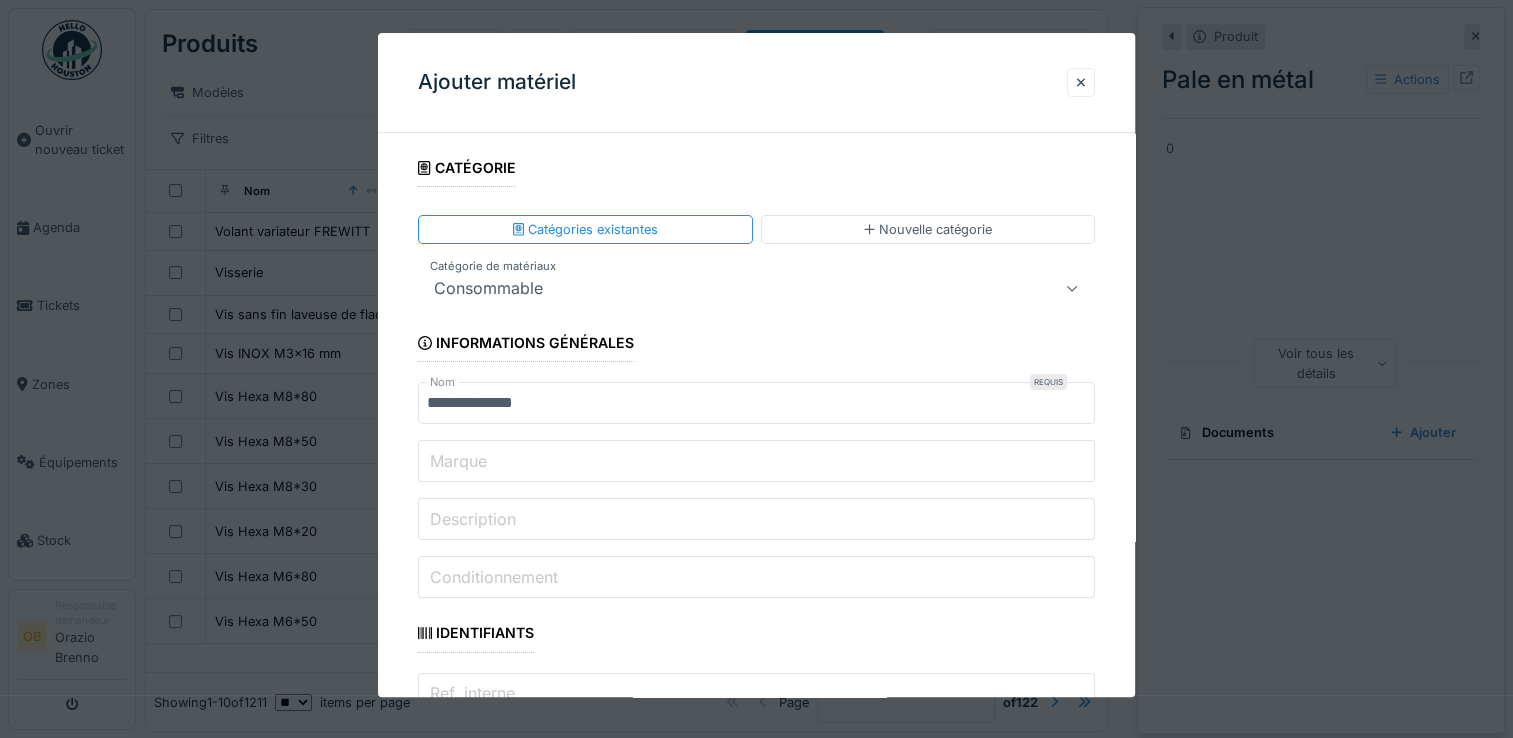 paste on "**********" 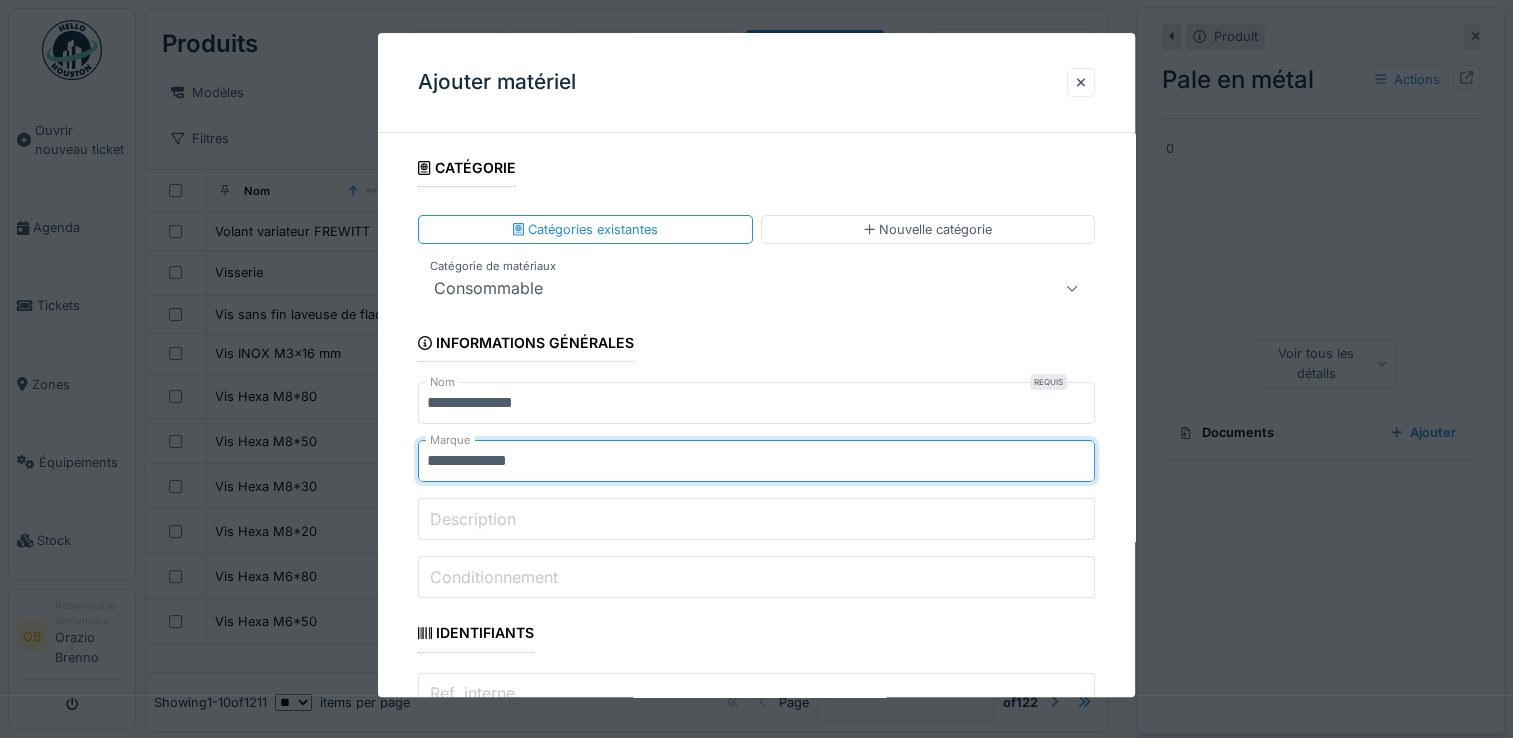 click on "**********" at bounding box center [756, 462] 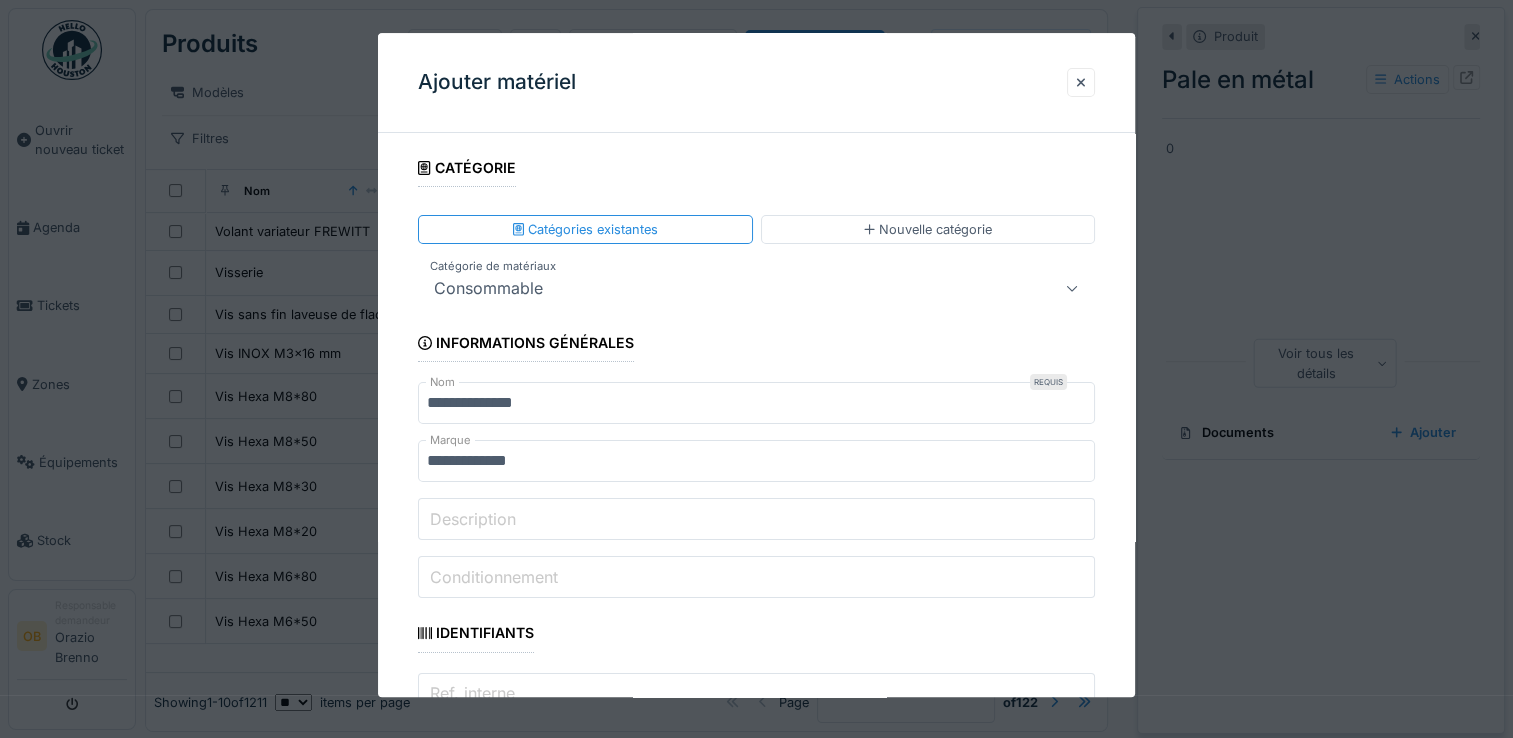 click on "**********" at bounding box center (756, 1869) 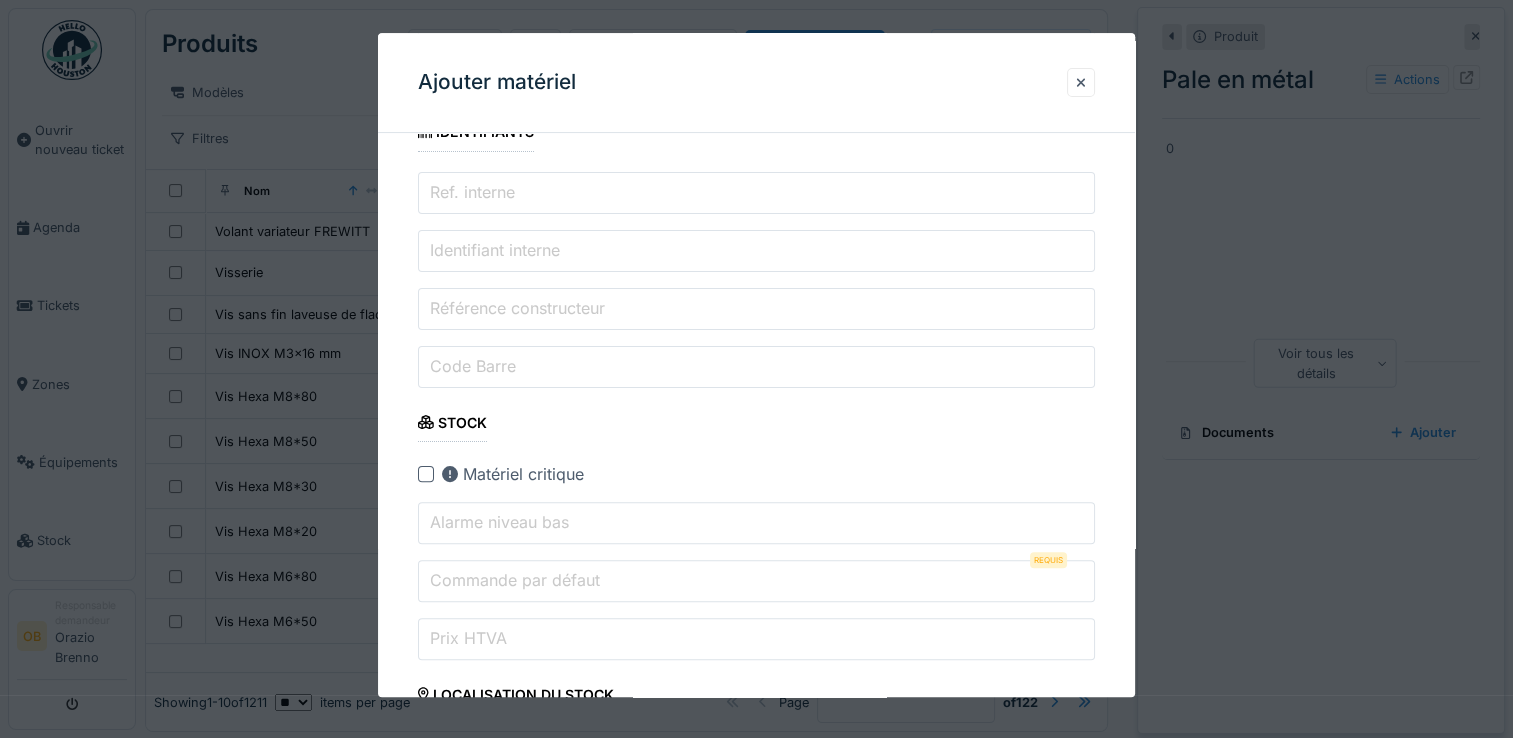 scroll, scrollTop: 535, scrollLeft: 0, axis: vertical 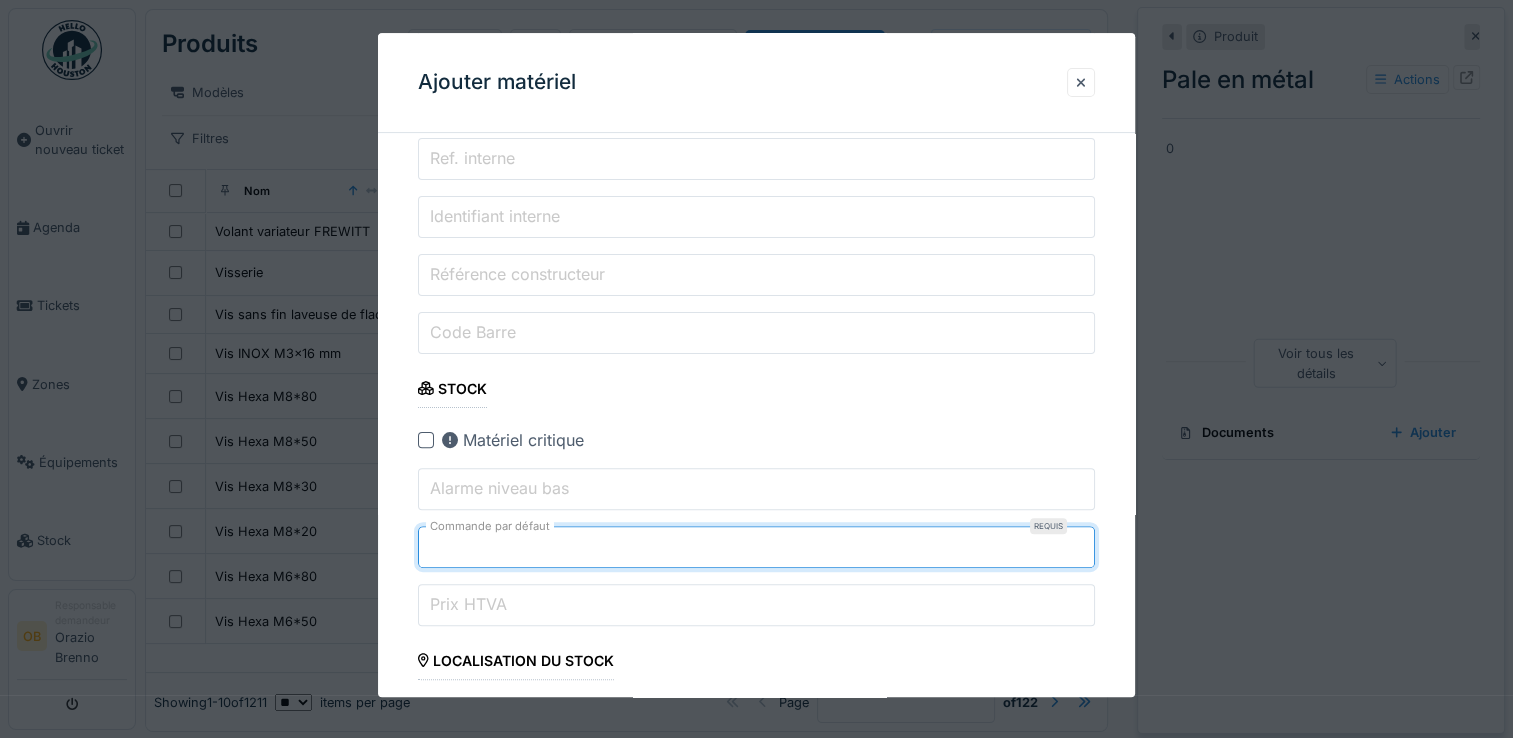 type on "*" 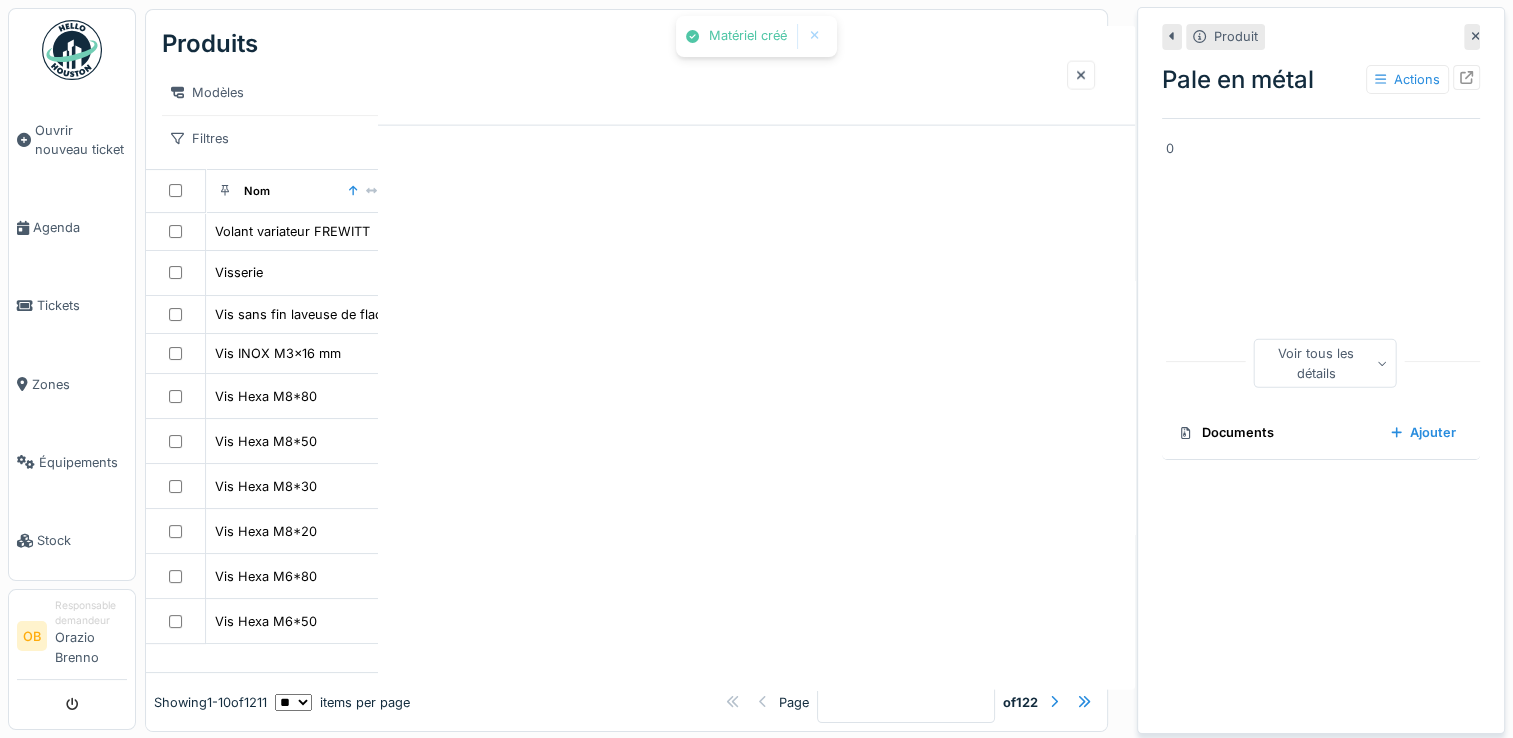 scroll, scrollTop: 0, scrollLeft: 0, axis: both 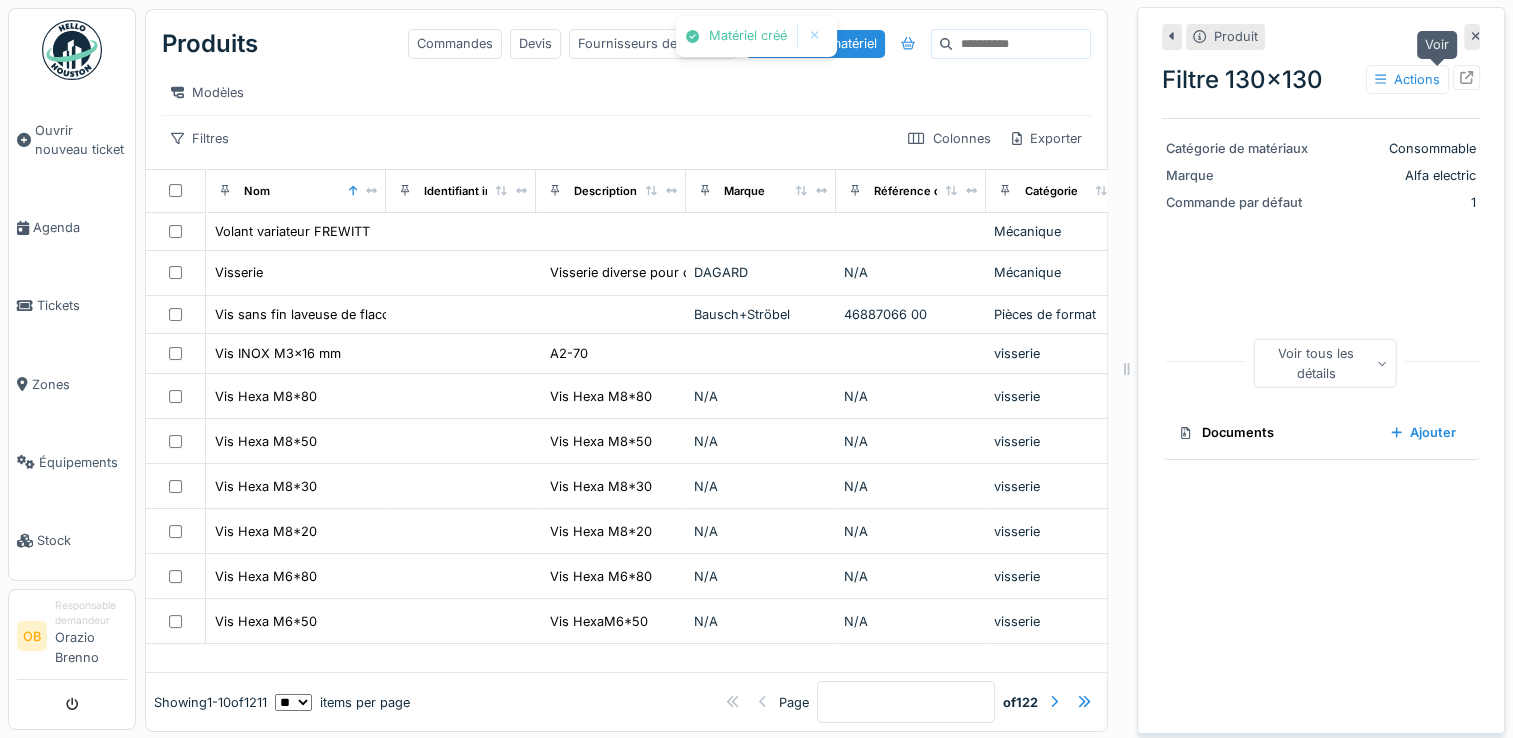 click 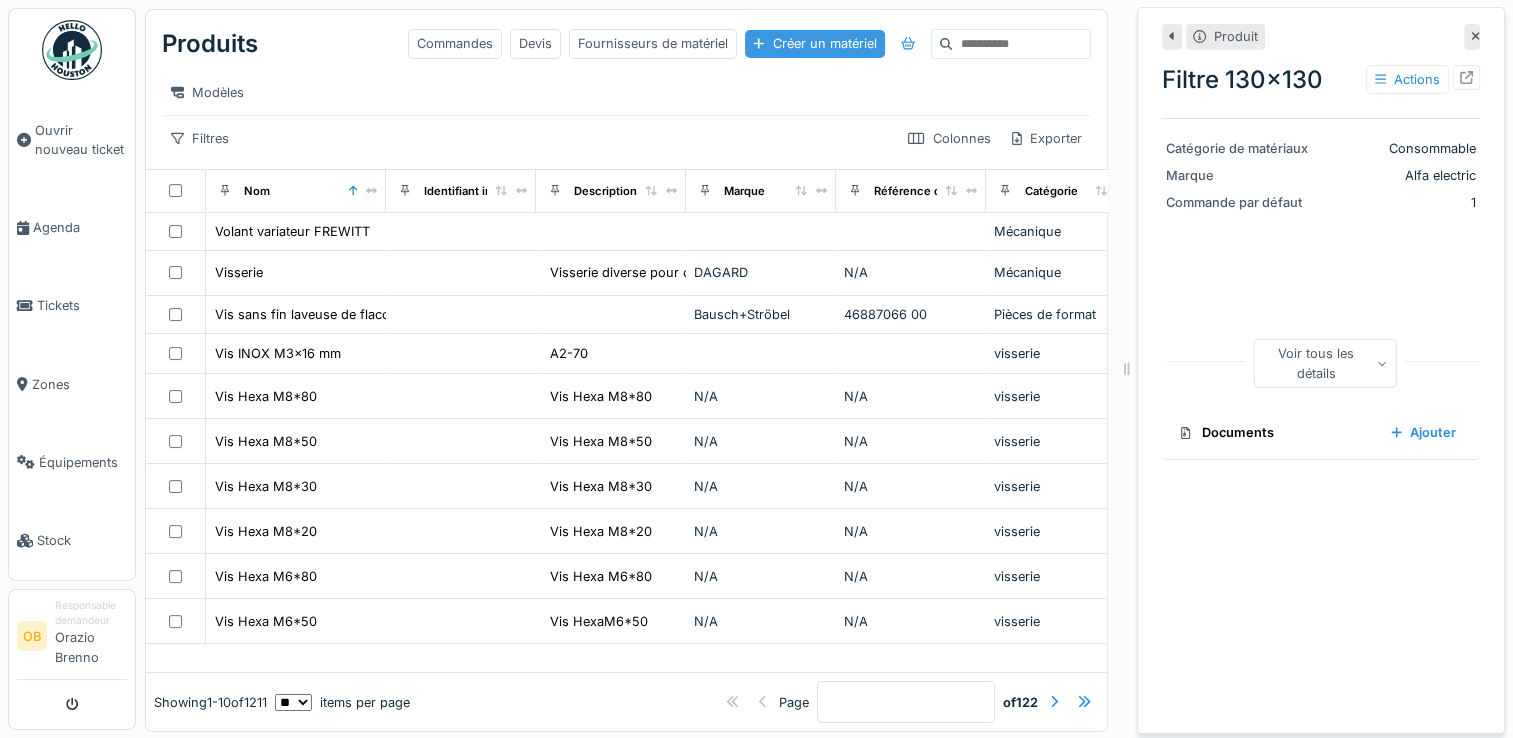 click on "Créer un matériel" at bounding box center (814, 43) 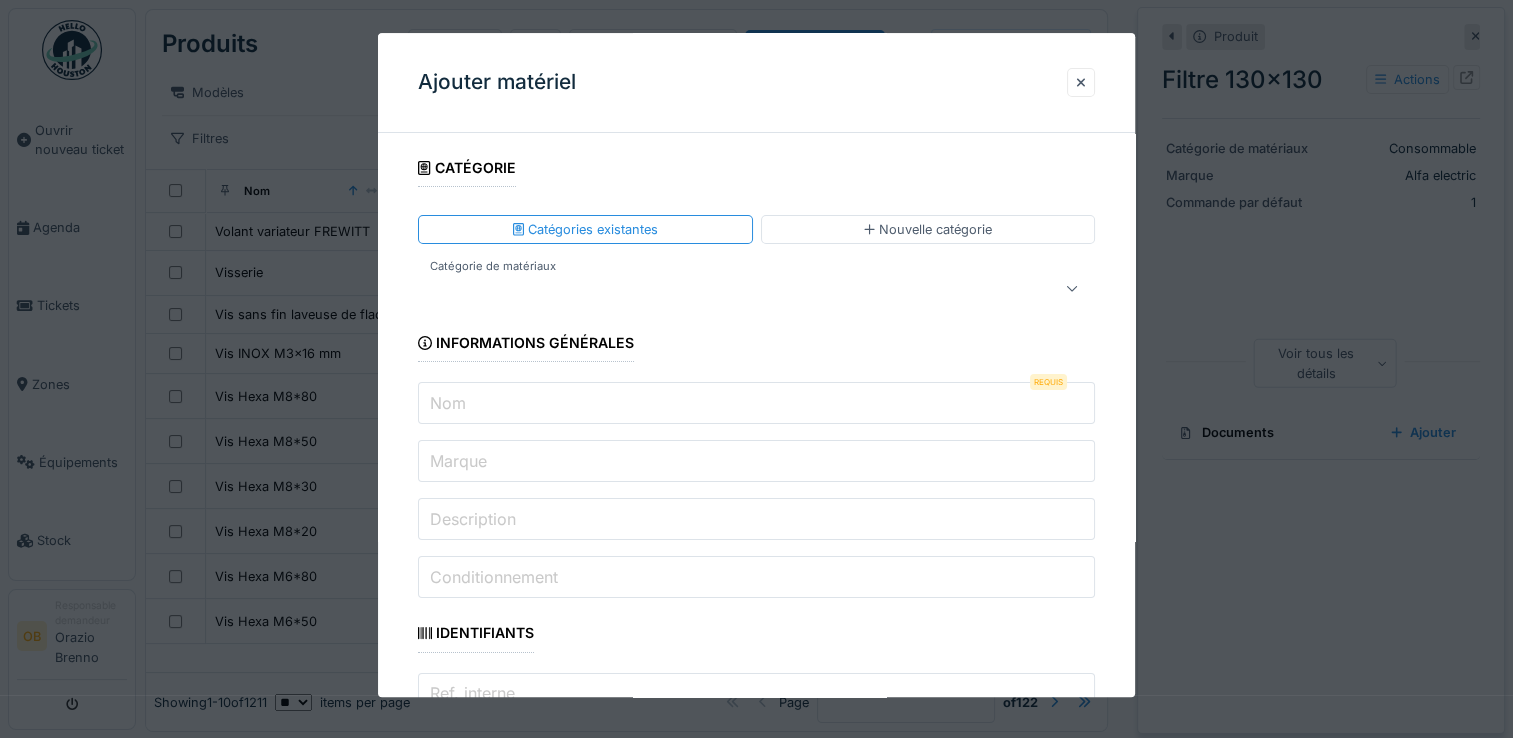 click at bounding box center [722, 289] 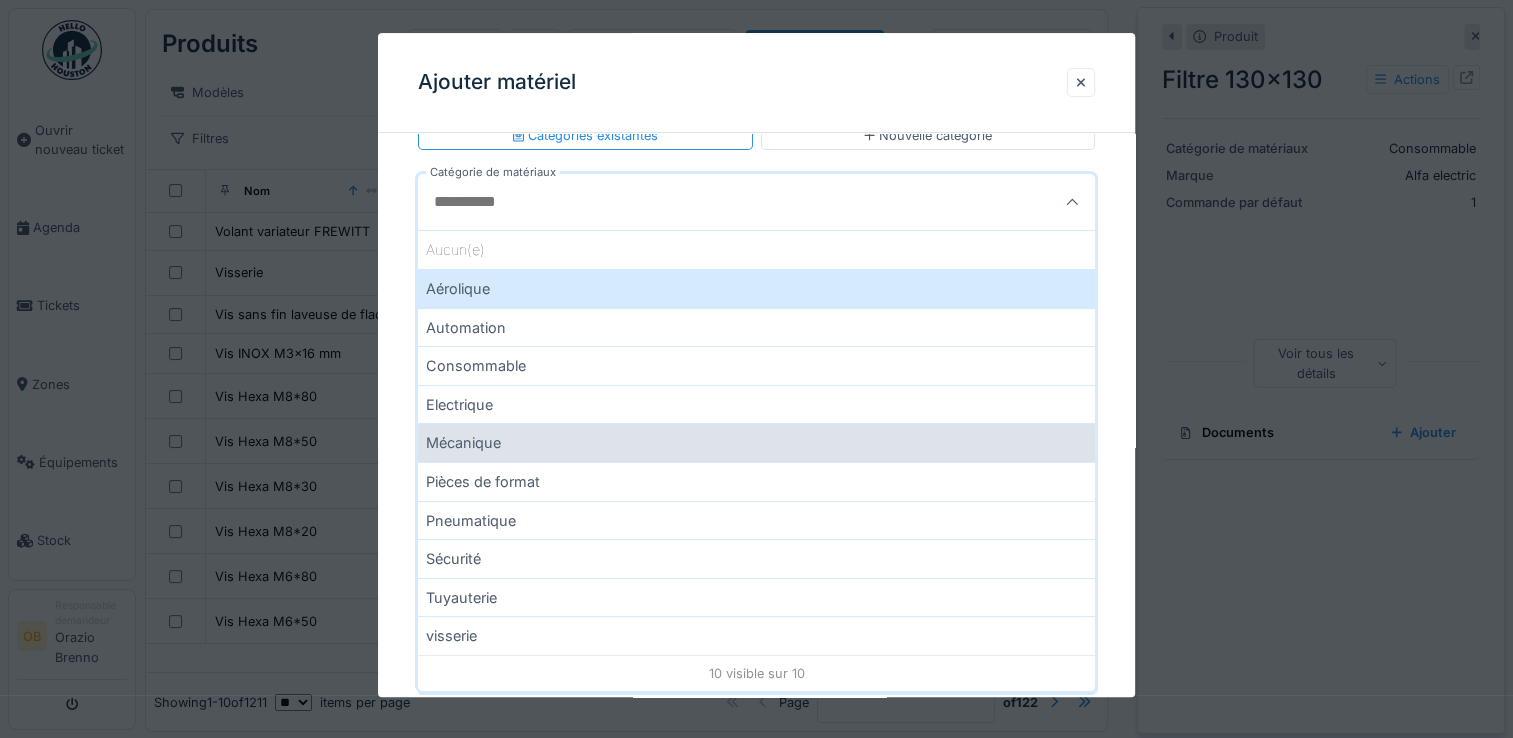 scroll, scrollTop: 133, scrollLeft: 0, axis: vertical 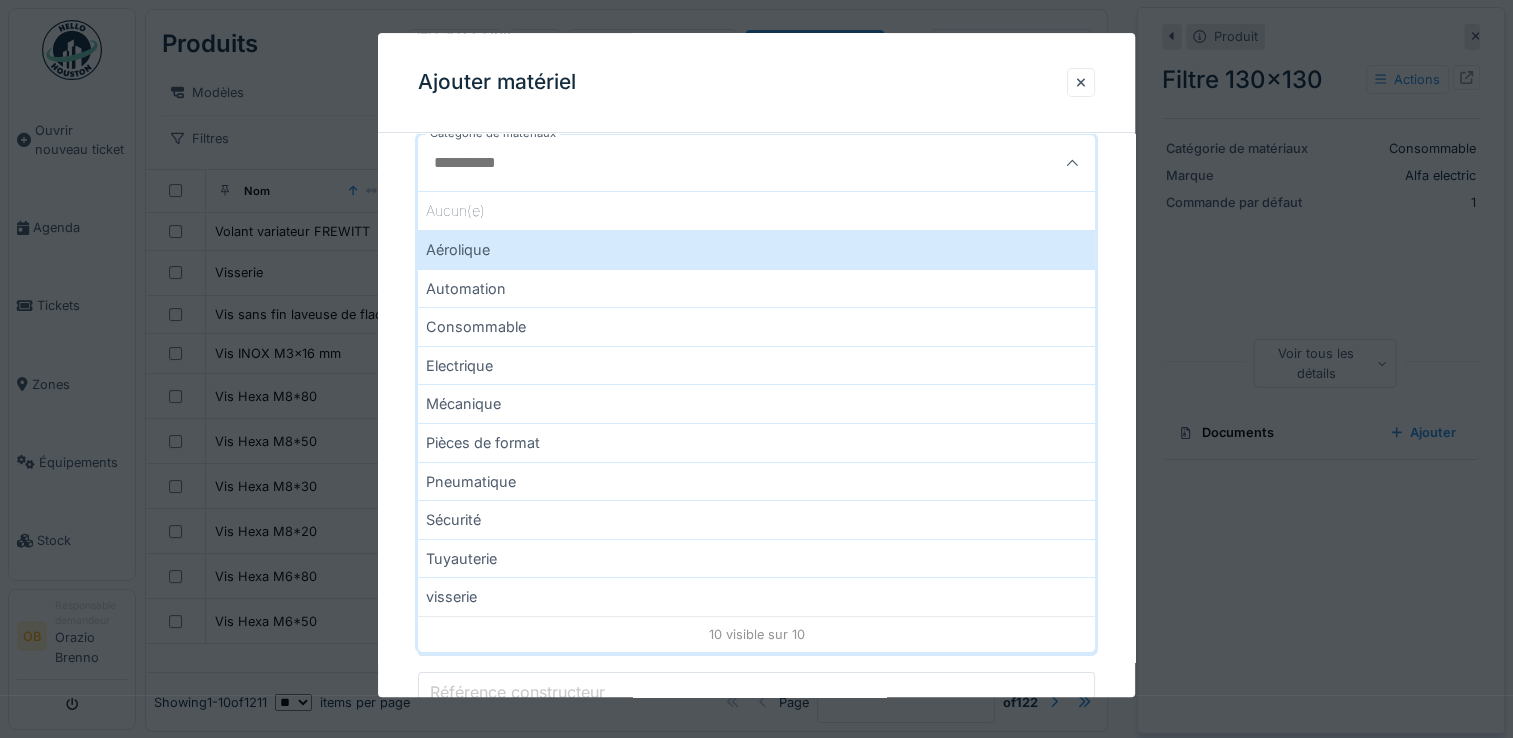 click on "Pièces de format" at bounding box center [756, 442] 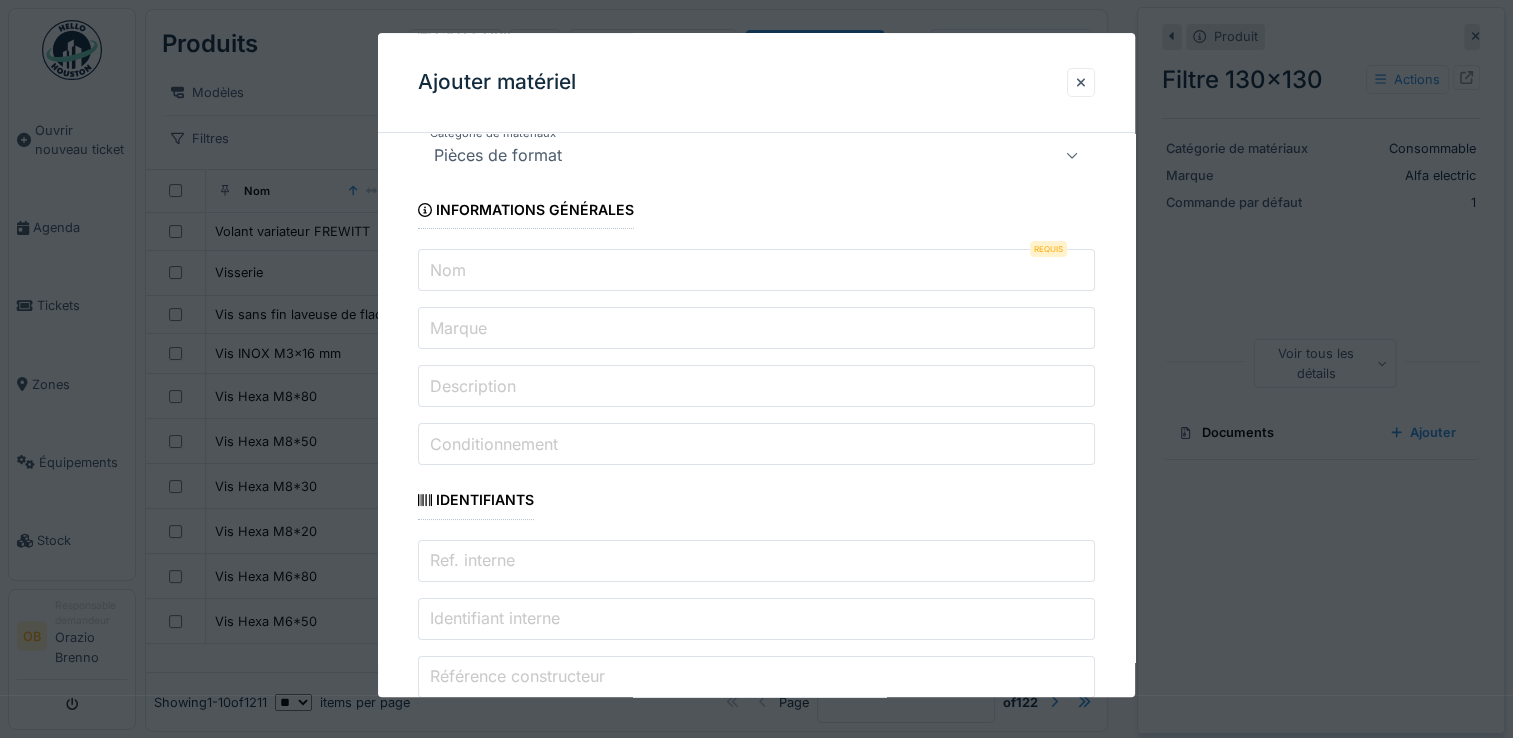 click on "Nom" at bounding box center [756, 271] 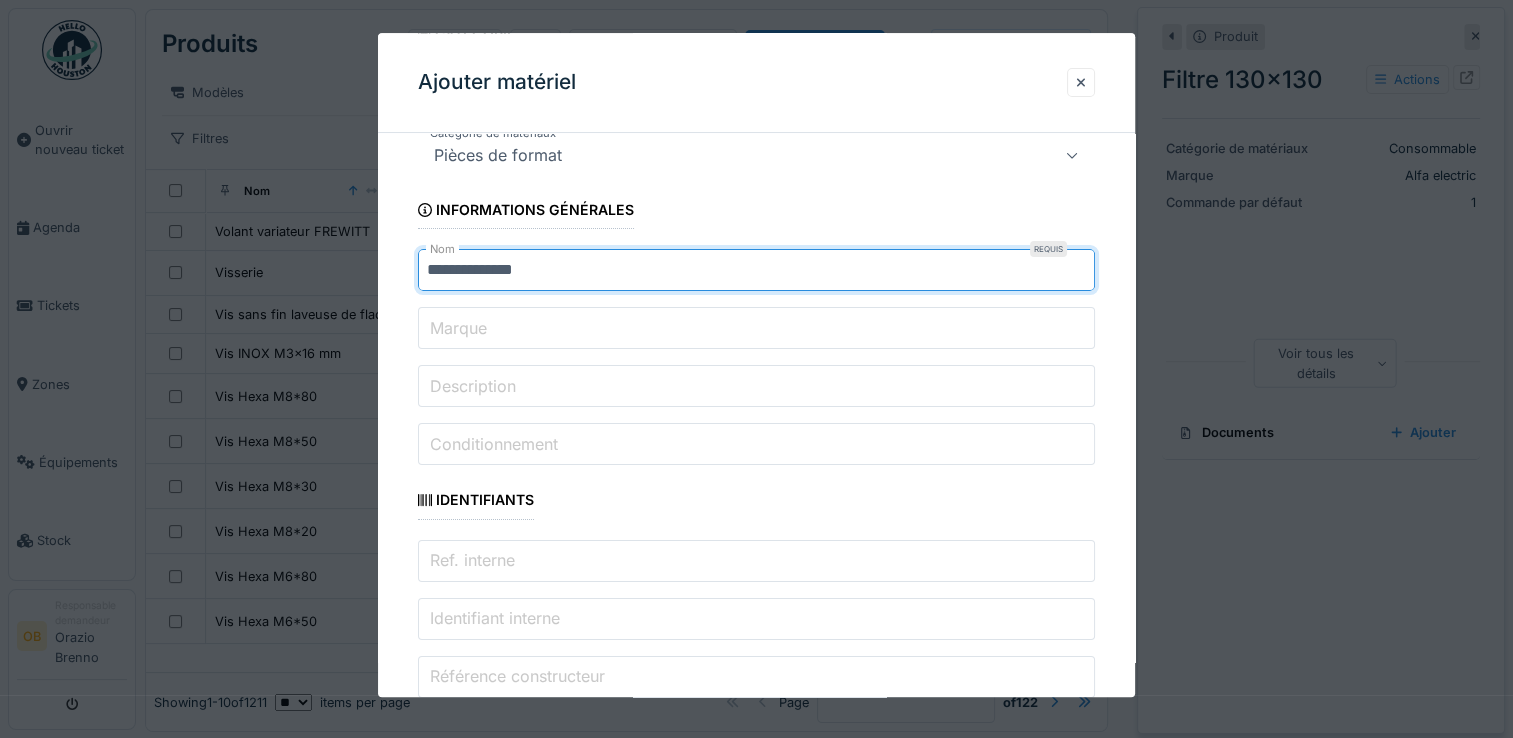 type on "**********" 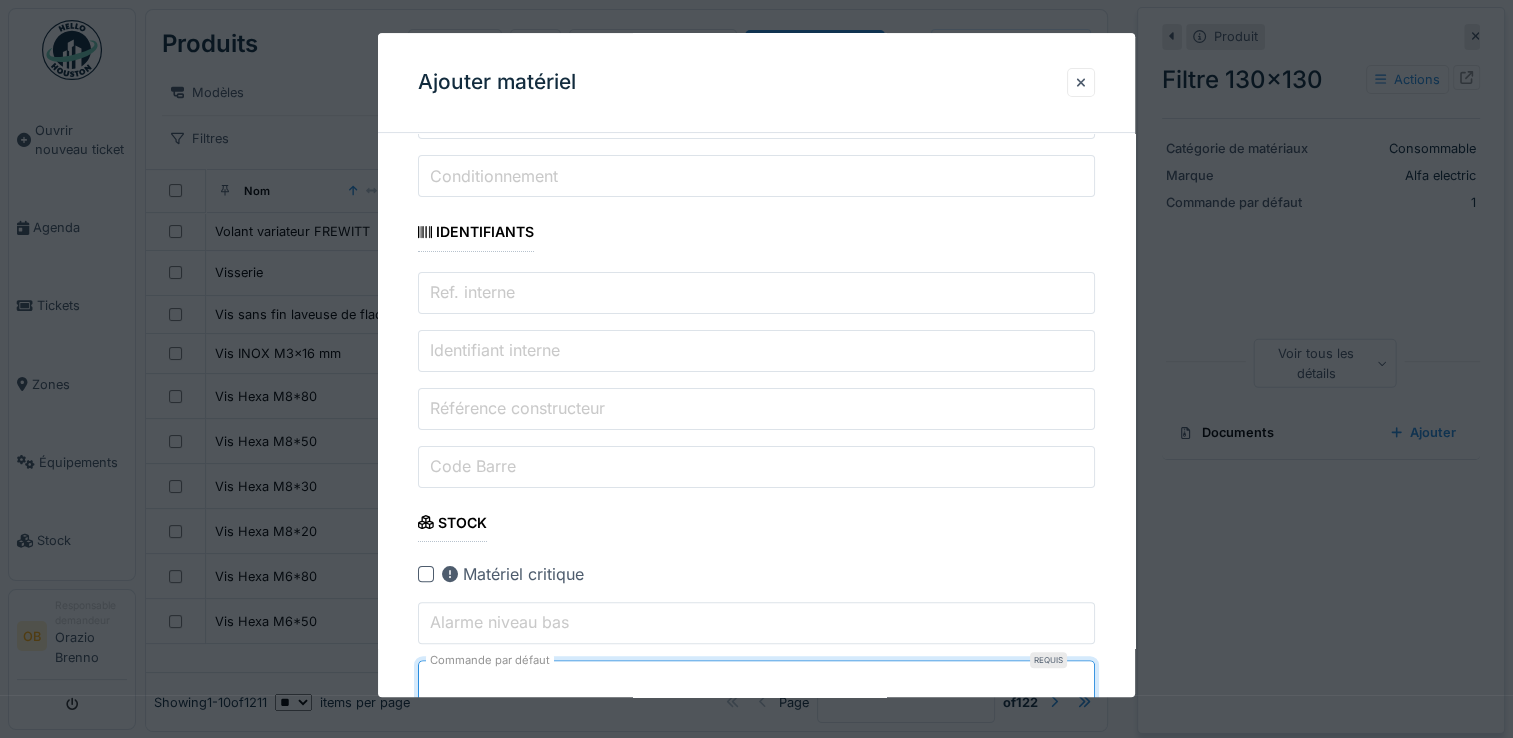 type on "*" 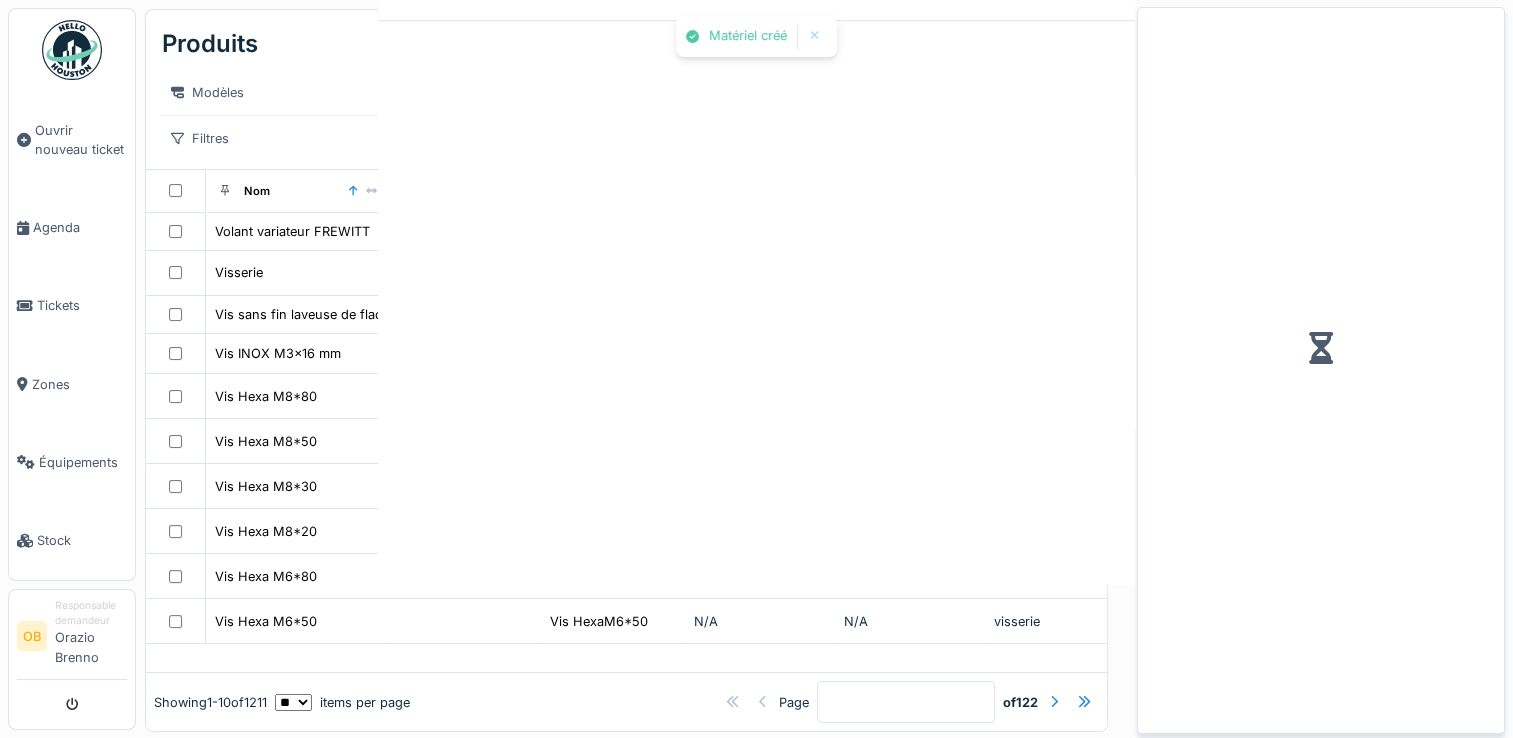 scroll, scrollTop: 0, scrollLeft: 0, axis: both 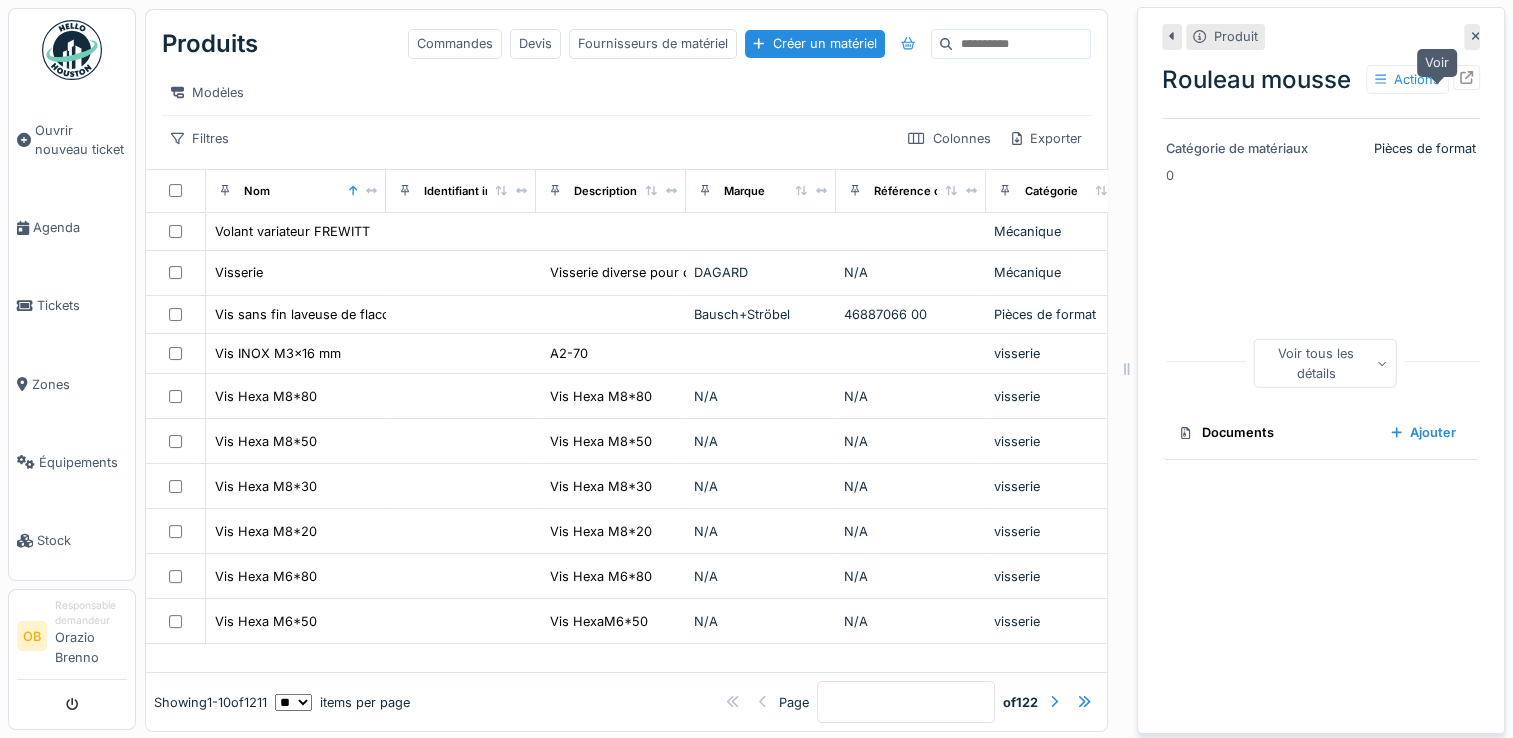 click at bounding box center (1466, 77) 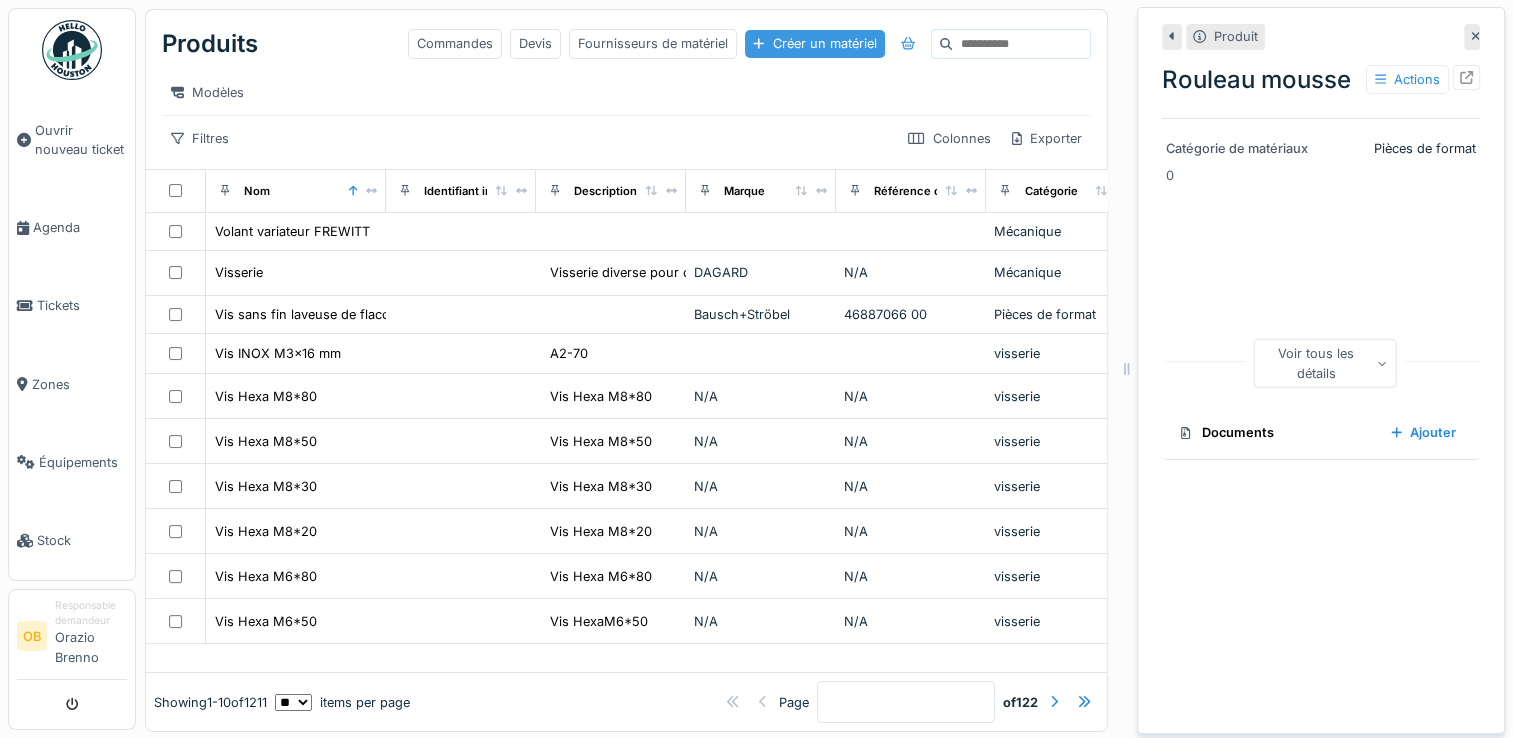 click on "Créer un matériel" at bounding box center (814, 43) 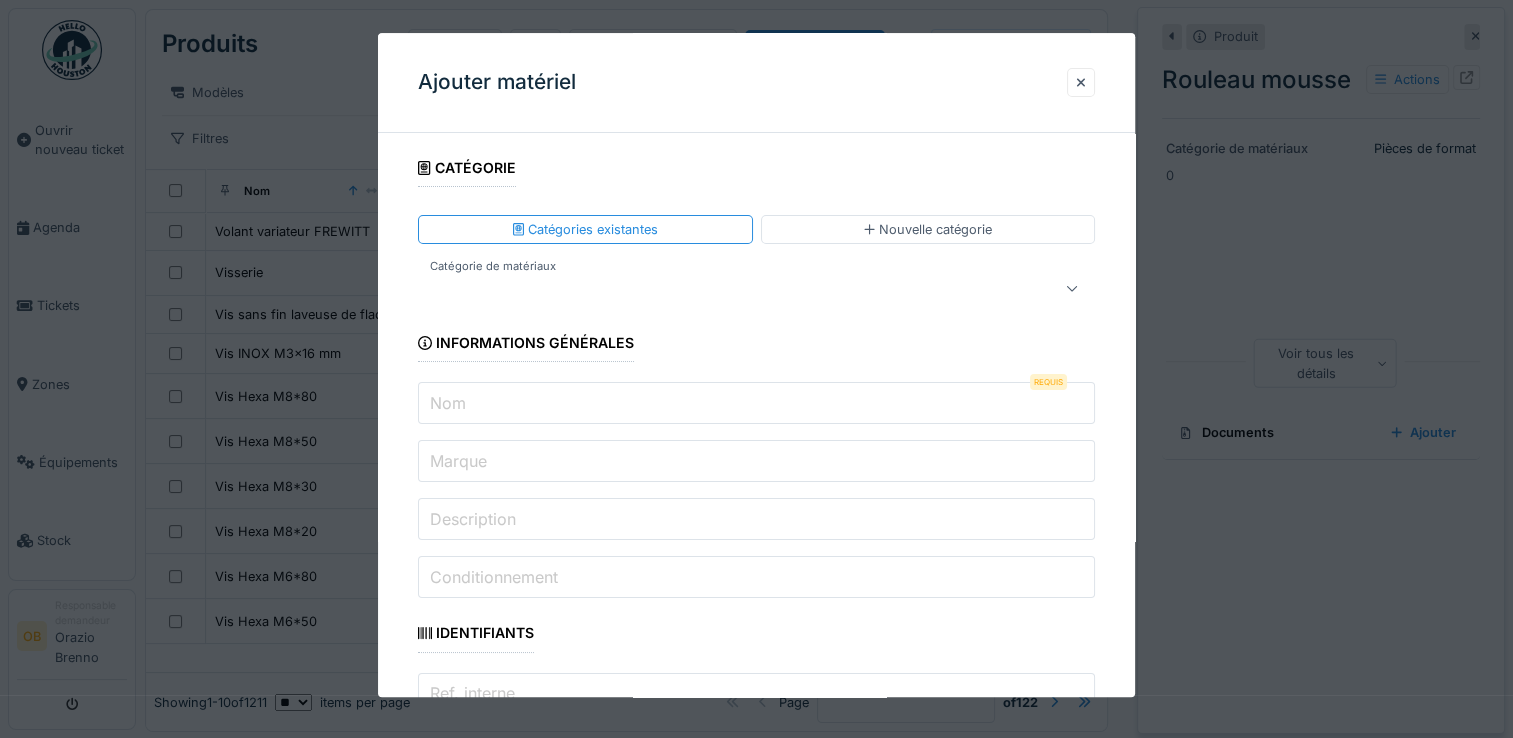 click at bounding box center (722, 289) 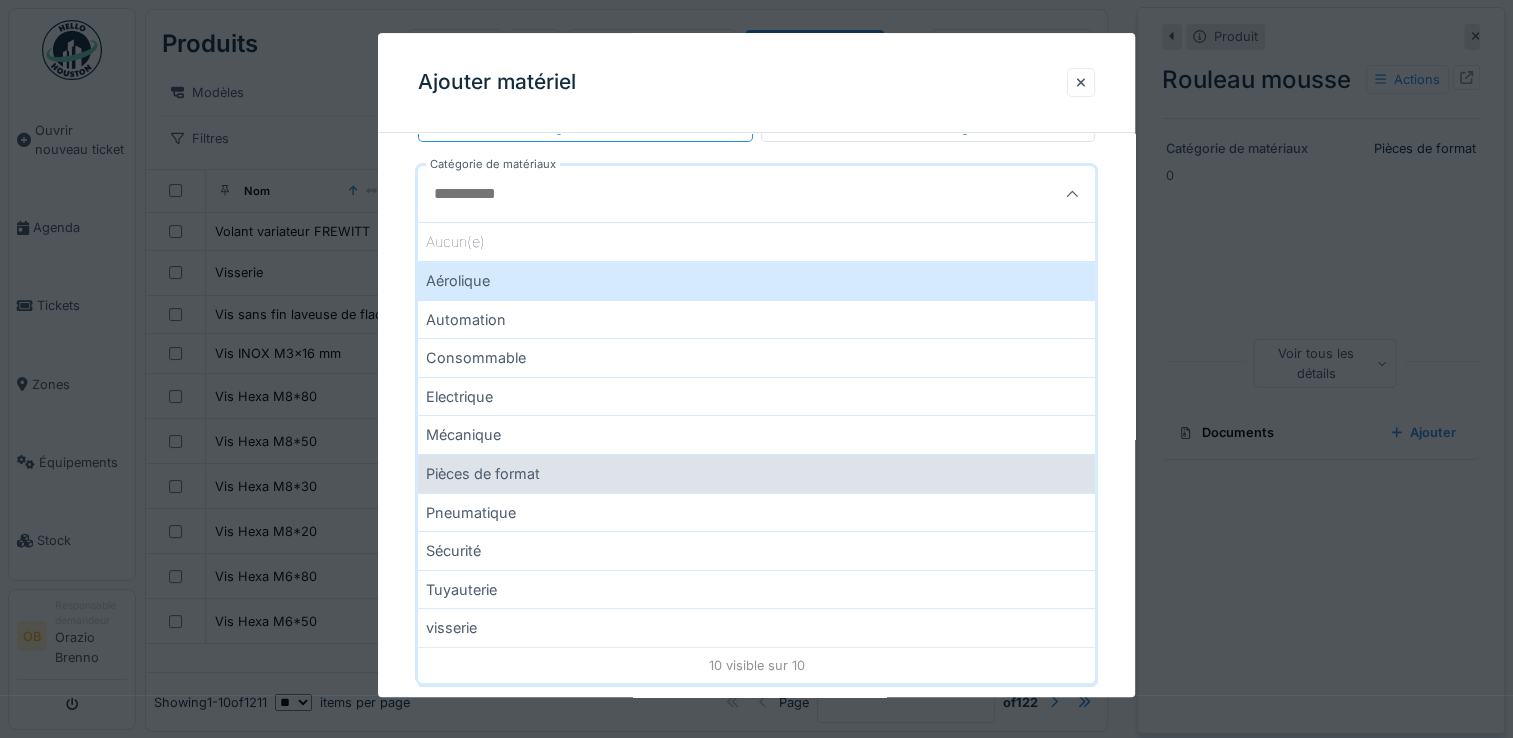 scroll, scrollTop: 133, scrollLeft: 0, axis: vertical 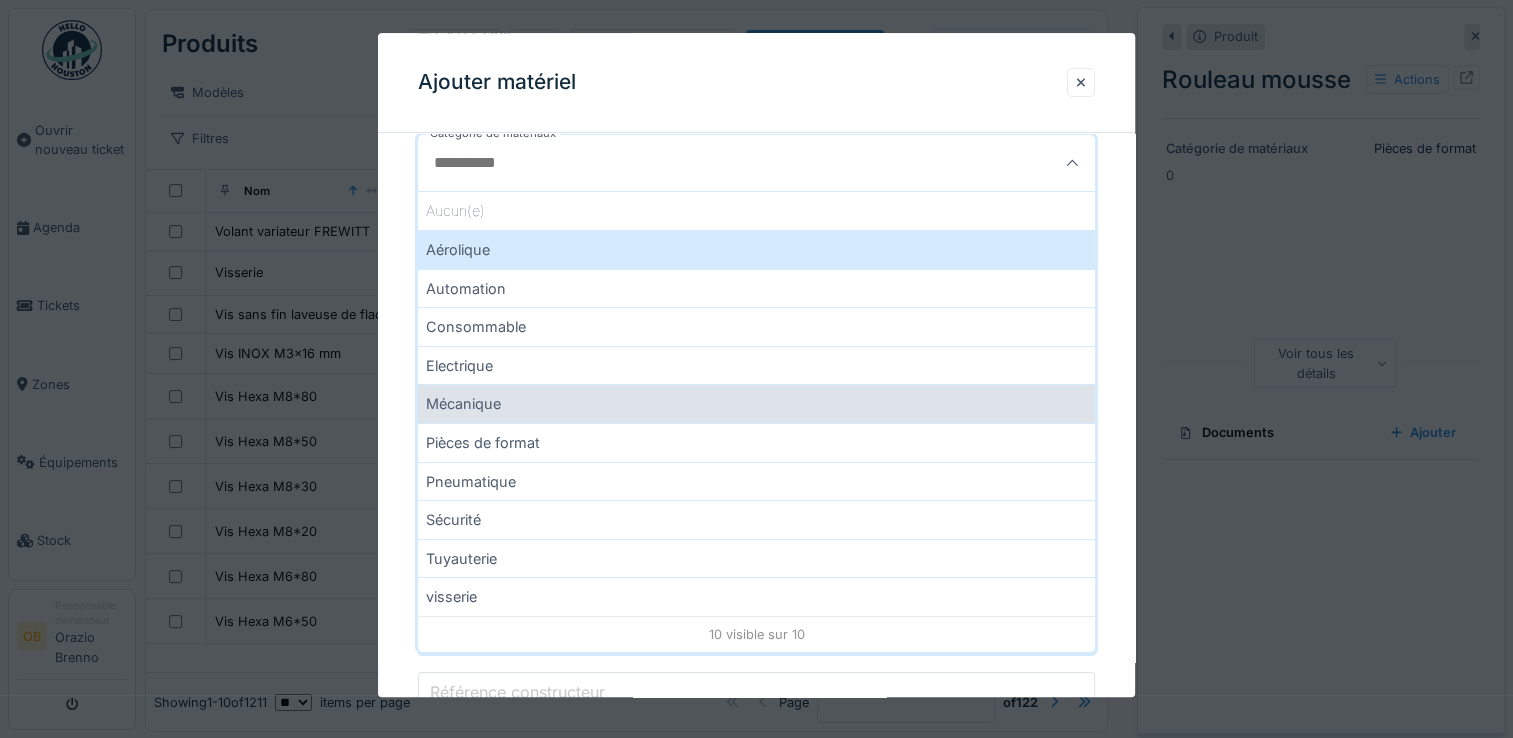 click on "Mécanique" at bounding box center (756, 404) 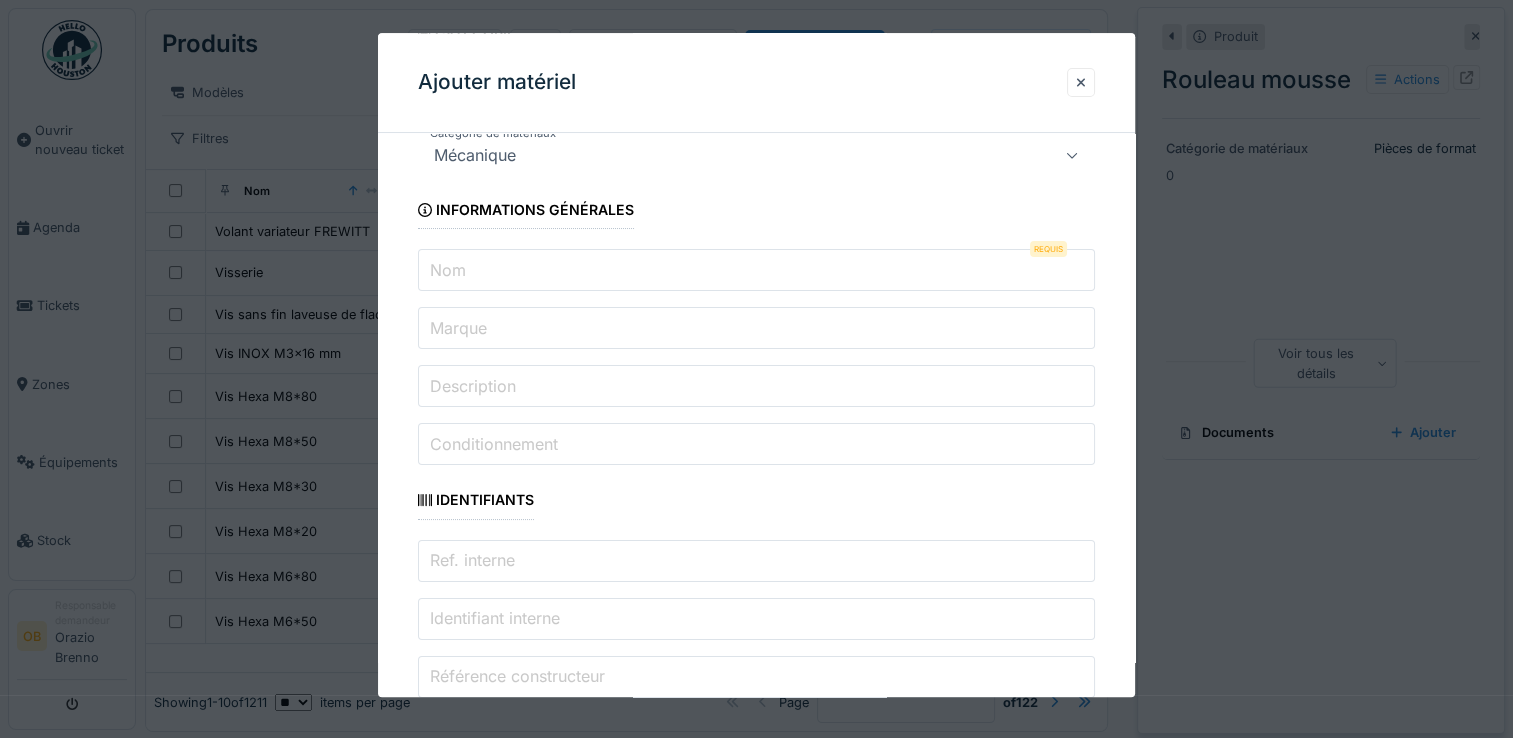 click on "Nom" at bounding box center [756, 271] 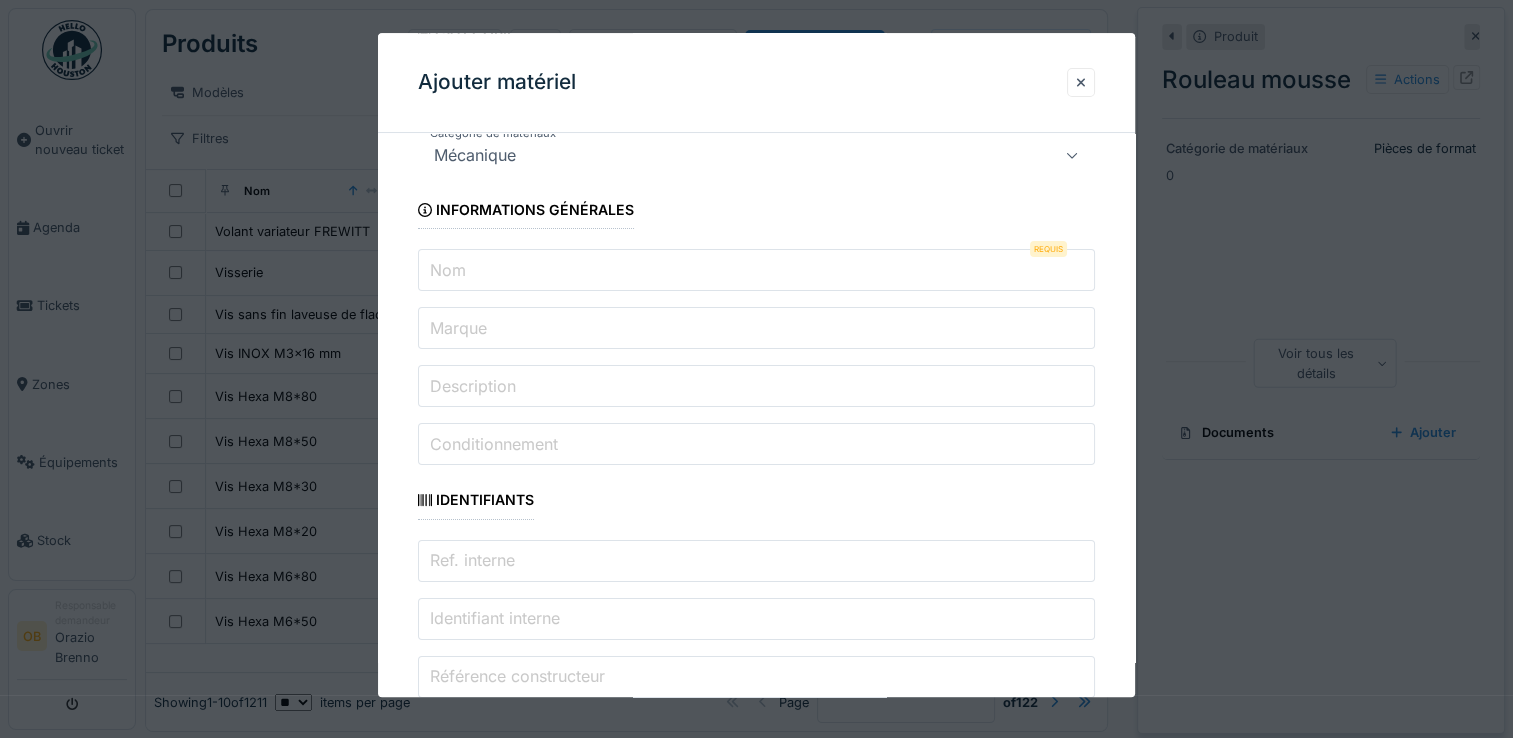 click on "Mécanique" at bounding box center (475, 156) 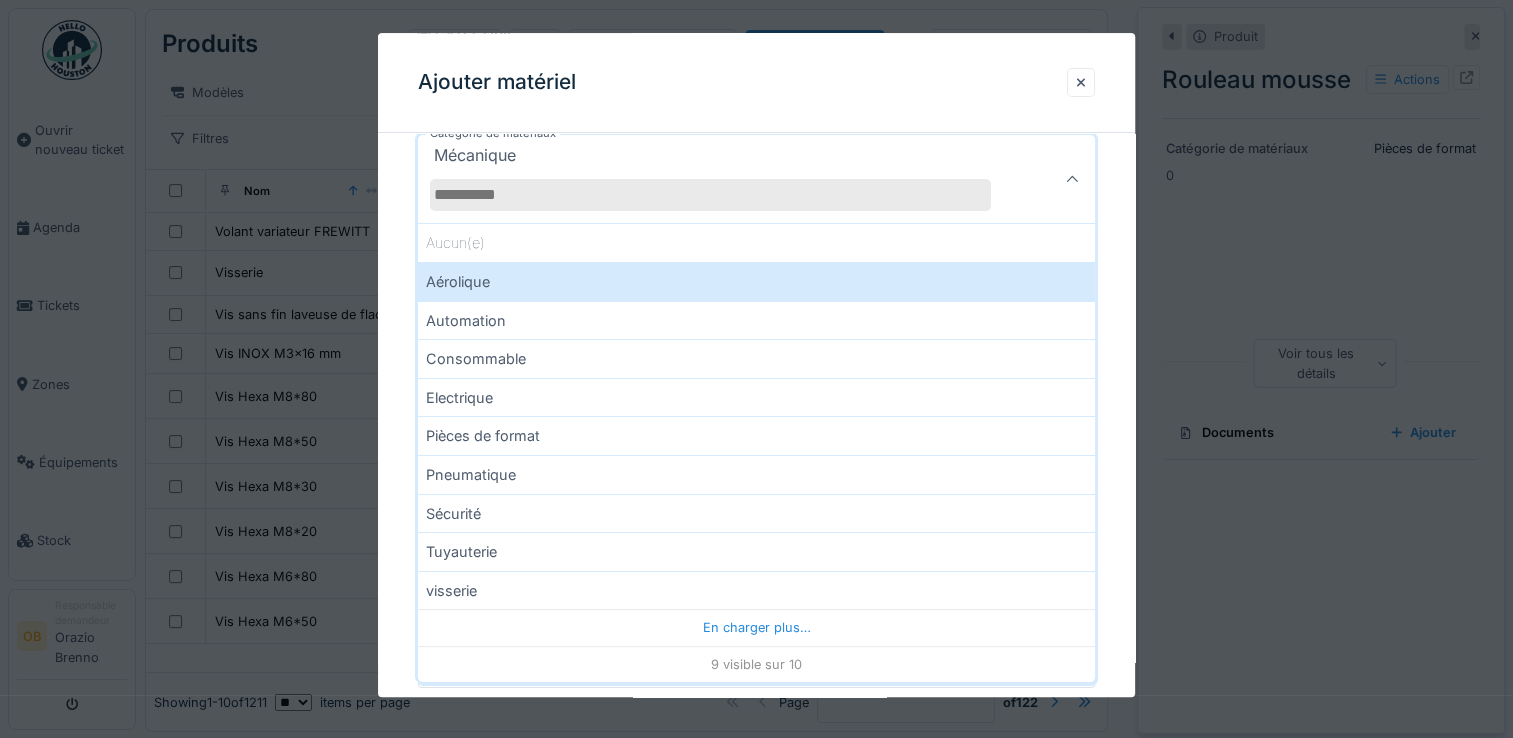 click on "Pièces de format" at bounding box center (756, 436) 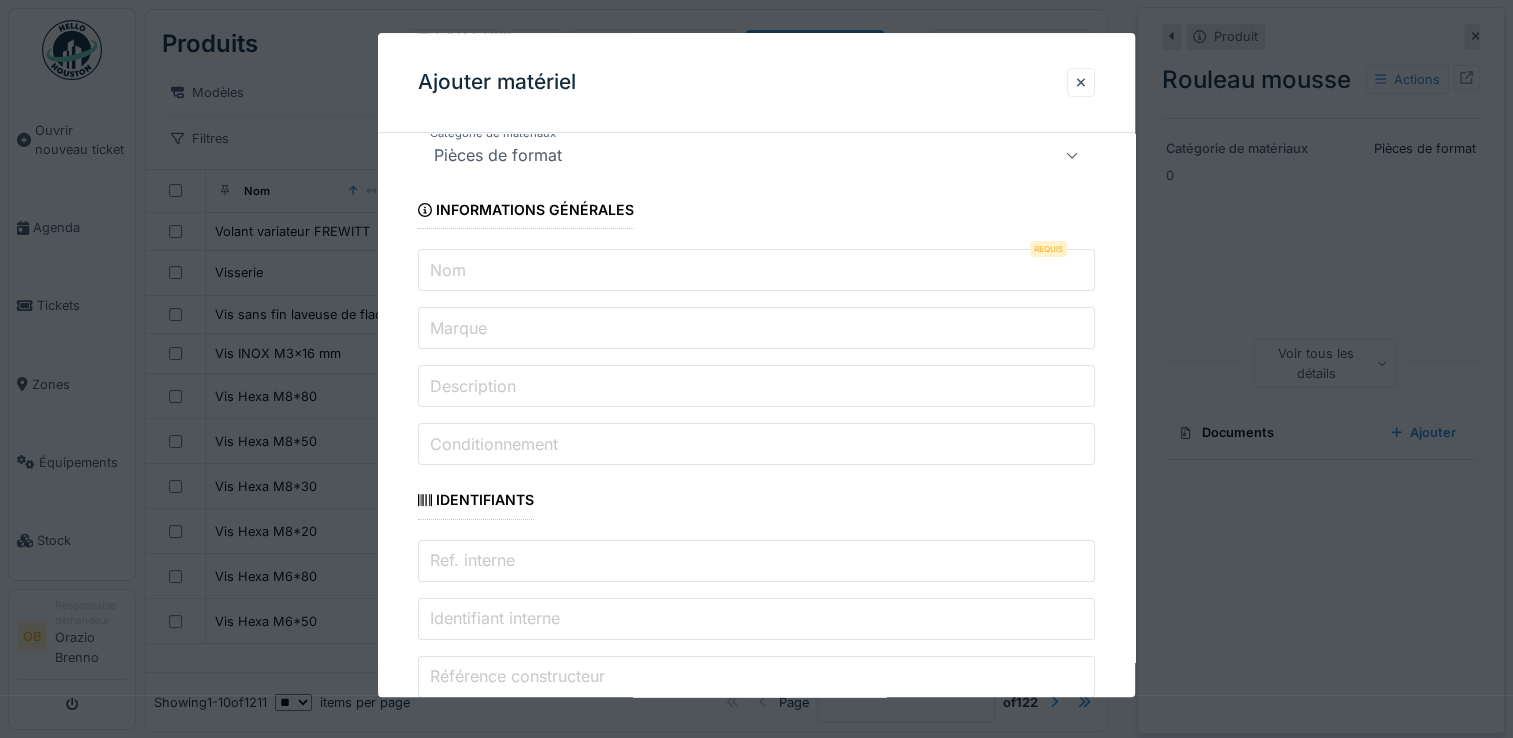 click on "Nom" at bounding box center [448, 270] 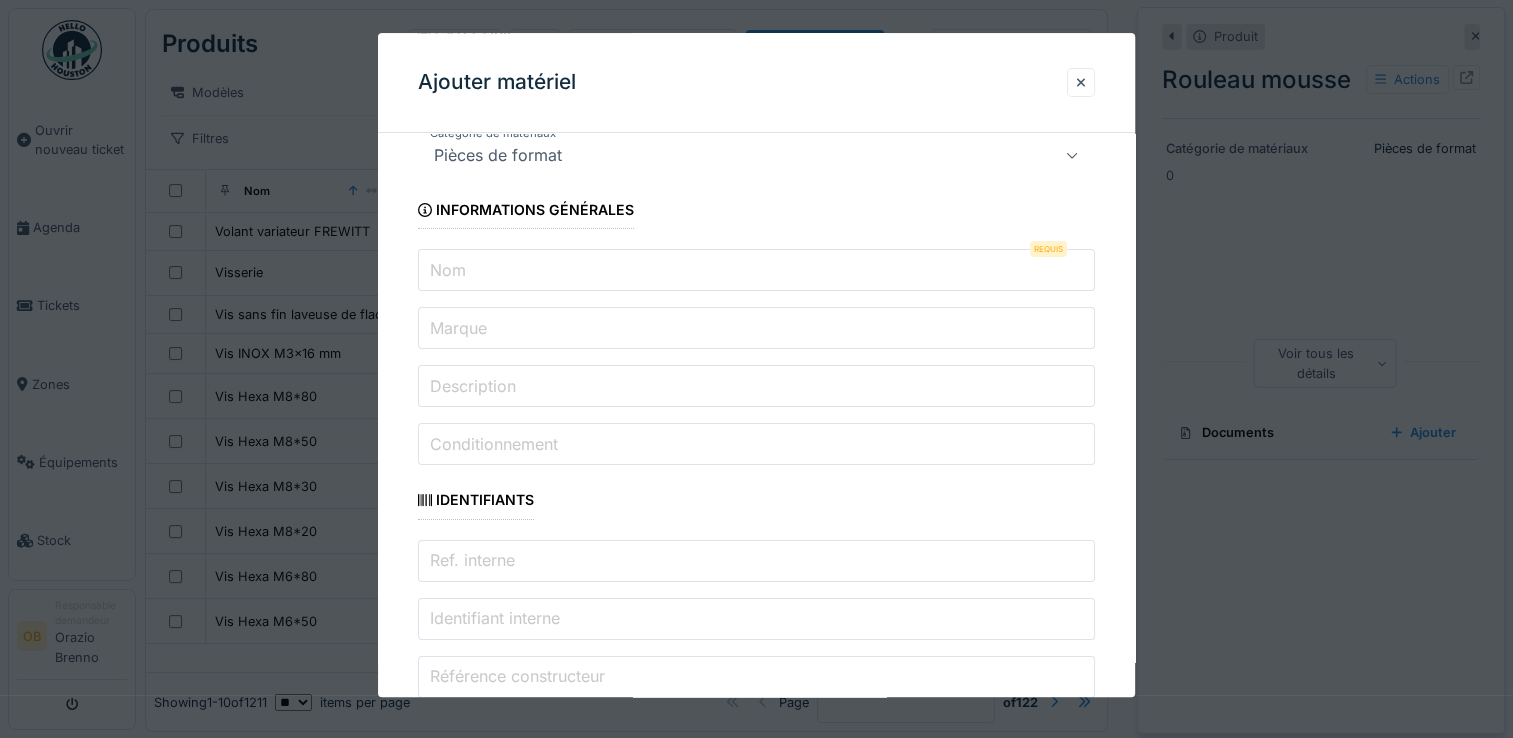 click on "Nom" at bounding box center [448, 270] 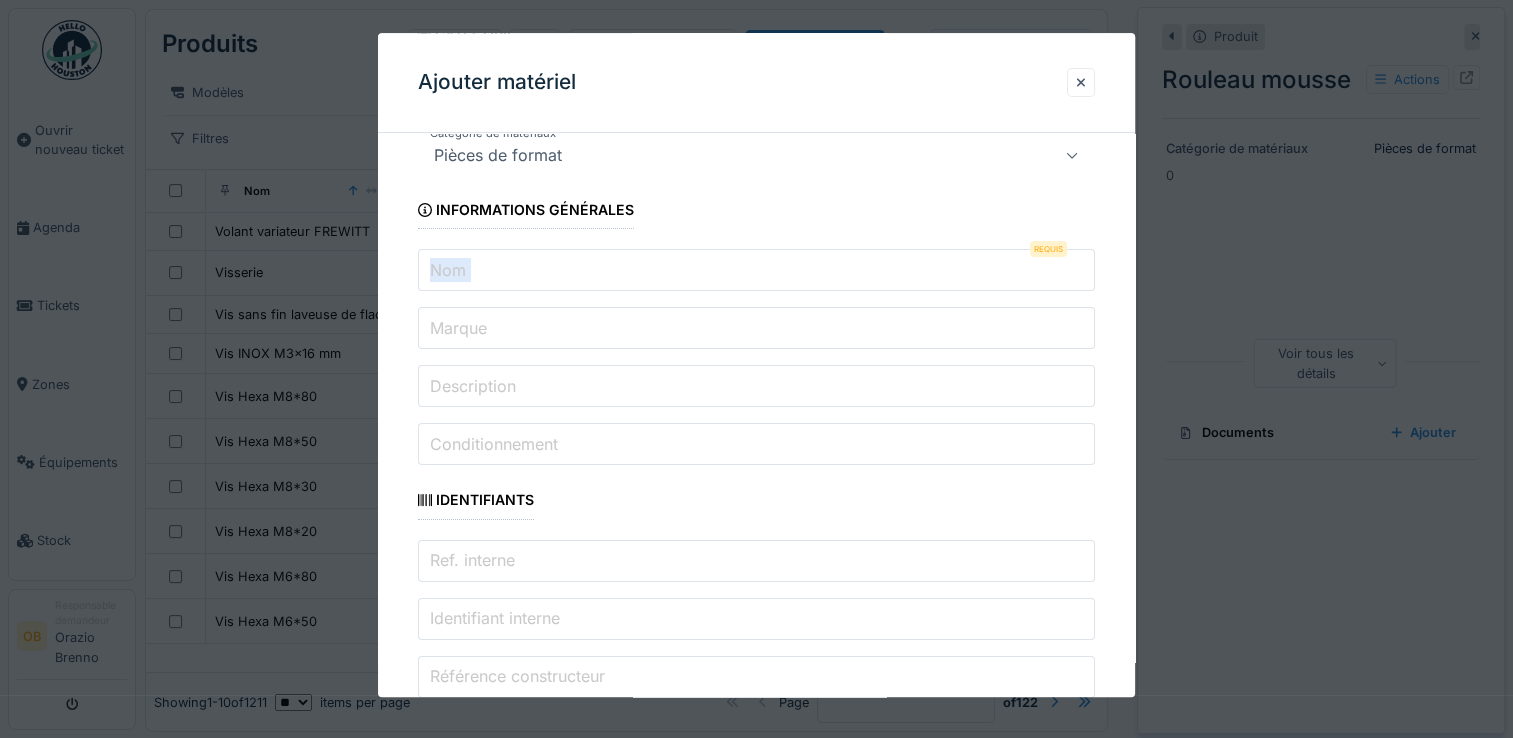 click on "Nom" at bounding box center (448, 270) 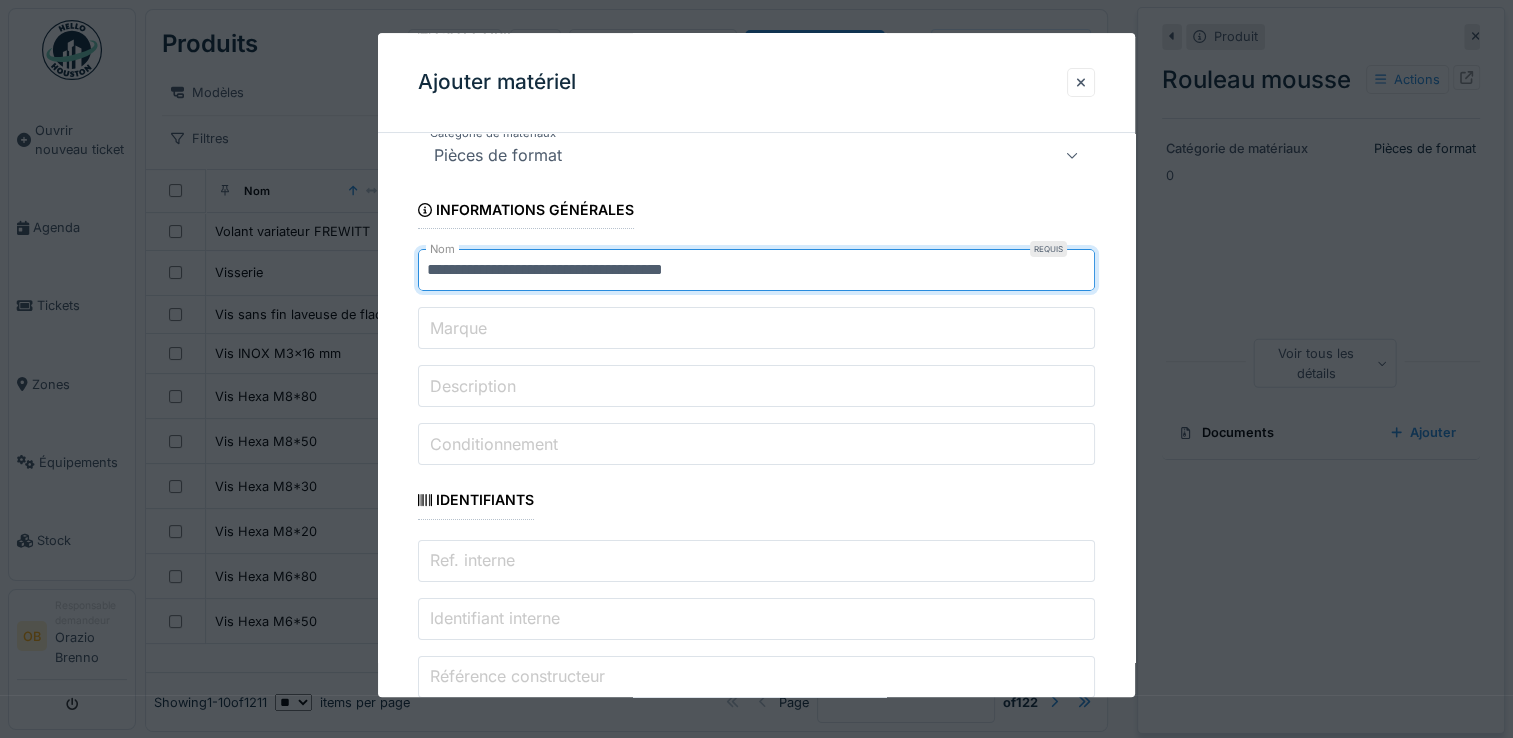 type on "**********" 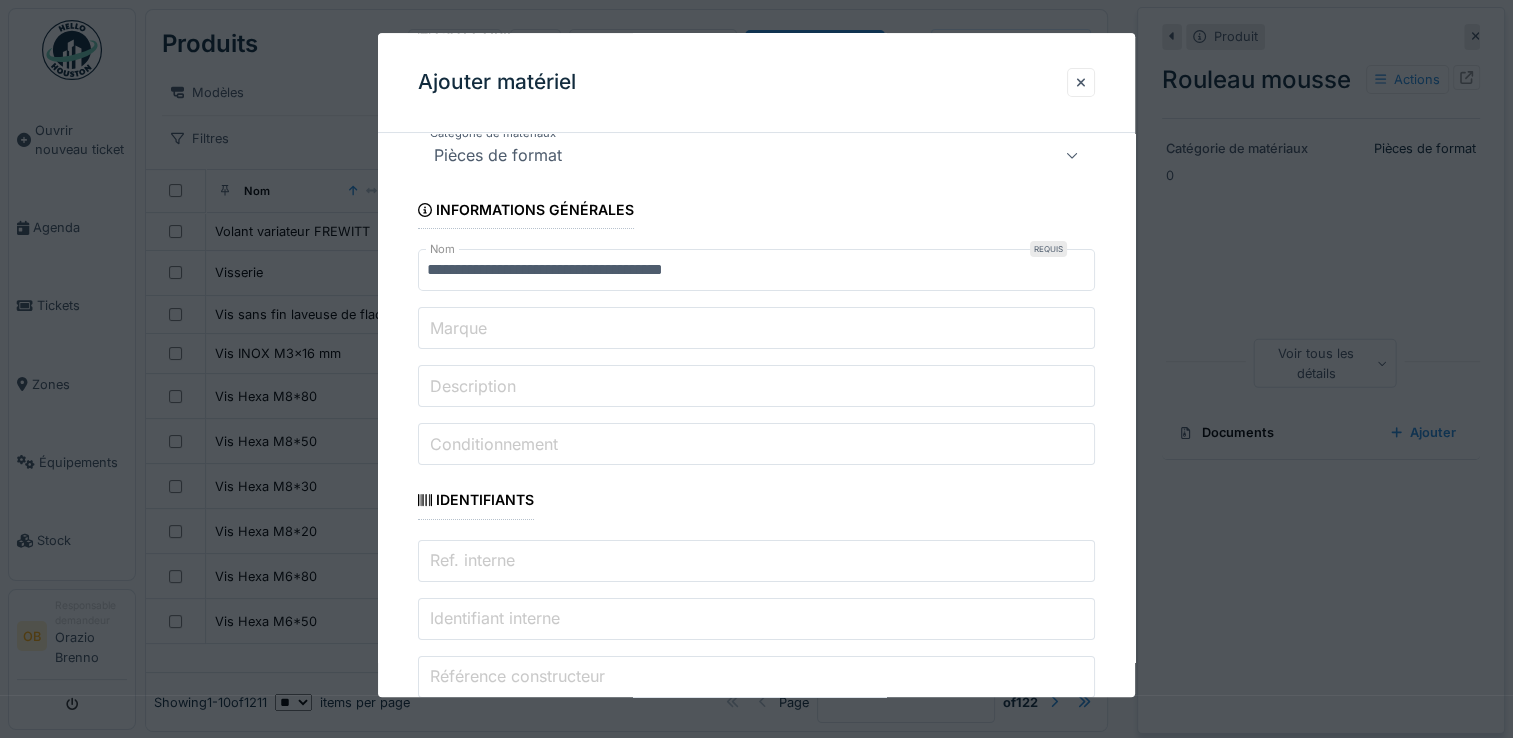 scroll, scrollTop: 401, scrollLeft: 0, axis: vertical 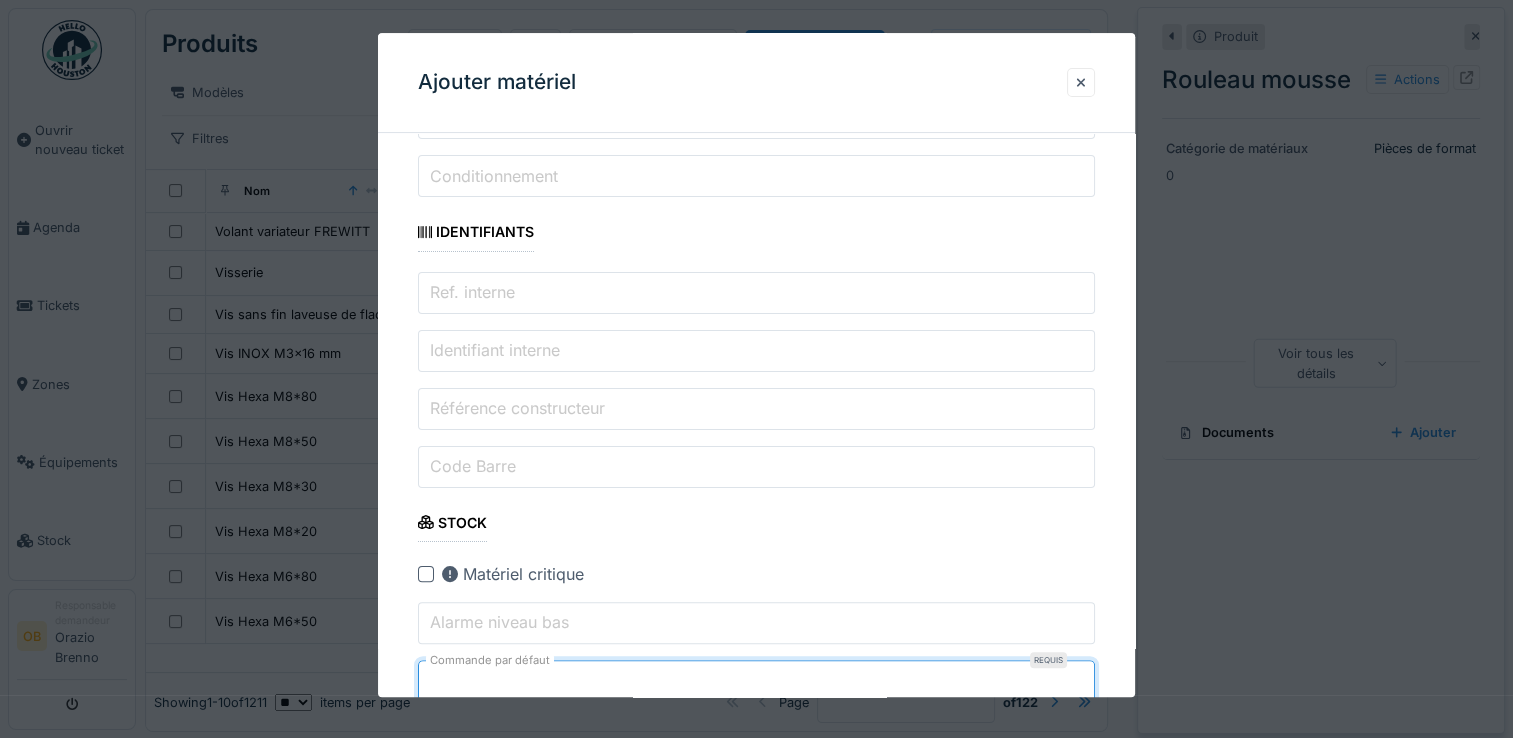 type on "*" 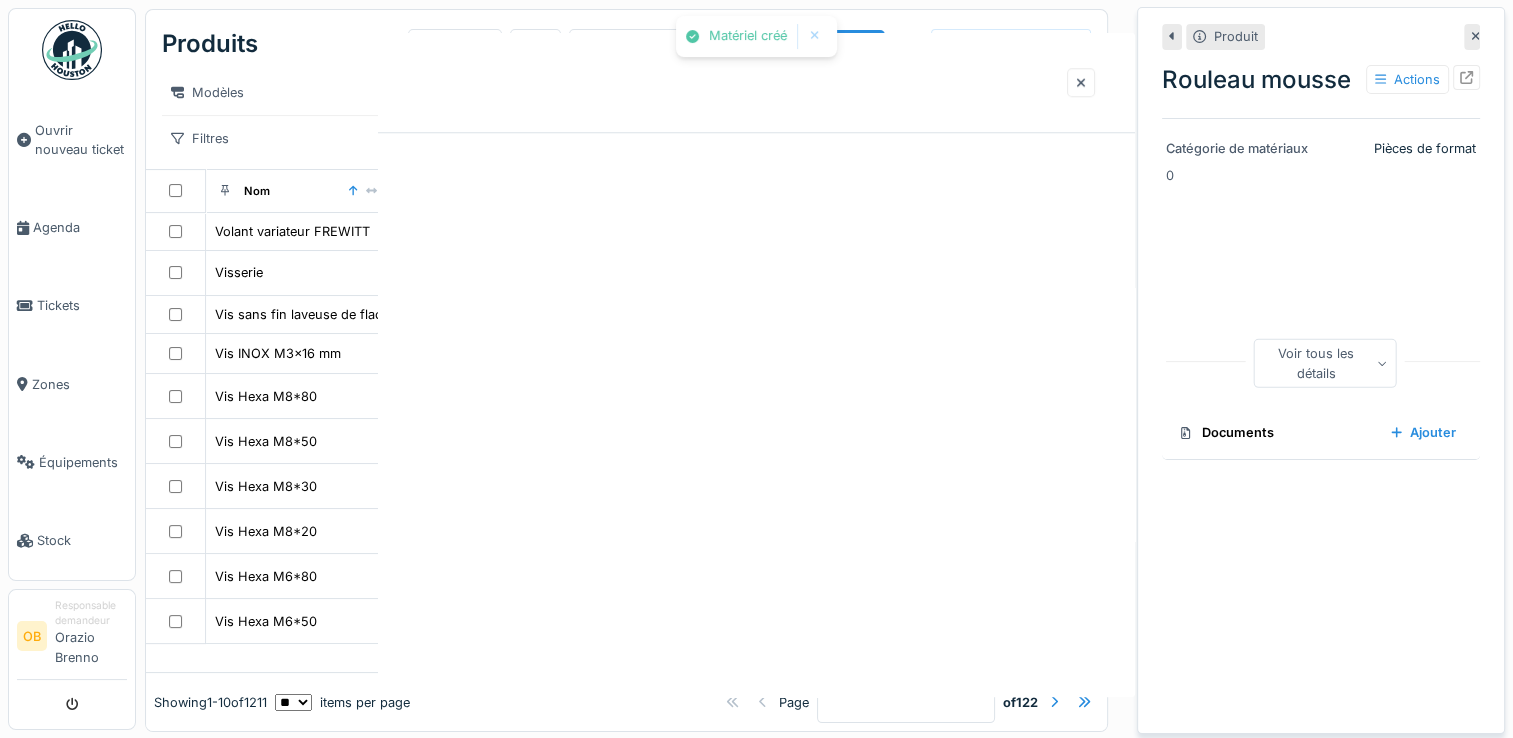 scroll, scrollTop: 0, scrollLeft: 0, axis: both 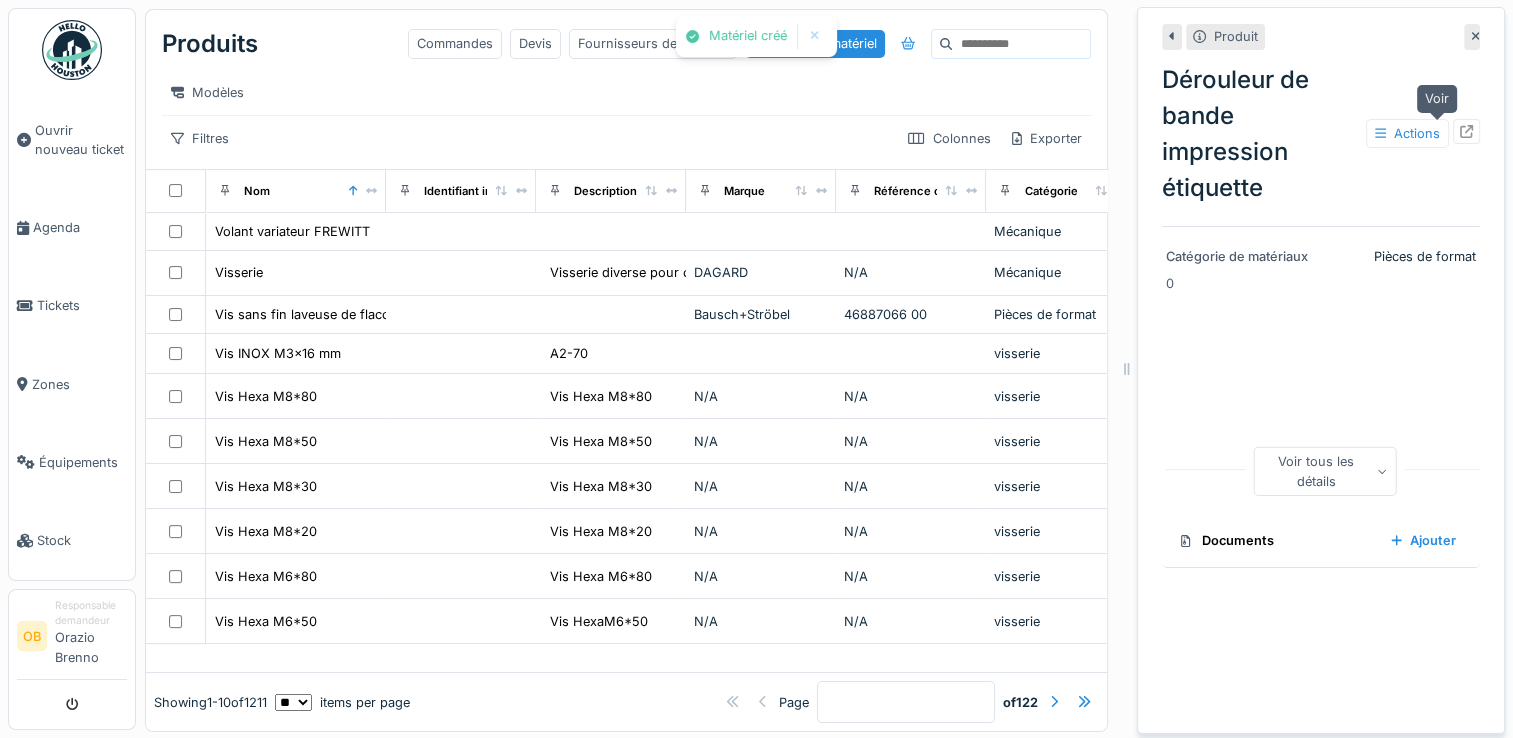 click at bounding box center [1466, 131] 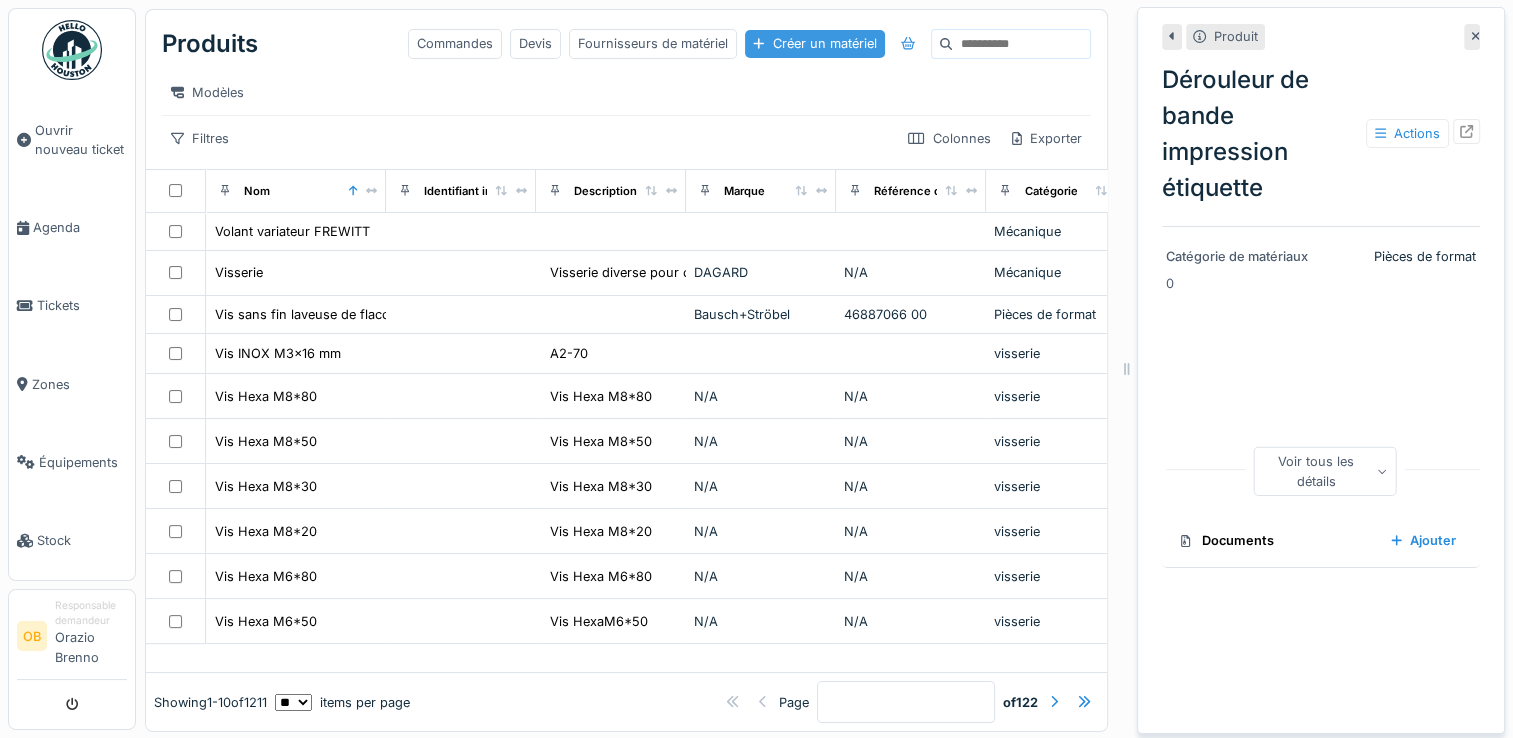 click on "Créer un matériel" at bounding box center [814, 43] 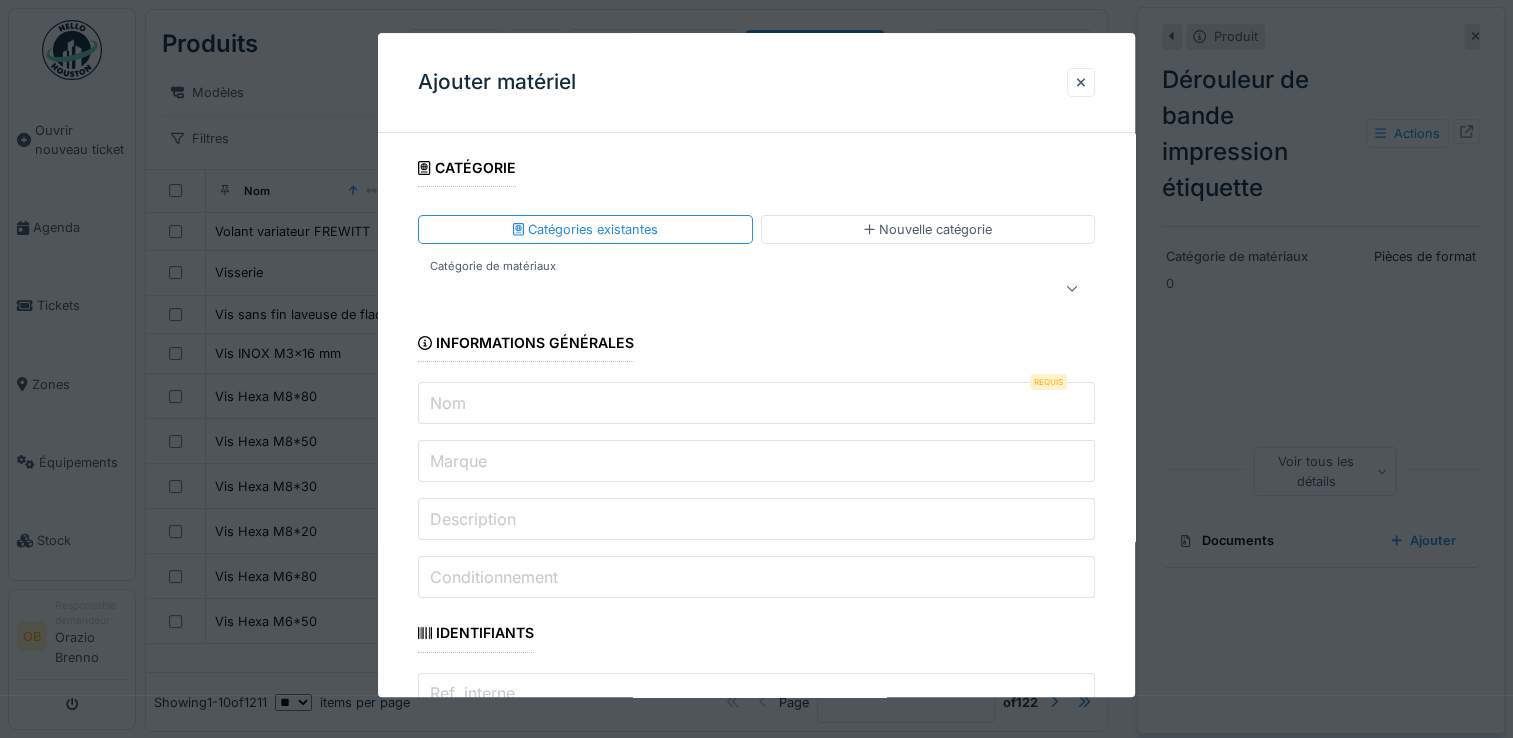 click at bounding box center [722, 289] 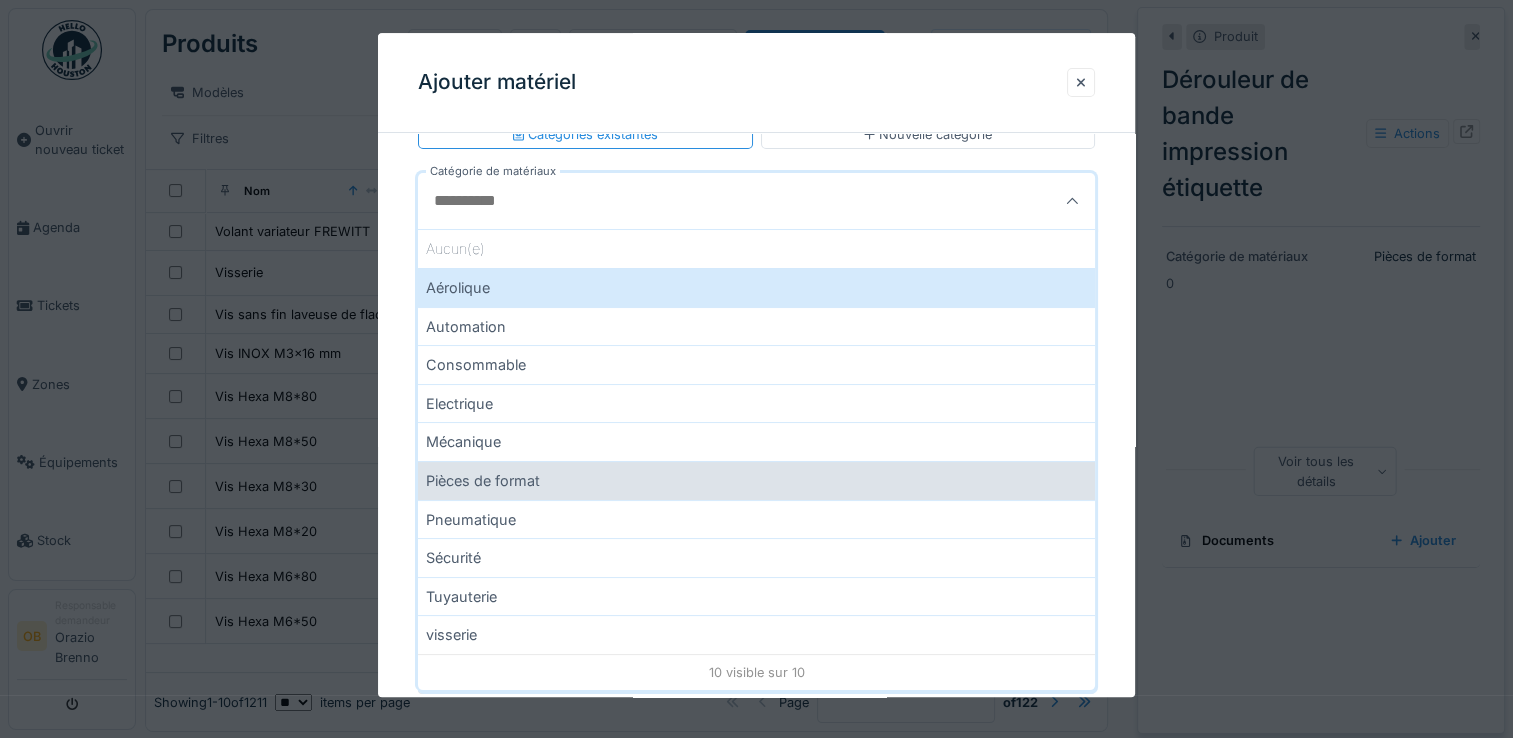scroll, scrollTop: 133, scrollLeft: 0, axis: vertical 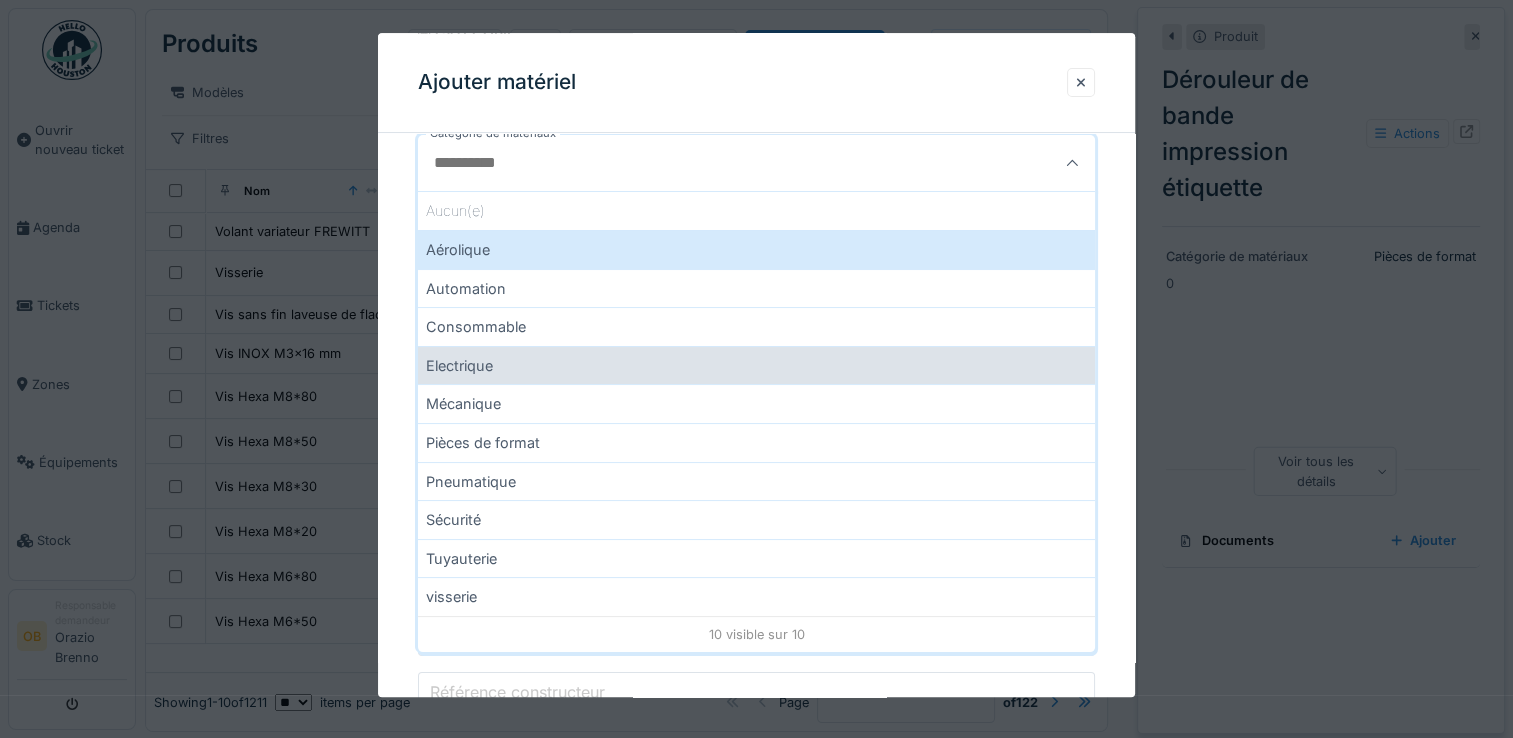 click on "Electrique" at bounding box center (756, 365) 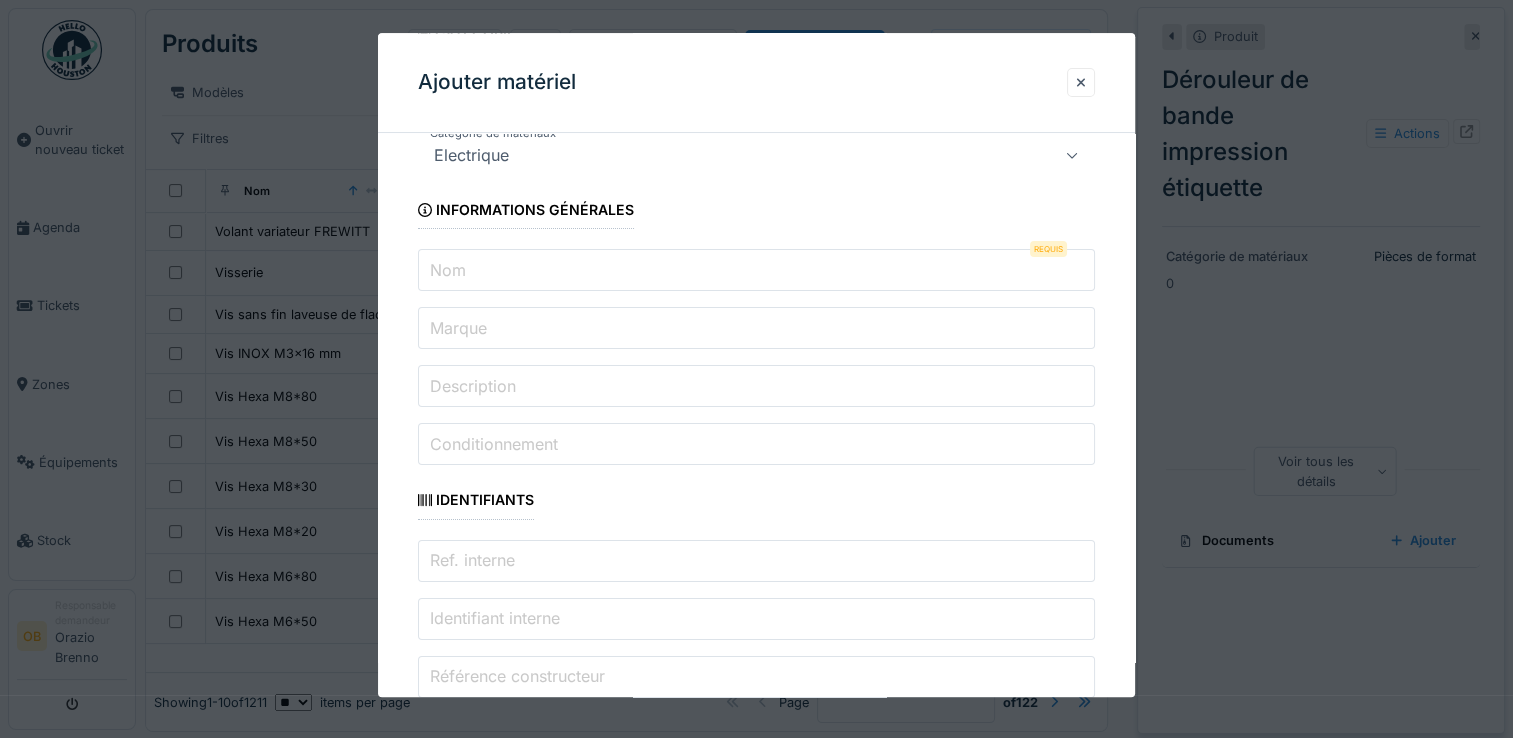 click on "Nom" at bounding box center [756, 271] 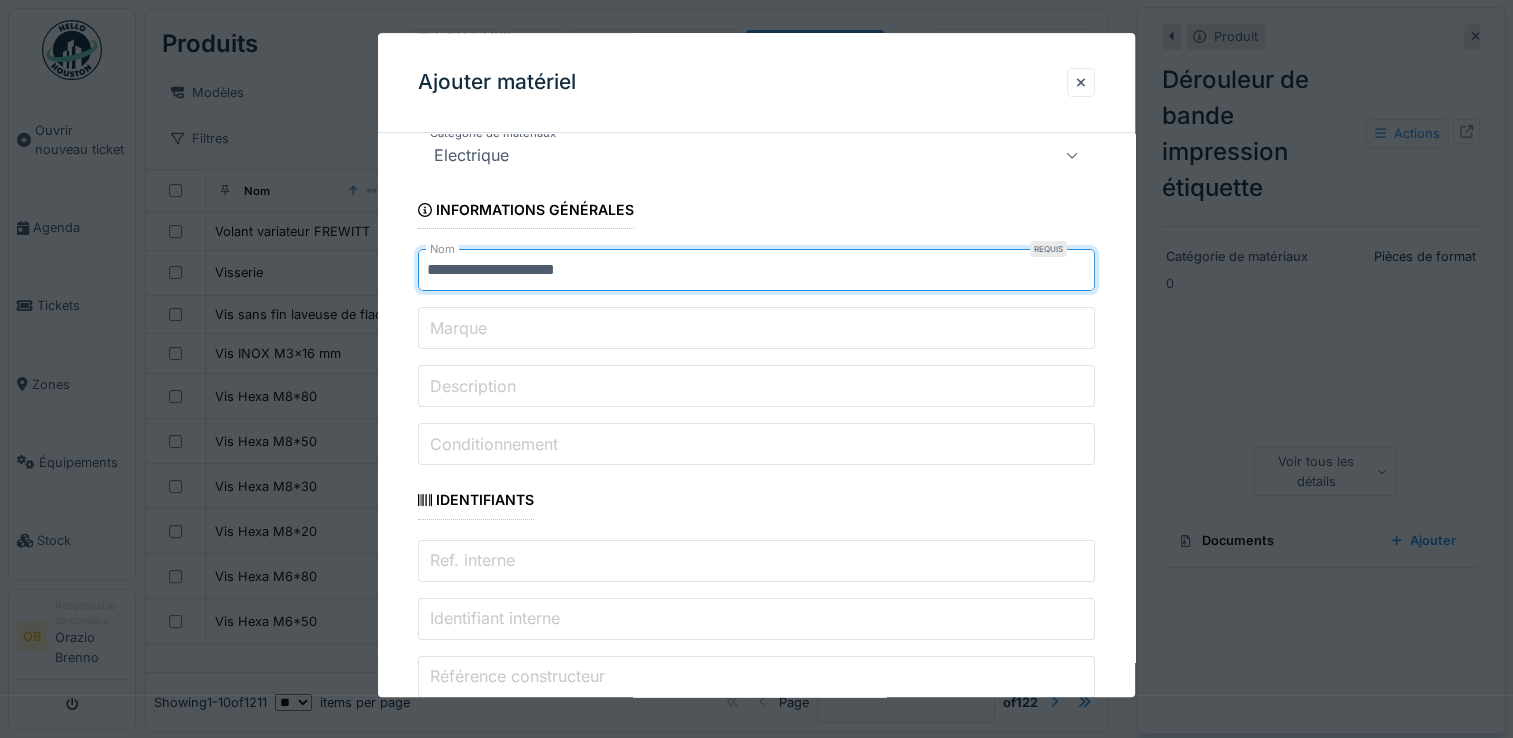 type on "**********" 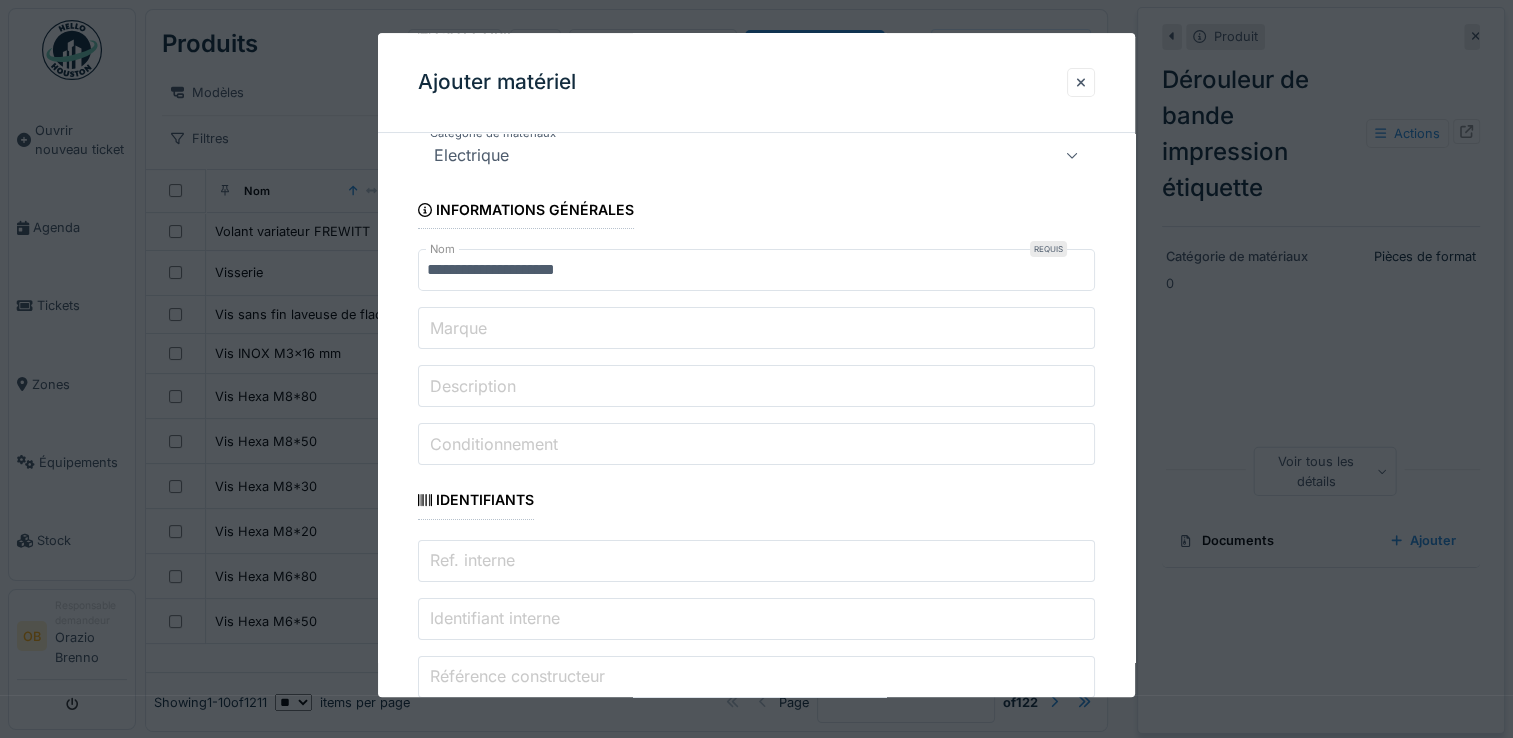 click on "Marque" at bounding box center [756, 329] 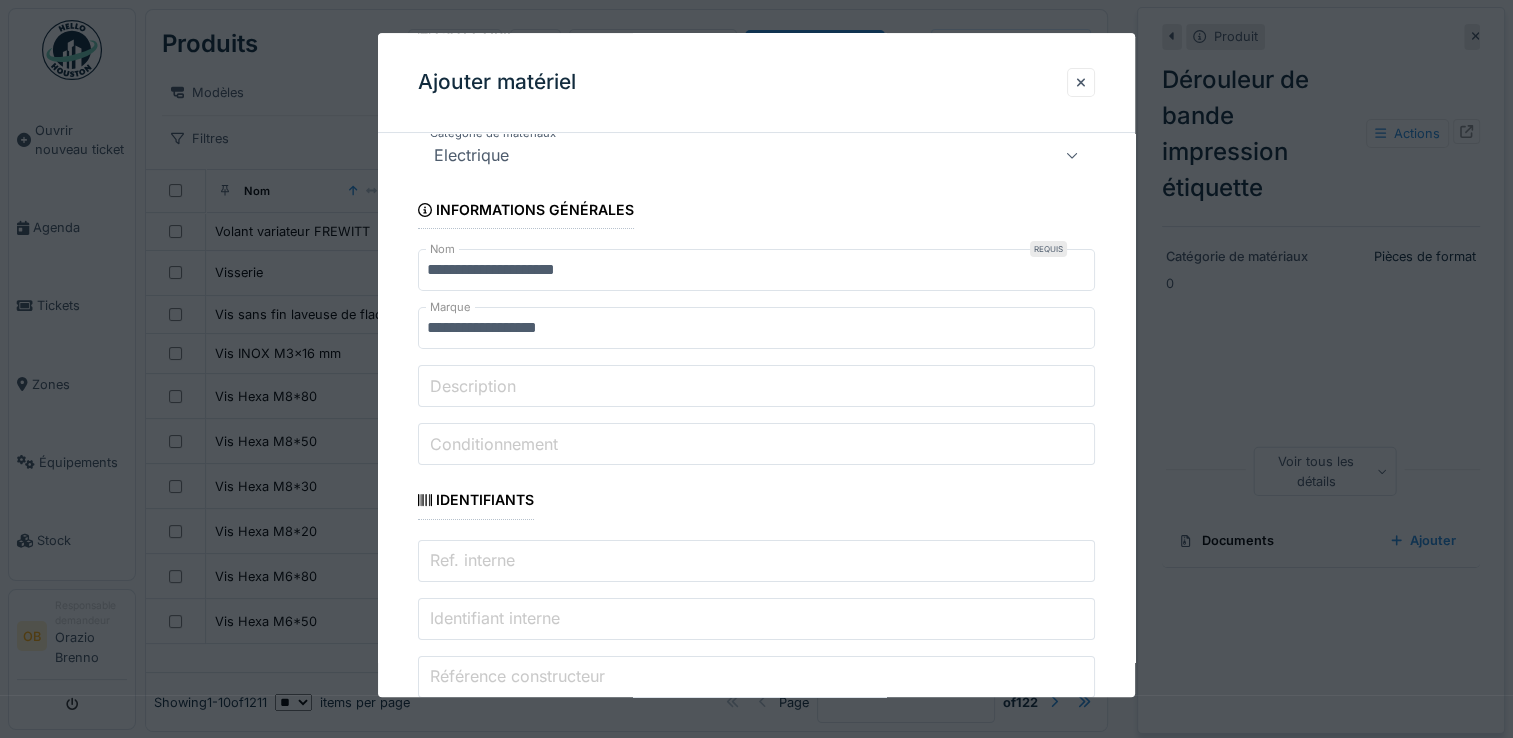 click on "Description" at bounding box center [756, 387] 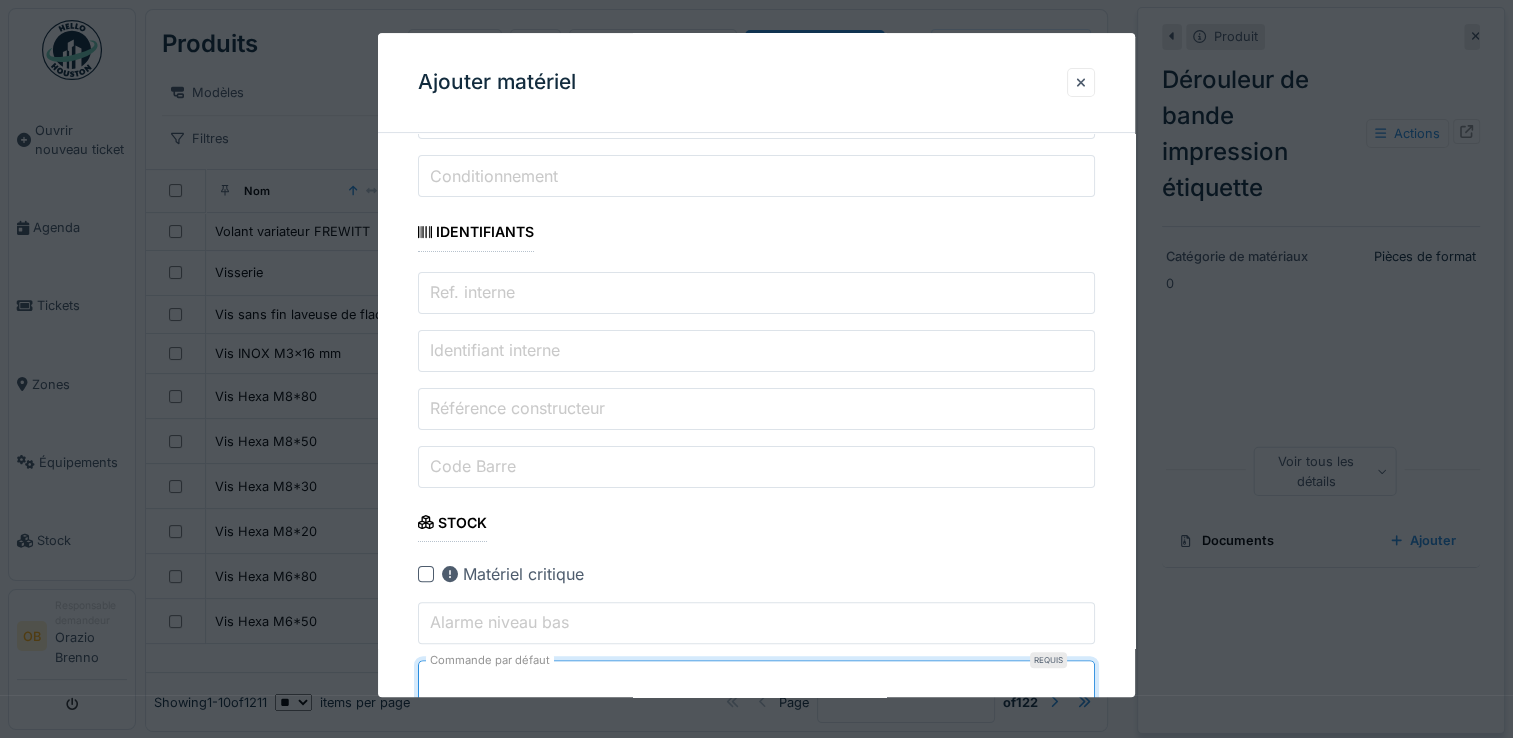 type on "*" 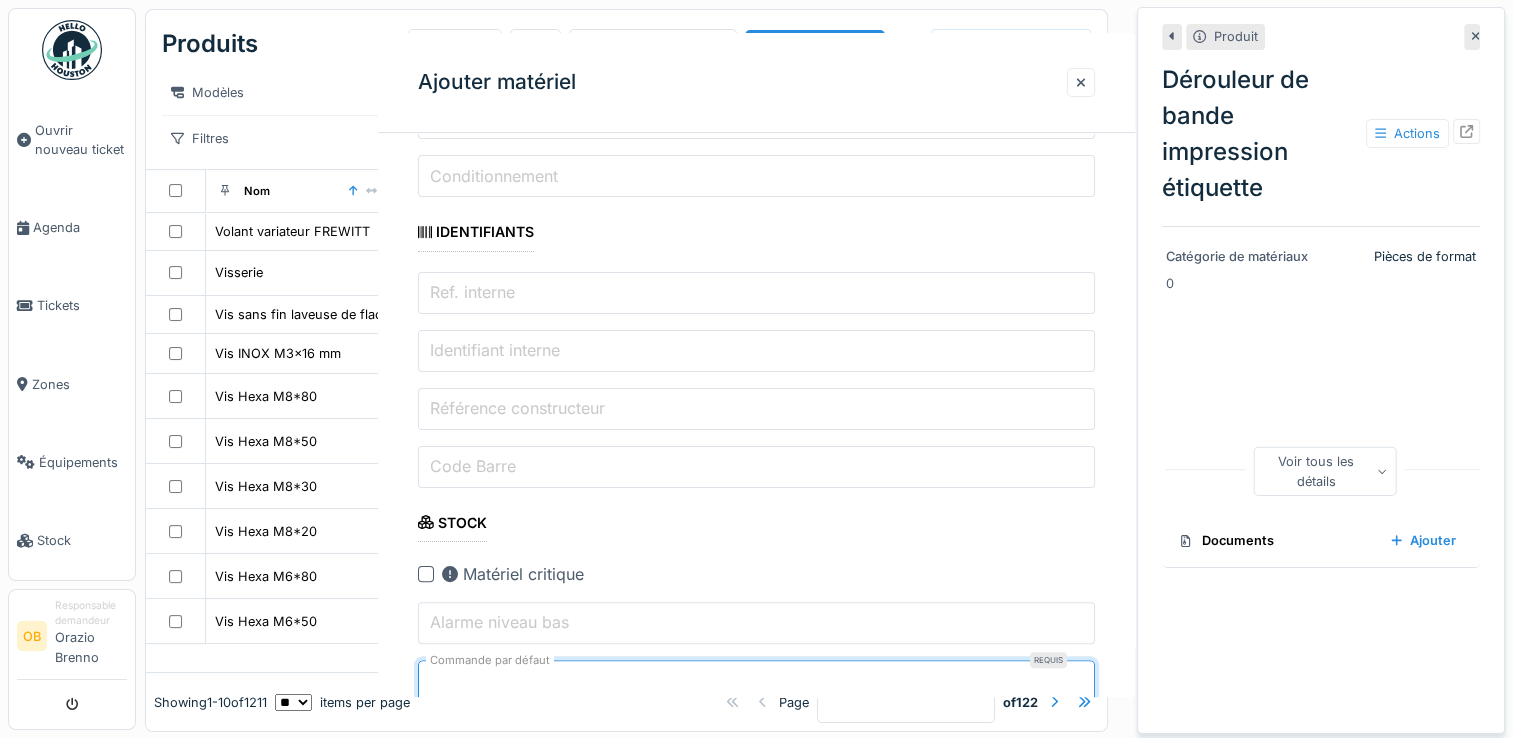 scroll, scrollTop: 0, scrollLeft: 0, axis: both 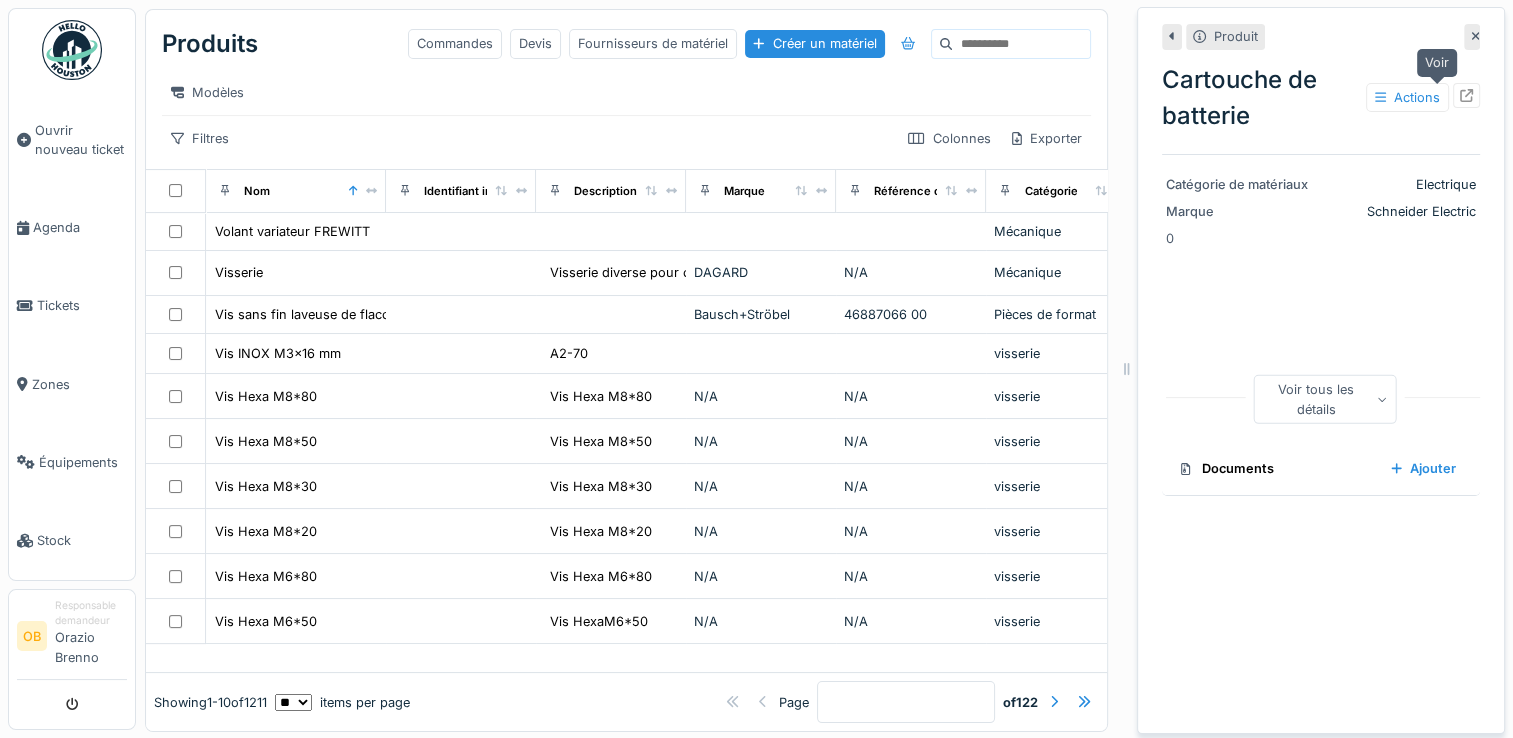 click 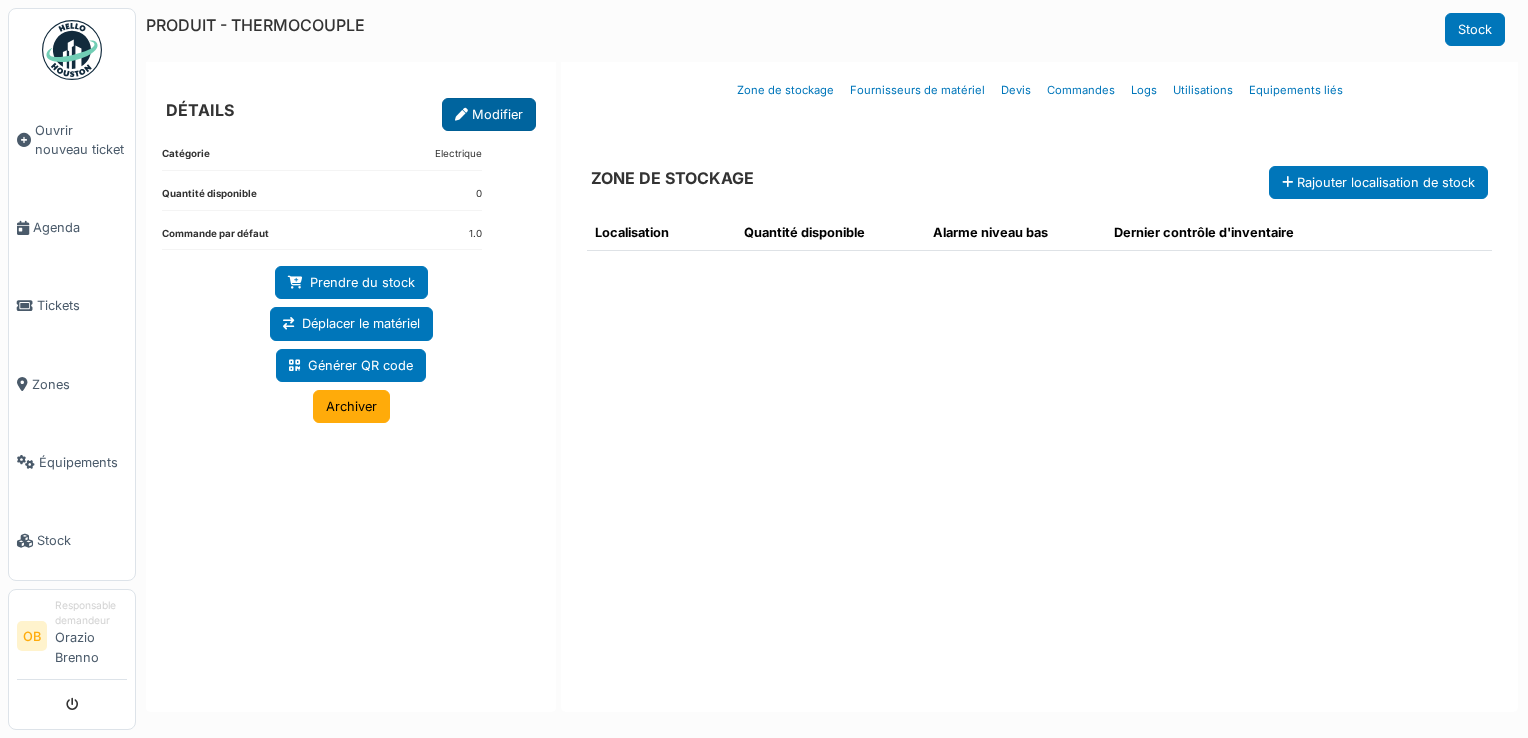 scroll, scrollTop: 0, scrollLeft: 0, axis: both 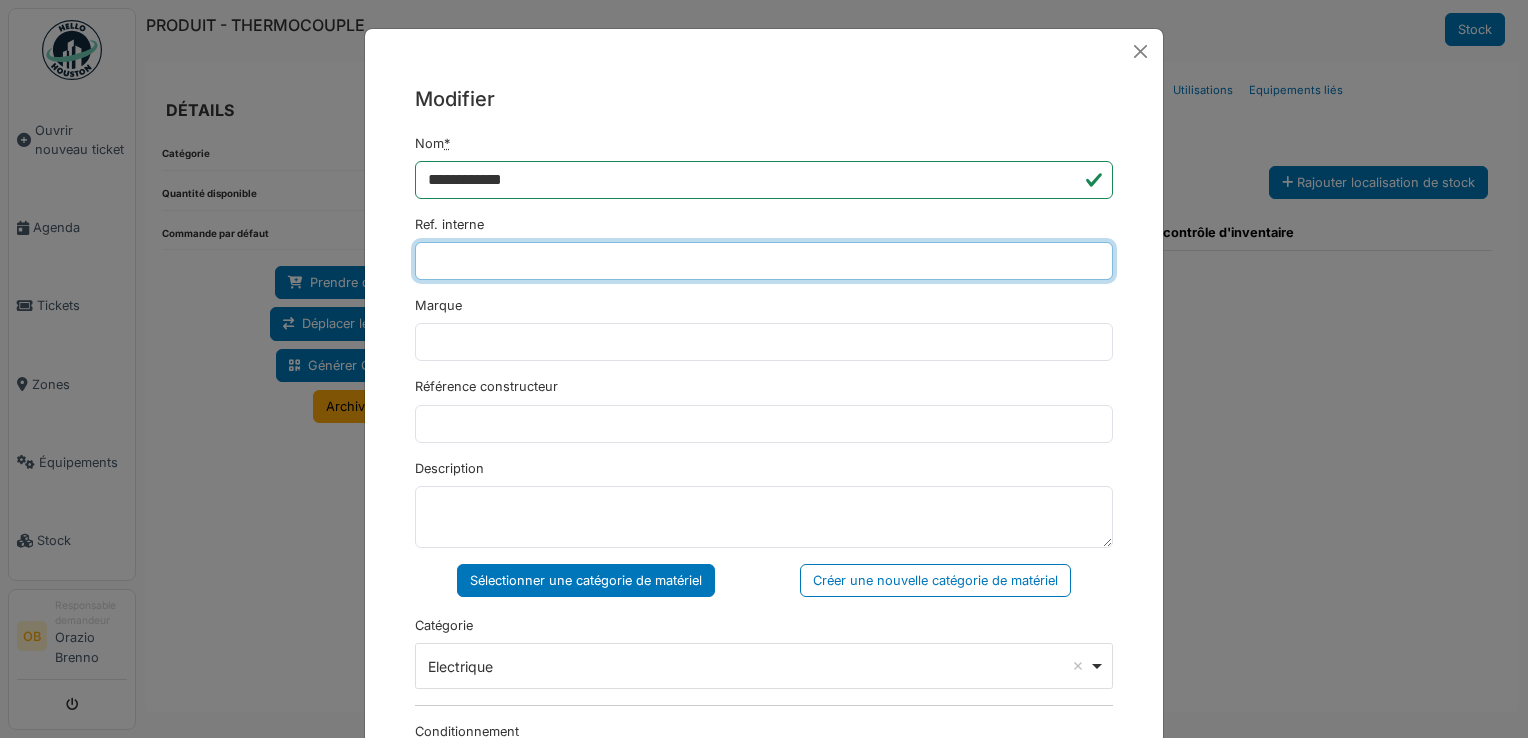 click on "Ref. interne" at bounding box center (764, 261) 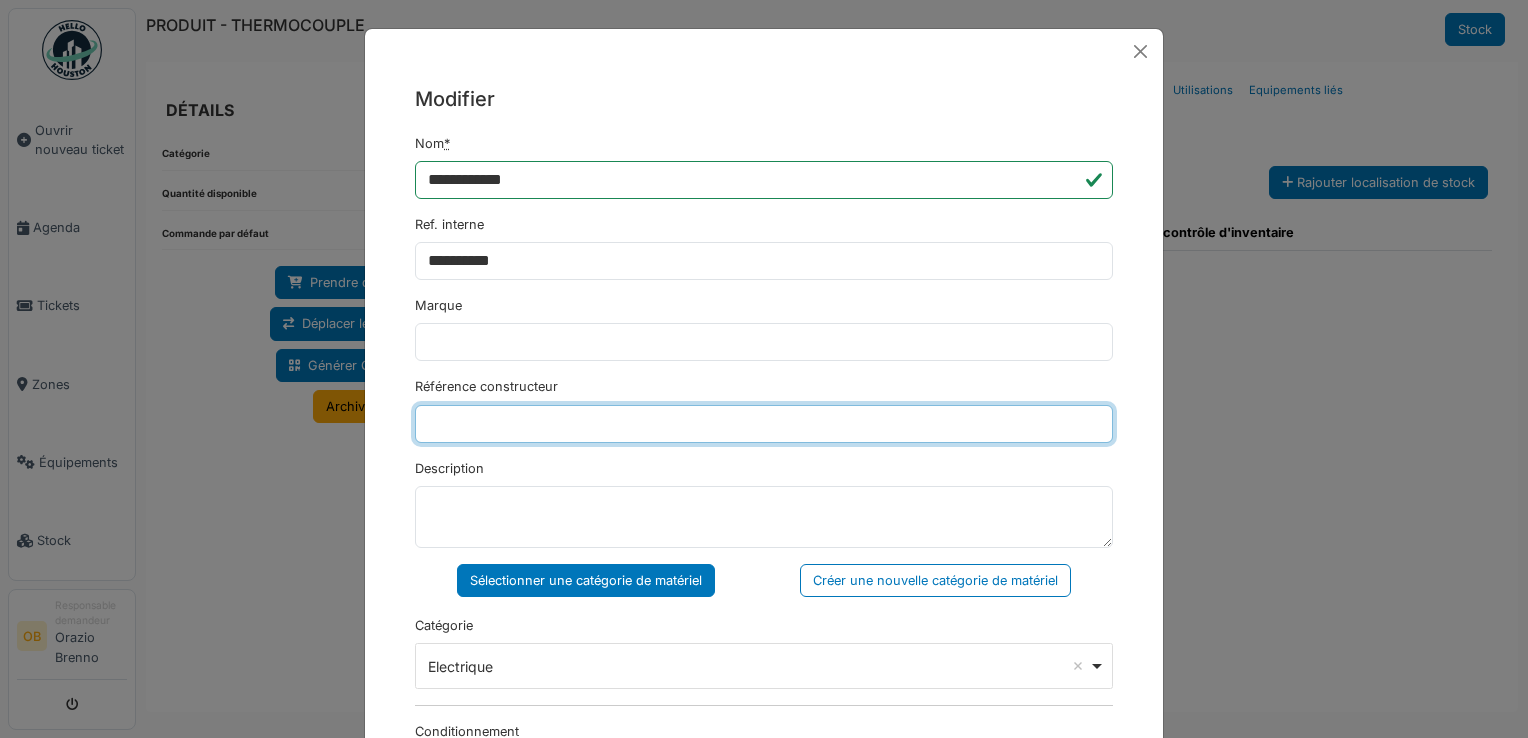 type on "********" 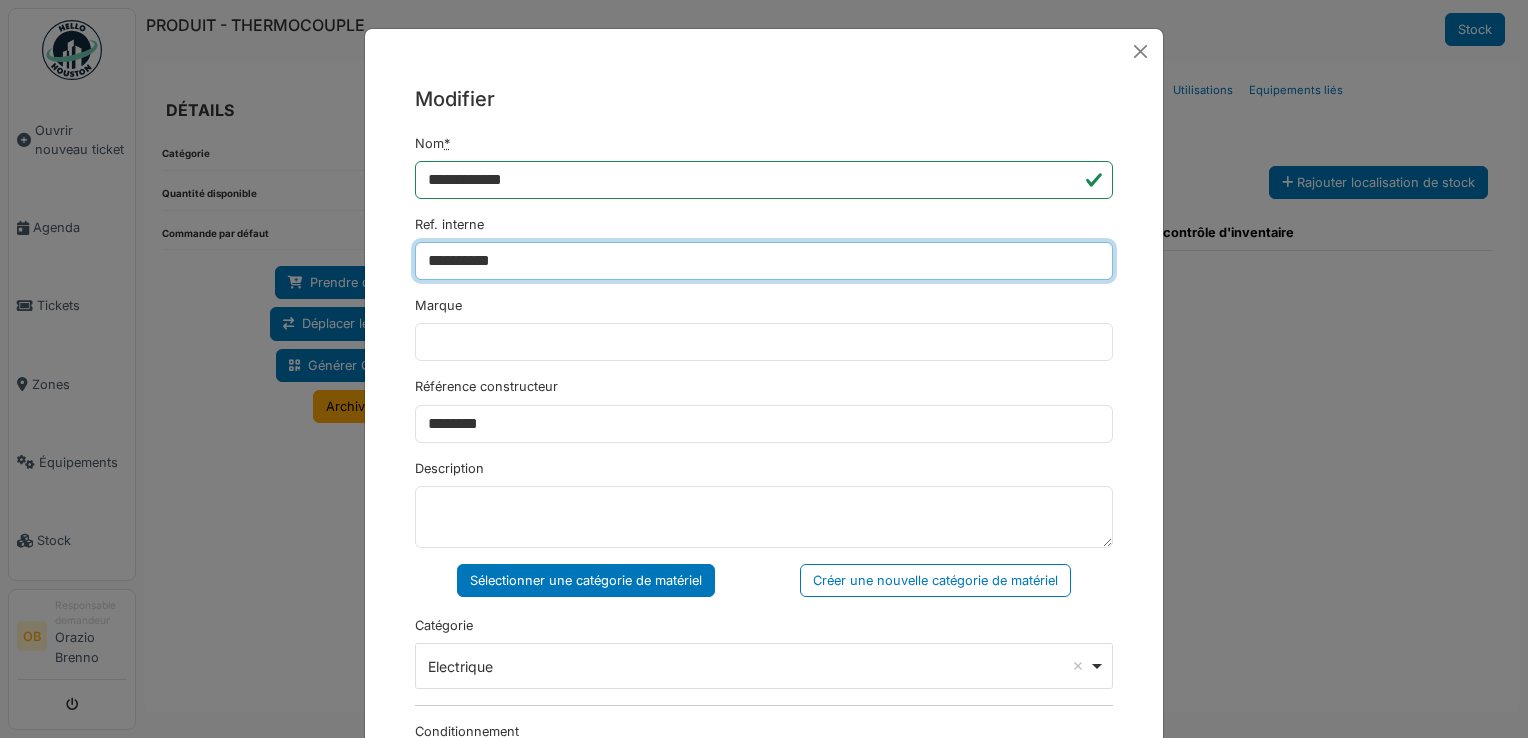 type on "**********" 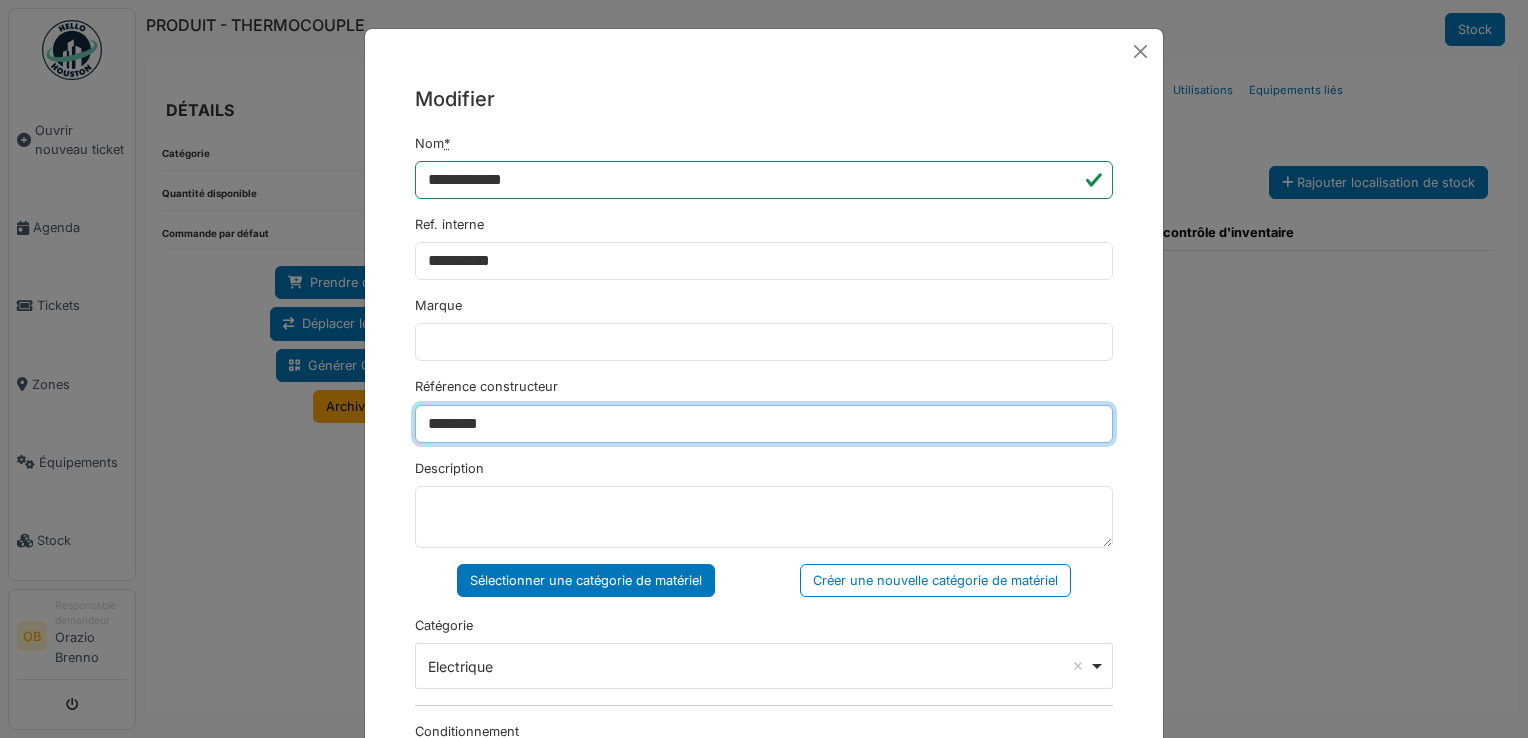 drag, startPoint x: 556, startPoint y: 431, endPoint x: 231, endPoint y: 457, distance: 326.03833 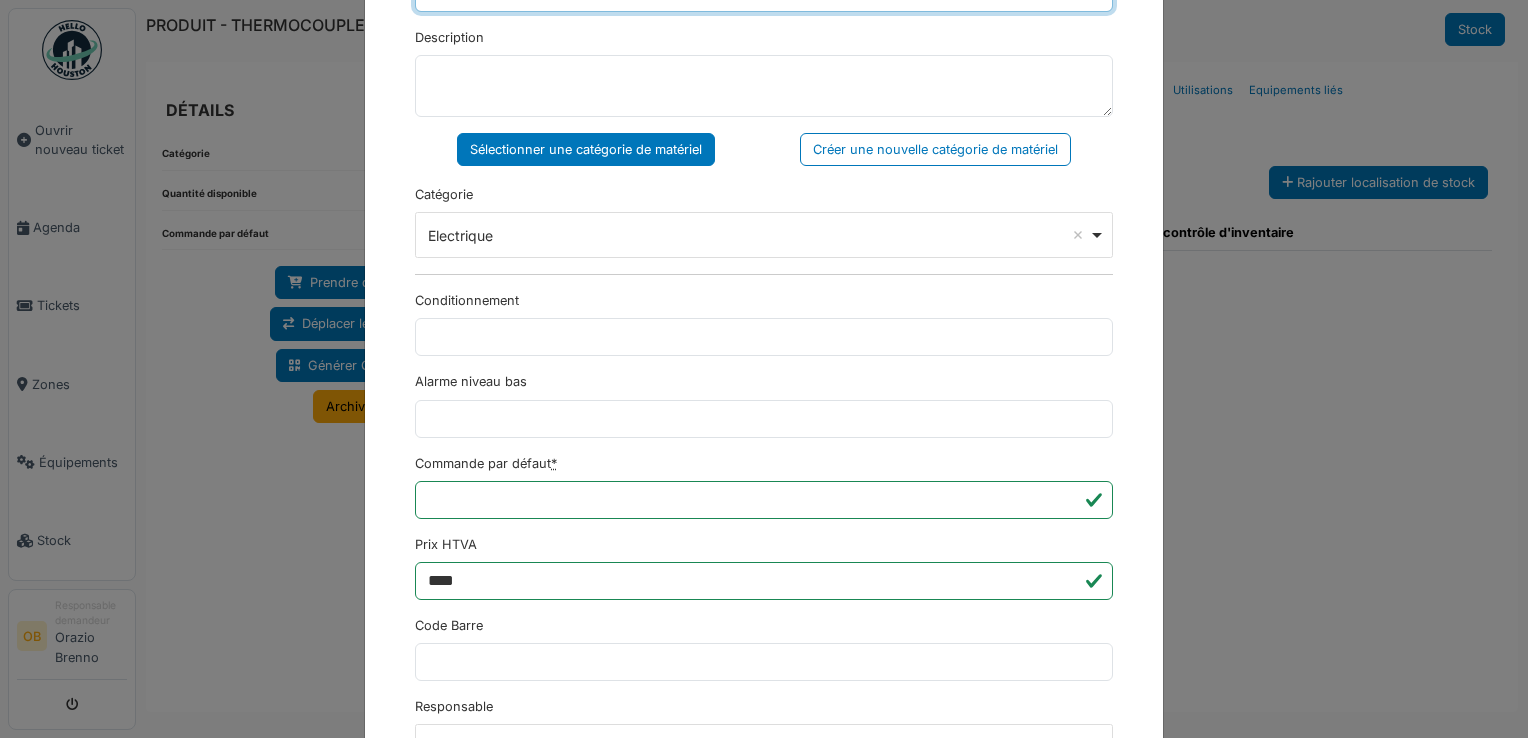 scroll, scrollTop: 650, scrollLeft: 0, axis: vertical 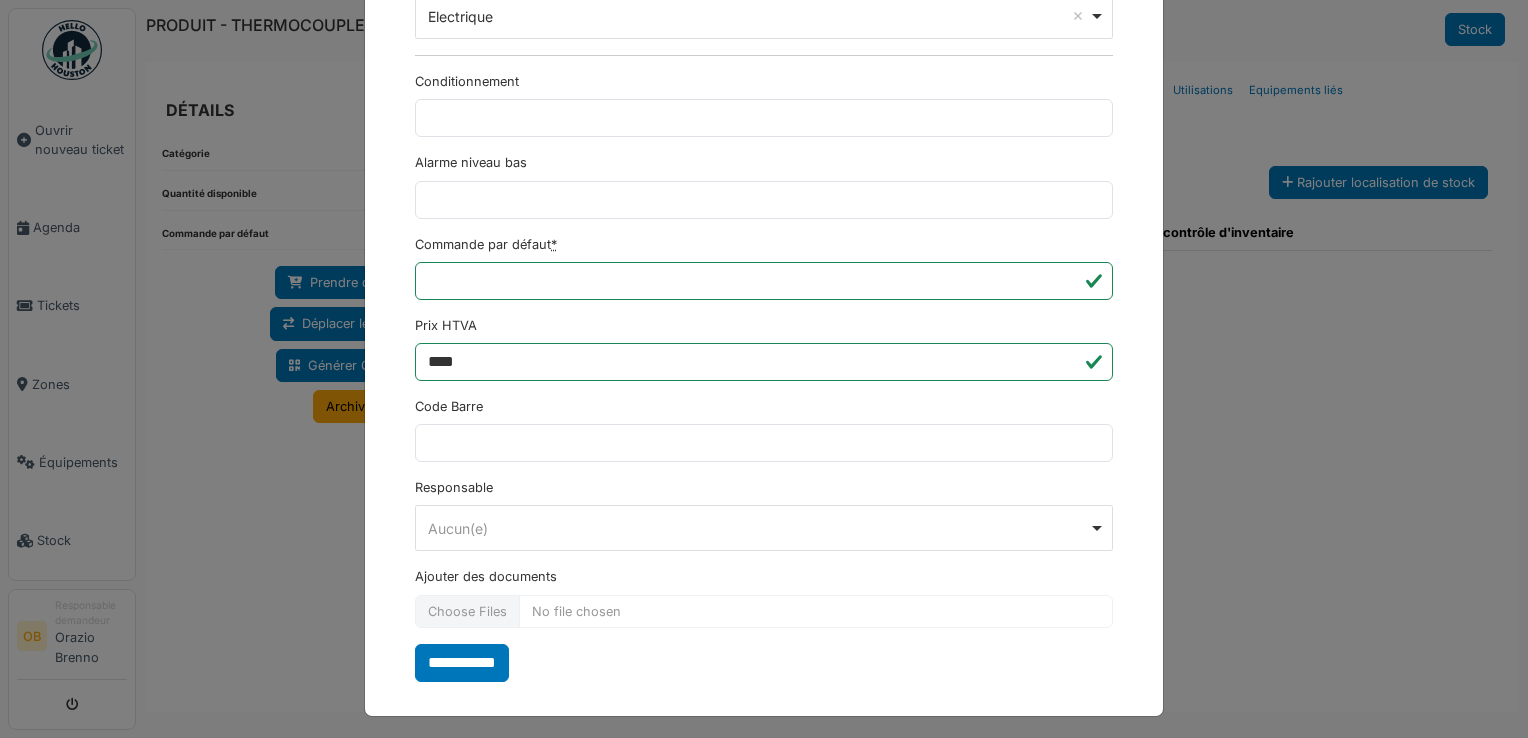 type 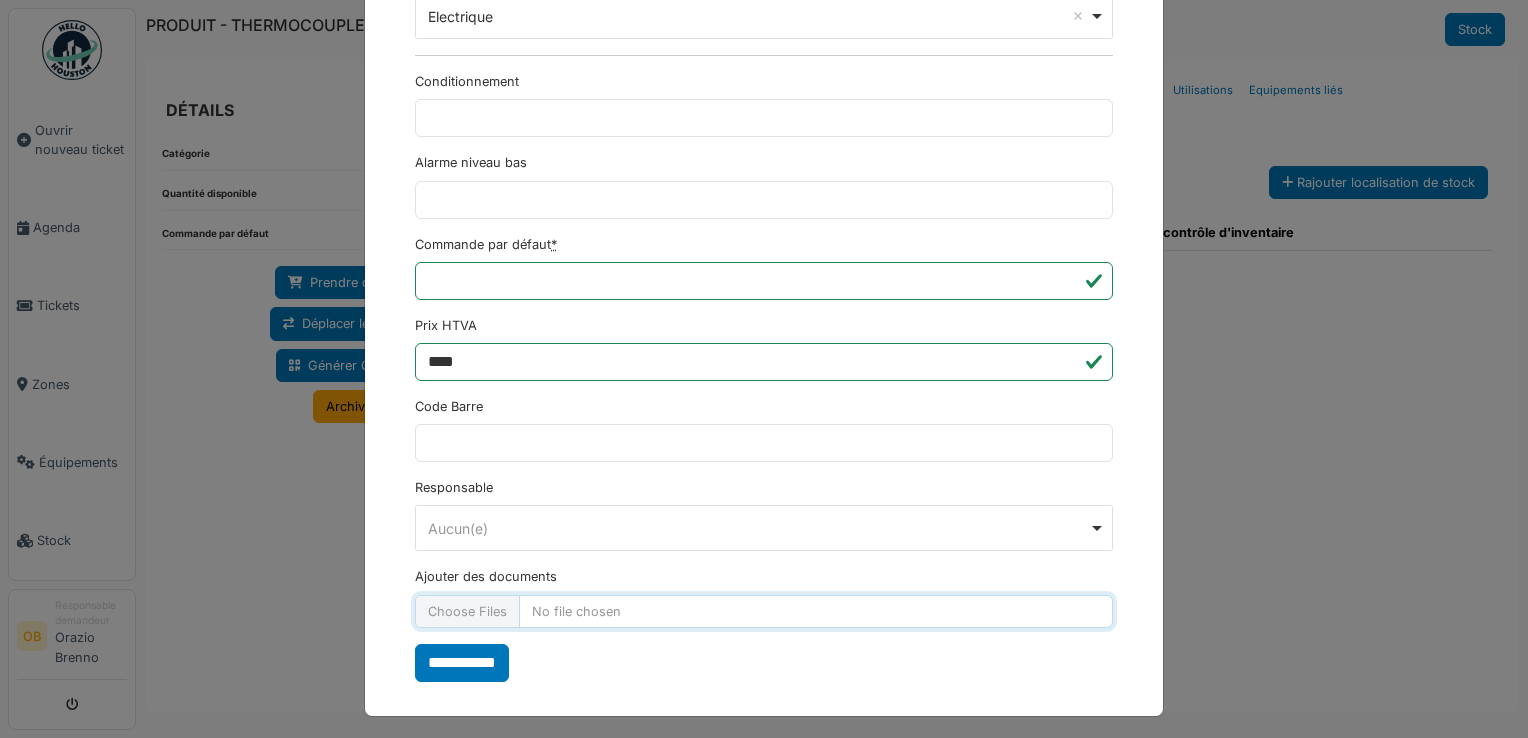 click on "Ajouter des documents" at bounding box center [764, 611] 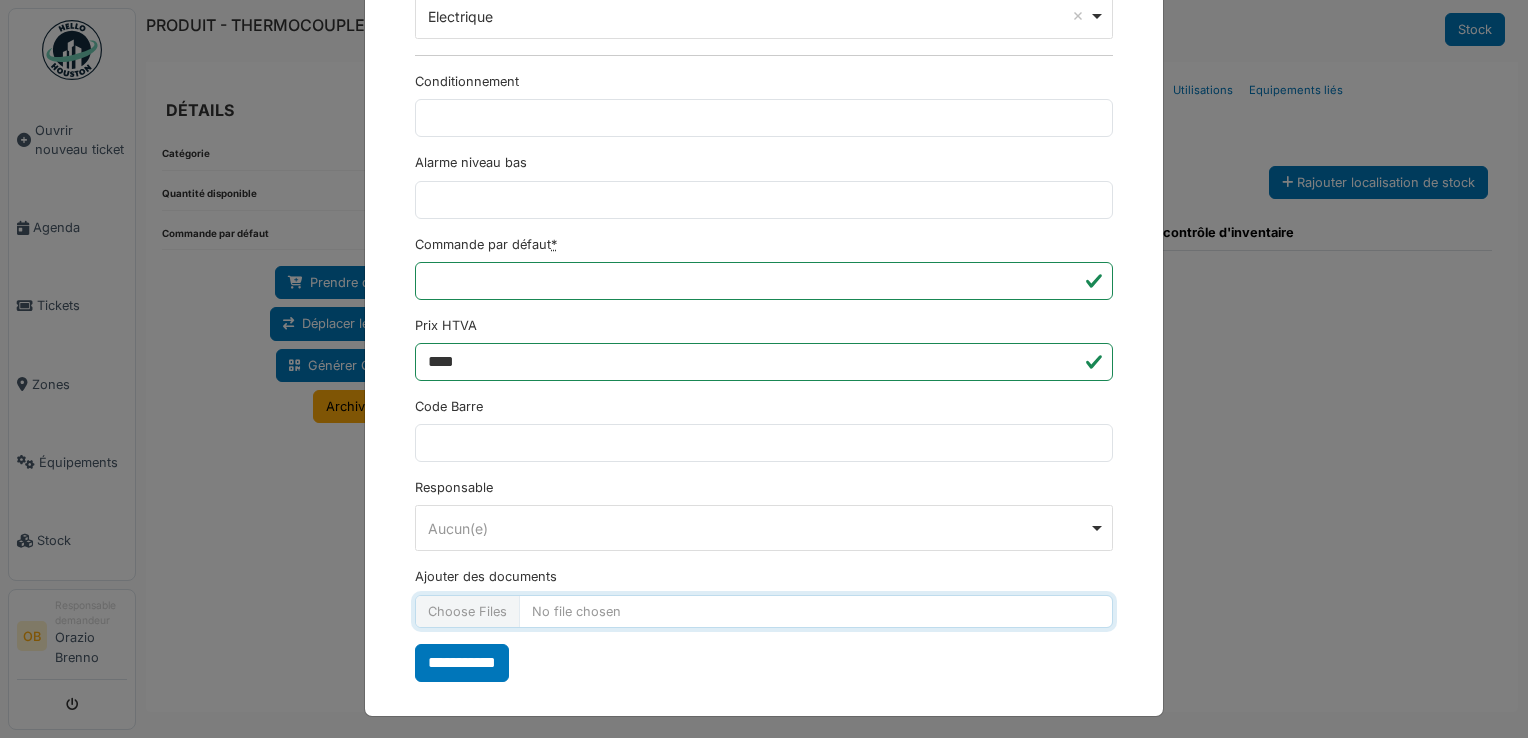 type on "**********" 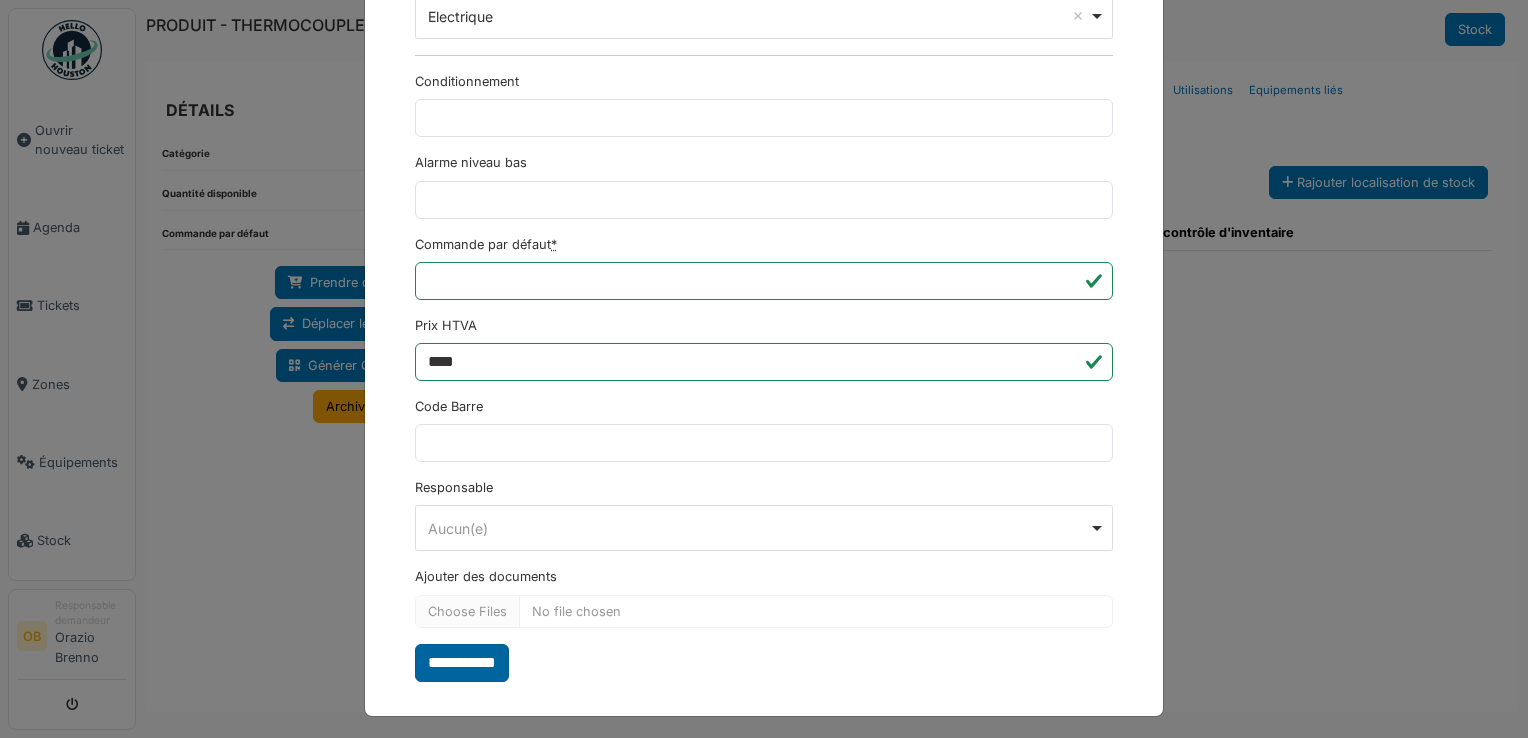 click on "**********" at bounding box center (462, 663) 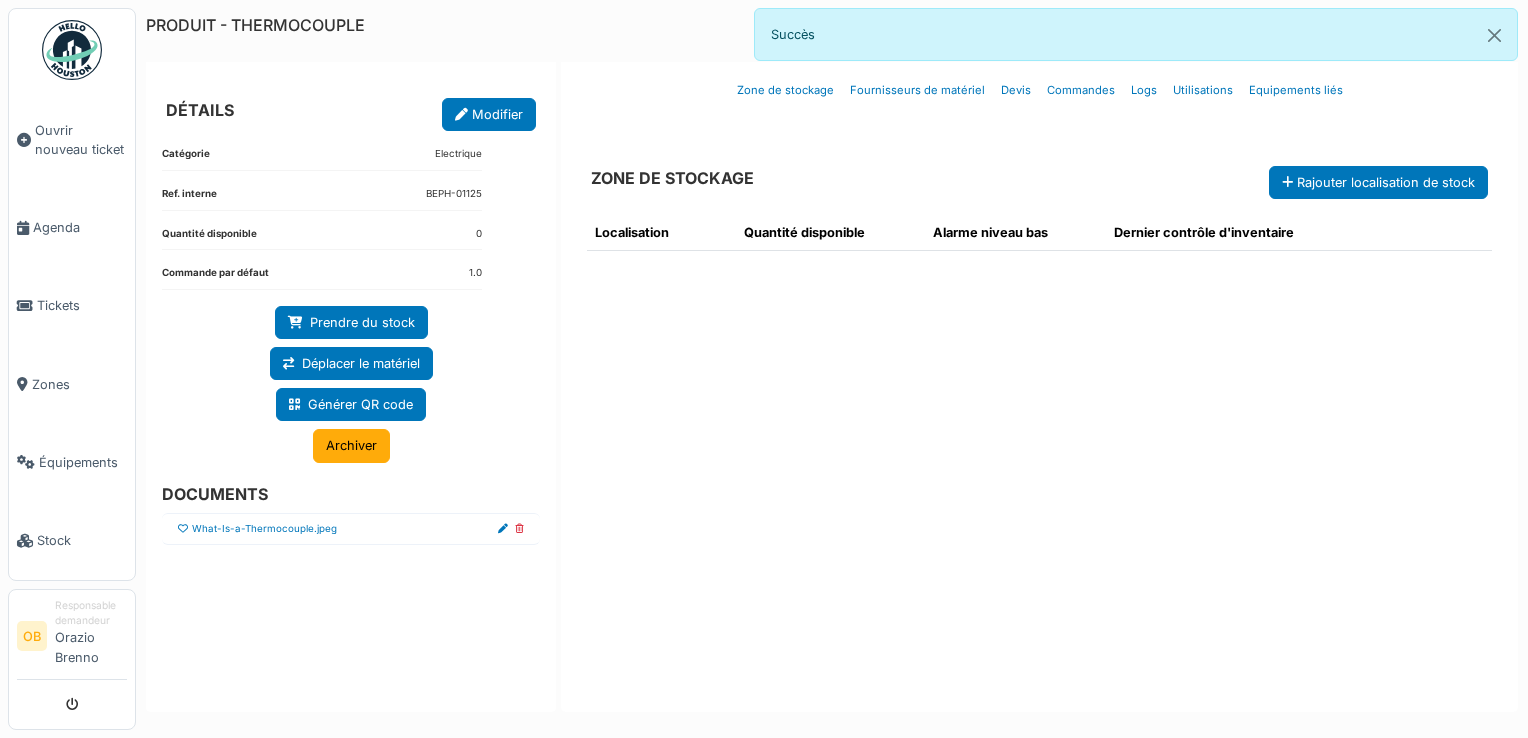 click at bounding box center (183, 529) 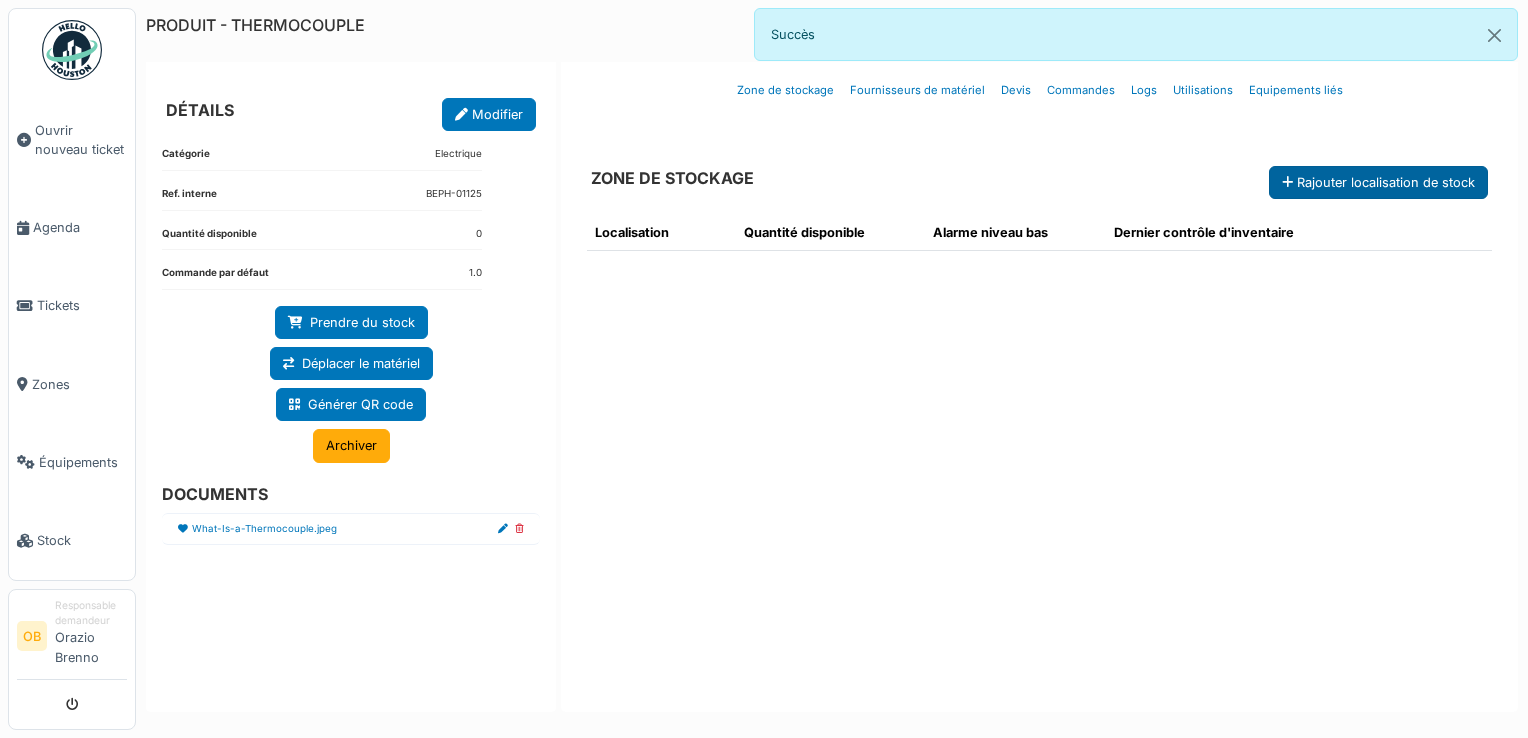 click on "Rajouter localisation de stock" at bounding box center [1378, 182] 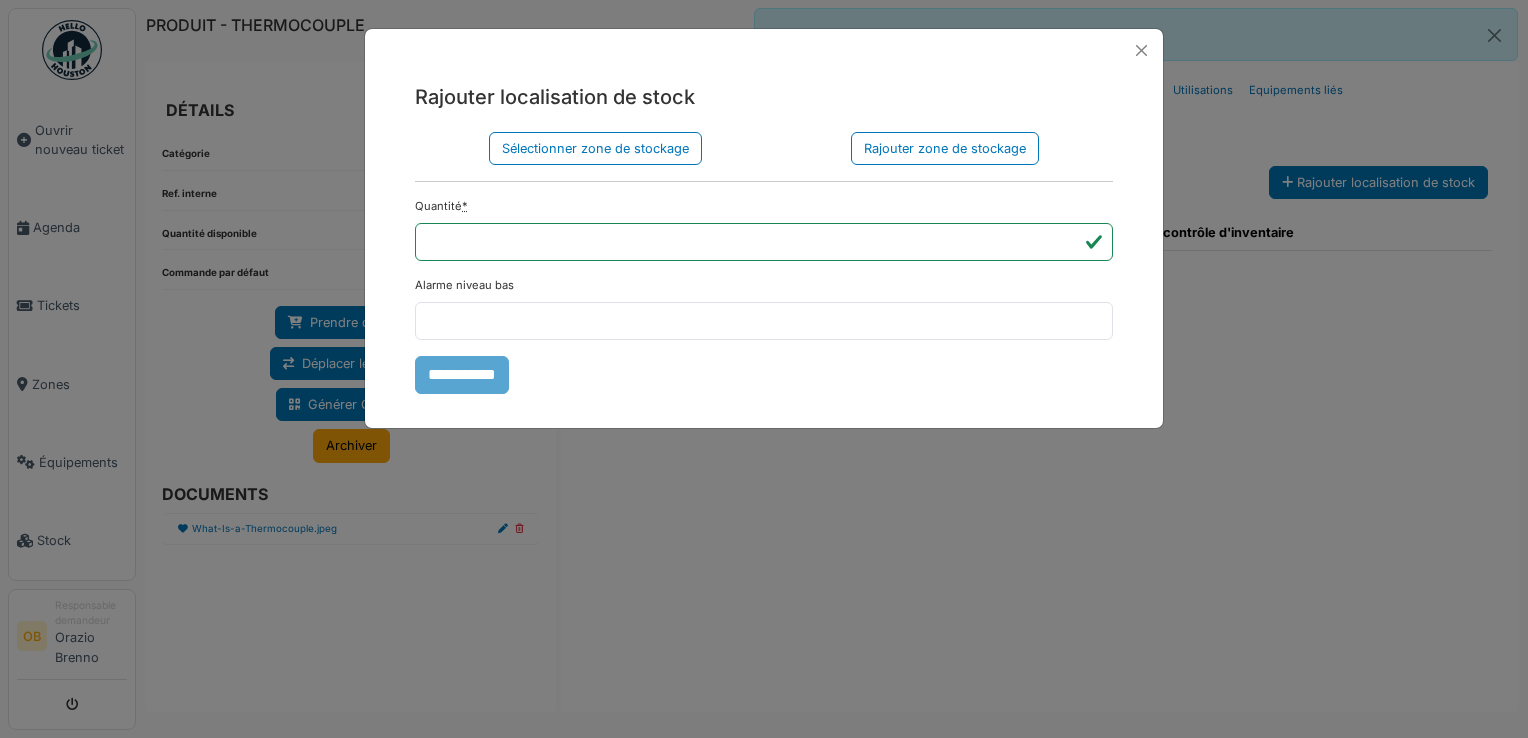 click on "Sélectionner zone de stockage
Rajouter zone de stockage
Localisation du stock
Zone de stockage parente
**** Tous Remove item Tous Armoire 1 Armoire 2 Kardex Tiroir 1 Kardex Tiroir 2 Kardex Tiroir 3 Kardex Tiroir 4 Kardex Tiroir 5 Kardex Tiroir 6 Kardex Tiroir 7 Kardex Tiroir 8 Kardex Tiroir 9 Kardex Tiroir 10 Kardex Tiroir 11 Kardex Tiroir 12 Kardex Tiroir 13 Kardex Tiroir 14 Kardex Tiroir 15 Kardex Tiroir 16 Kardex Tiroir 17 Kardex Tiroir 18 Kardex Tiroir 19 Kardex Tiroir 20 Kardex Tiroir 21 Kardex Tiroir 22 Kardex Tiroir 23 Kardex Tiroir 24 Kardex Tiroir 25 Kardex Tiroir 26 Kardex Tiroir 27 Kardex Tiroir 28 Kardex Tiroir 29 Kardex Tiroir 30 Kardex Tiroir 31 Kardex Tiroir 32 Kardex Tiroir 33 Kardex Tiroir 34 Kardex Tiroir 35 Kardex Tiroir 36 Kardex Tiroir 37 Kardex Tiroir 38 *" at bounding box center [764, 263] 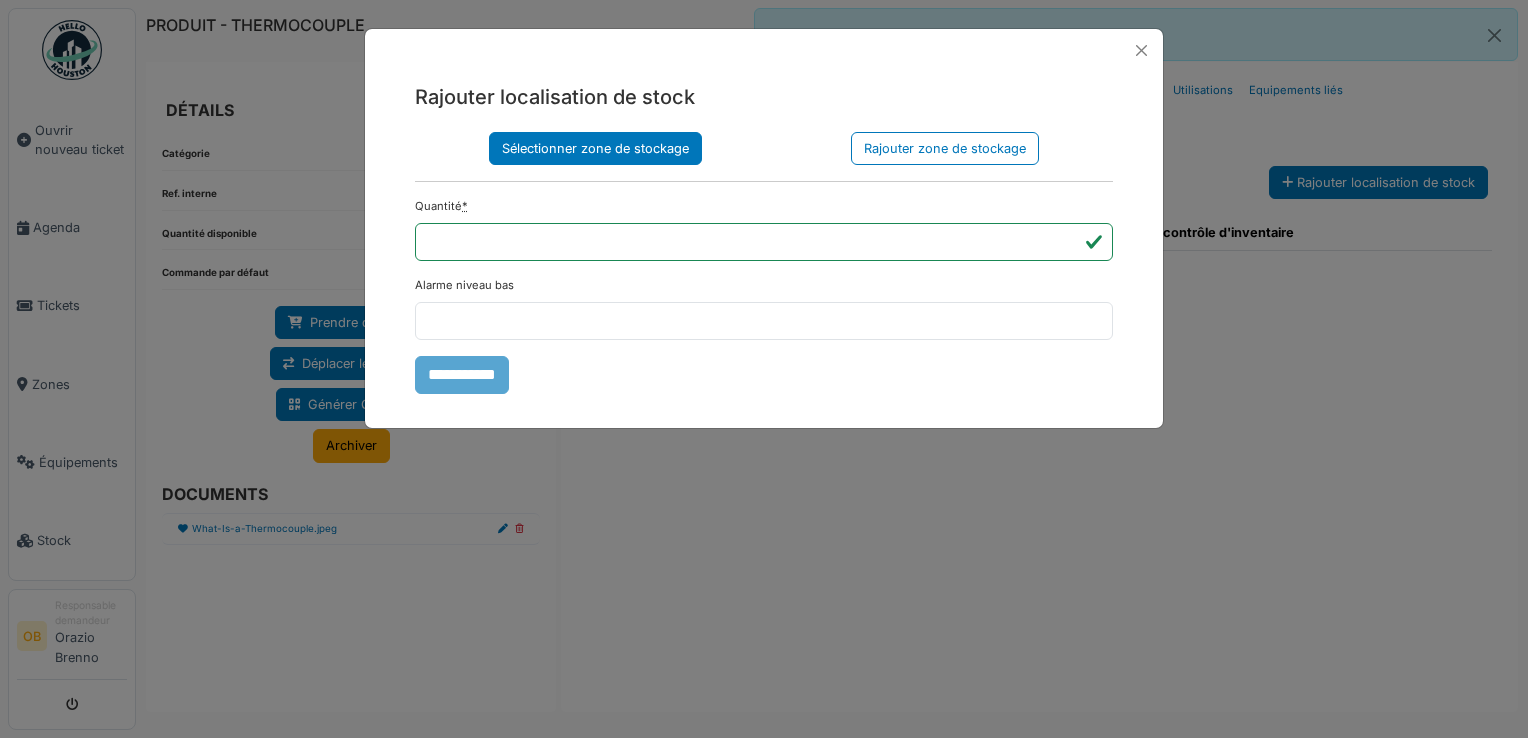 click on "Sélectionner zone de stockage" at bounding box center (595, 148) 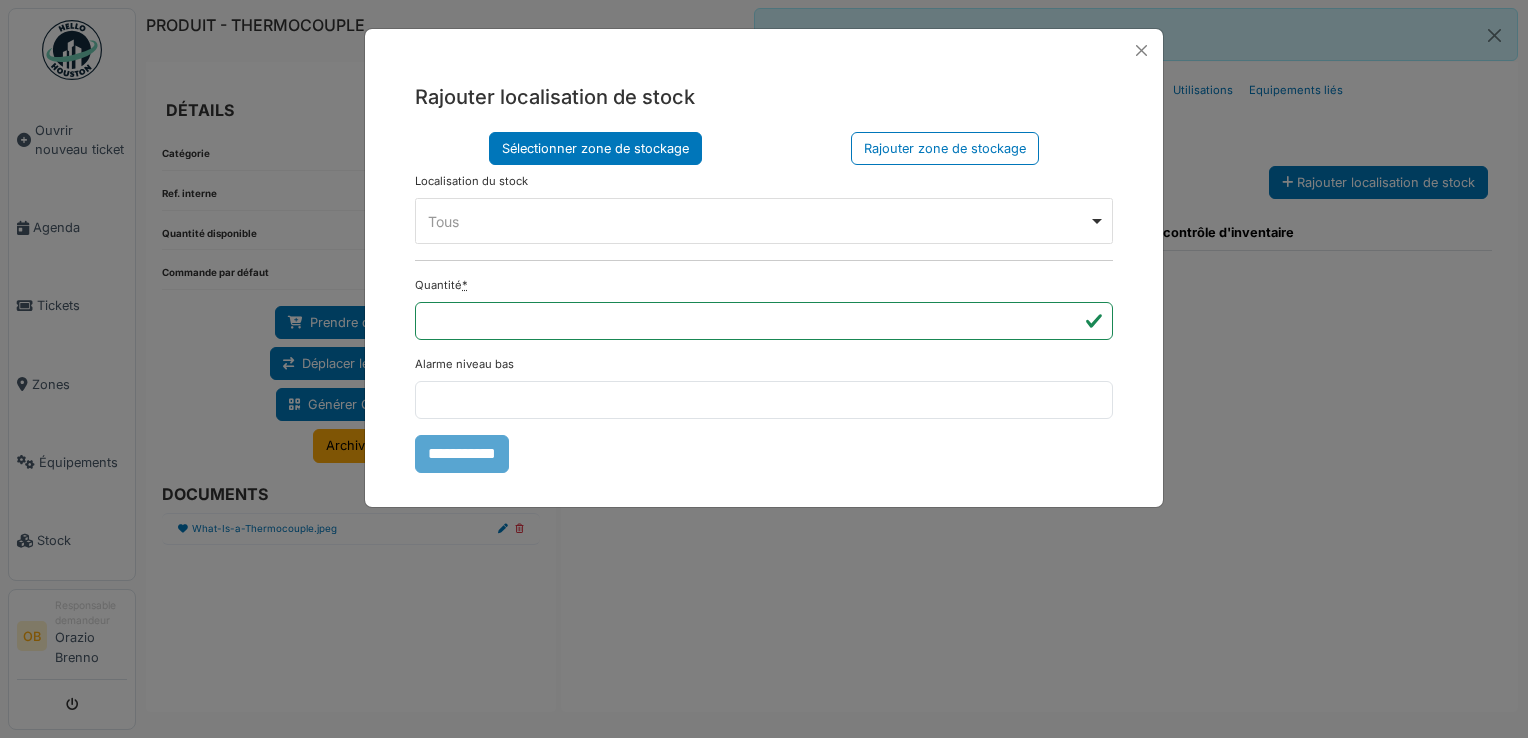 click on "Tous Remove item" at bounding box center (758, 221) 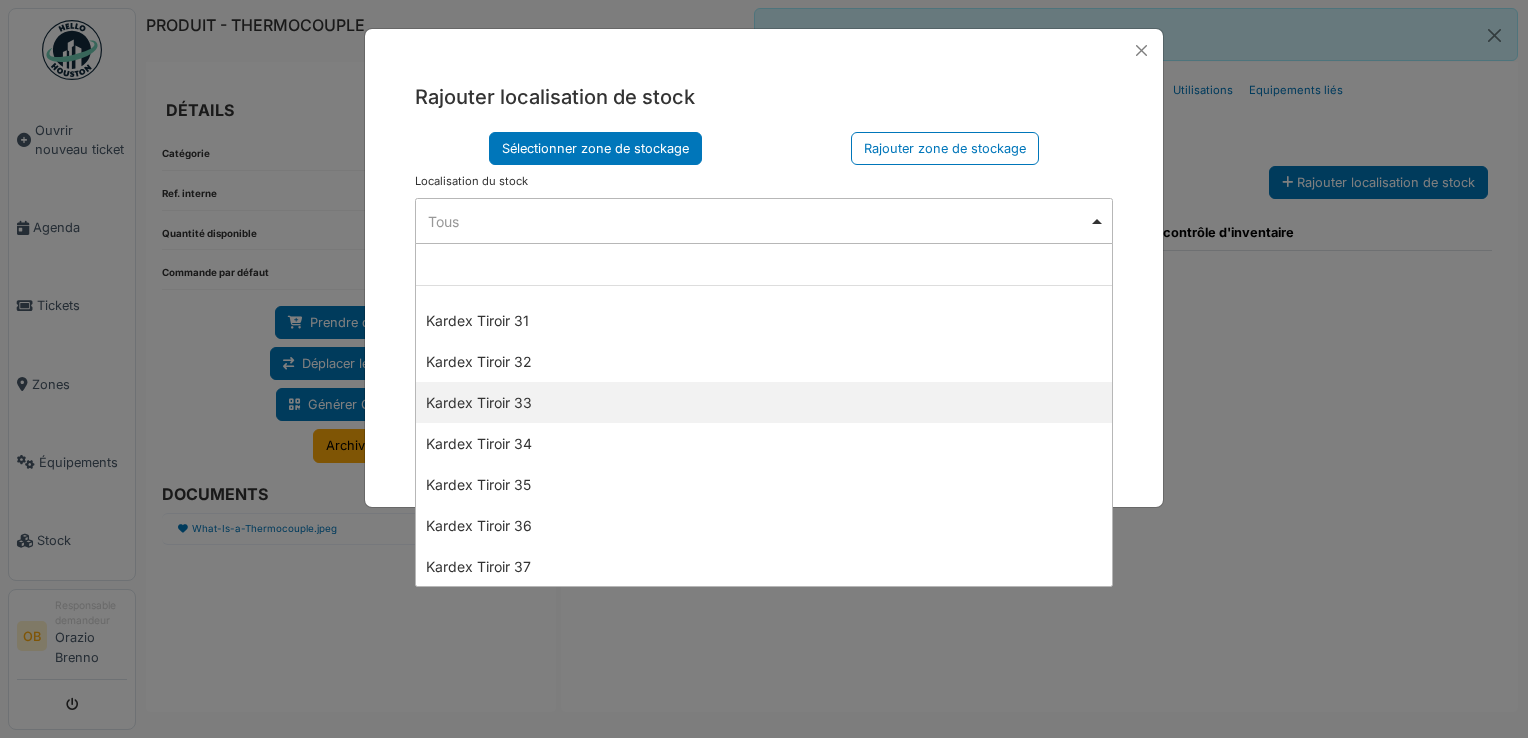 scroll, scrollTop: 1466, scrollLeft: 0, axis: vertical 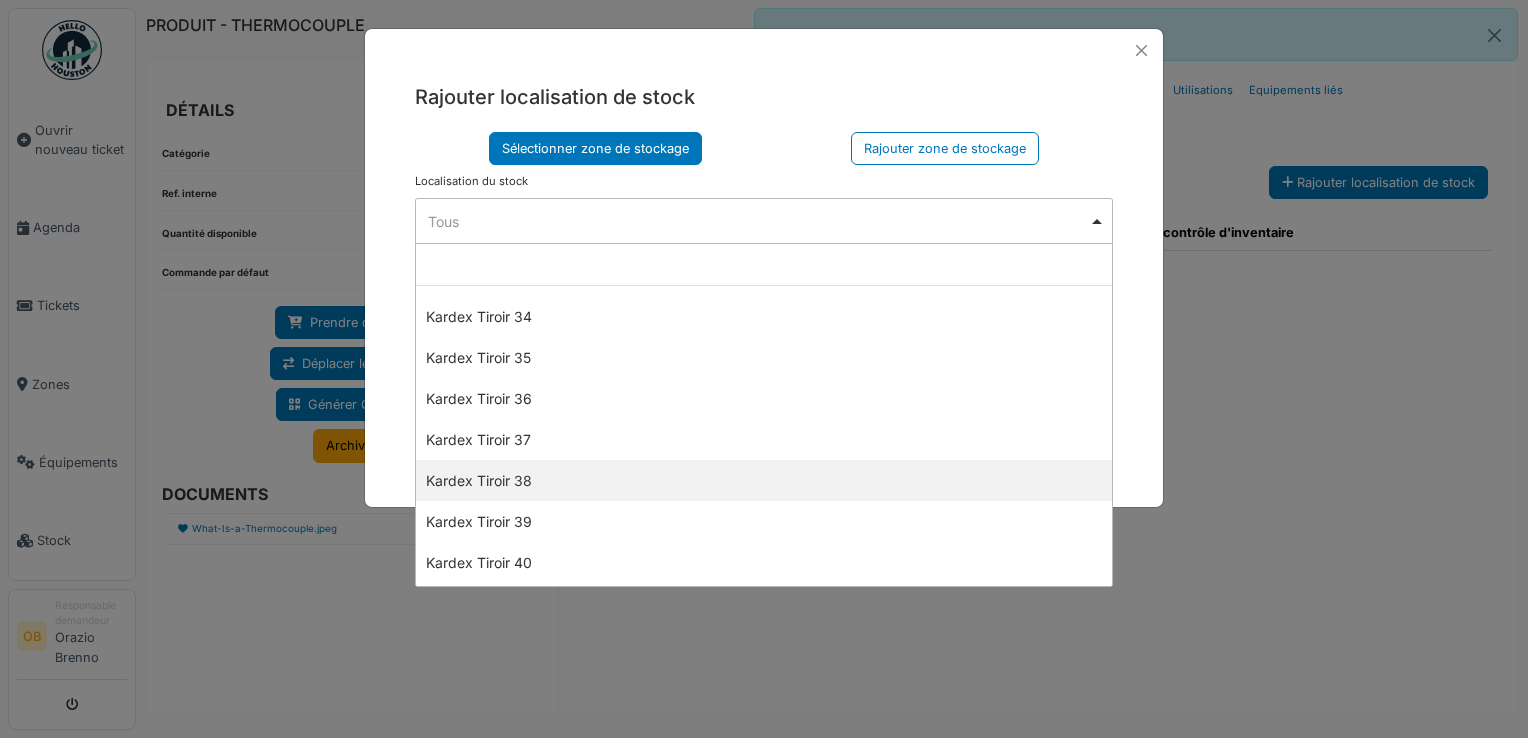 select on "****" 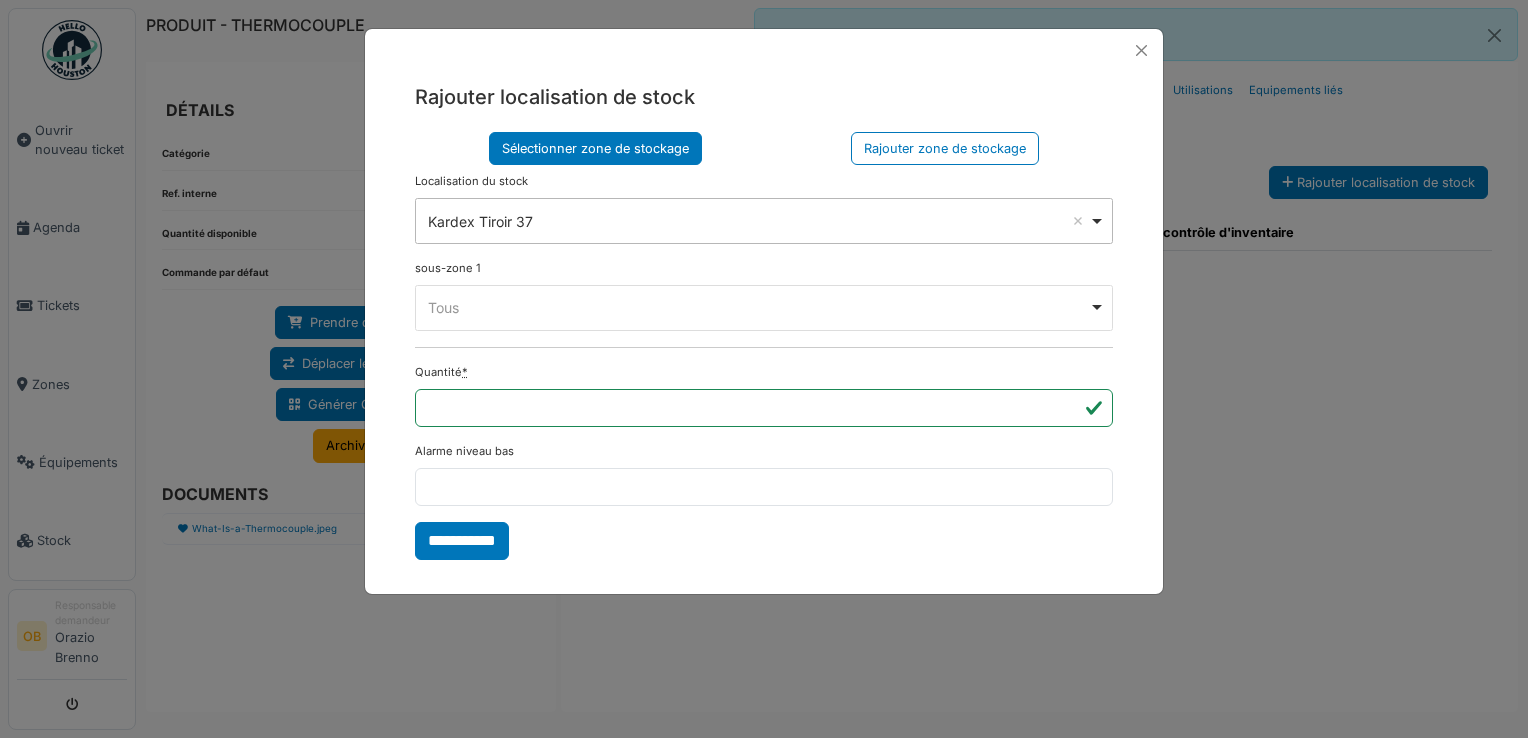 click on "Tous Remove item" at bounding box center [758, 307] 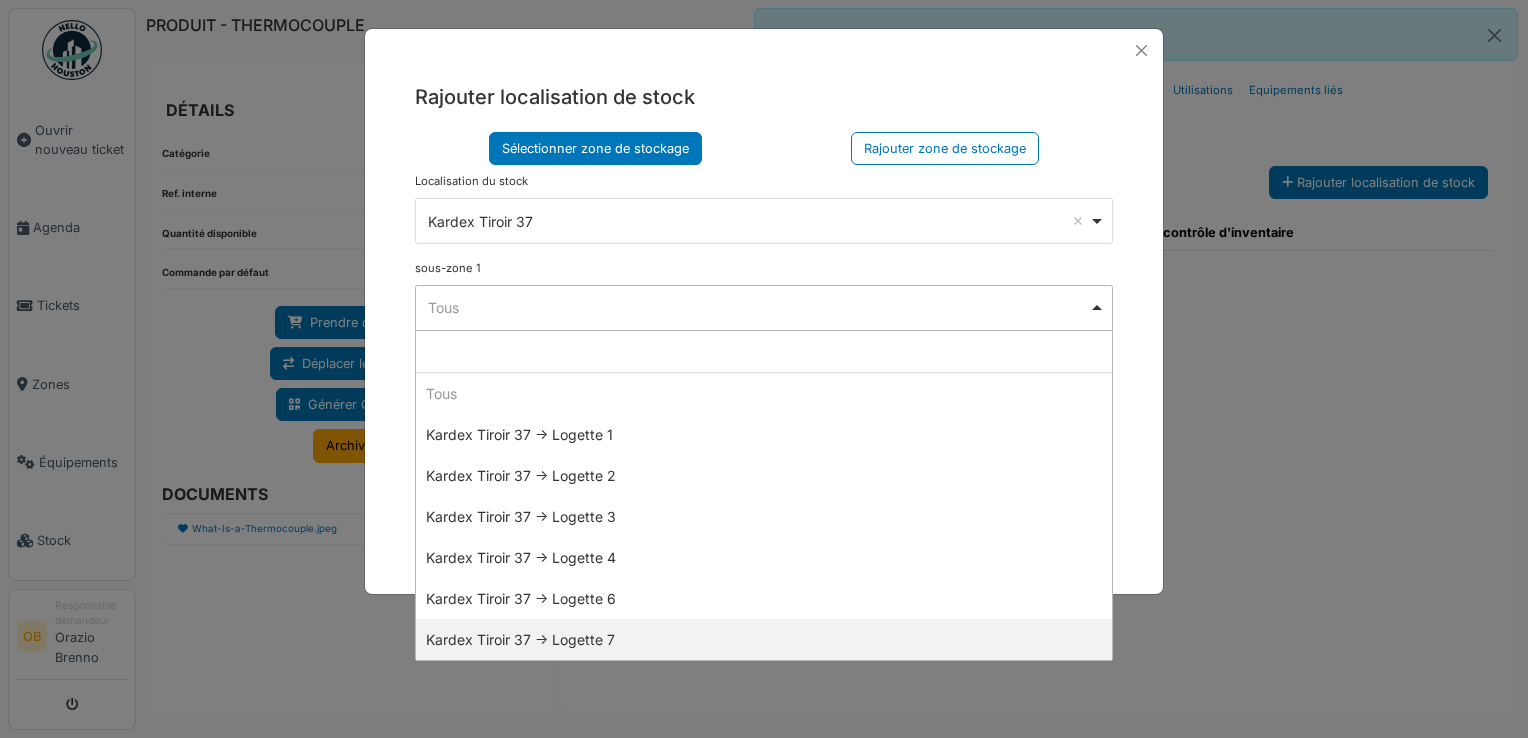 select on "*****" 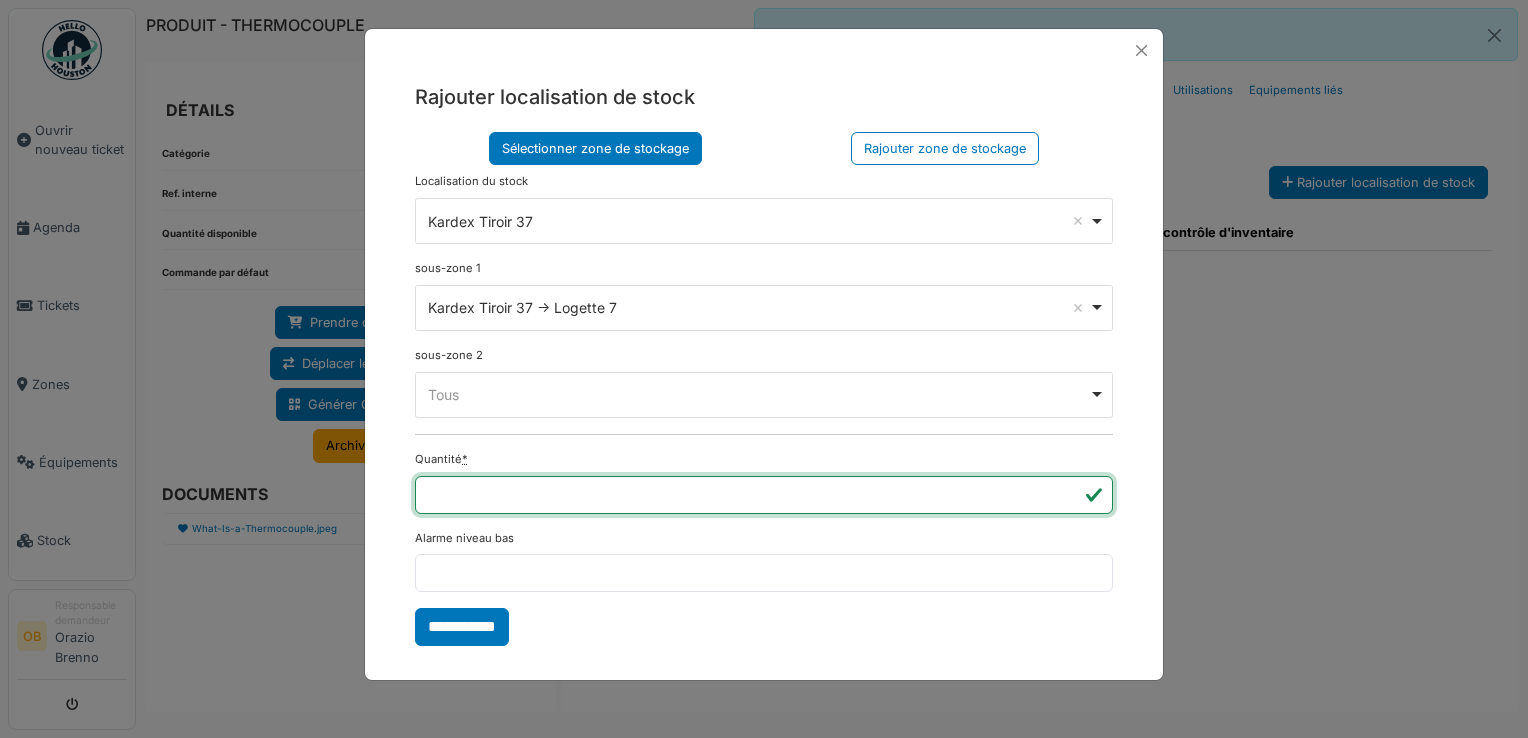 click on "*" at bounding box center [764, 495] 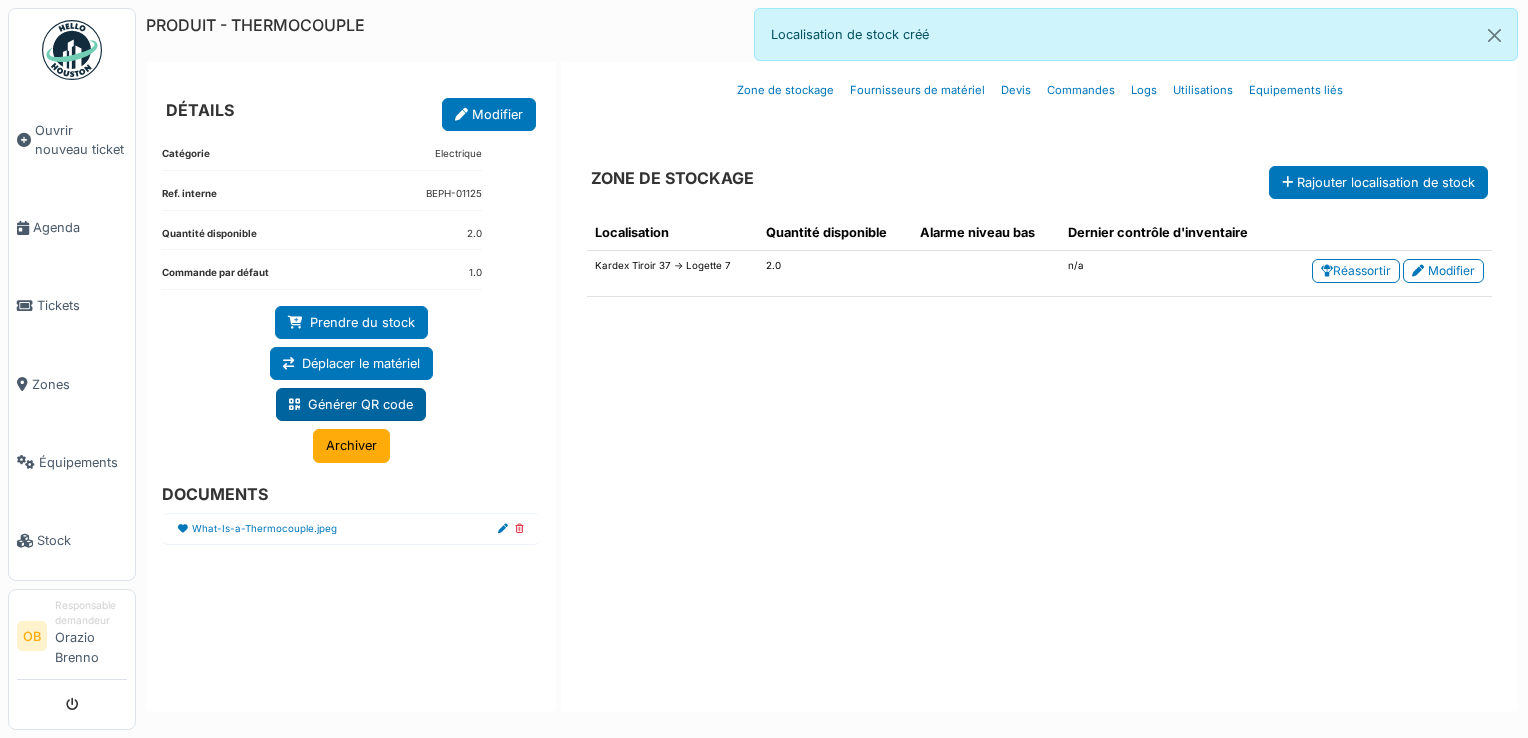 click on "Générer QR code" at bounding box center [351, 404] 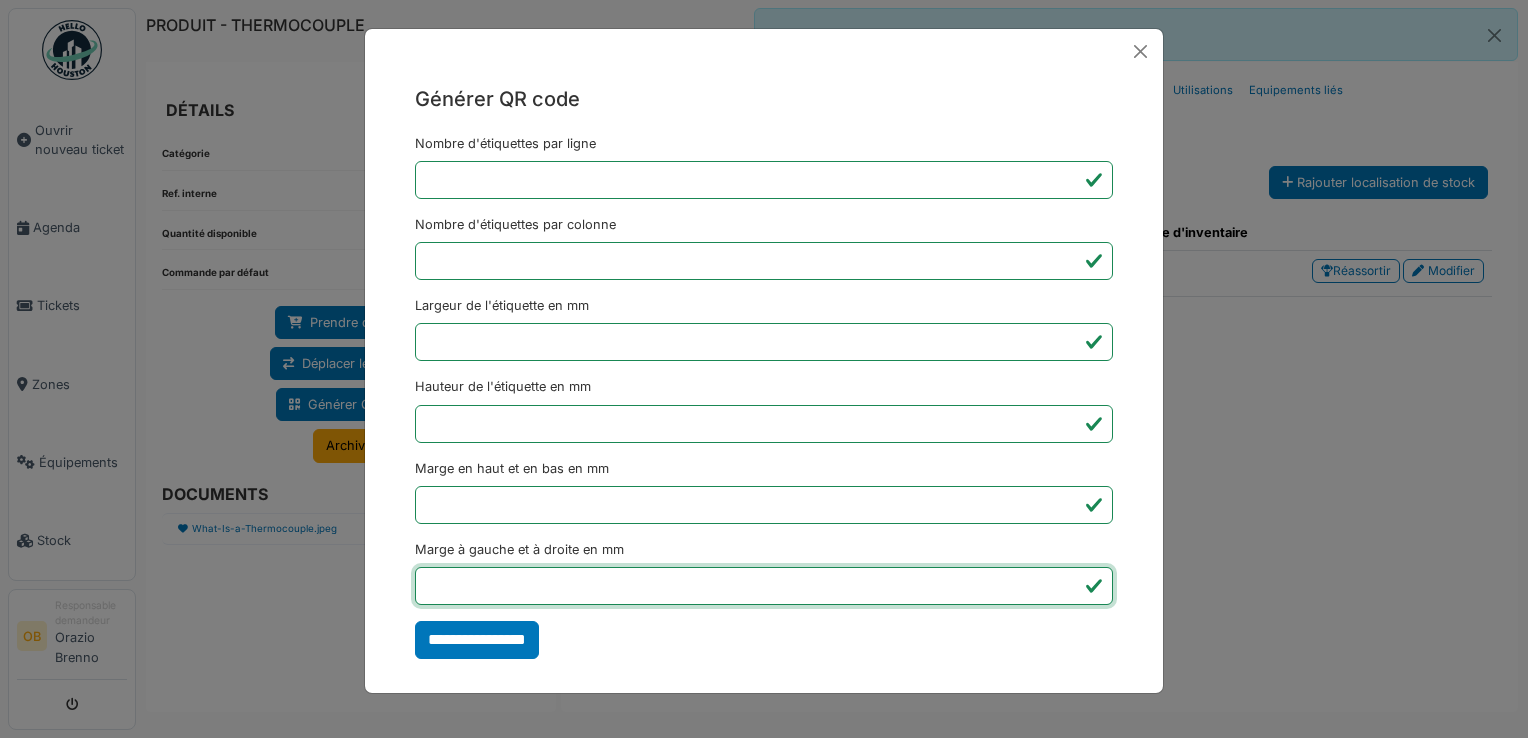 click on "*" at bounding box center (764, 586) 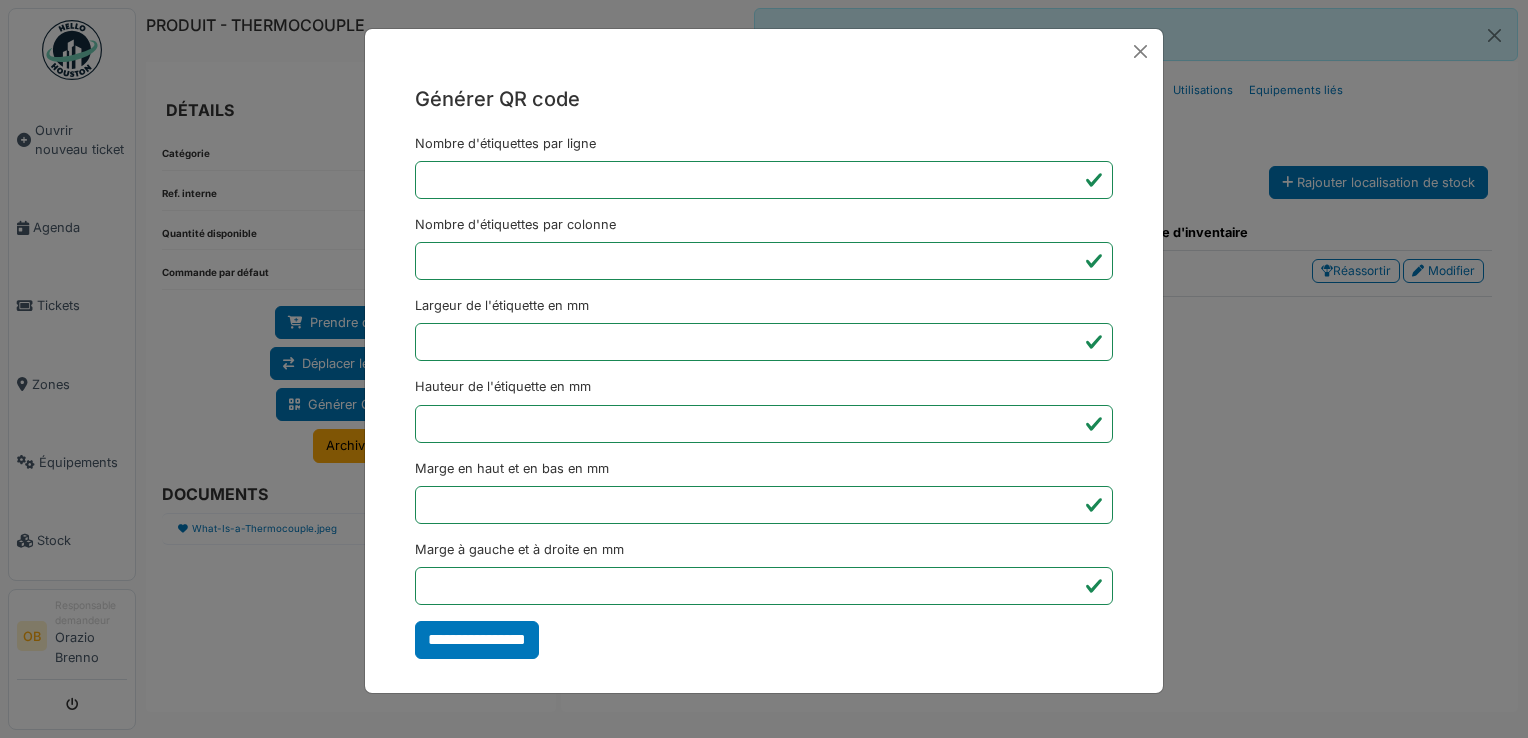 type on "*******" 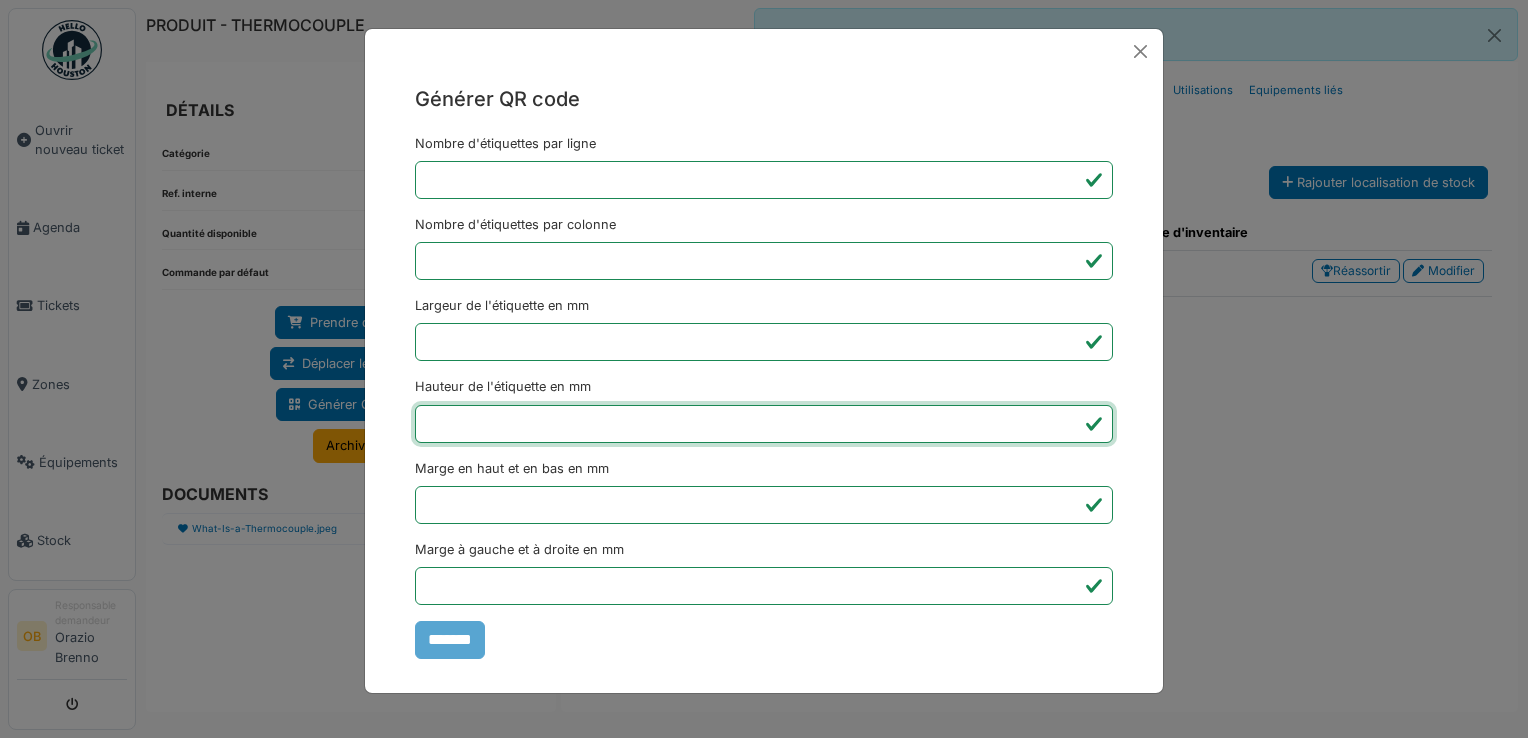 click on "Générer QR code
Nombre d'étiquettes par ligne
*
Nombre d'étiquettes par colonne
*
Largeur de l'étiquette en mm
**
Hauteur de l'étiquette en mm
**
Marge en haut et en bas en mm
*
Marge à gauche et à droite en mm
***
*******" at bounding box center (764, 369) 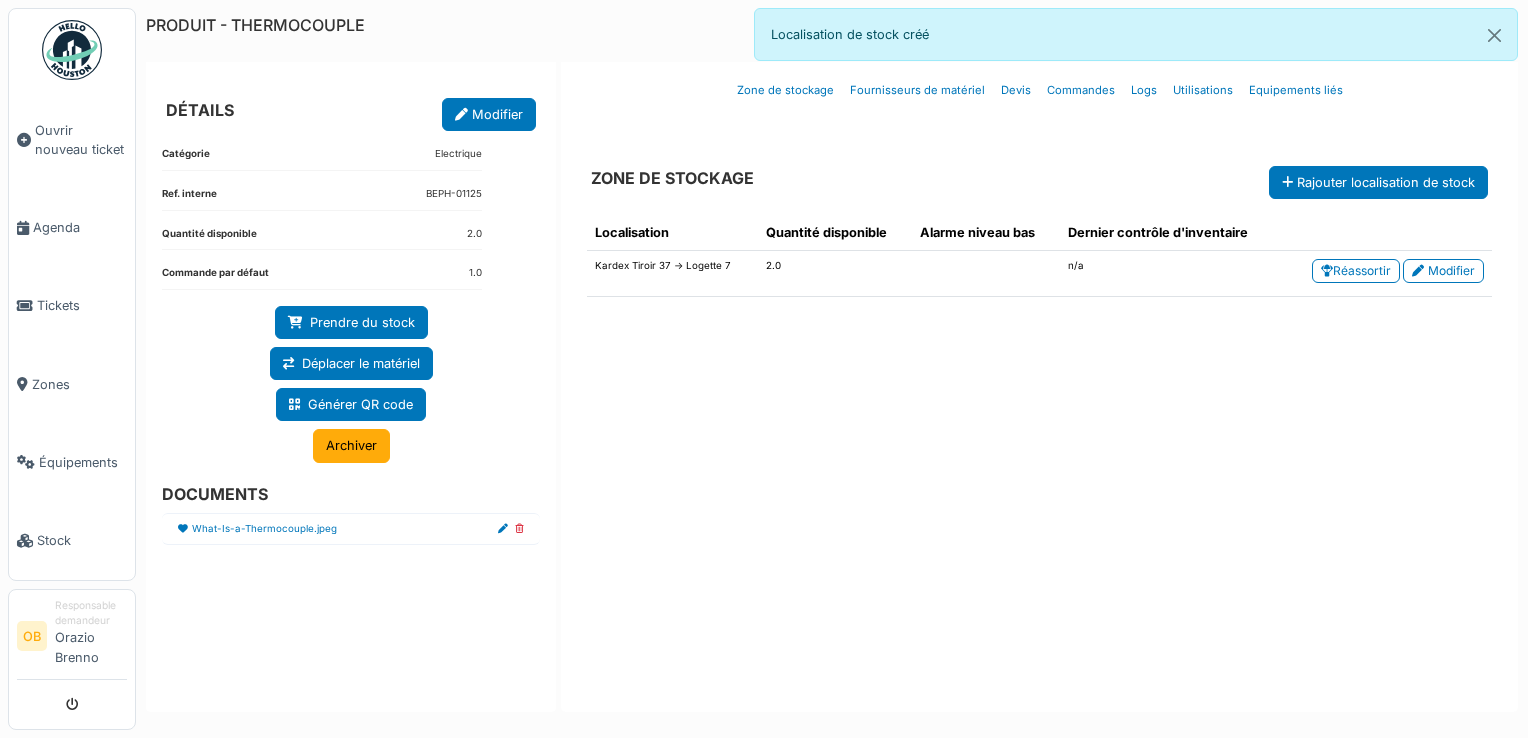 click on "Localisation
Quantité disponible
Alarme niveau bas
Dernier contrôle d'inventaire
Kardex Tiroir 37 -> Logette 7
2.0
n/a
Réassortir
Modifier" at bounding box center [1039, 445] 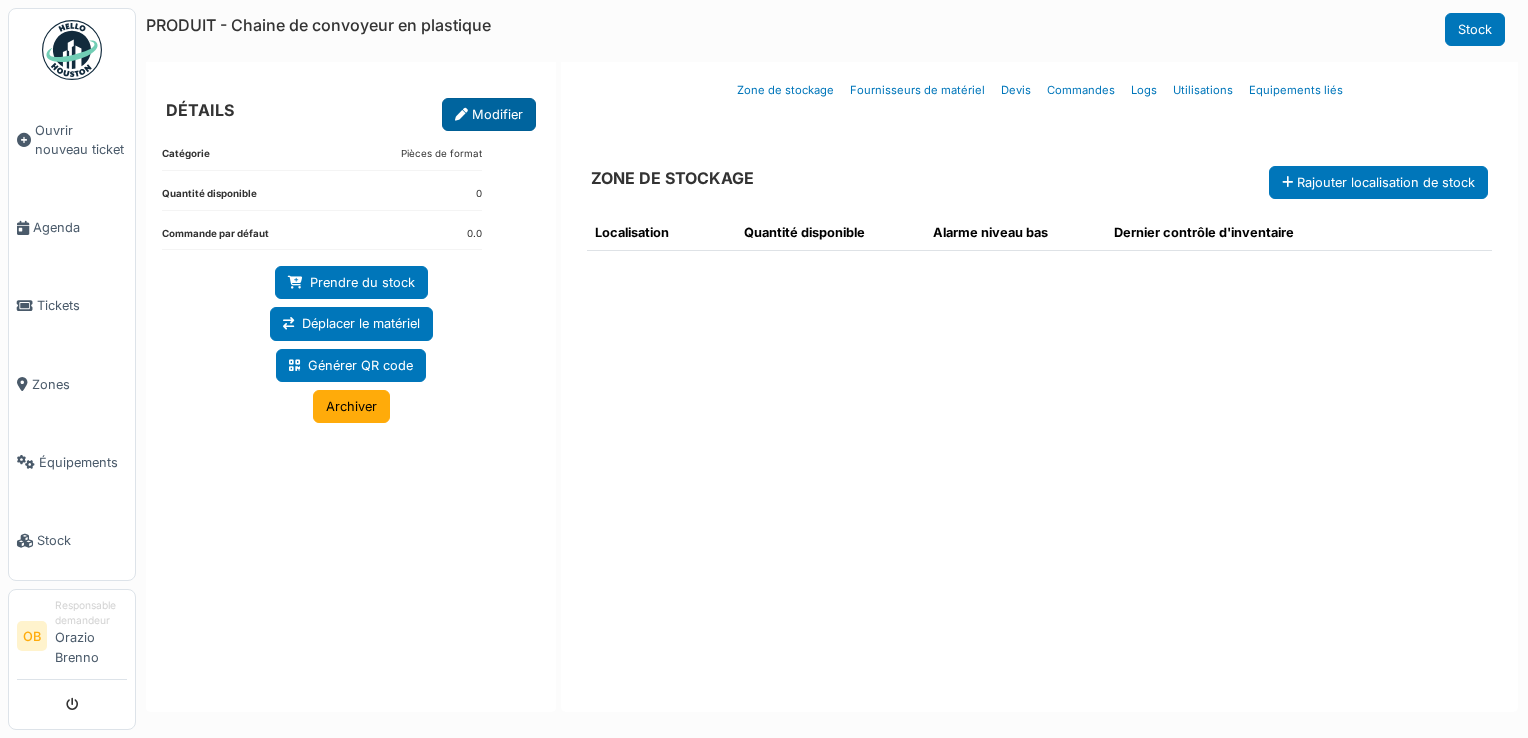 scroll, scrollTop: 0, scrollLeft: 0, axis: both 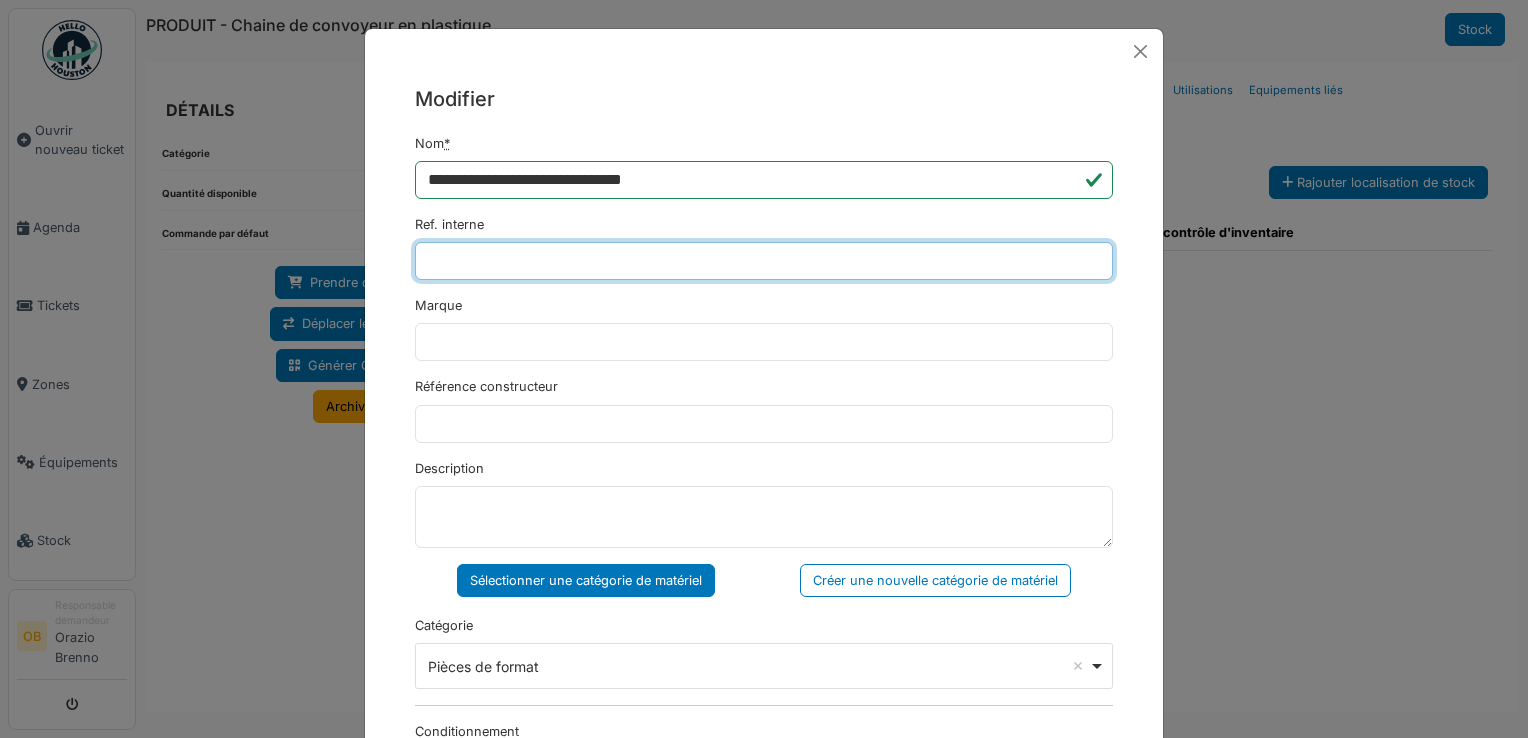 click on "Ref. interne" at bounding box center (764, 261) 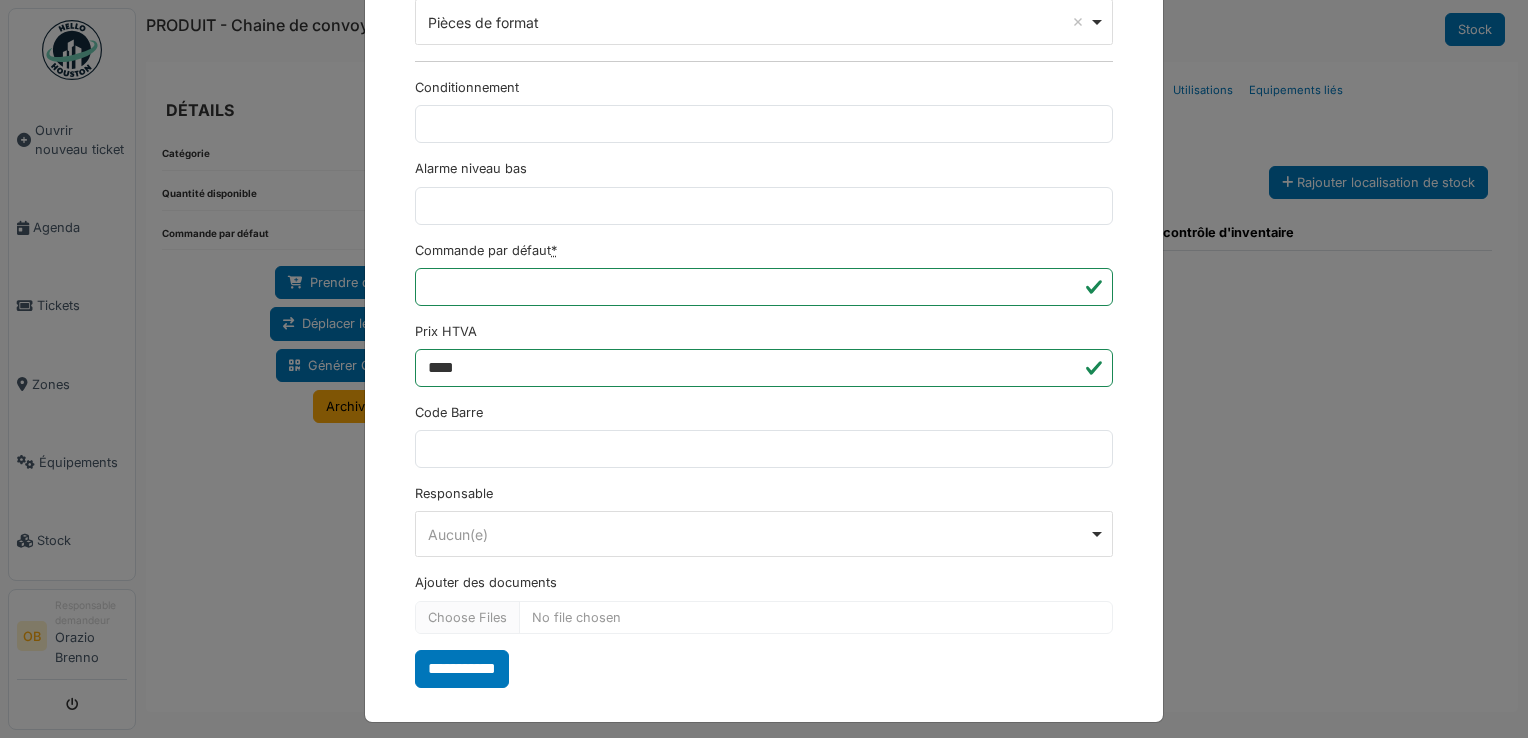 scroll, scrollTop: 650, scrollLeft: 0, axis: vertical 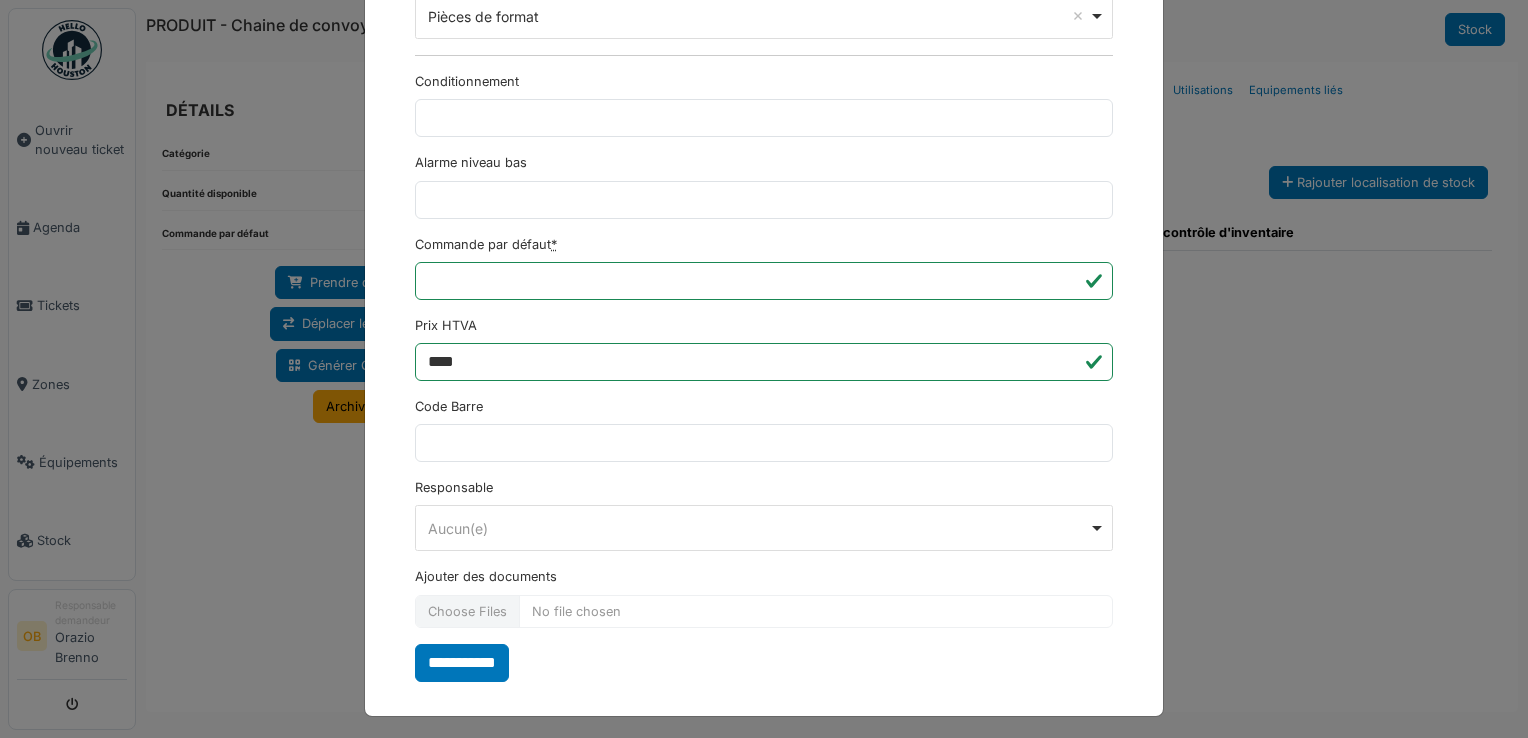 type on "**********" 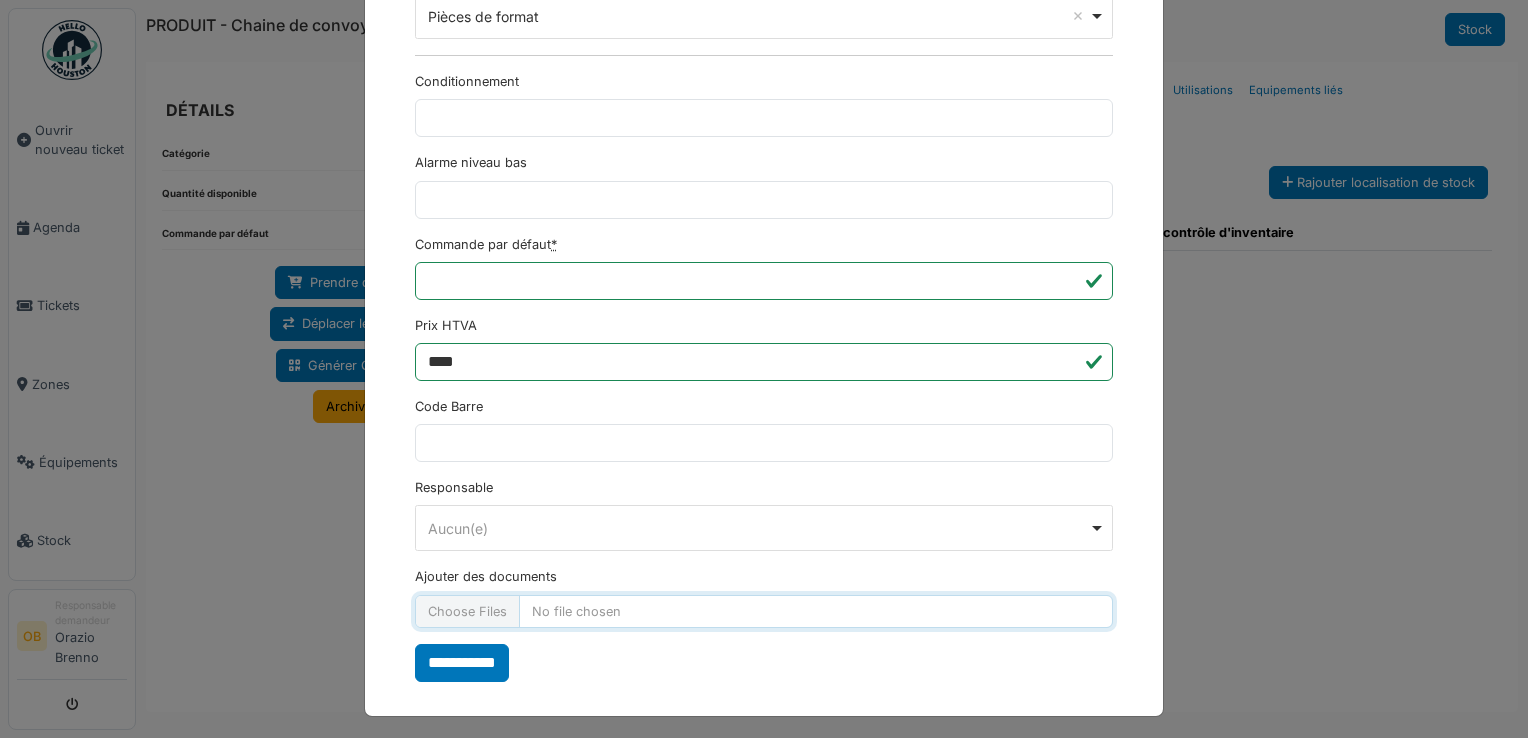click on "Ajouter des documents" at bounding box center (764, 611) 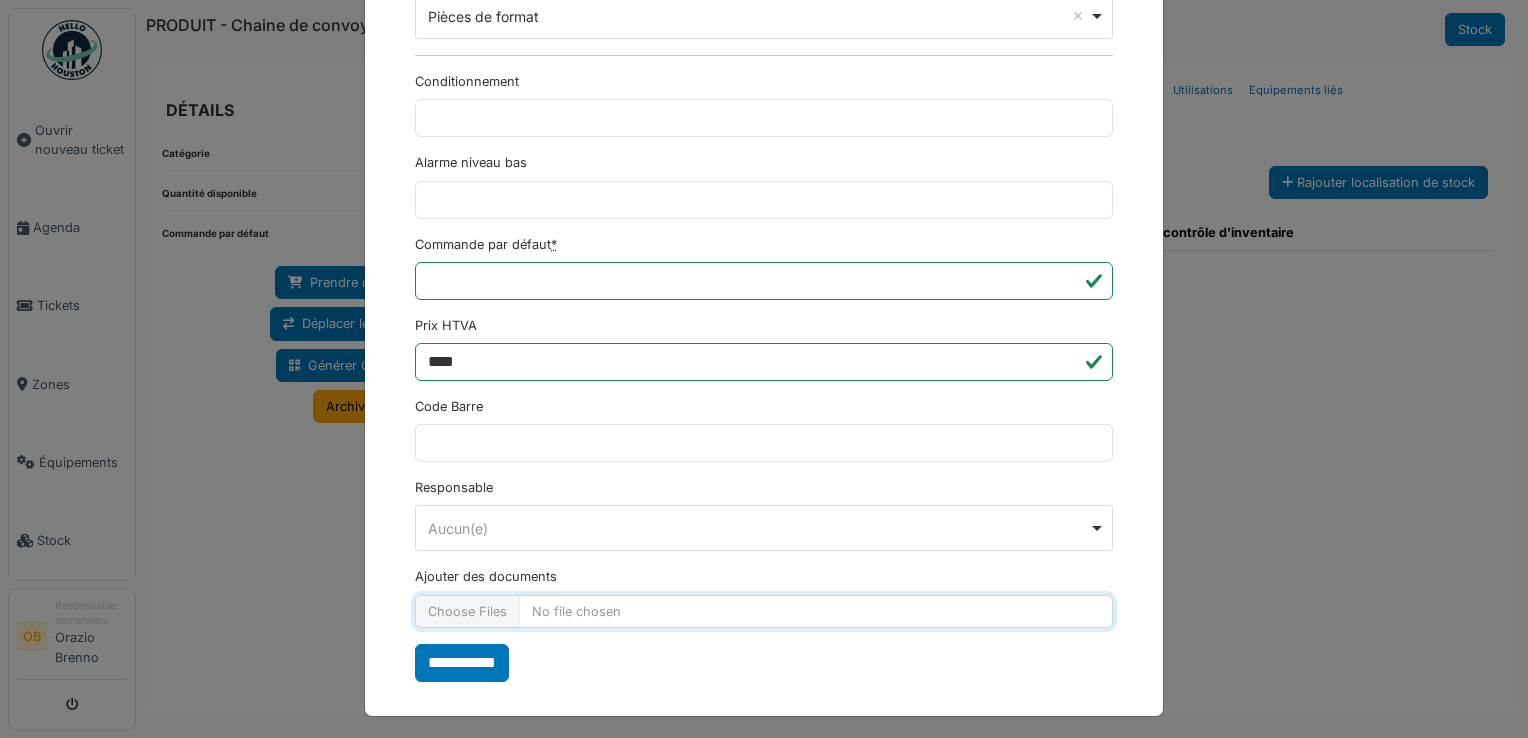 type on "**********" 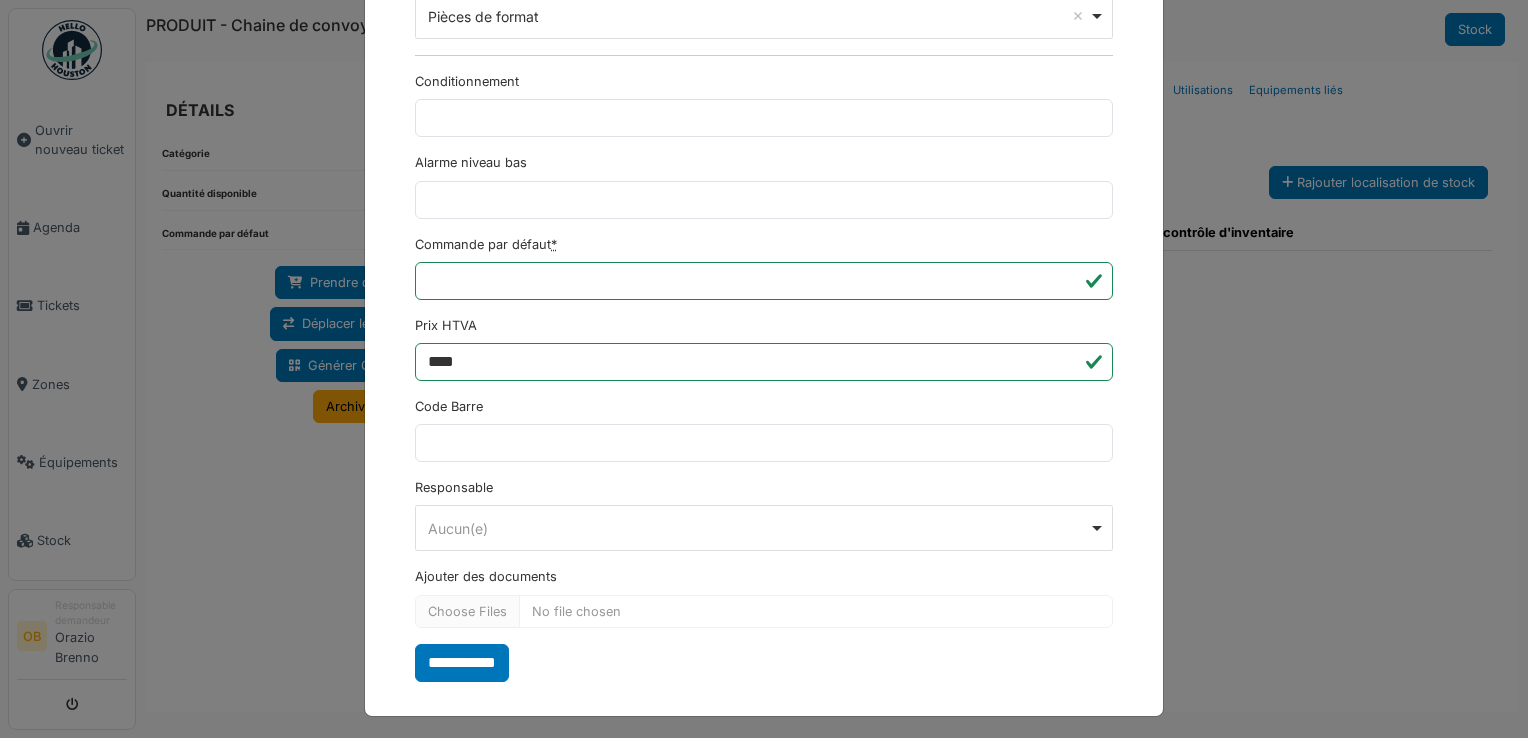 click on "**********" at bounding box center (764, 83) 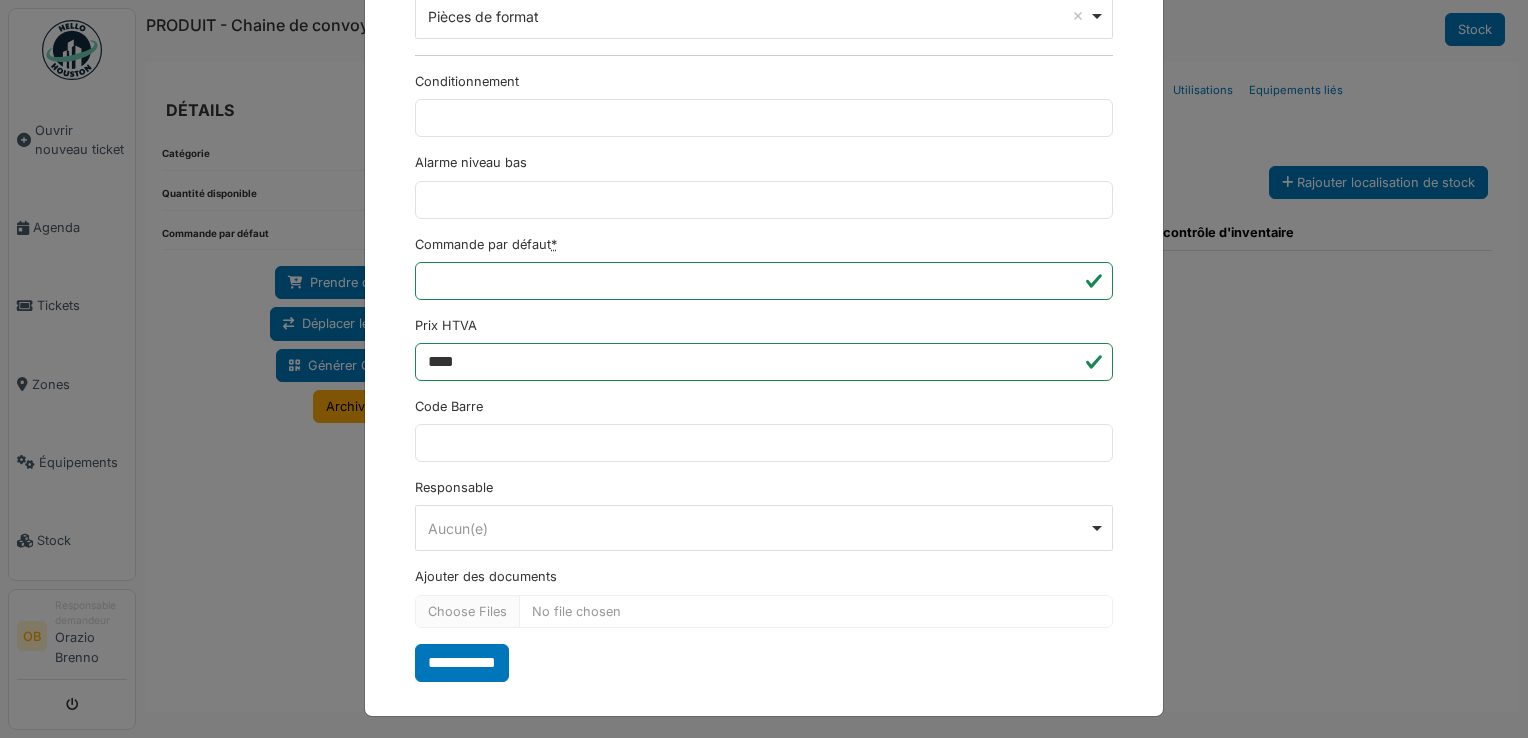 click on "**********" at bounding box center [462, 663] 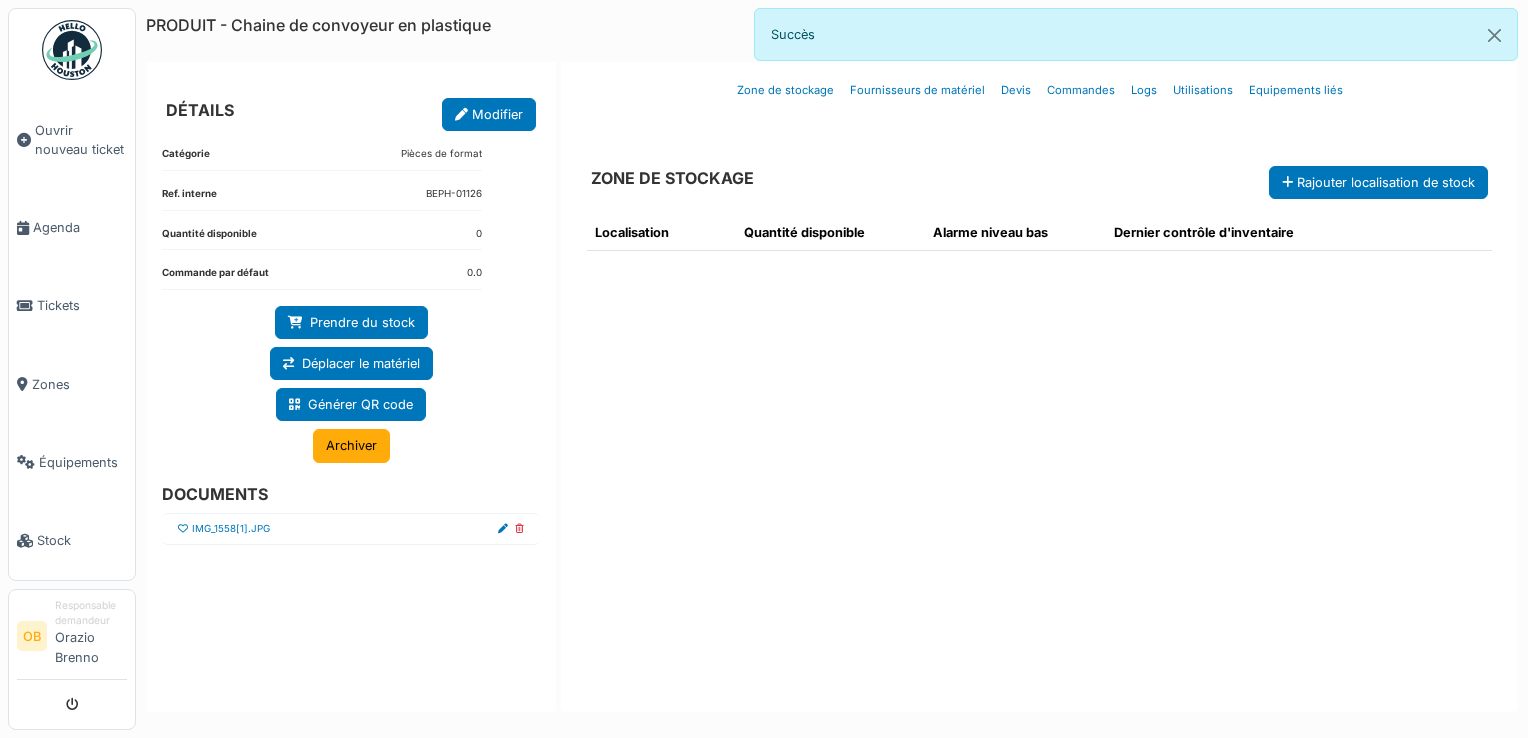 click on "IMG_1558[1].JPG" at bounding box center (351, 529) 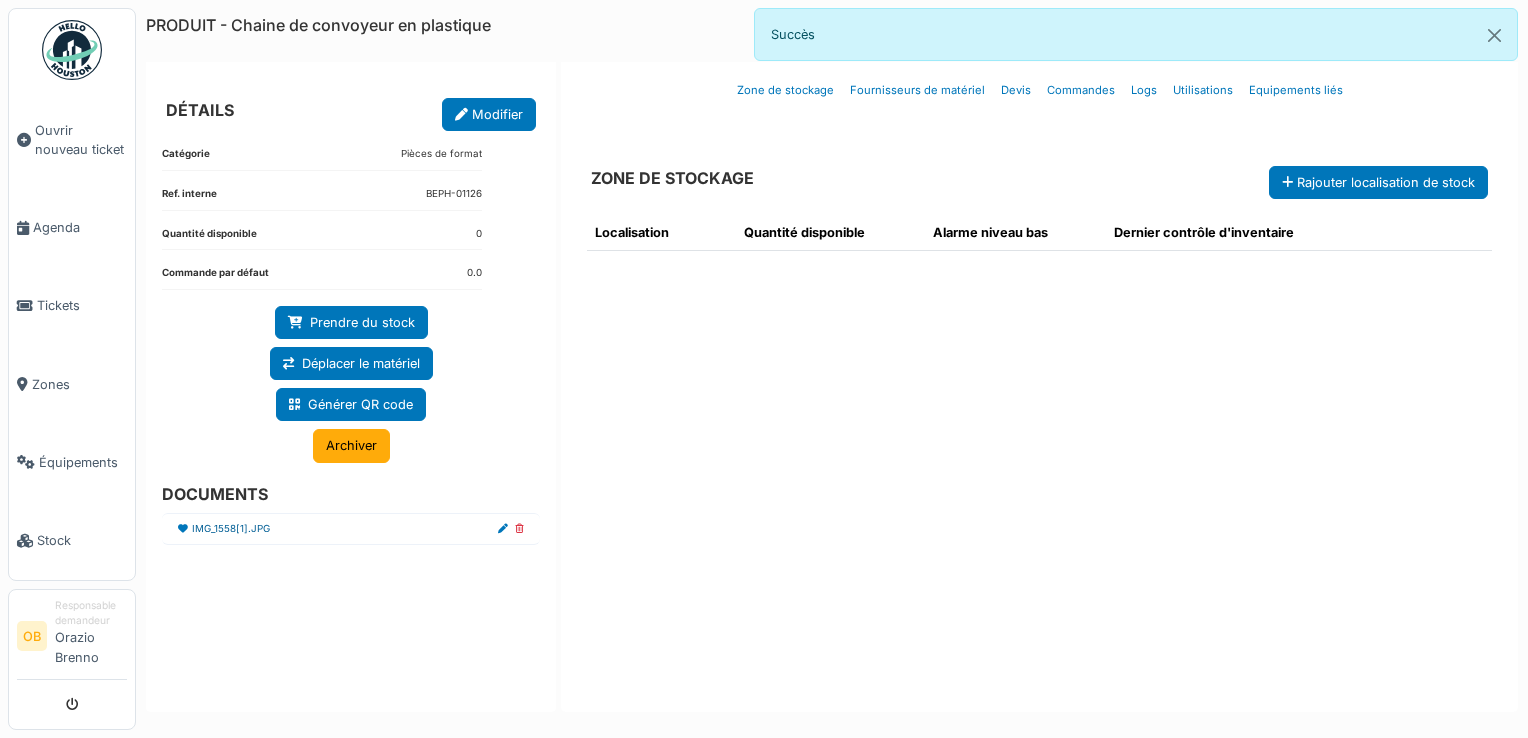 click on "IMG_1558[1].JPG" at bounding box center (231, 529) 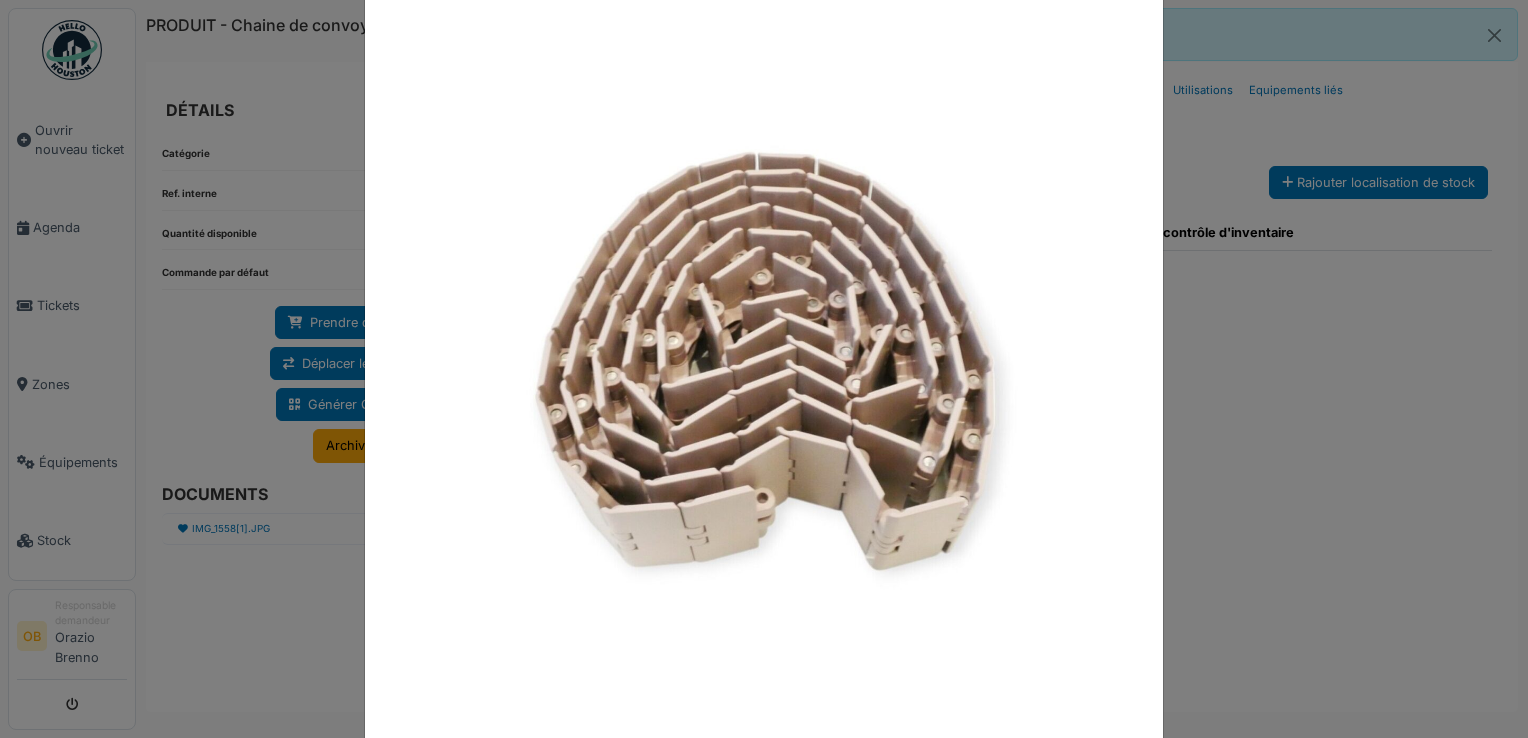 scroll, scrollTop: 106, scrollLeft: 0, axis: vertical 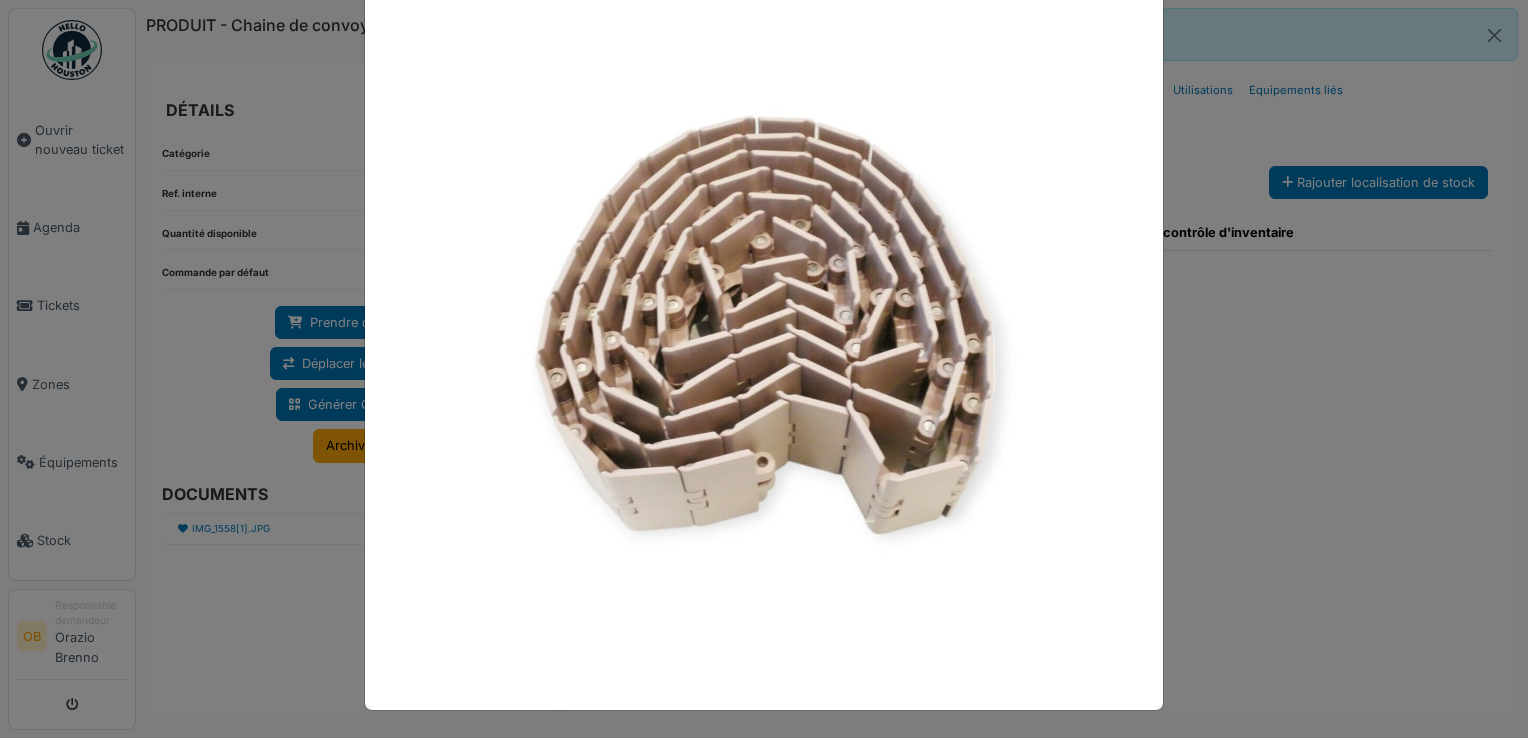 click at bounding box center (764, 369) 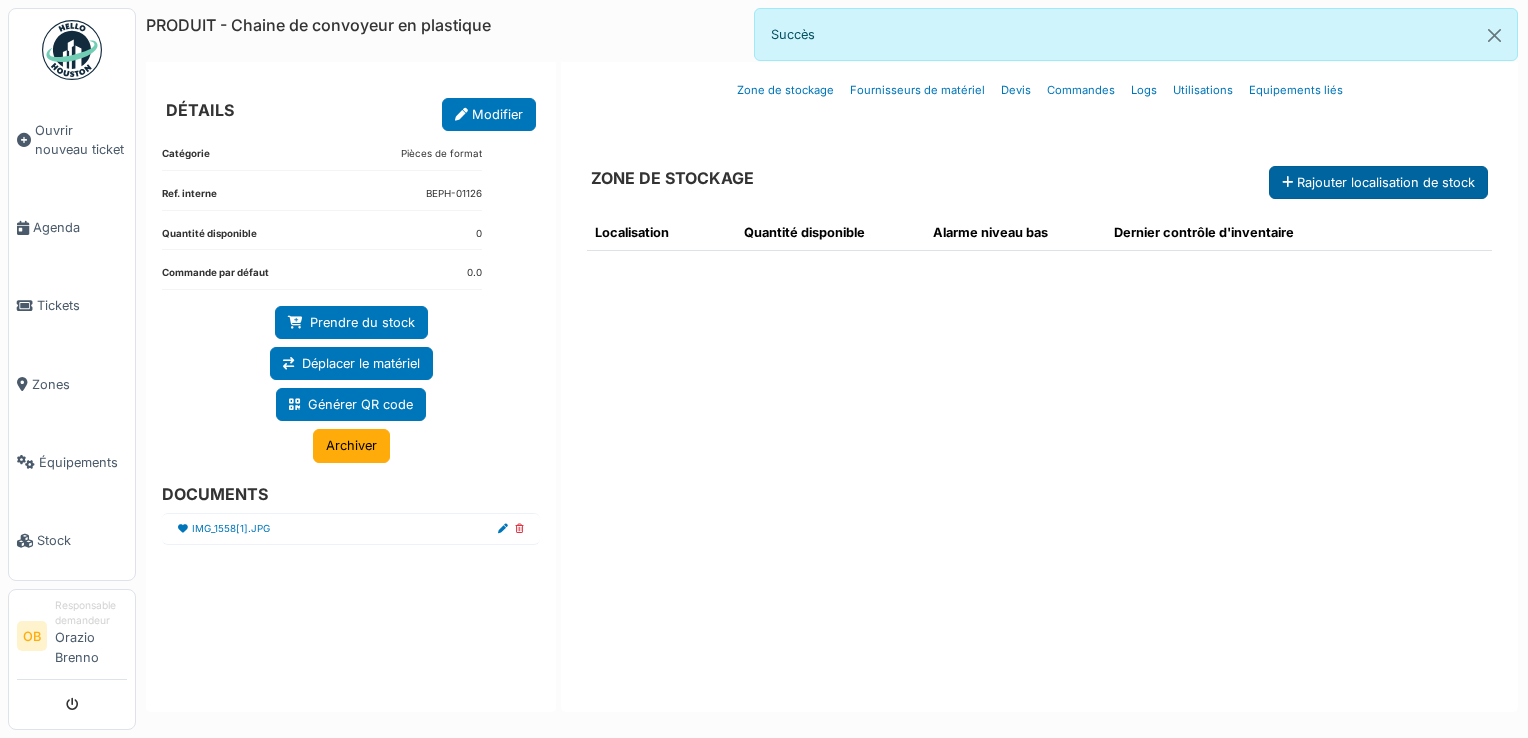 click on "Rajouter localisation de stock" at bounding box center [1378, 182] 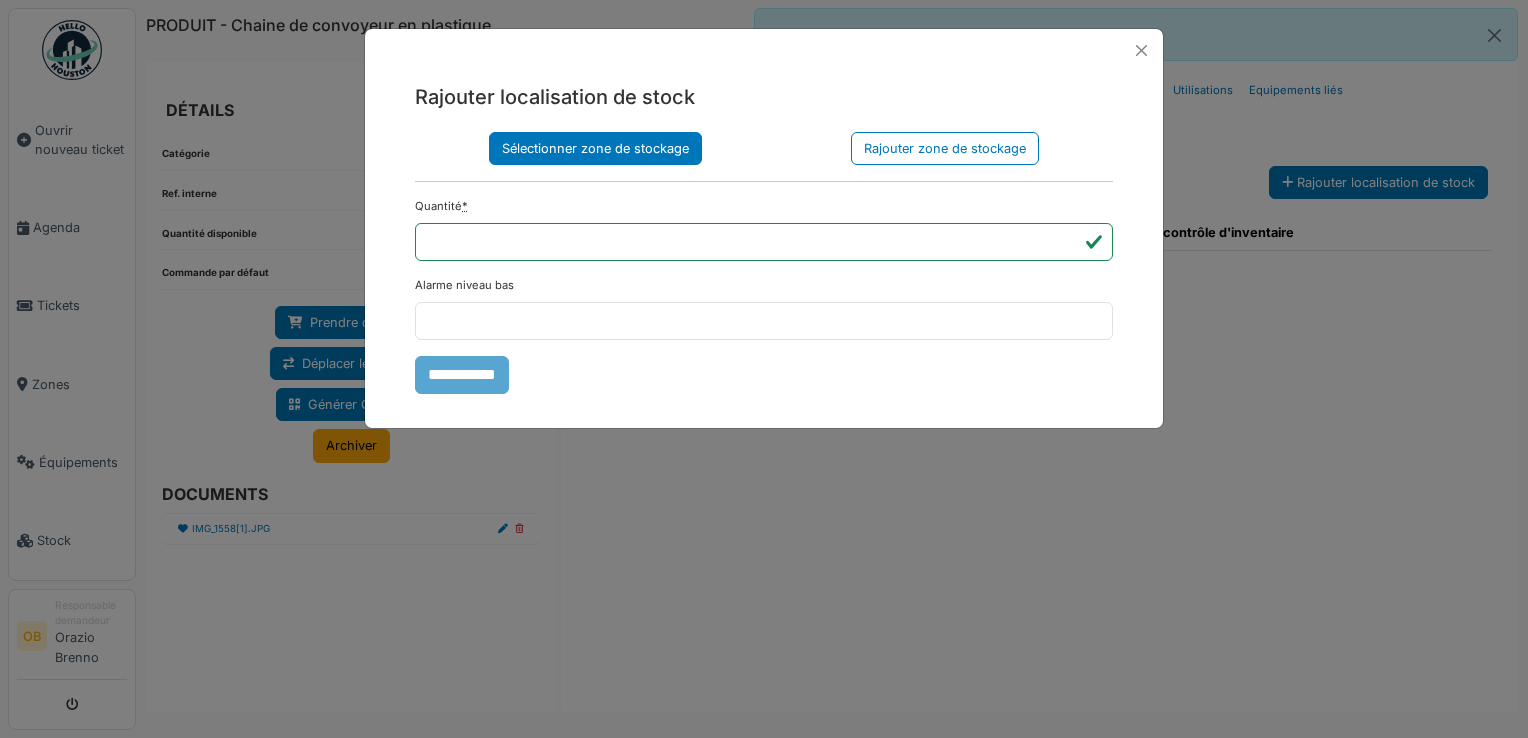 click on "Sélectionner zone de stockage" at bounding box center [595, 148] 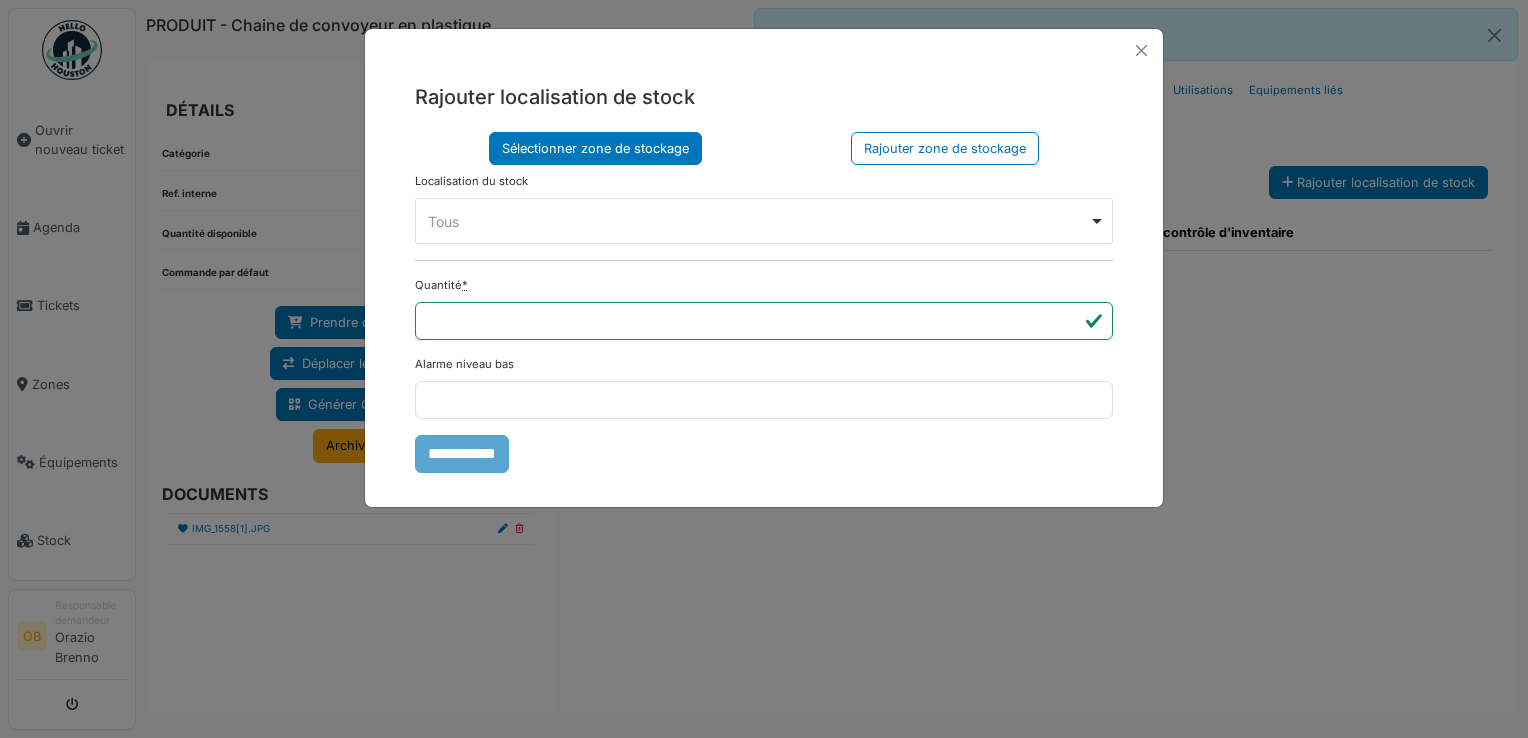click on "Tous Remove item" at bounding box center [758, 221] 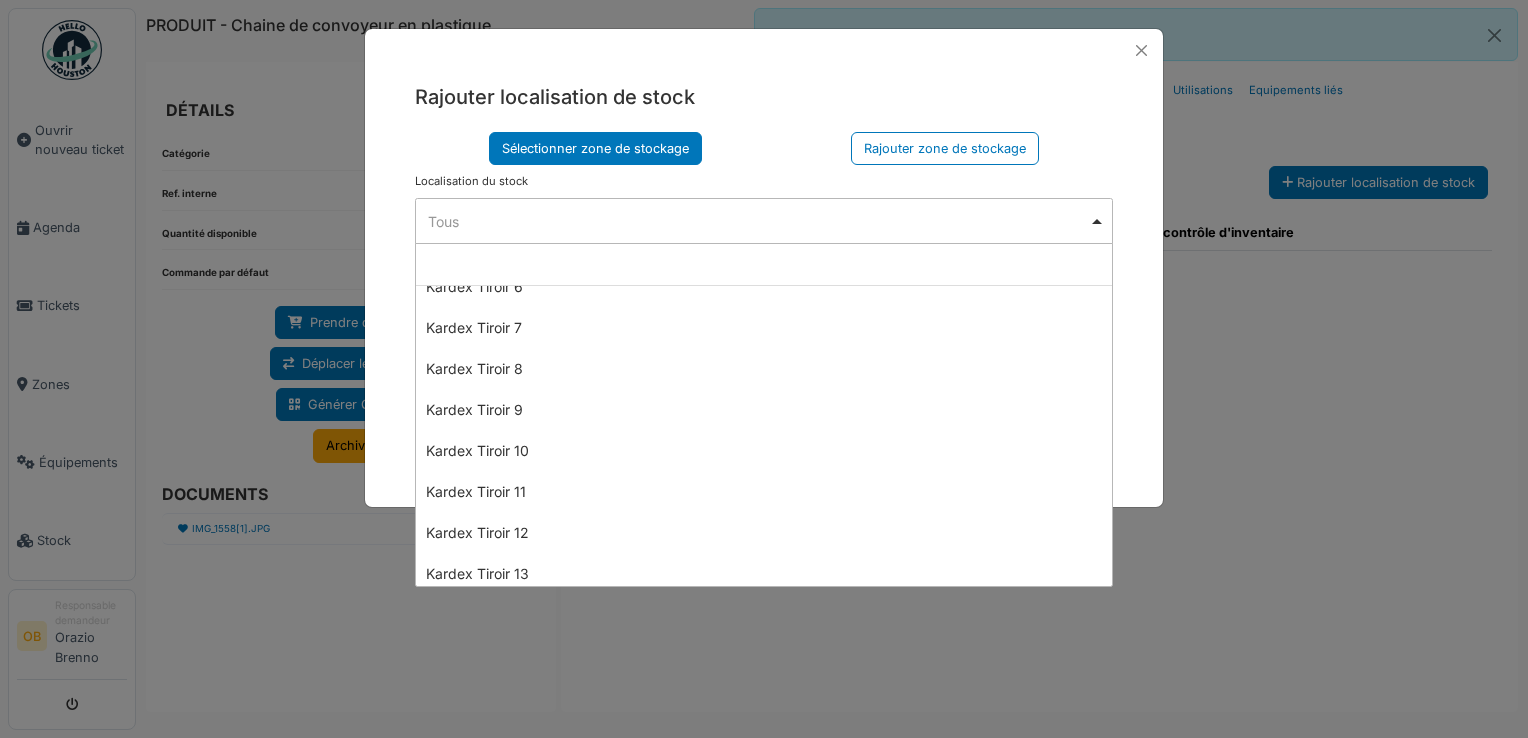 scroll, scrollTop: 1333, scrollLeft: 0, axis: vertical 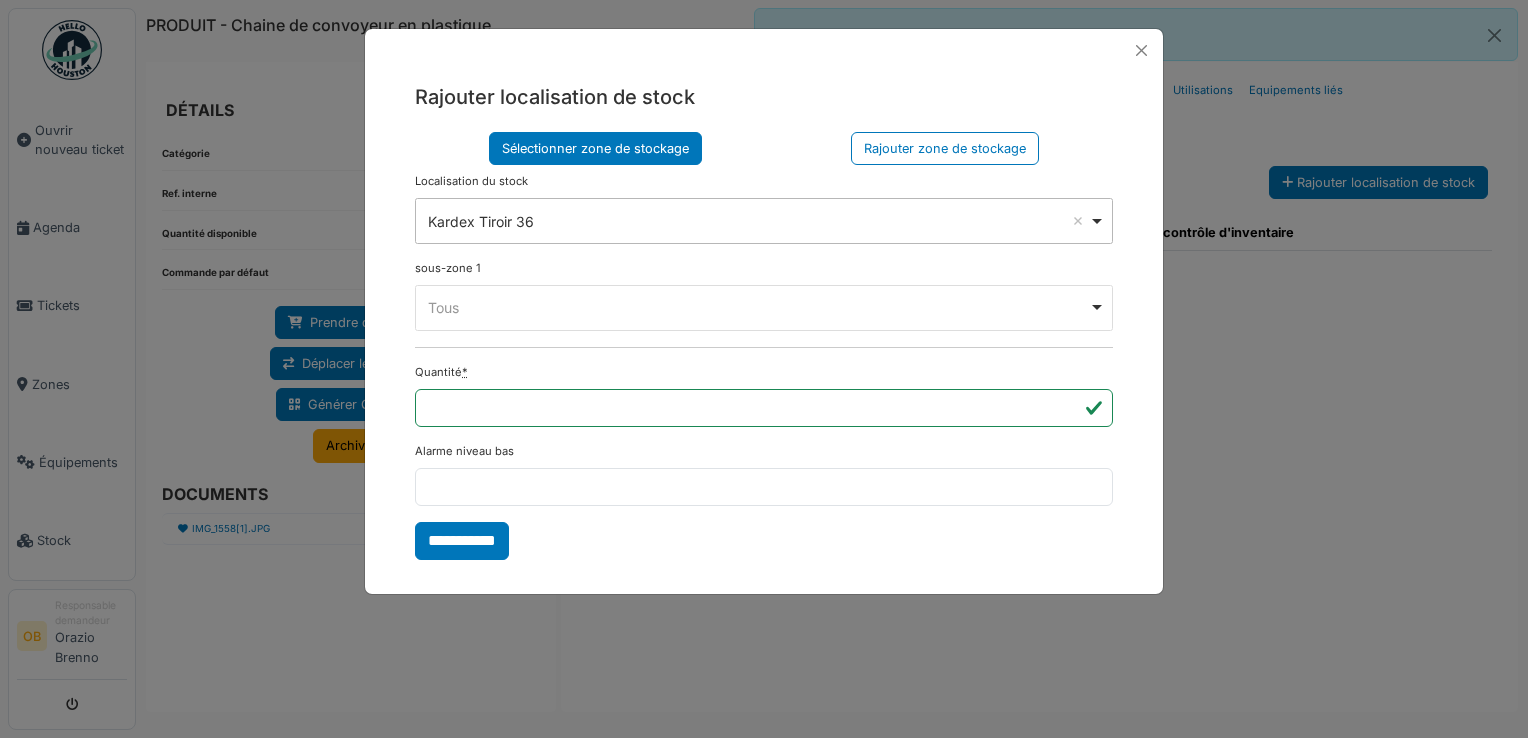 click on "**********" at bounding box center [764, 221] 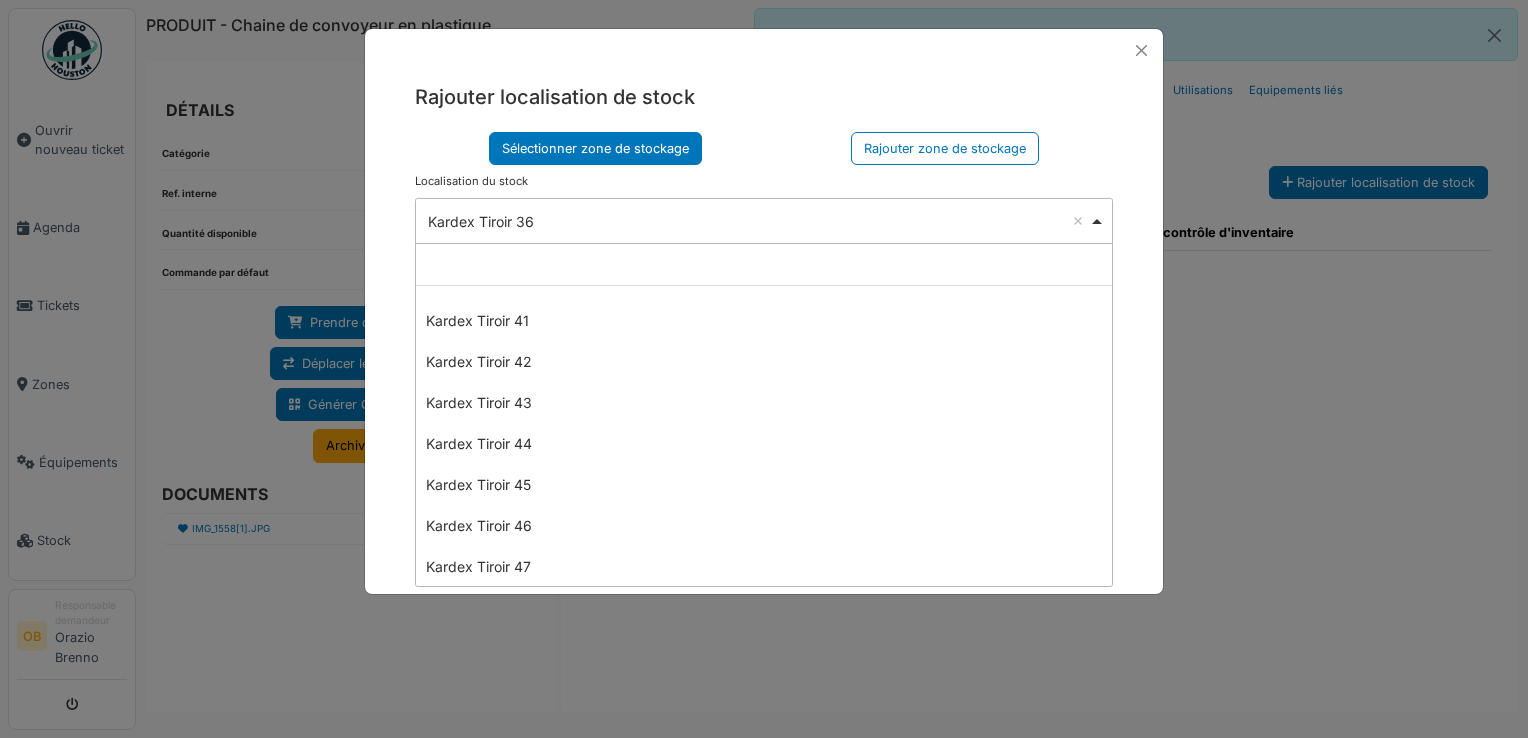 scroll, scrollTop: 1600, scrollLeft: 0, axis: vertical 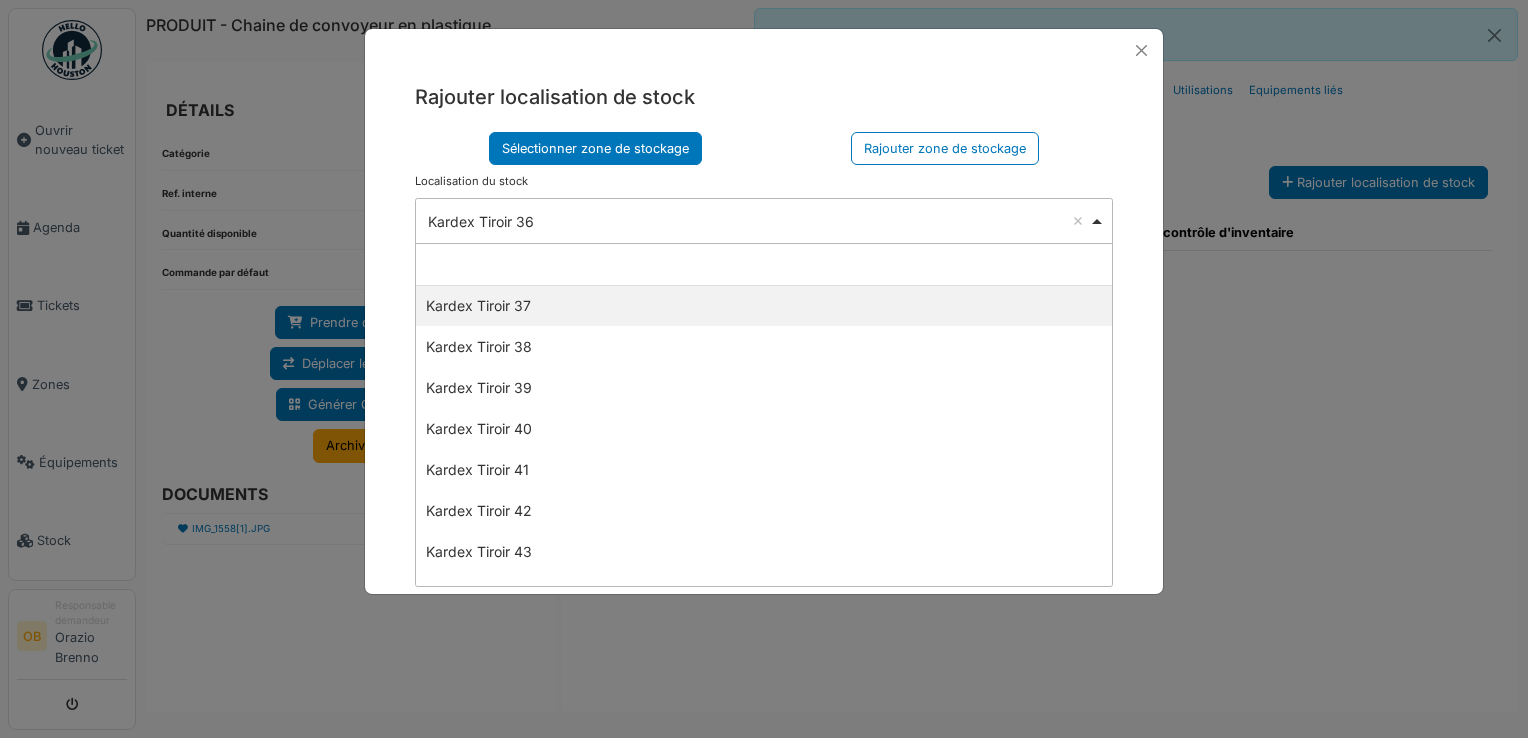 select on "****" 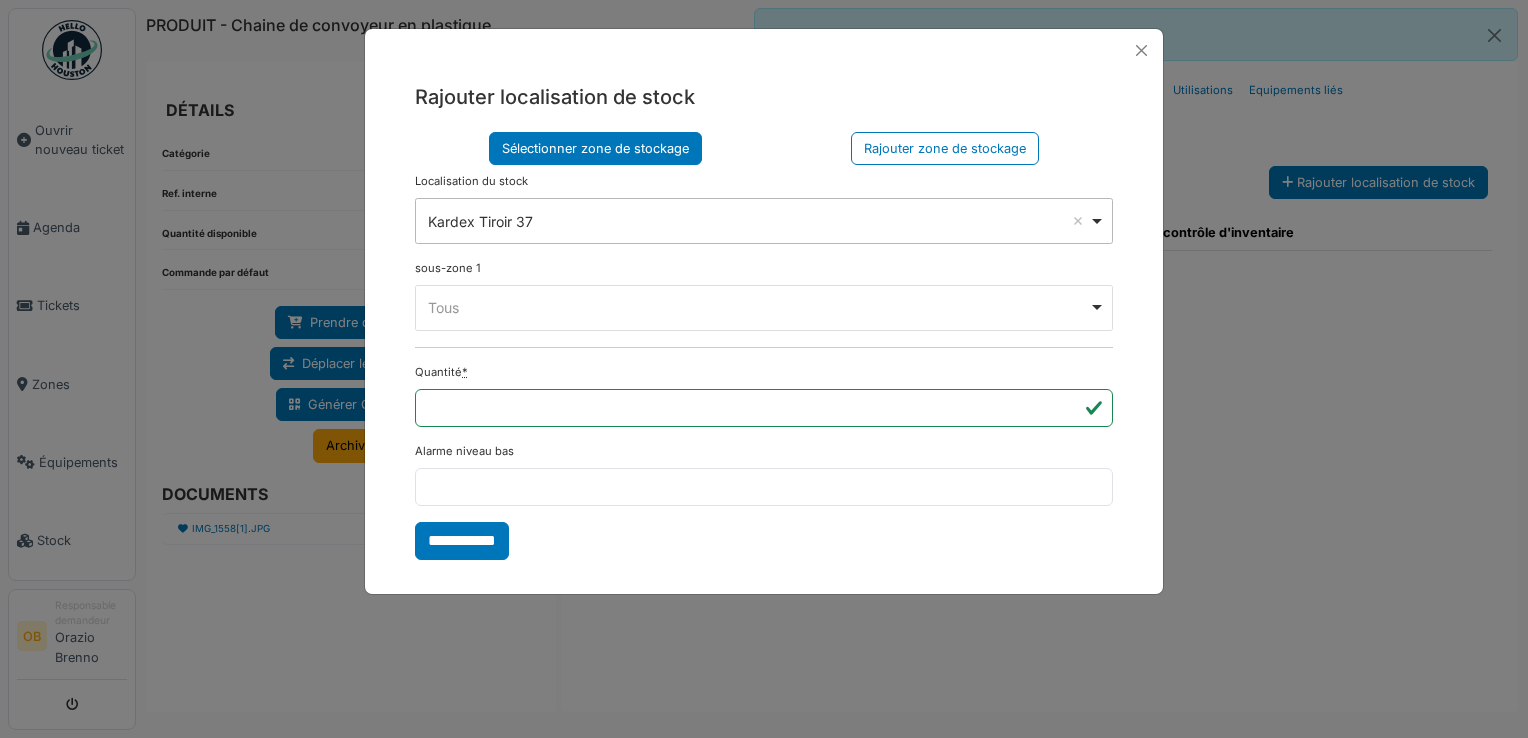 click on "Tous Remove item" at bounding box center [758, 307] 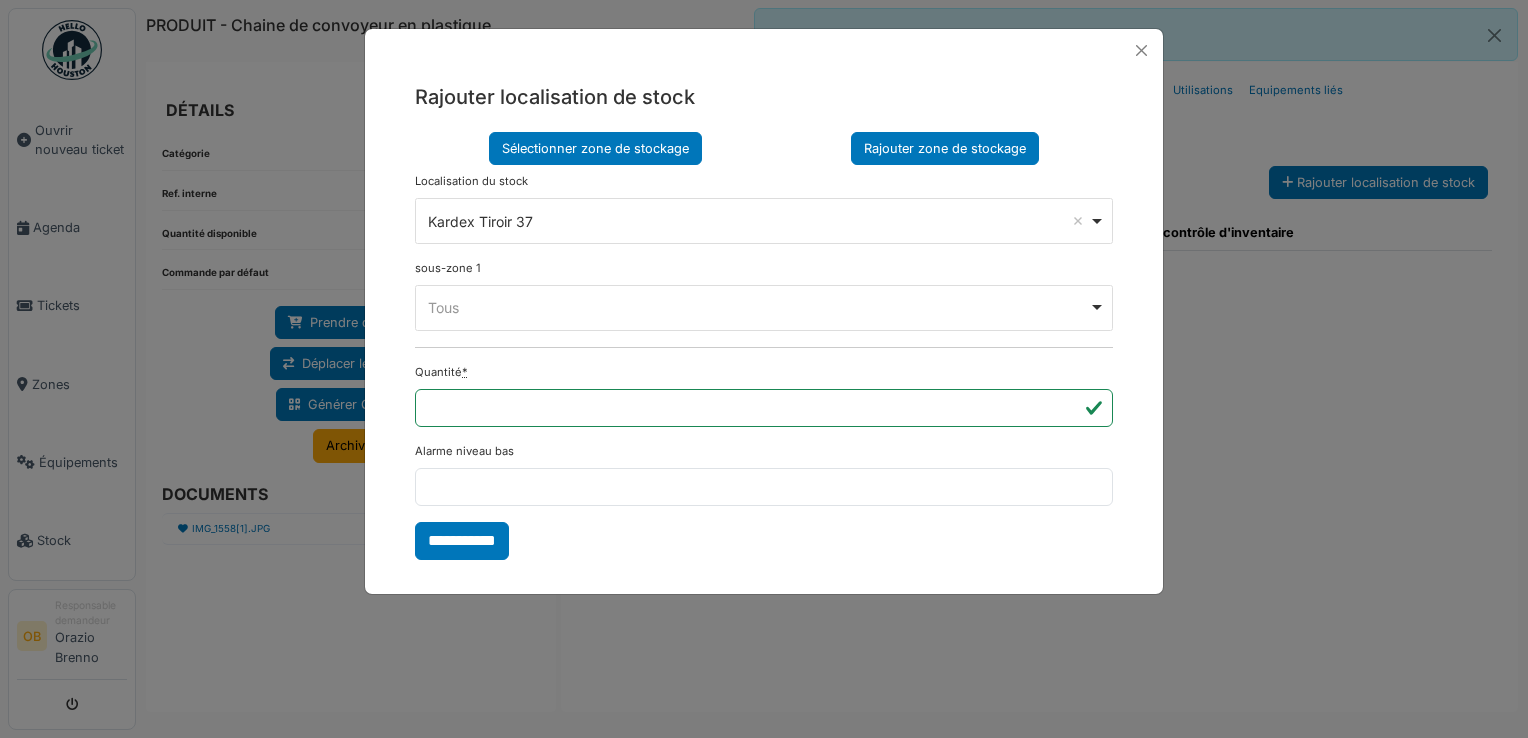 click on "Rajouter zone de stockage" at bounding box center [945, 148] 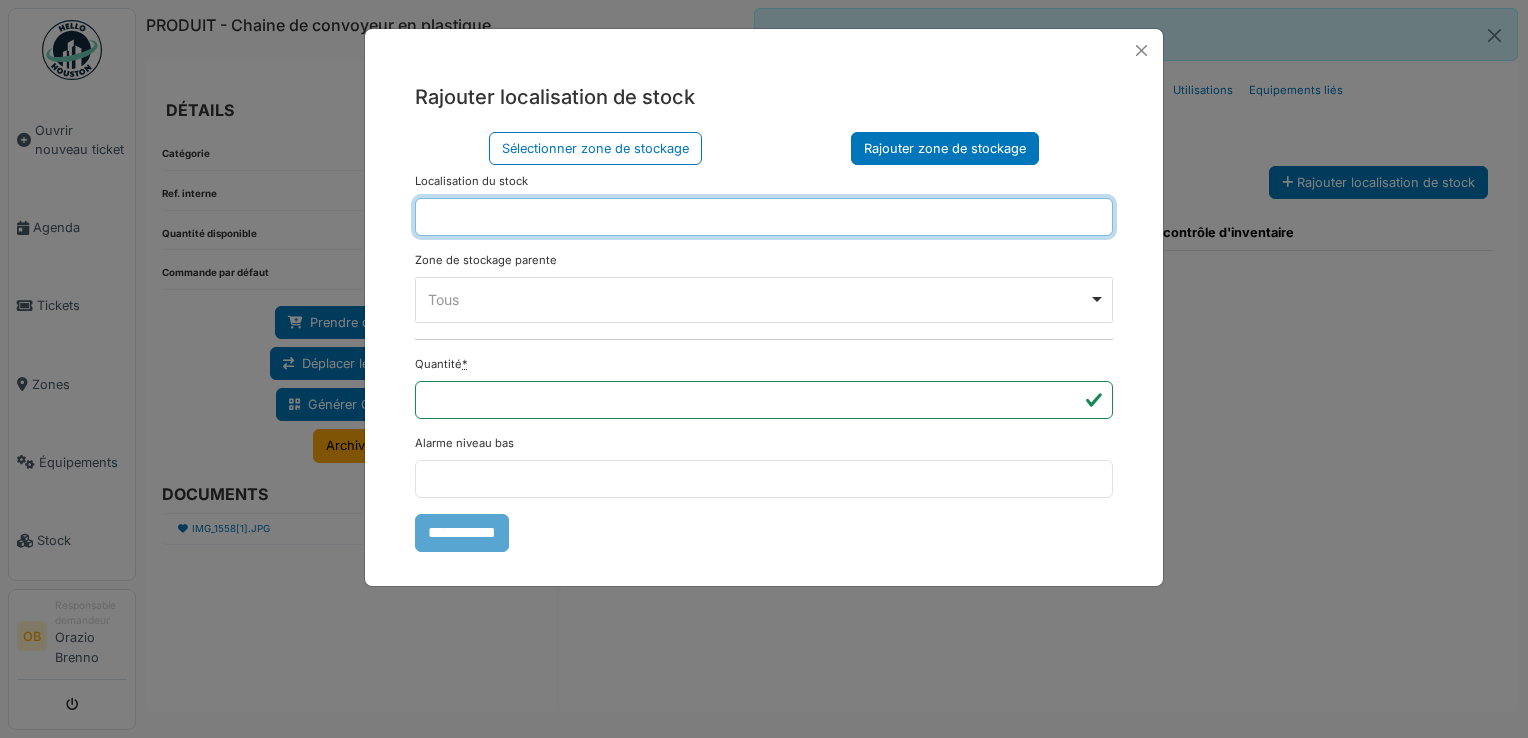 click at bounding box center [764, 217] 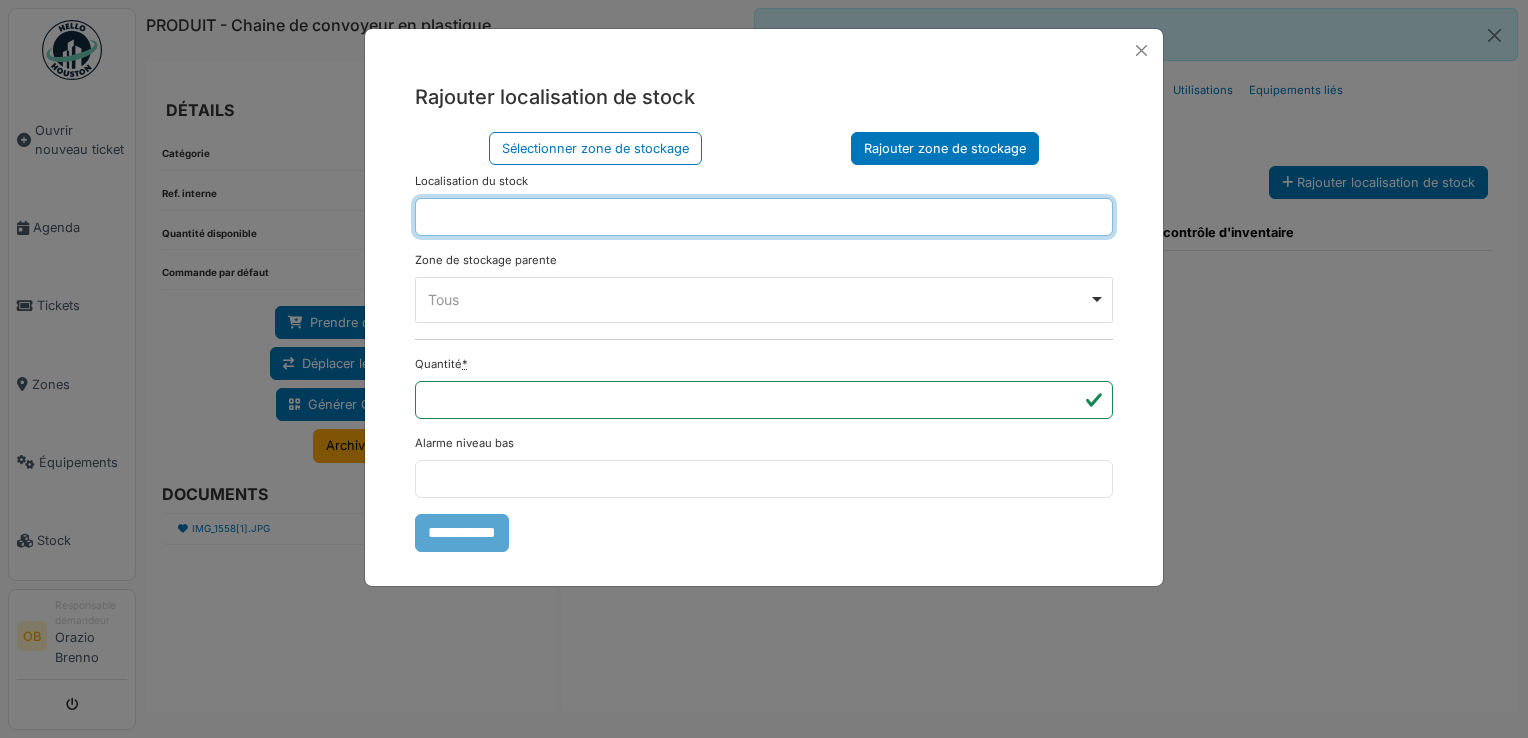 type on "*********" 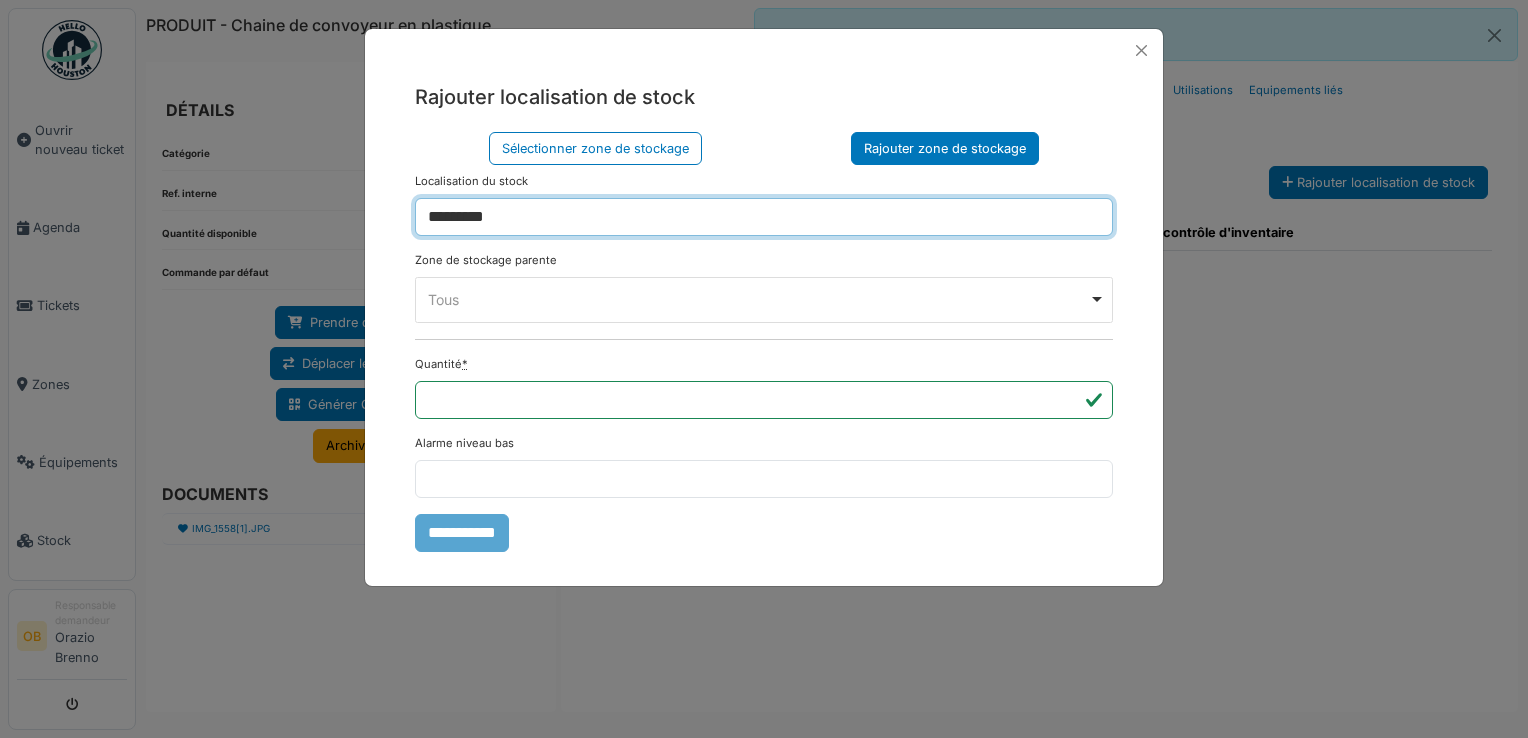 click on "Tous Remove item" at bounding box center (764, 299) 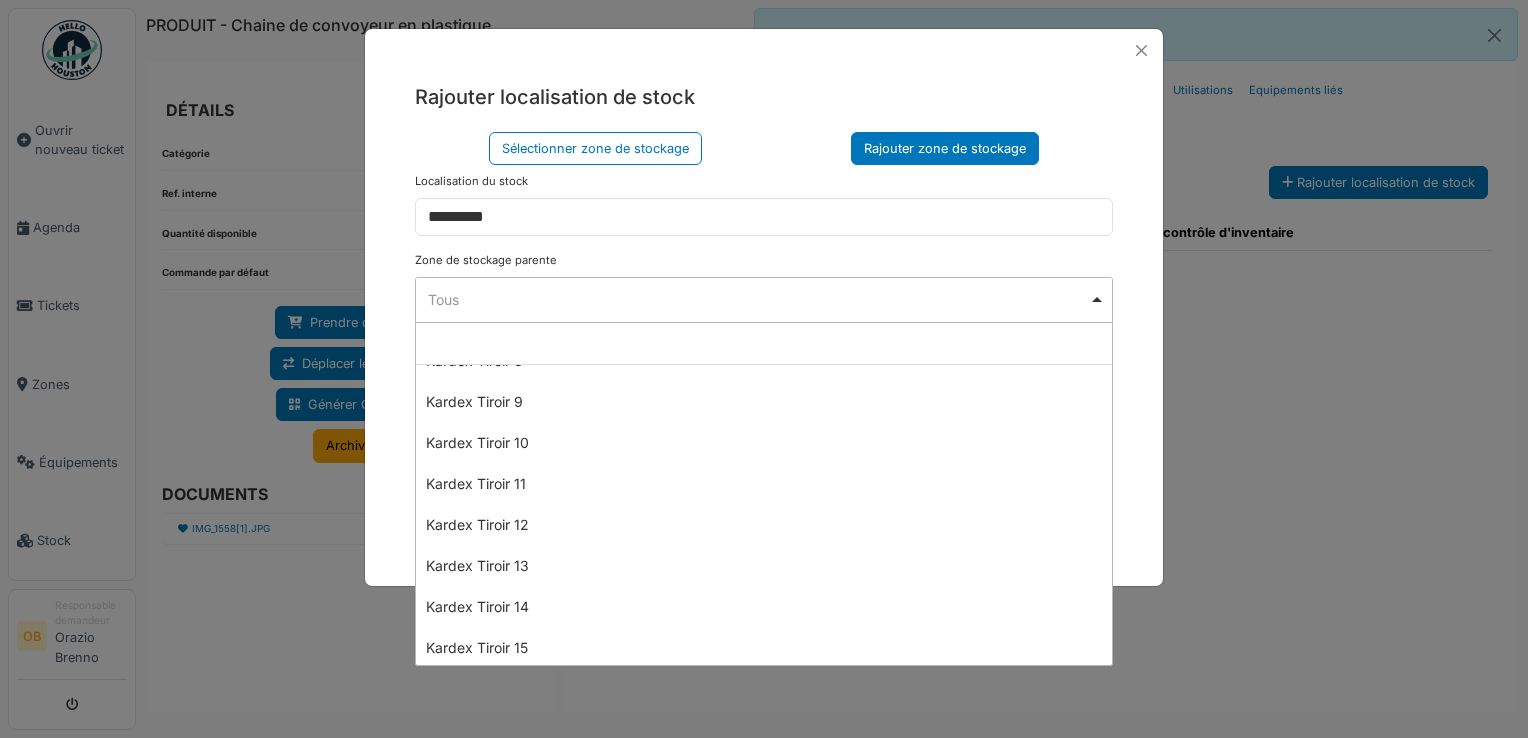 scroll, scrollTop: 1333, scrollLeft: 0, axis: vertical 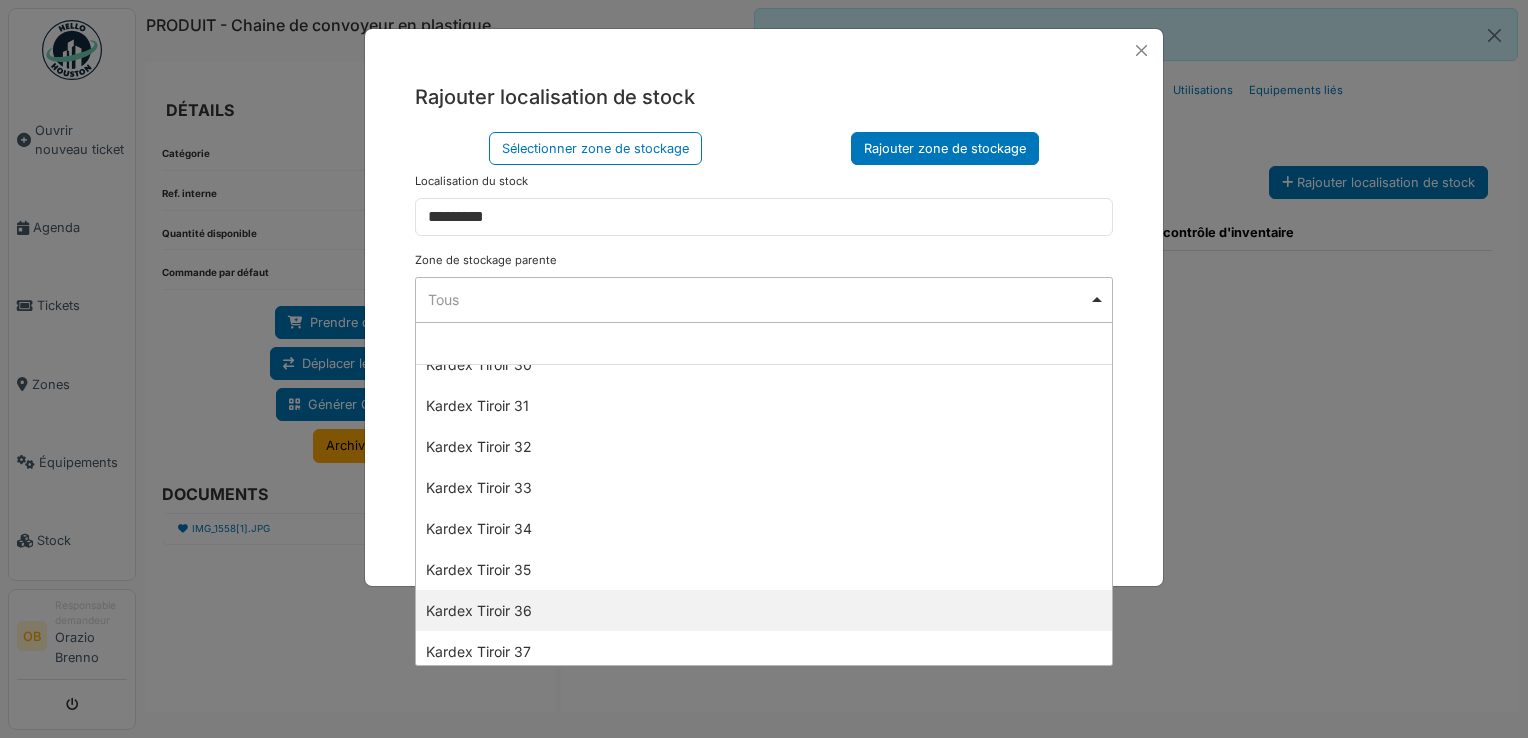 select on "****" 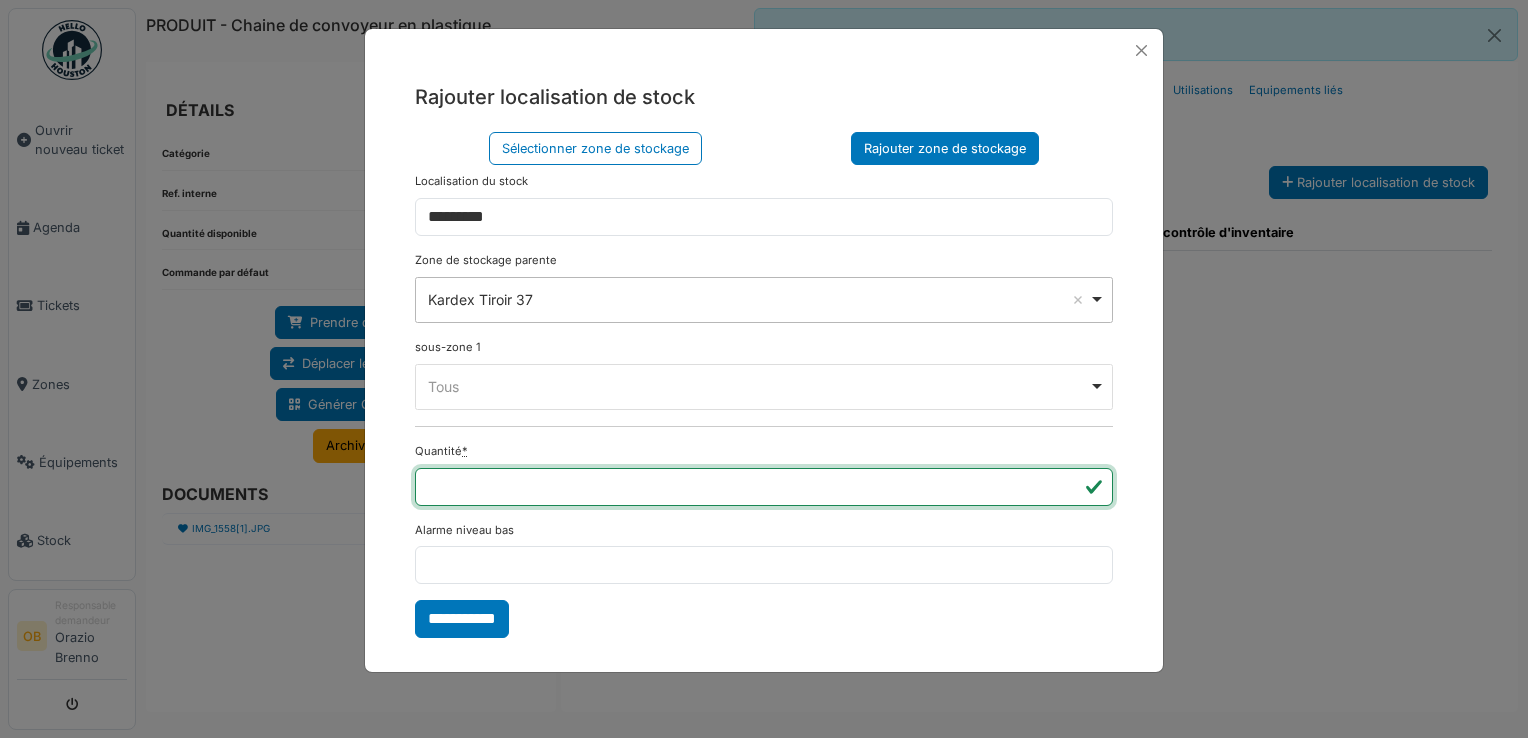 click on "***" at bounding box center [764, 487] 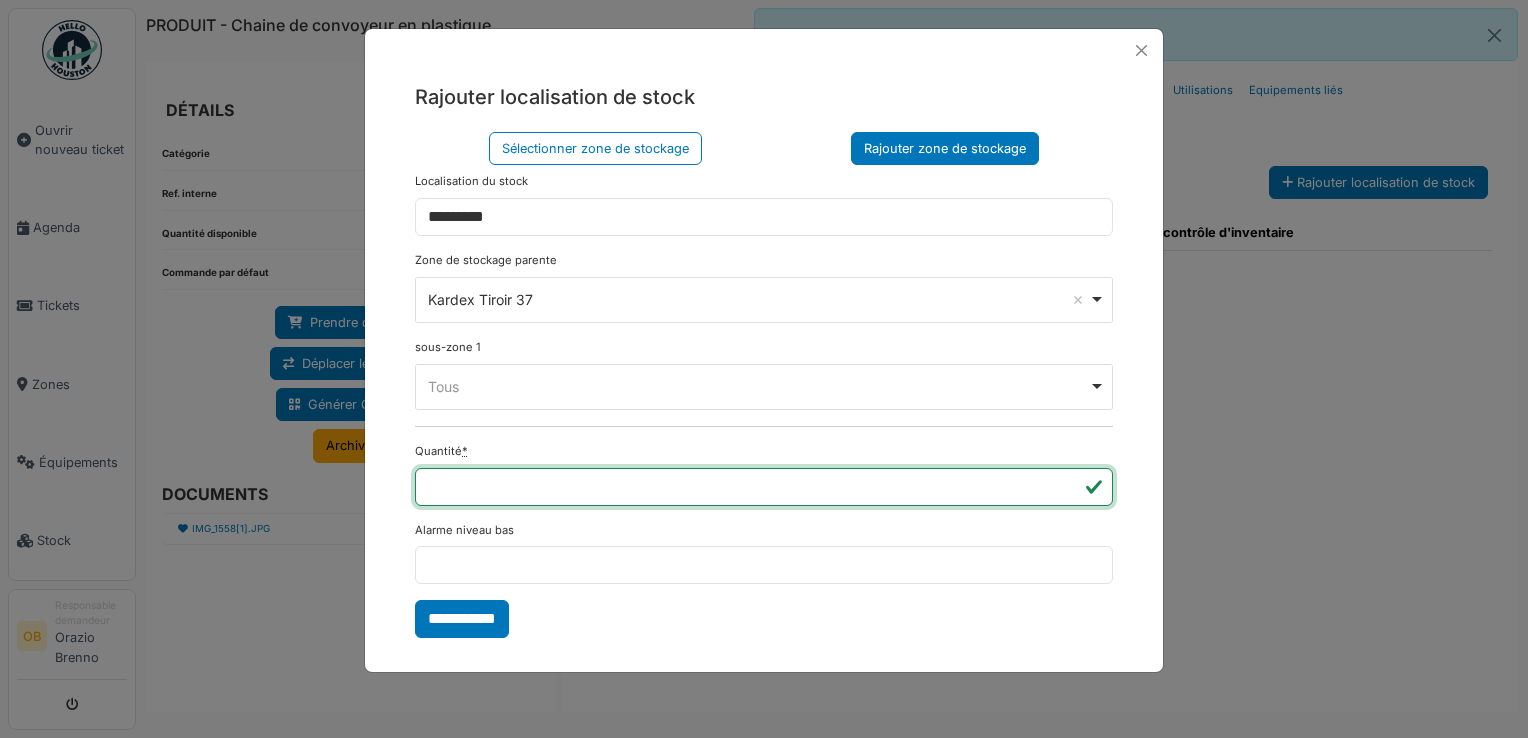 click on "***" at bounding box center (764, 487) 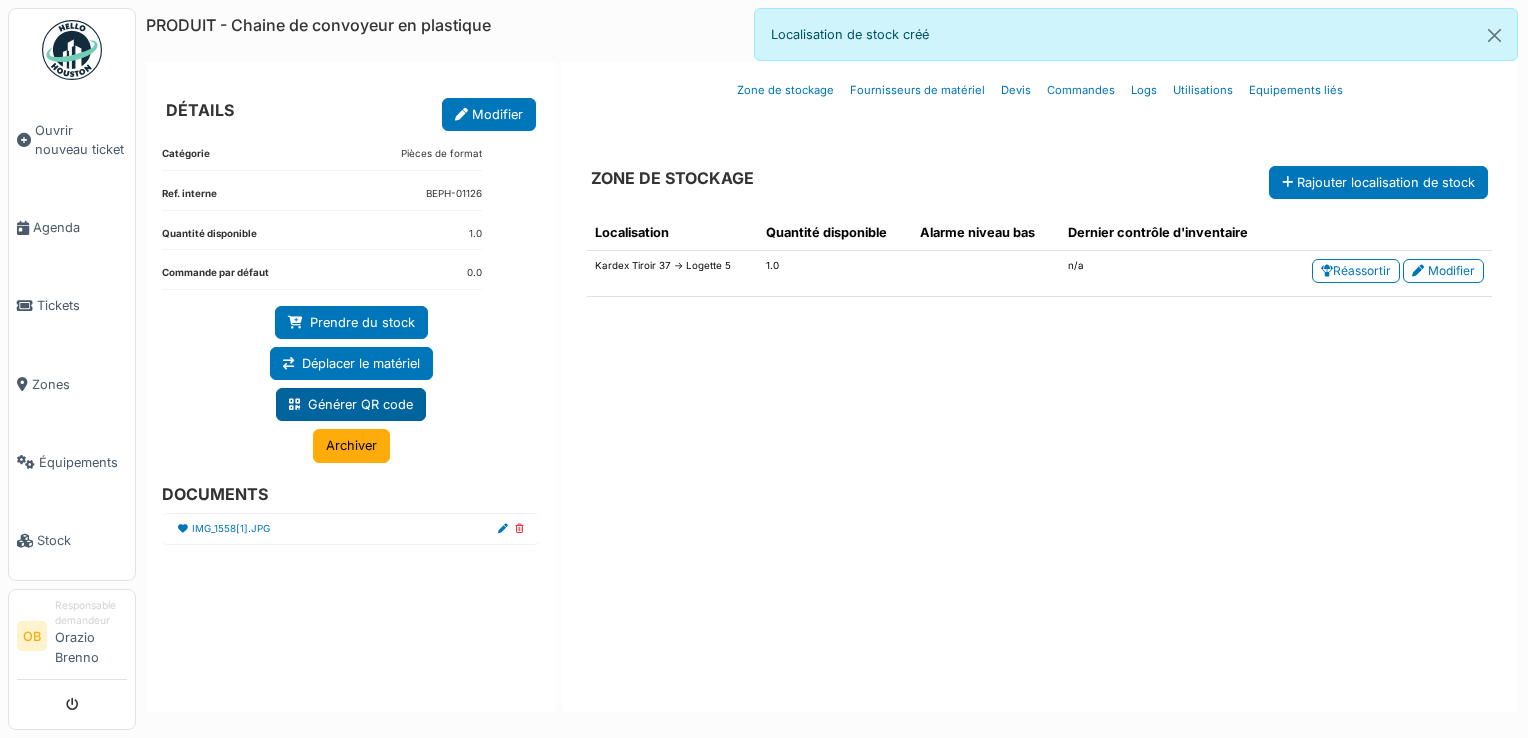 click on "Générer QR code" at bounding box center [351, 404] 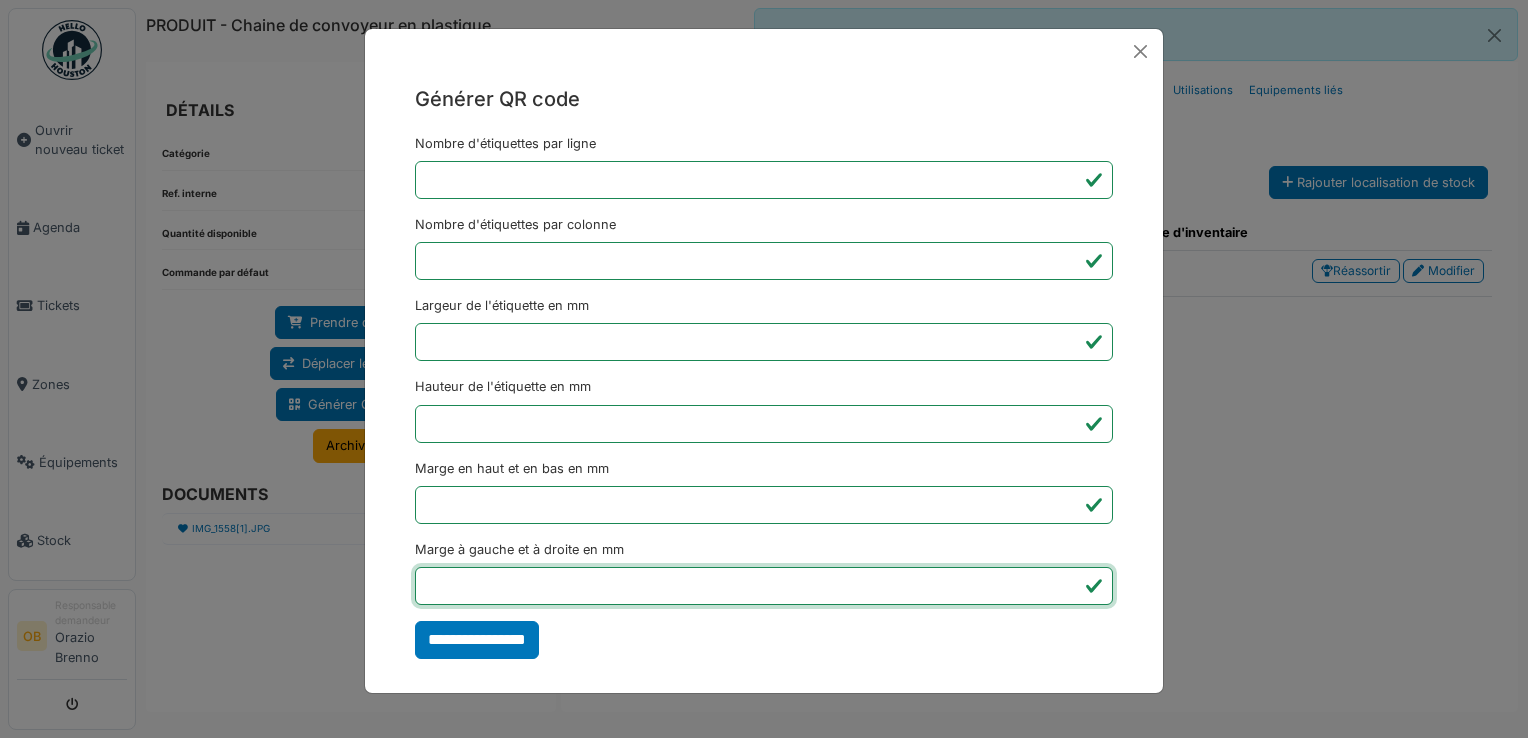 click on "*" at bounding box center (764, 586) 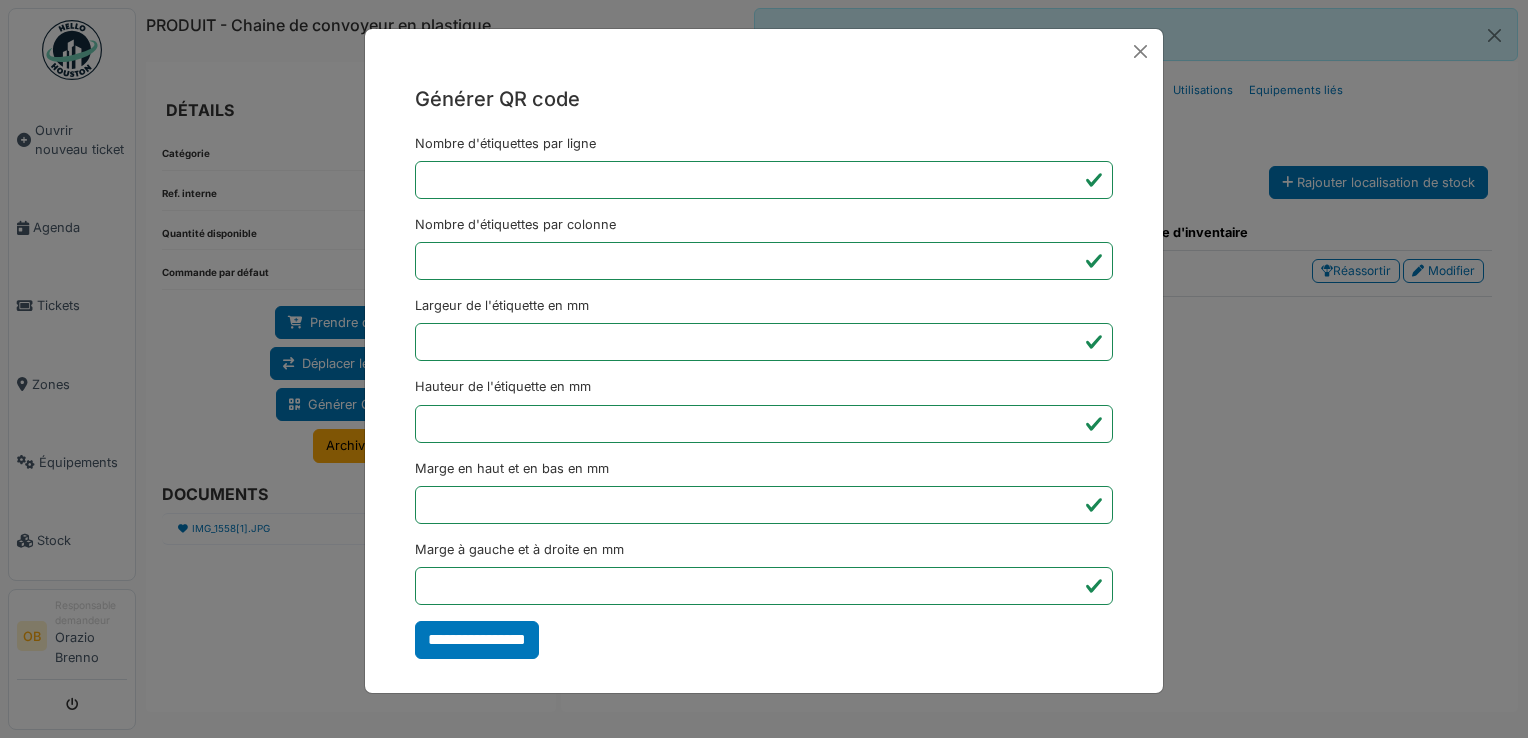 type on "*******" 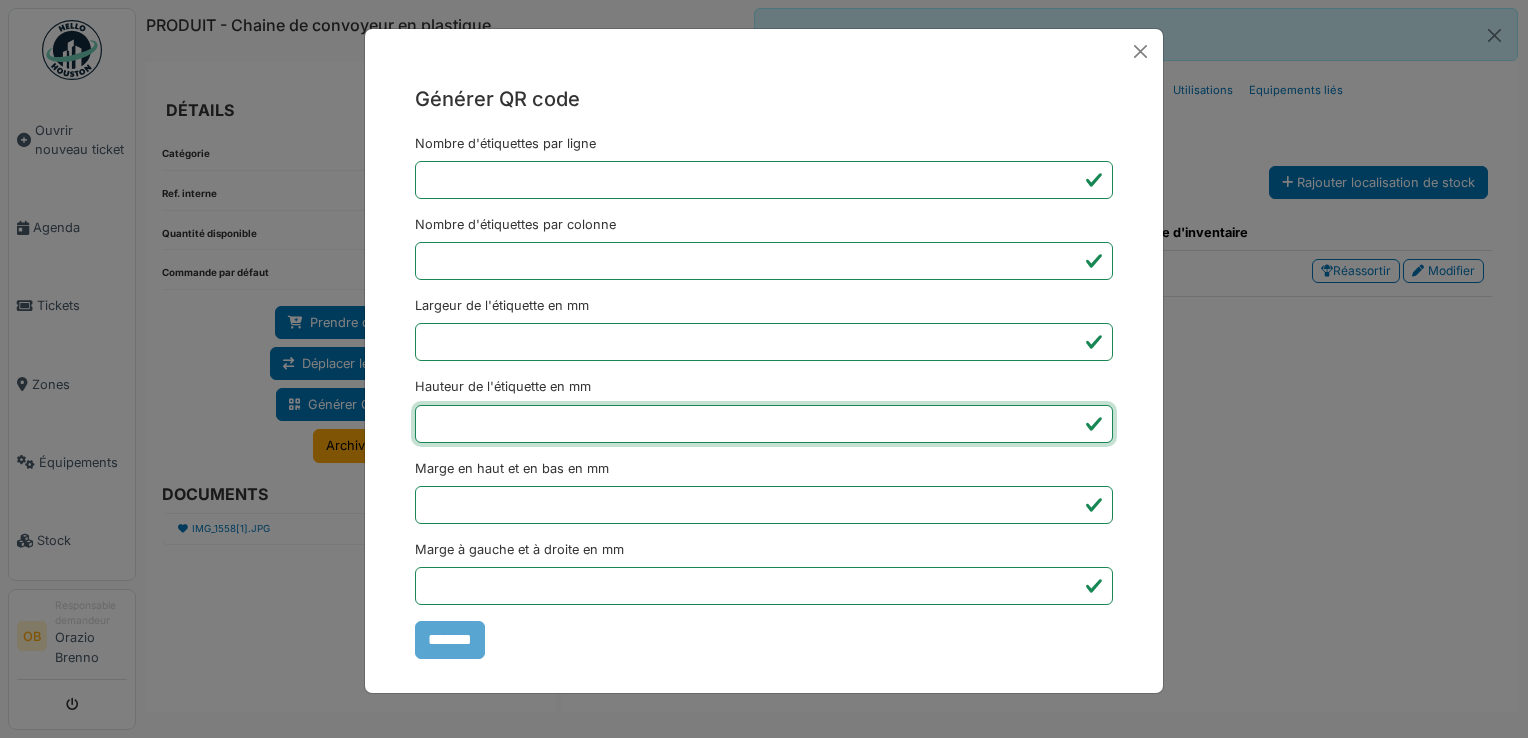 click on "Générer QR code
Nombre d'étiquettes par ligne
*
Nombre d'étiquettes par colonne
*
Largeur de l'étiquette en mm
**
Hauteur de l'étiquette en mm
**
Marge en haut et en bas en mm
*
Marge à gauche et à droite en mm
***
*******" at bounding box center (764, 369) 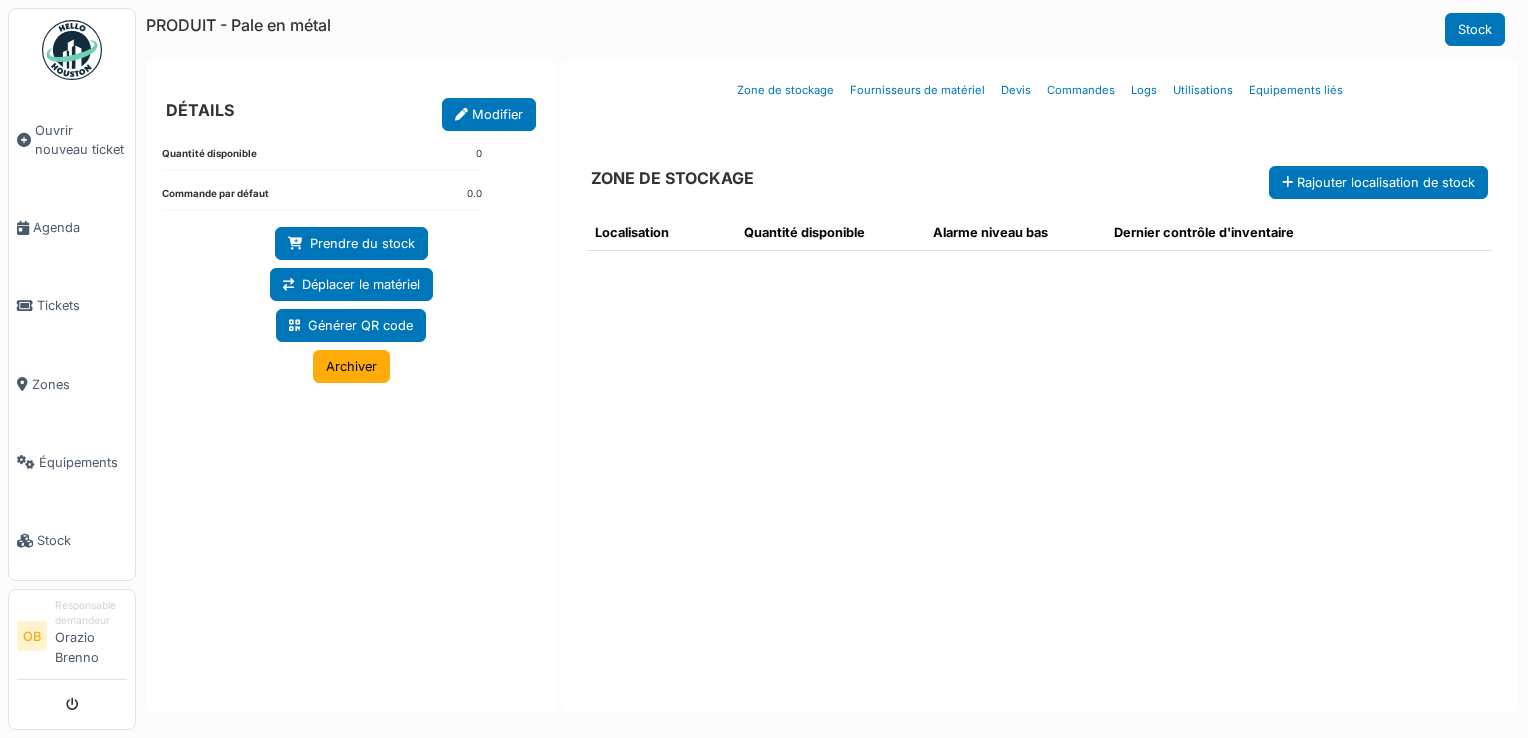 scroll, scrollTop: 0, scrollLeft: 0, axis: both 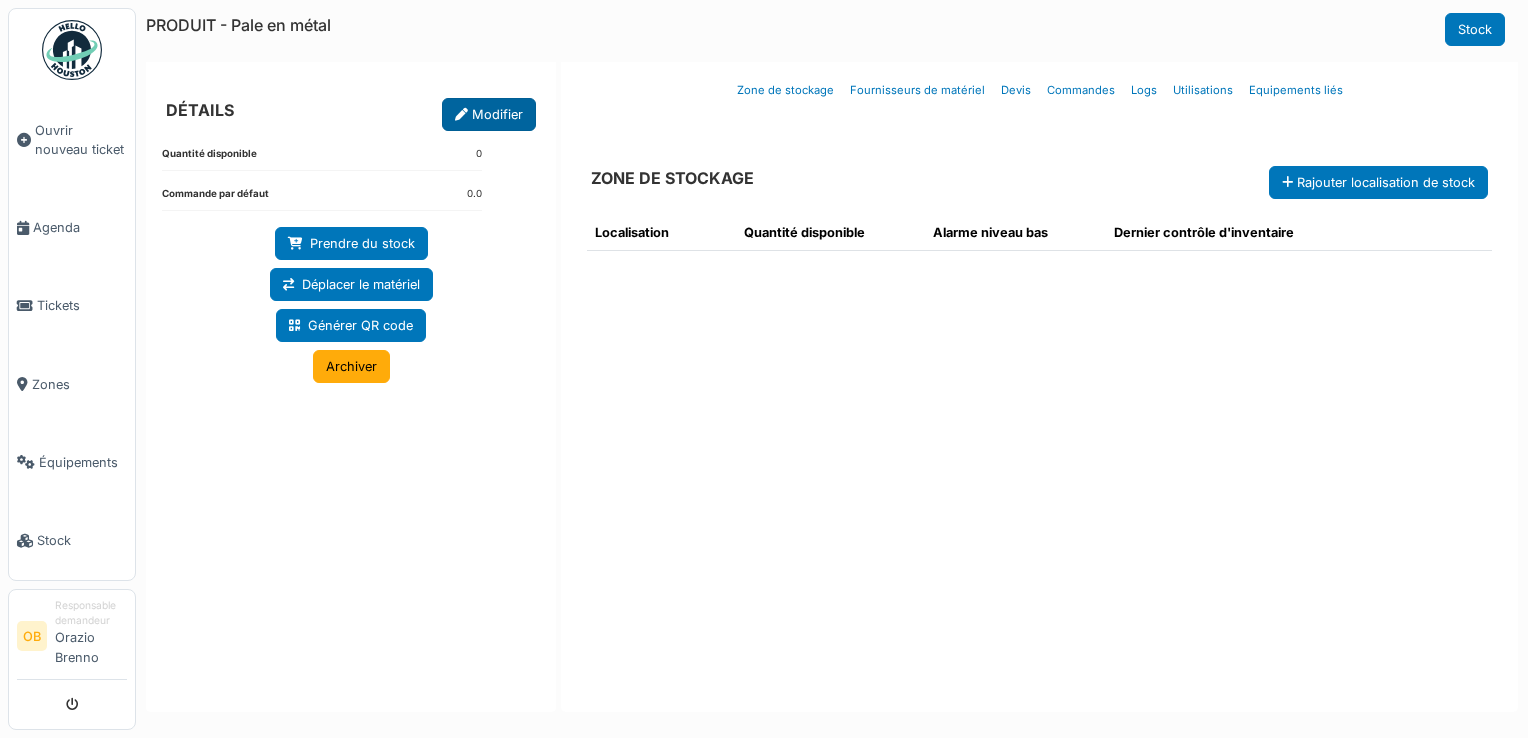 click on "Modifier" at bounding box center (489, 114) 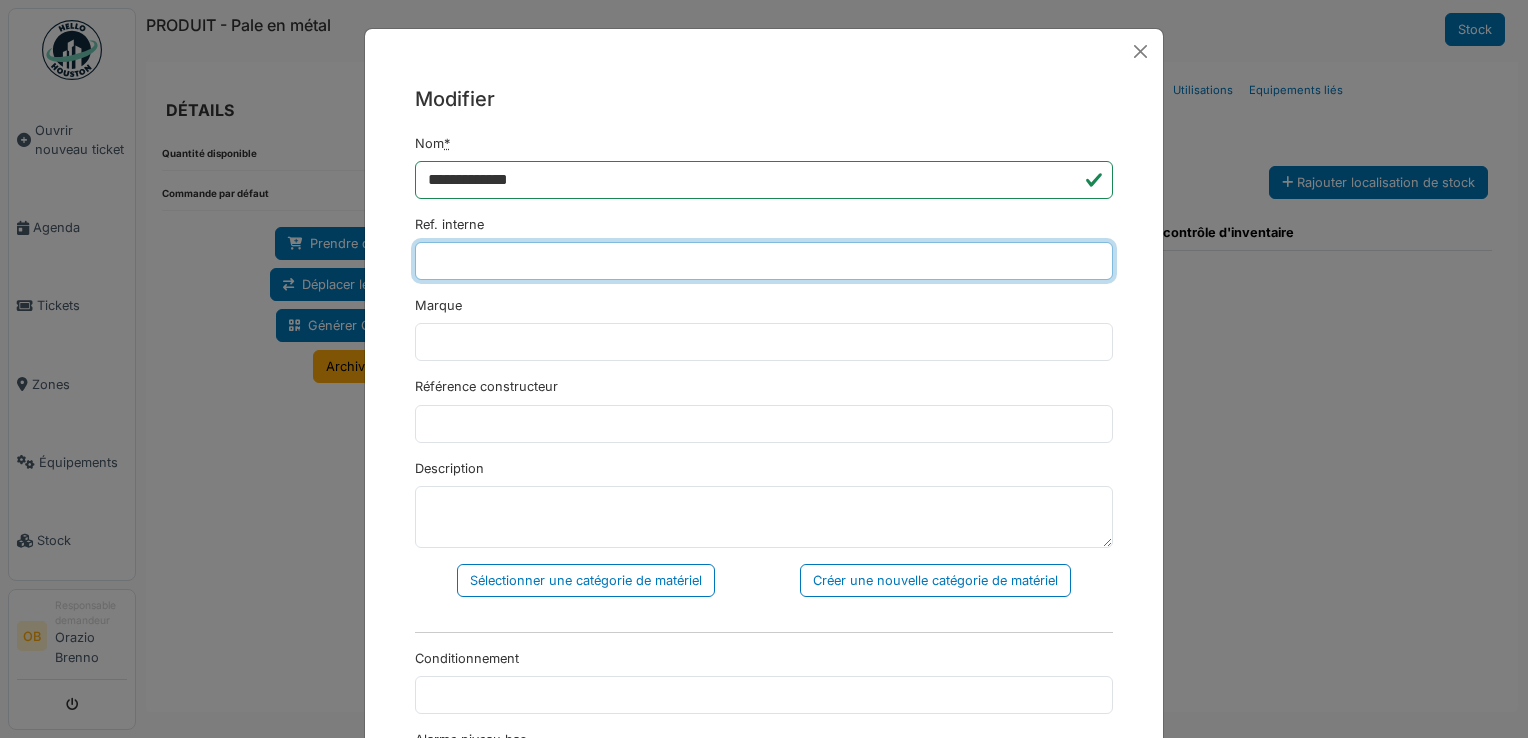 click on "Ref. interne" at bounding box center (764, 261) 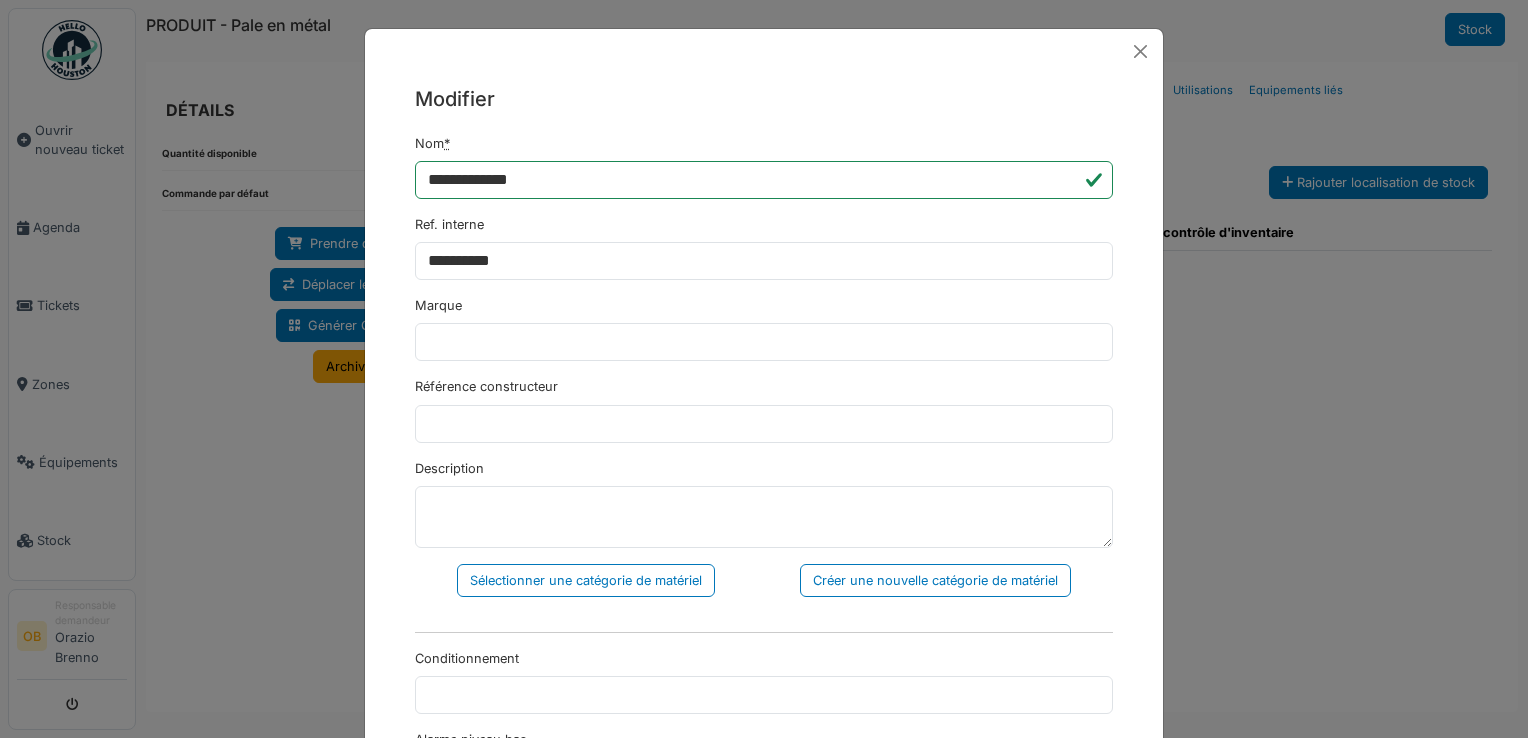 type on "**********" 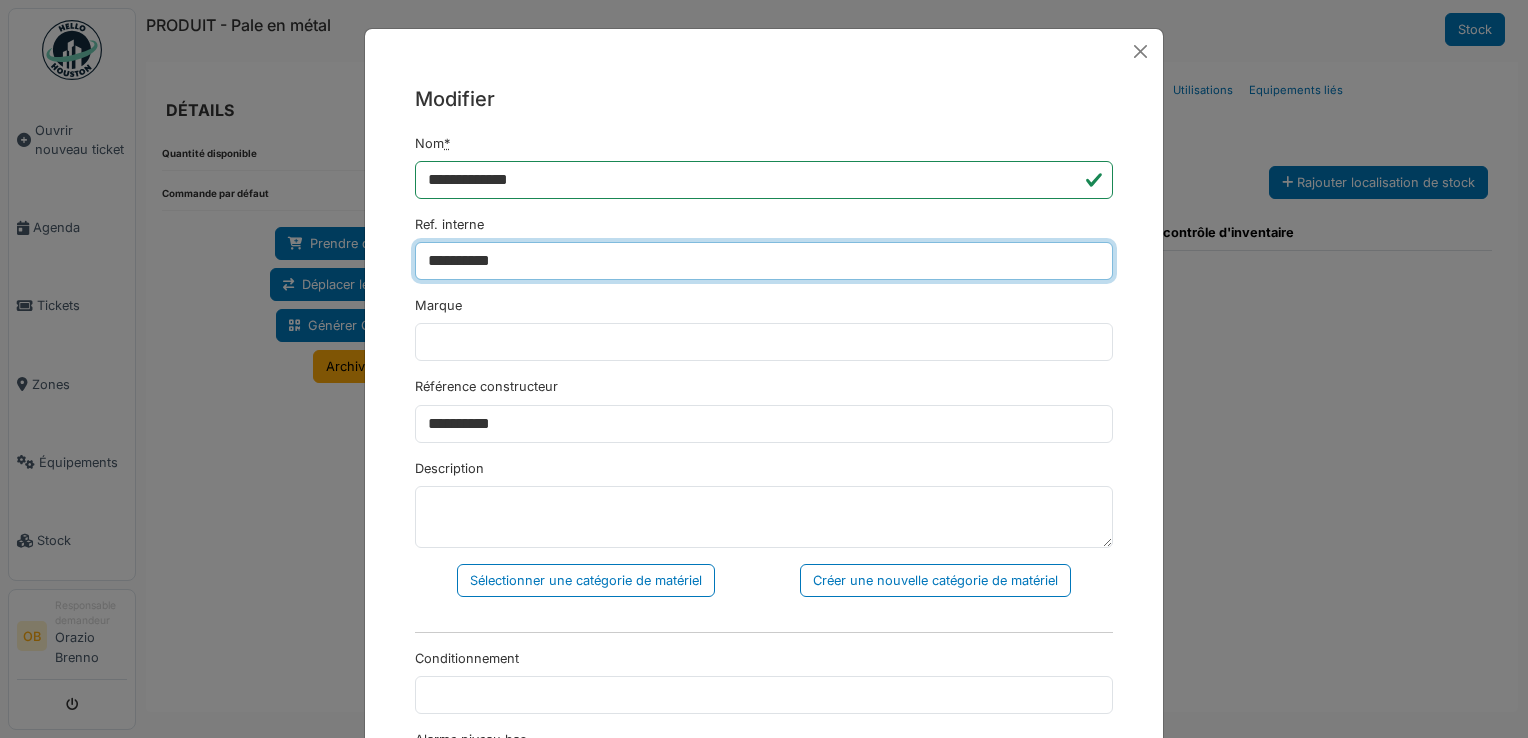 type on "**********" 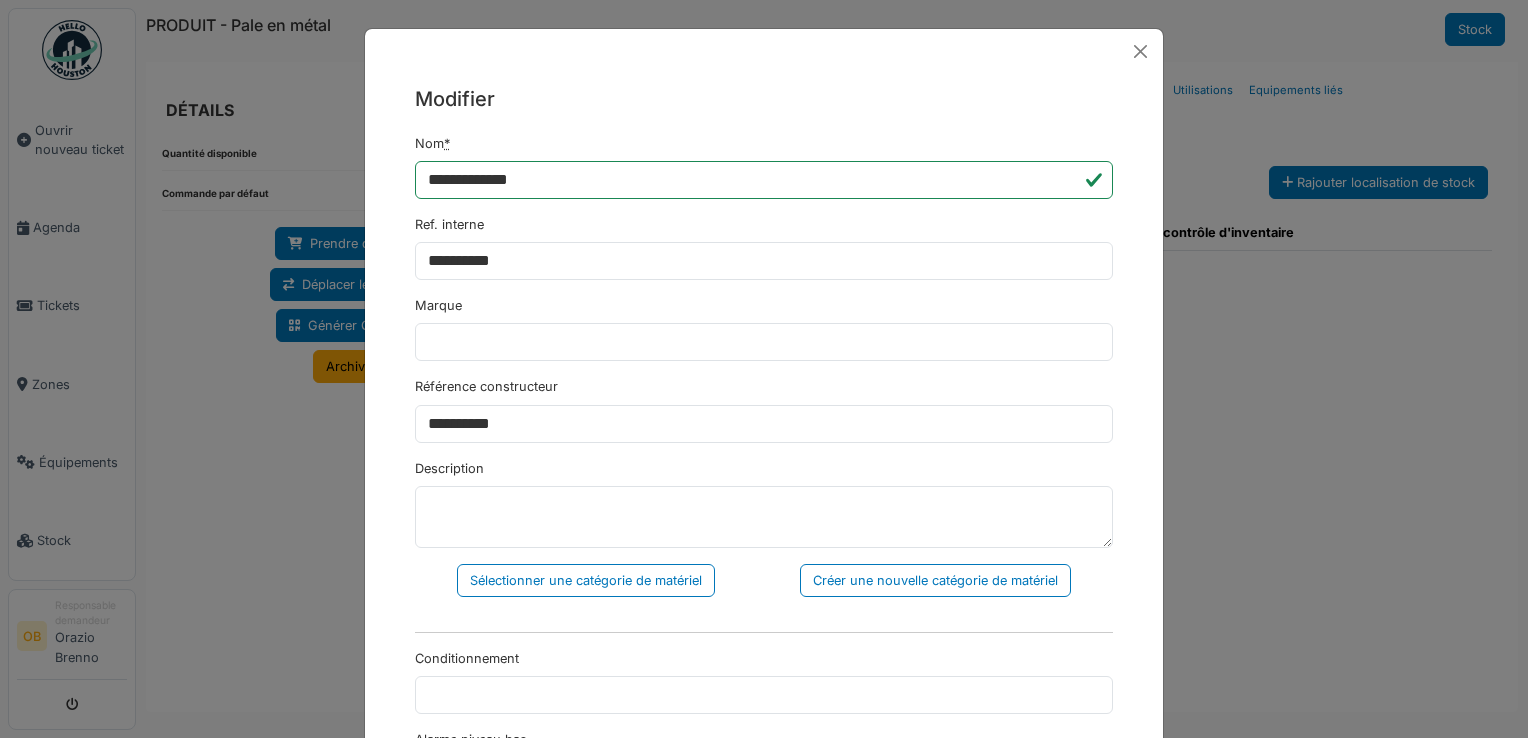 drag, startPoint x: 615, startPoint y: 390, endPoint x: 596, endPoint y: 393, distance: 19.235384 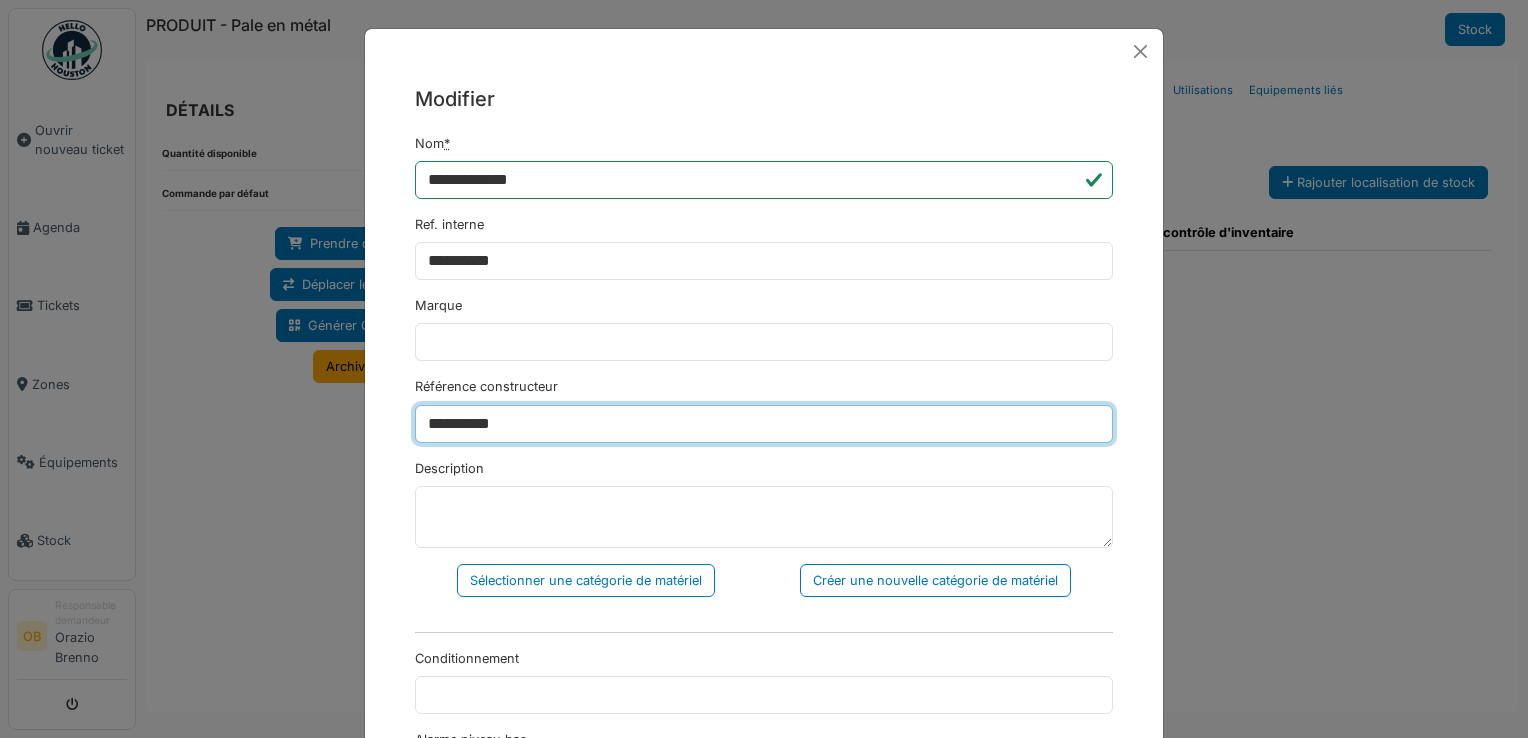 drag, startPoint x: 461, startPoint y: 437, endPoint x: 192, endPoint y: 478, distance: 272.1066 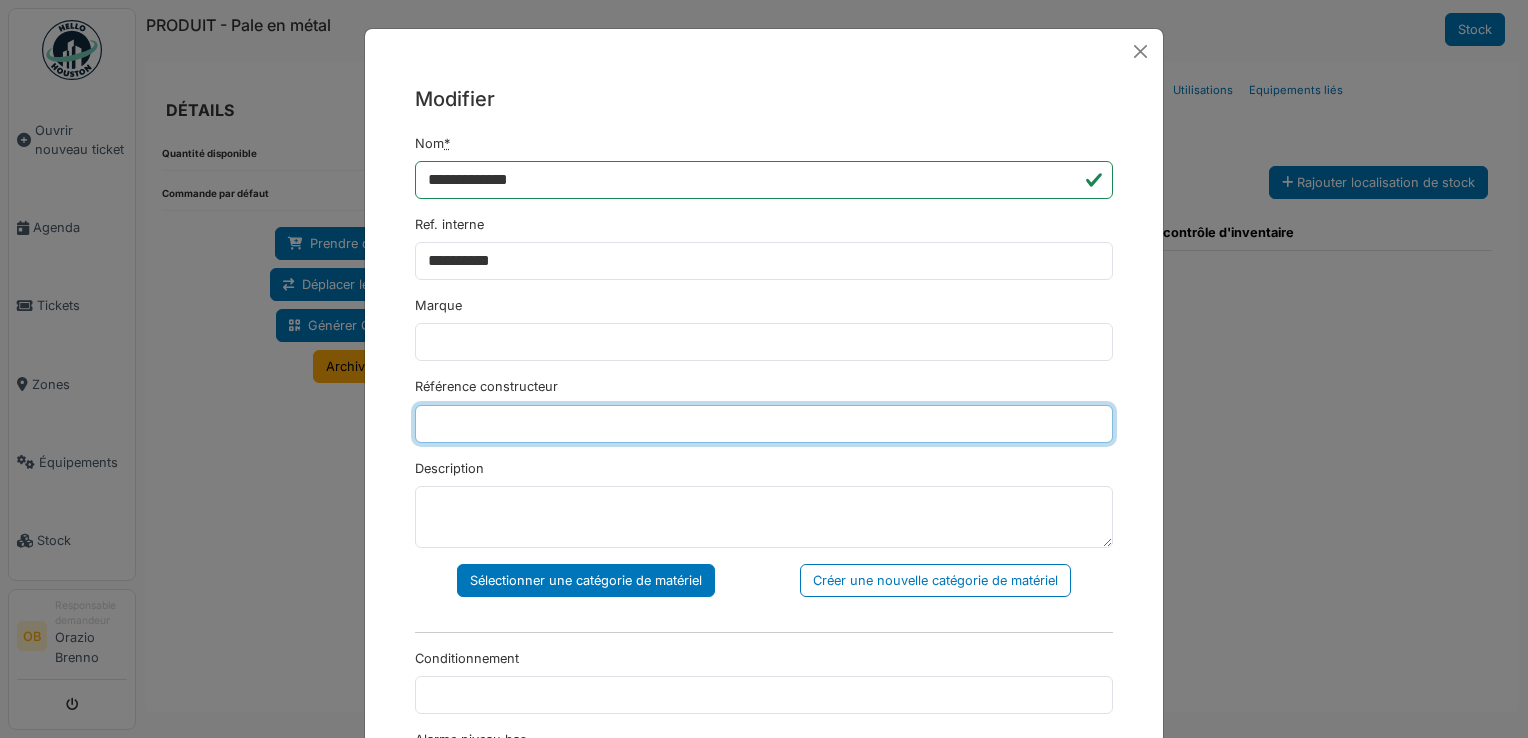type 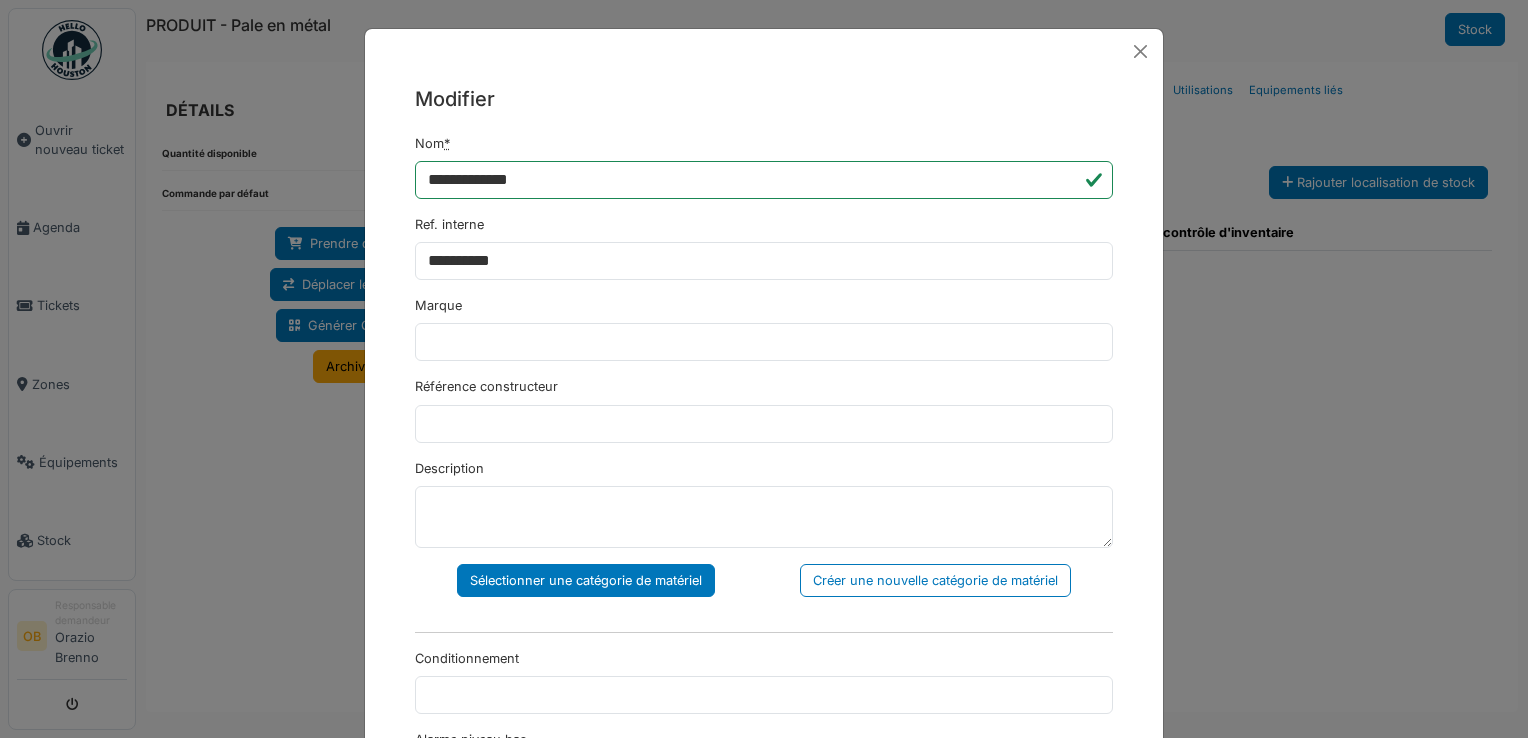click on "Sélectionner une catégorie de matériel" at bounding box center (586, 580) 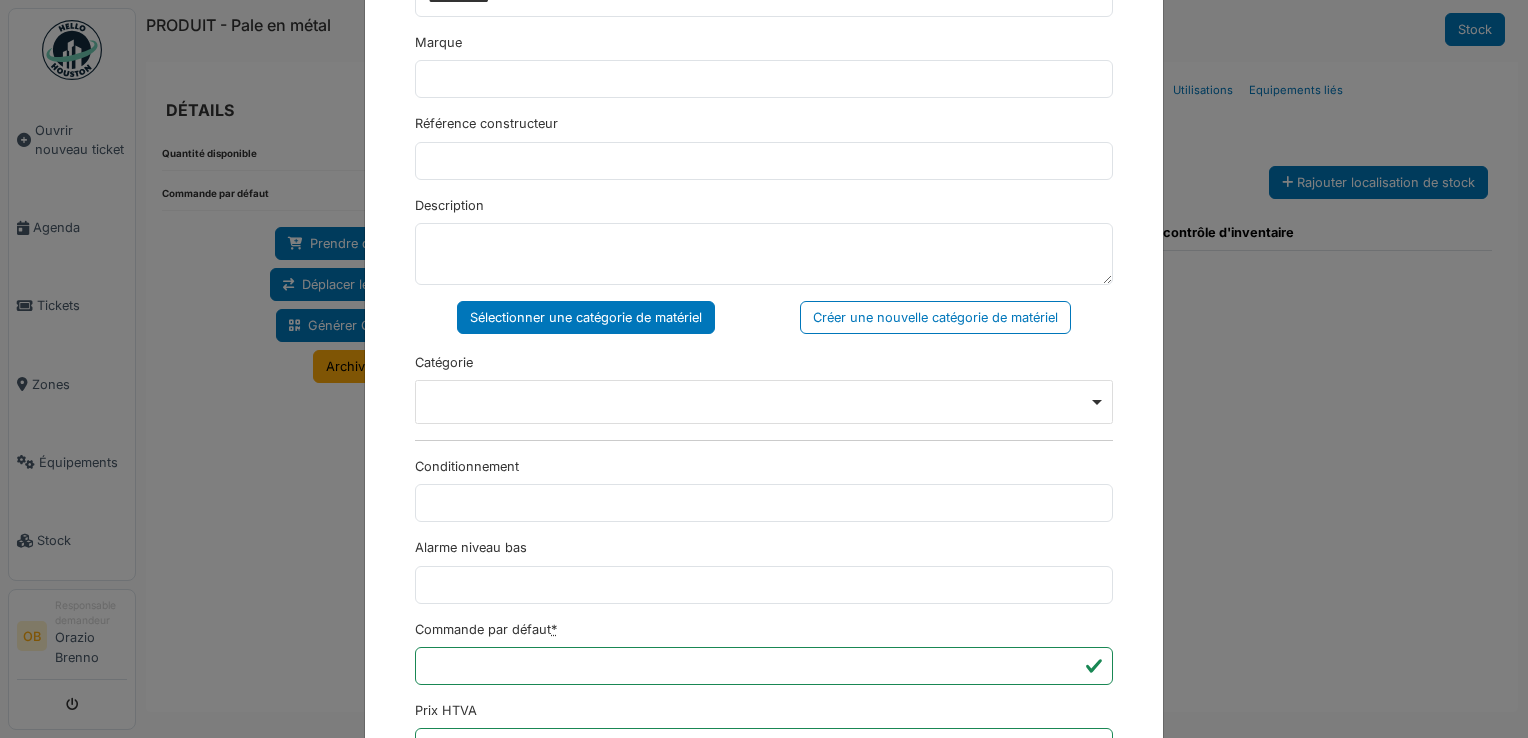 scroll, scrollTop: 266, scrollLeft: 0, axis: vertical 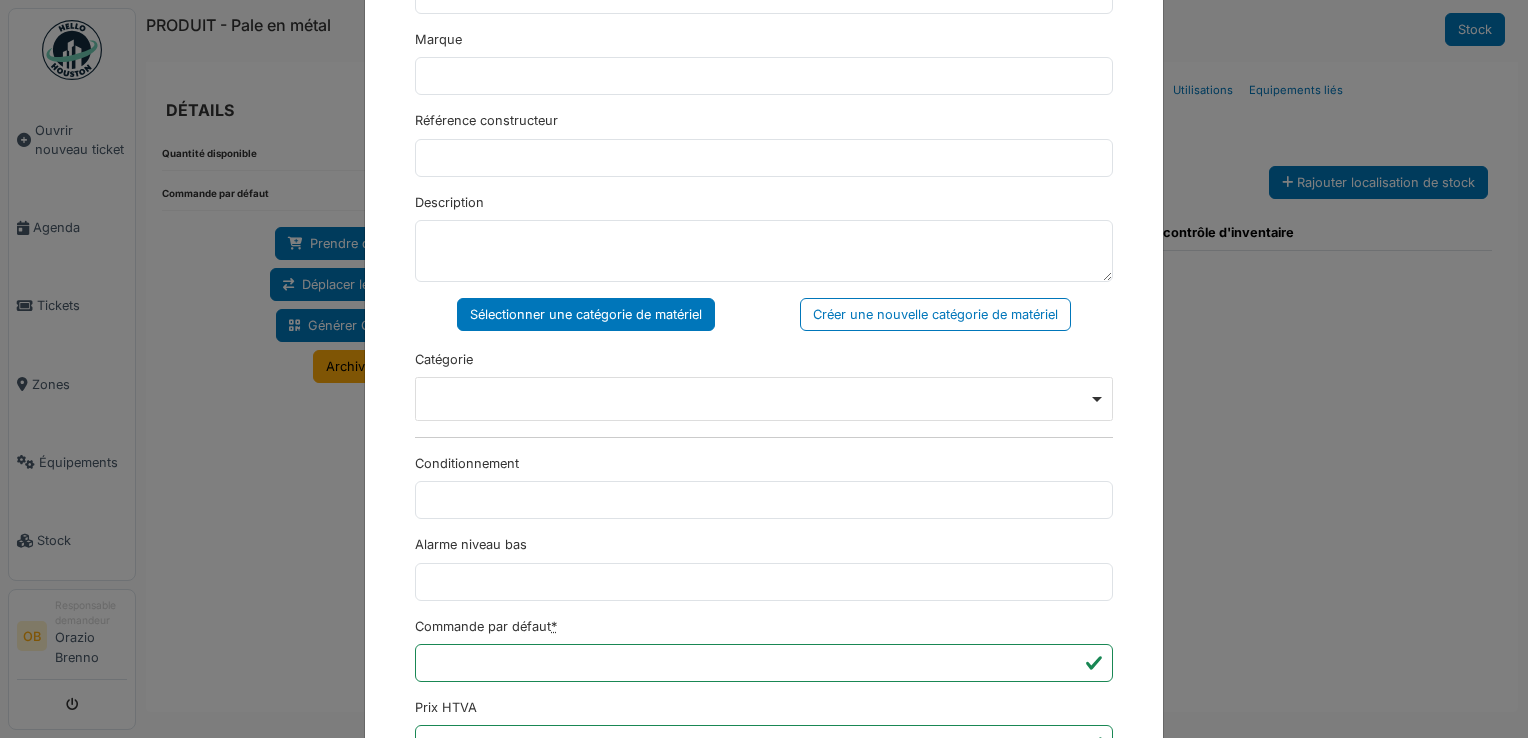 click on "Remove item" at bounding box center [764, 398] 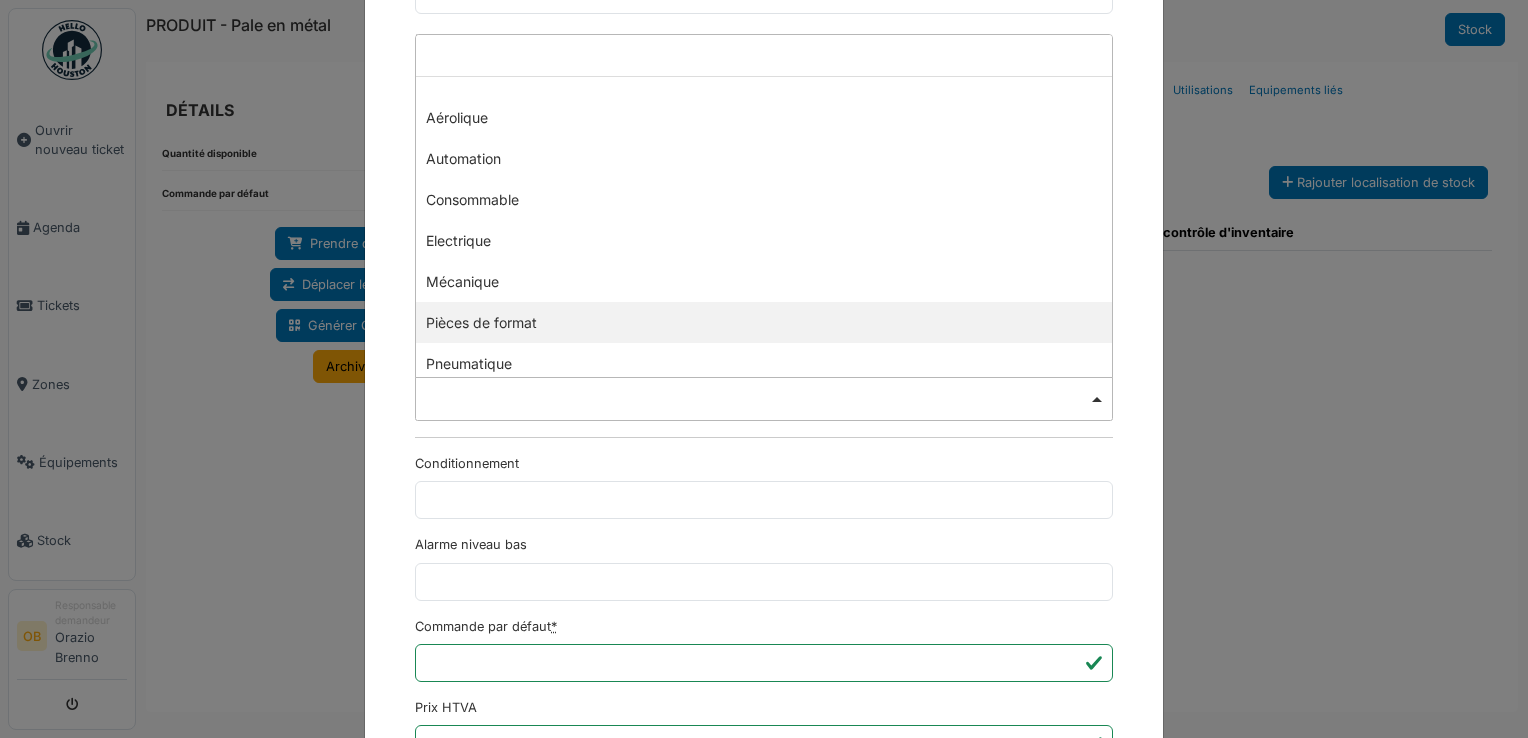 select on "***" 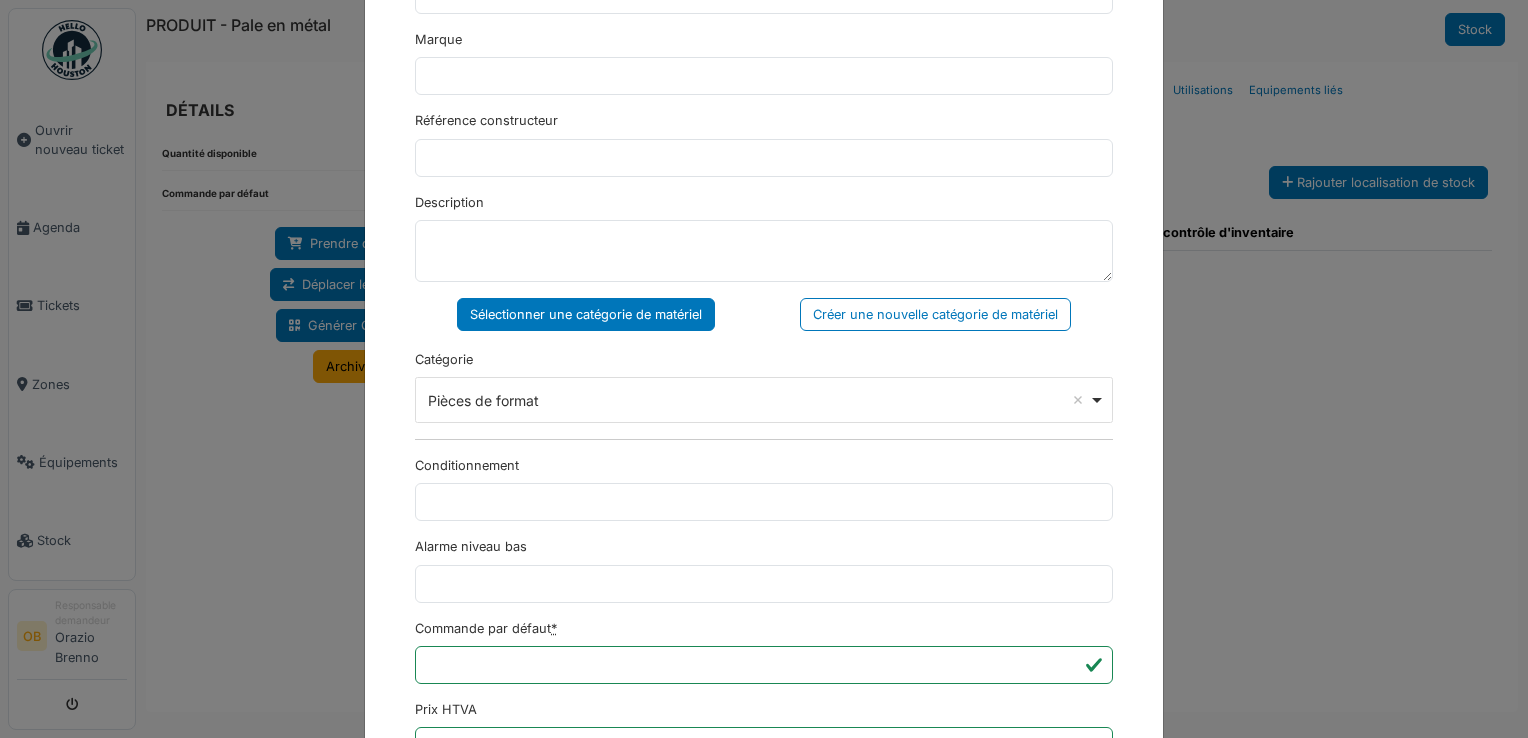 click on "Sélectionner une catégorie de matériel
Créer une nouvelle catégorie de matériel" at bounding box center (764, 314) 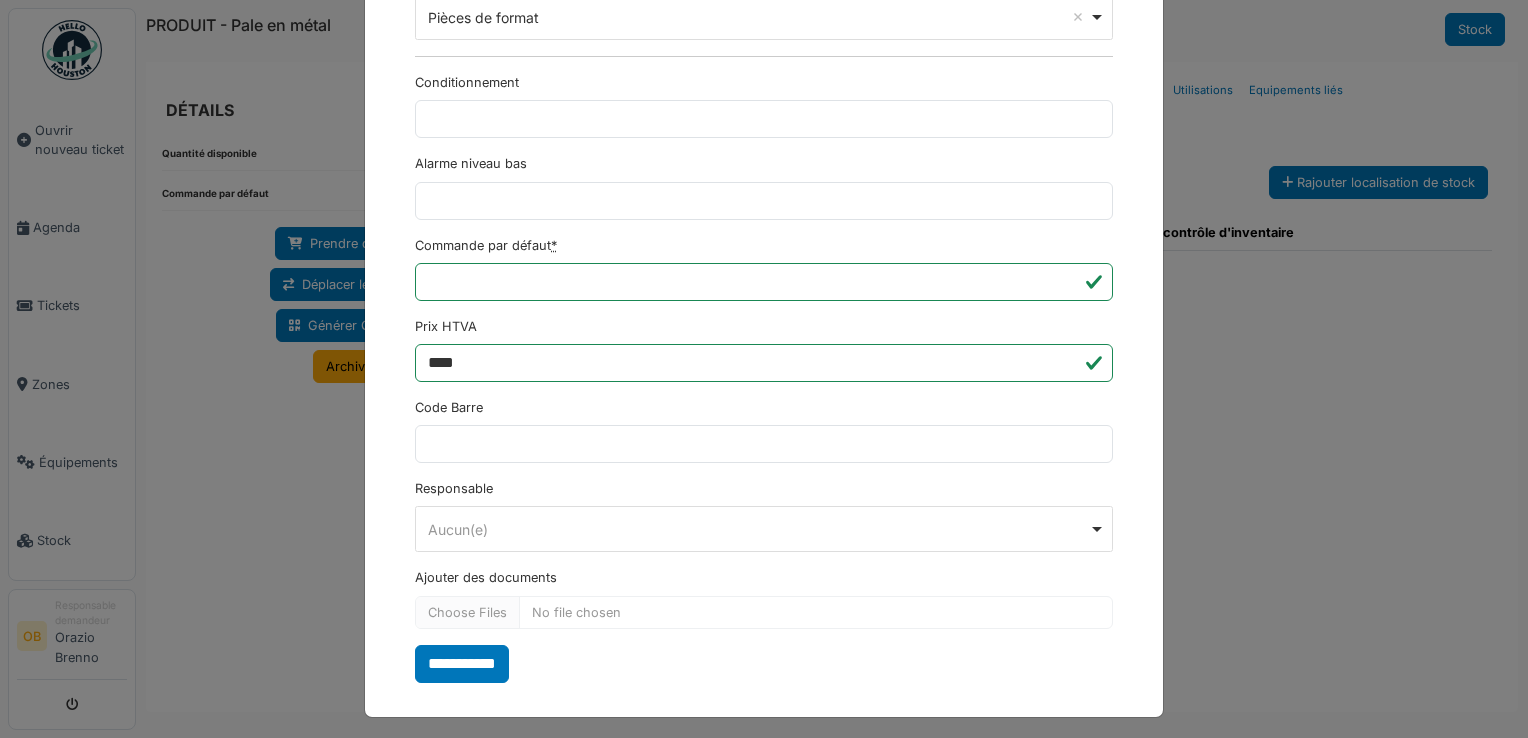 scroll, scrollTop: 650, scrollLeft: 0, axis: vertical 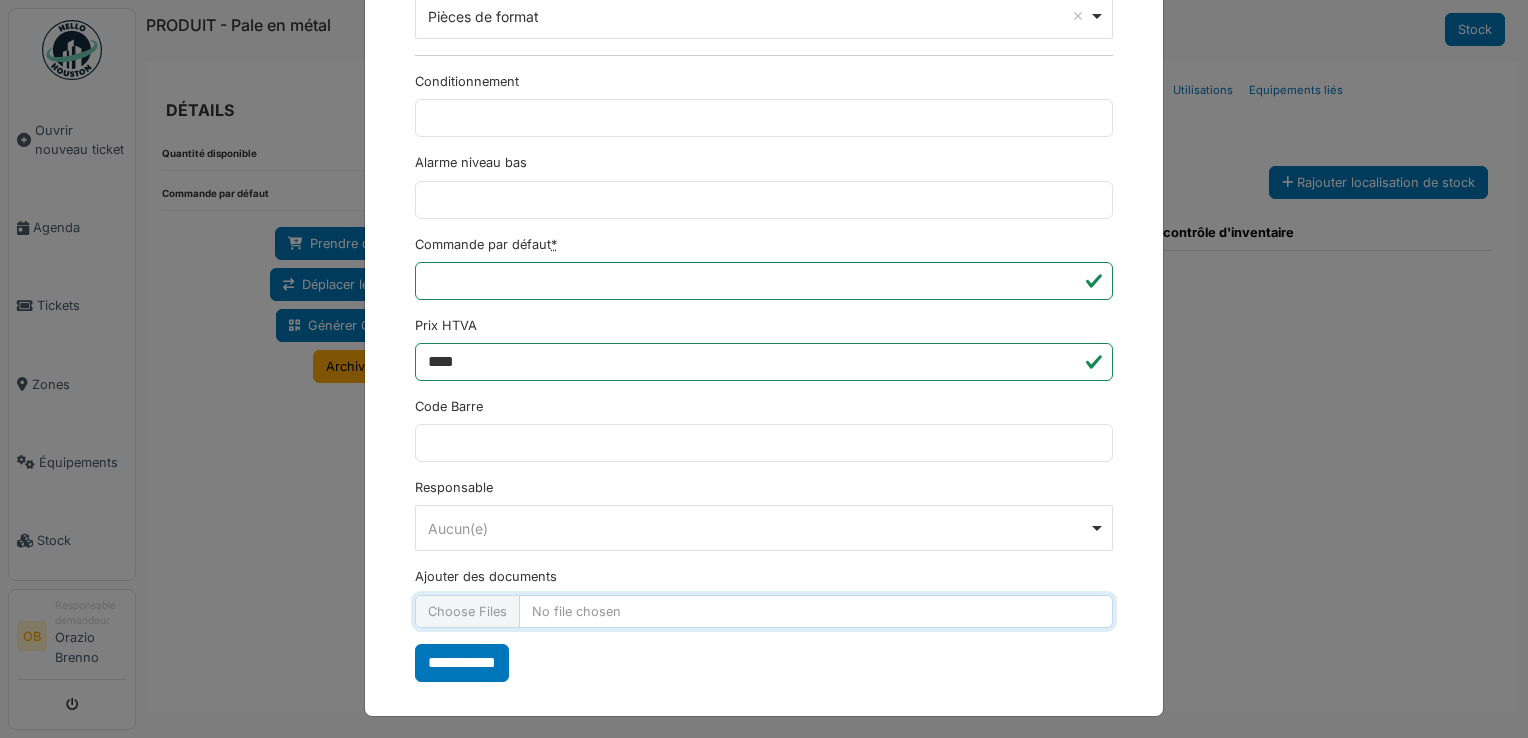 click on "Ajouter des documents" at bounding box center (764, 611) 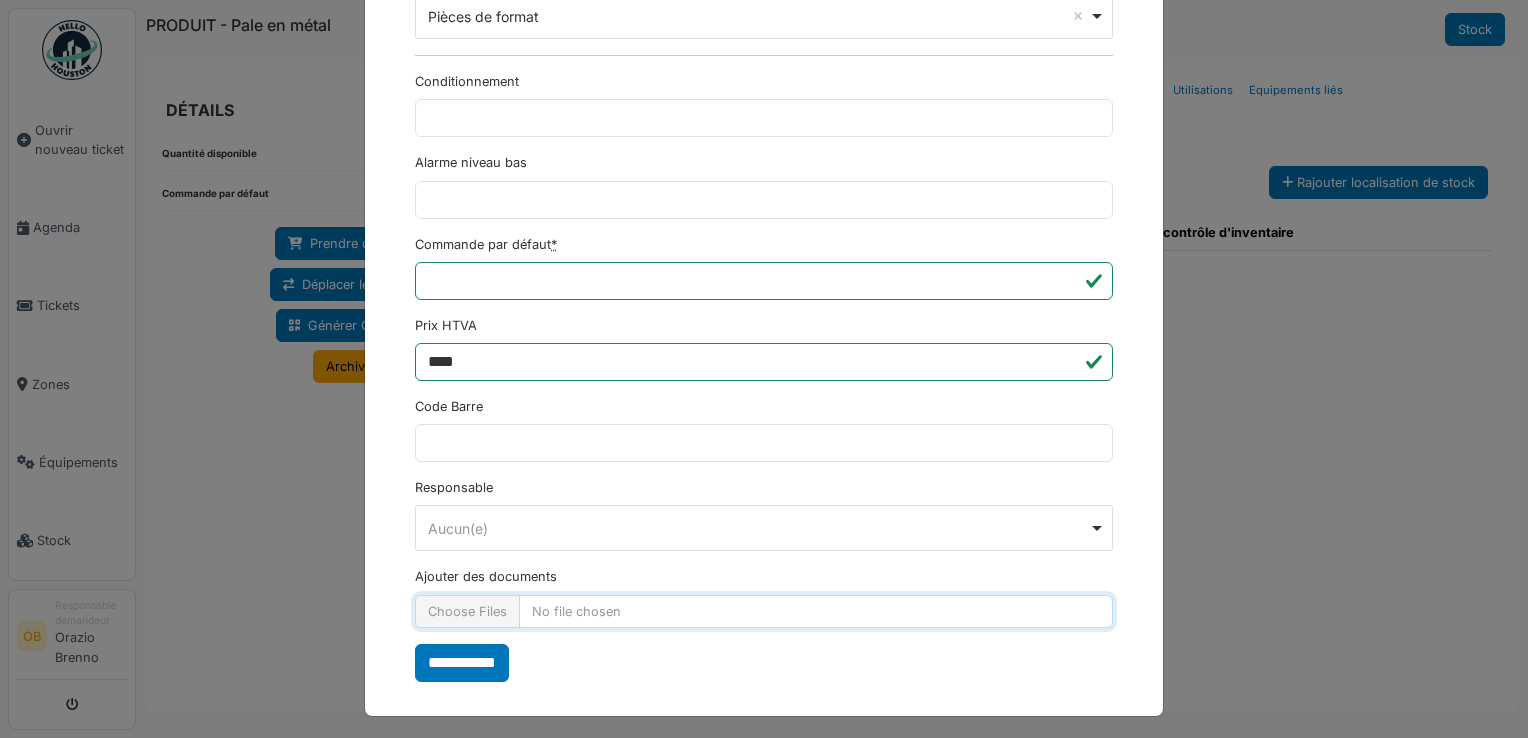type on "**********" 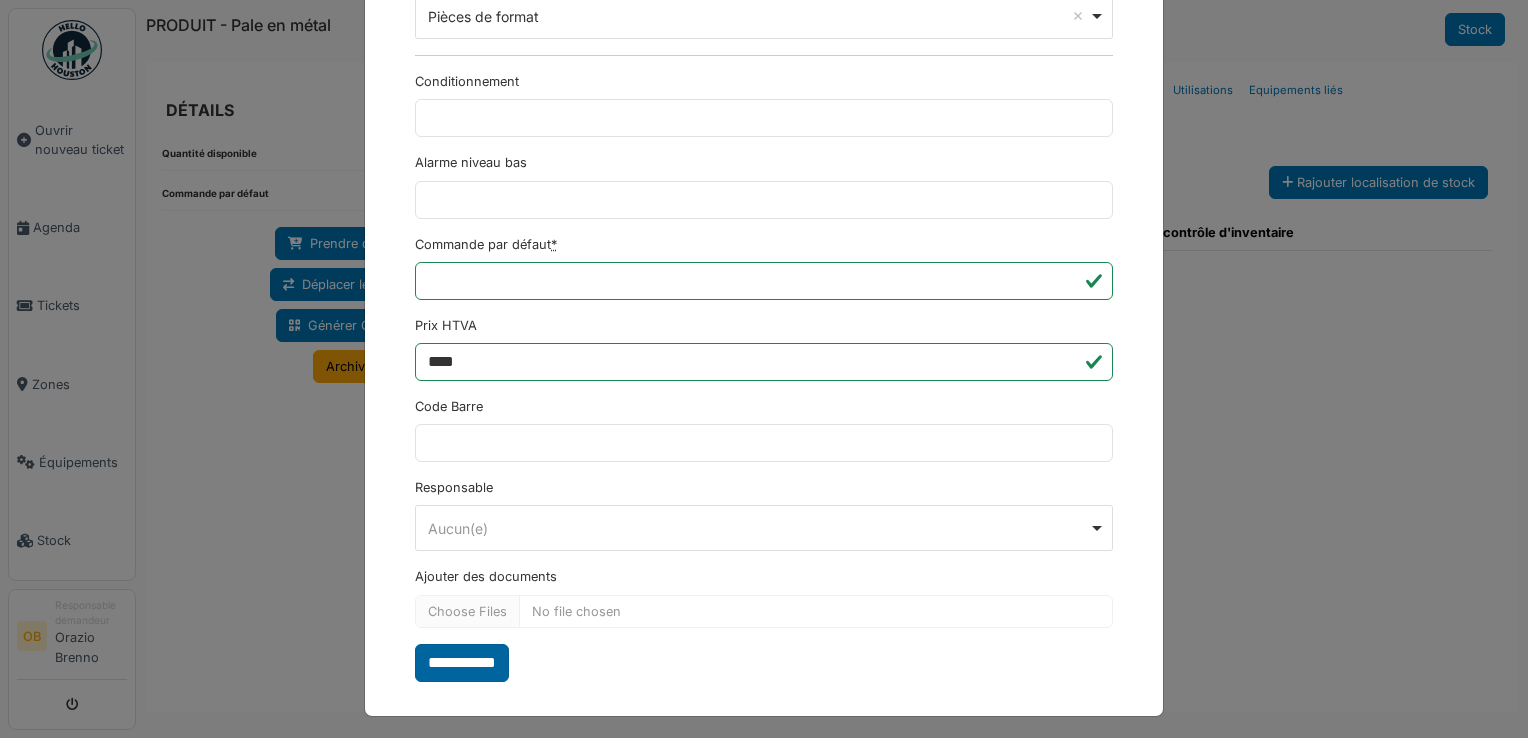 click on "**********" at bounding box center (462, 663) 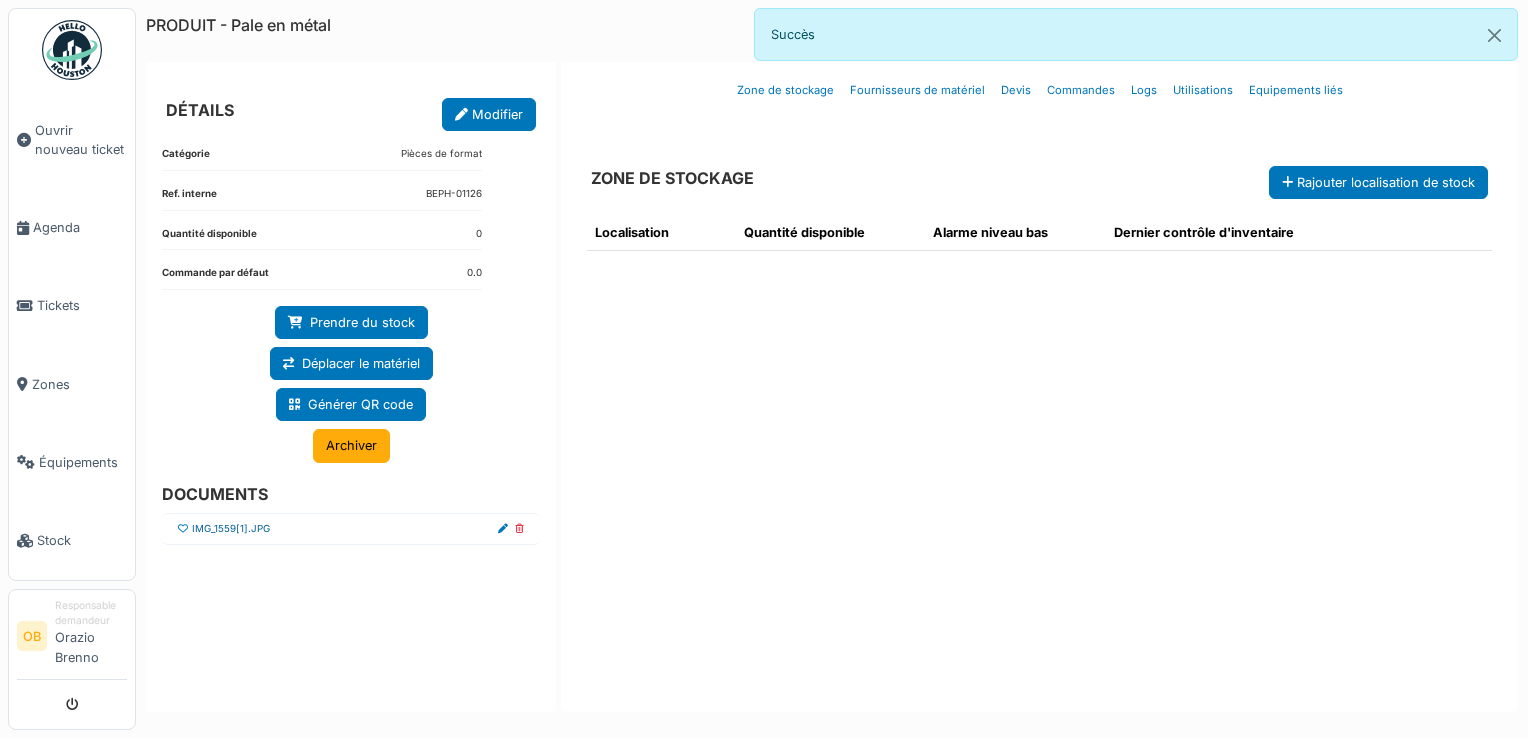click on "IMG_1559[1].JPG" at bounding box center (231, 529) 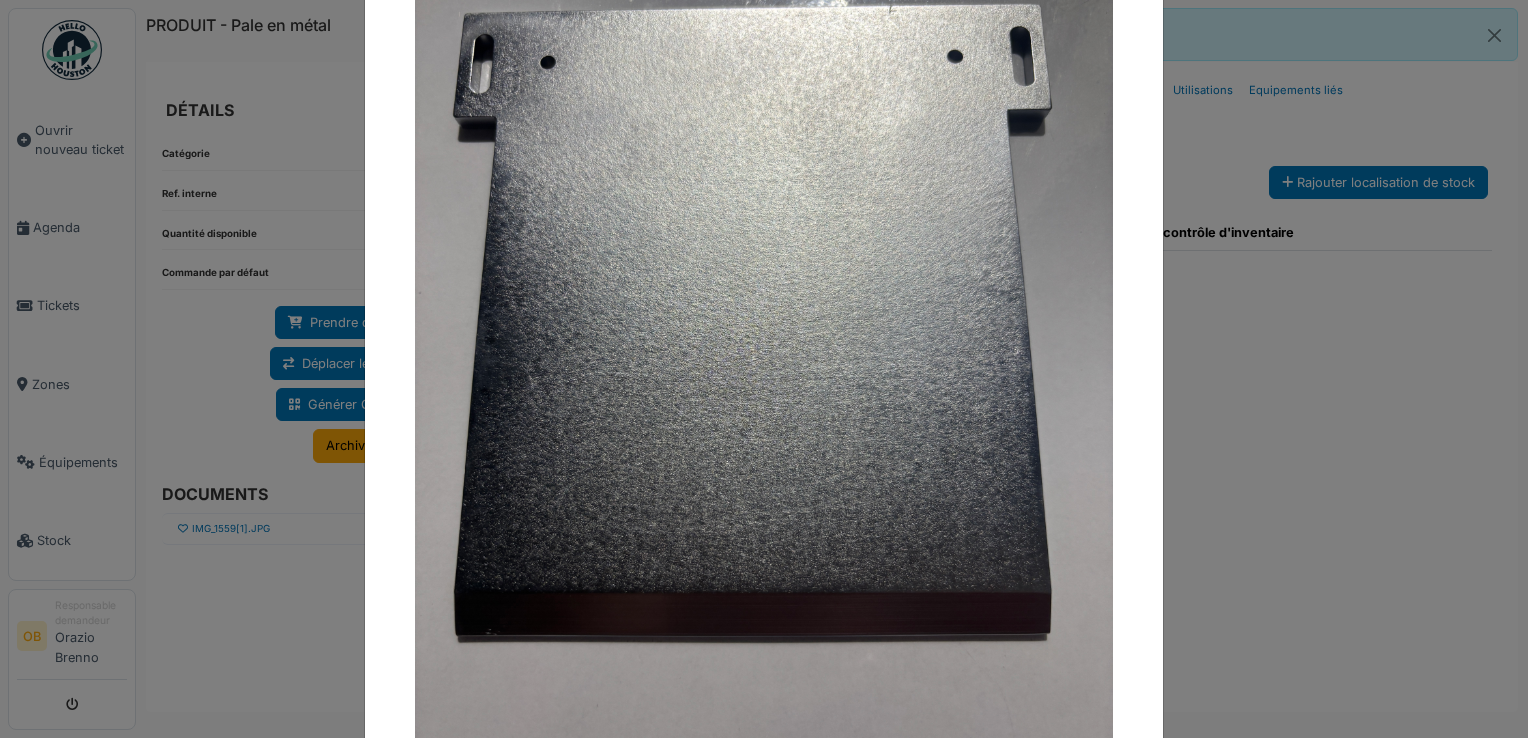 scroll, scrollTop: 339, scrollLeft: 0, axis: vertical 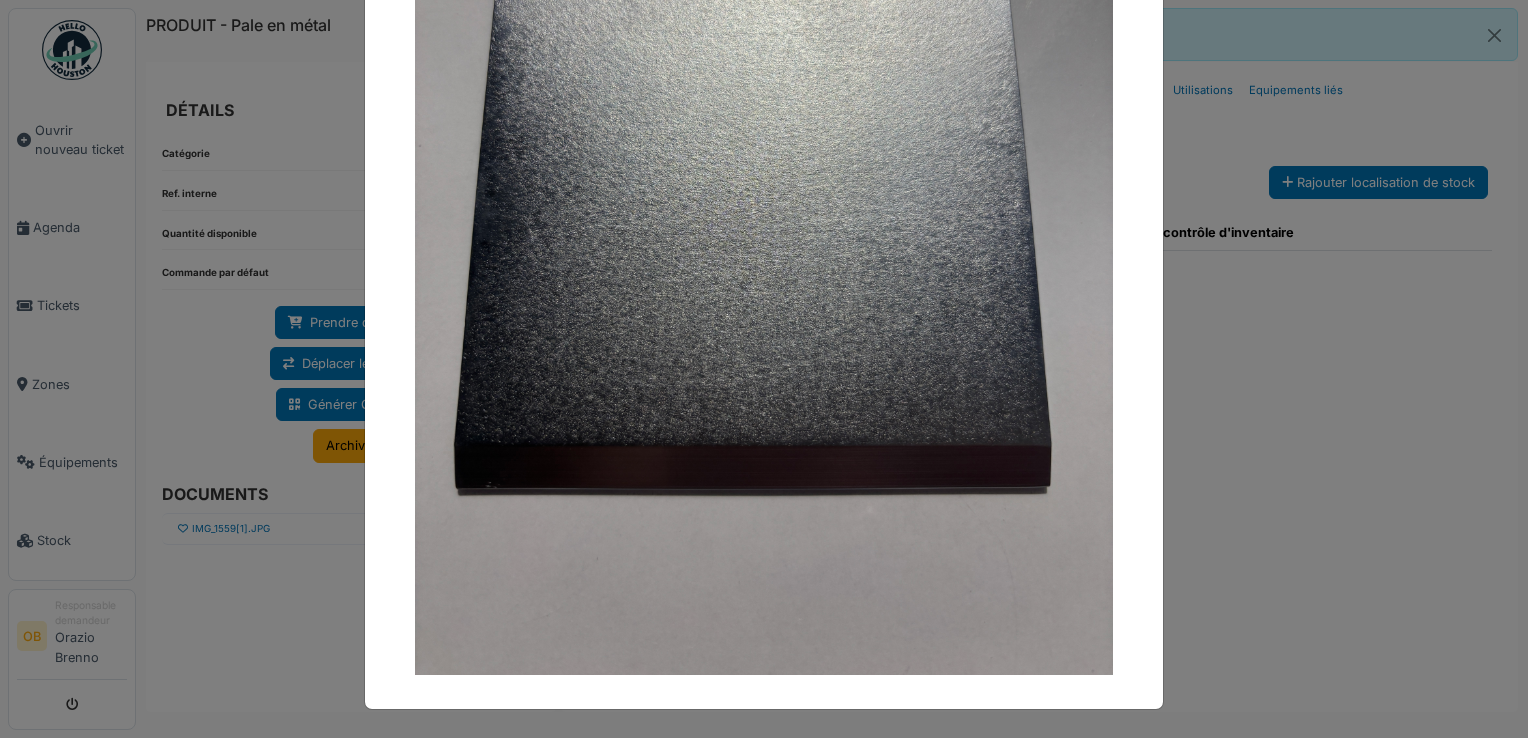 click at bounding box center (764, 369) 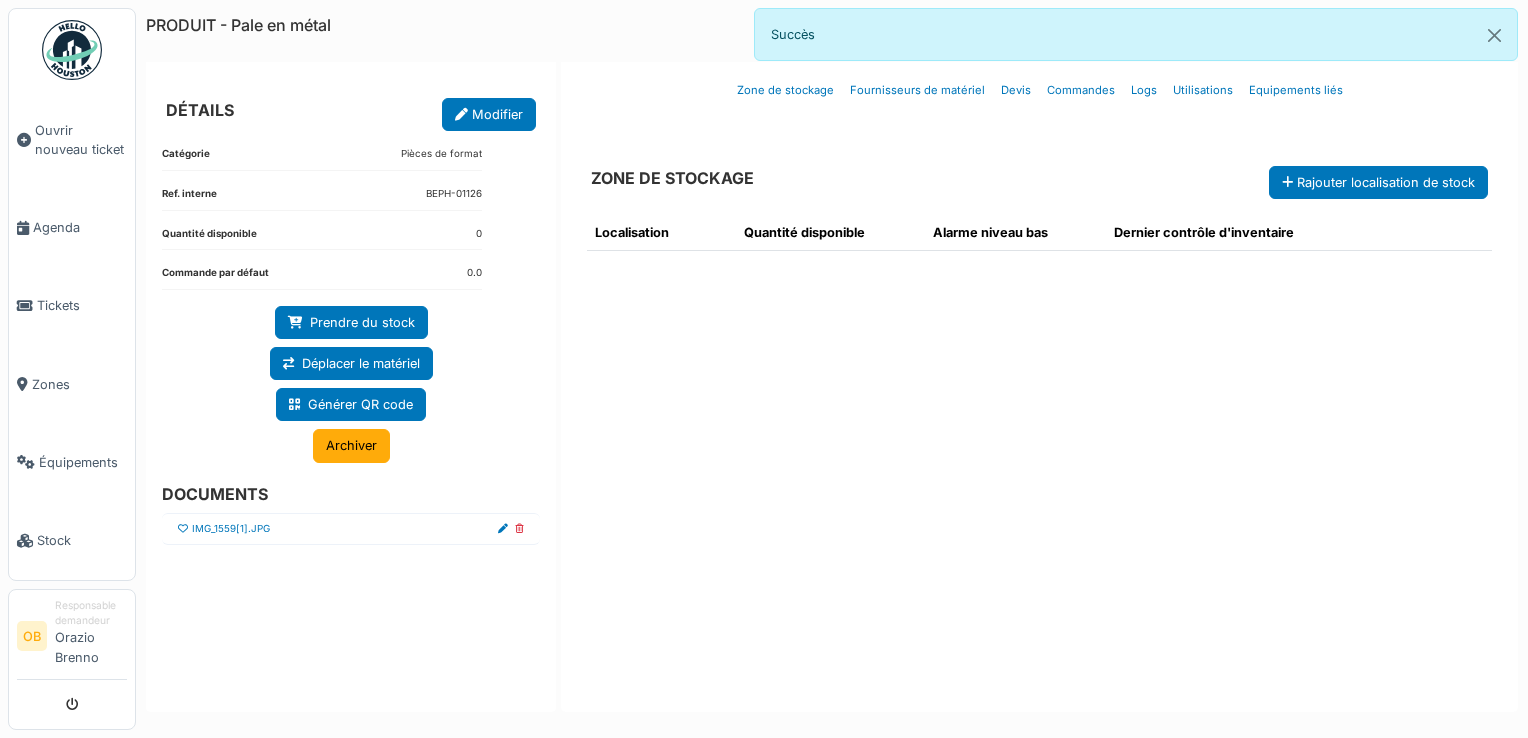 click at bounding box center [183, 529] 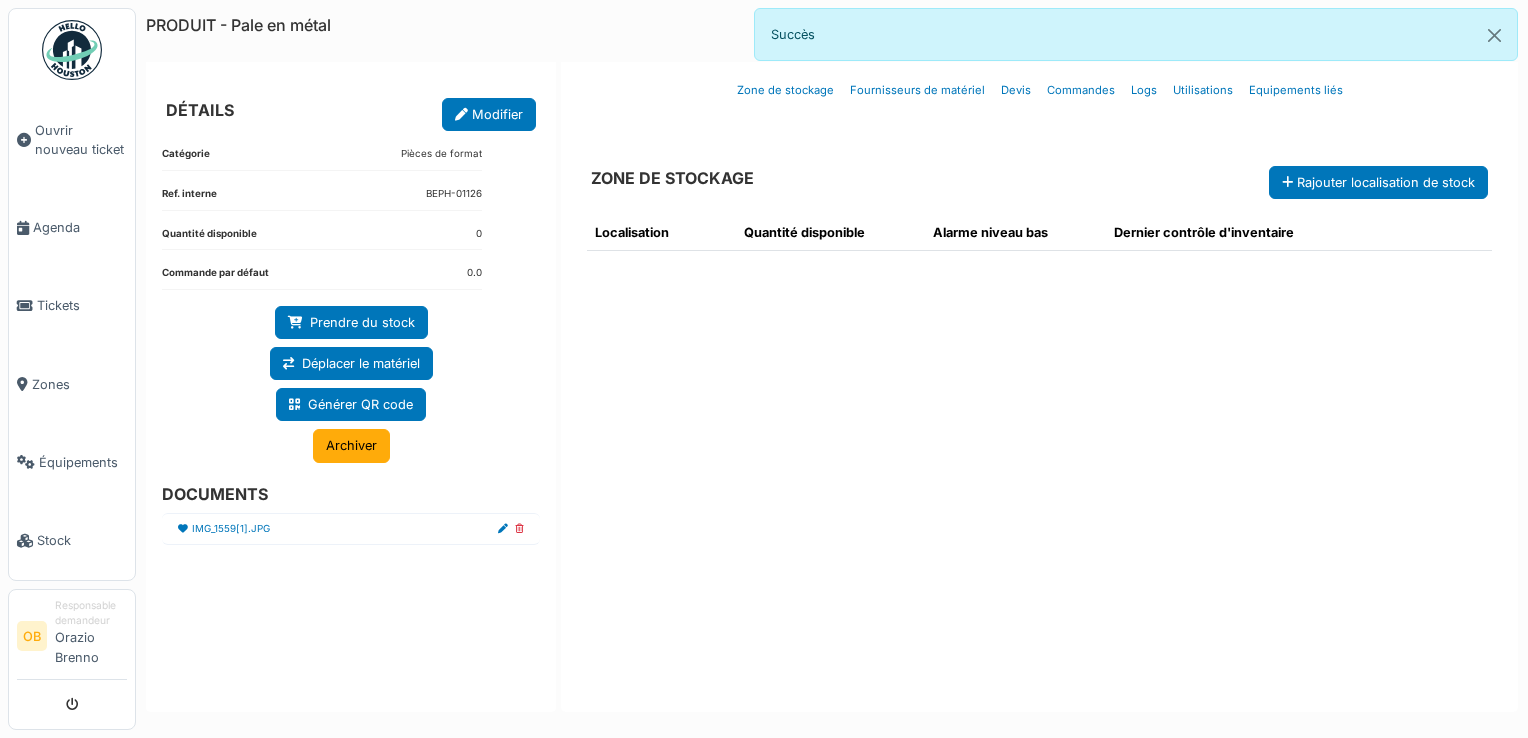 drag, startPoint x: 1264, startPoint y: 189, endPoint x: 1310, endPoint y: 162, distance: 53.338543 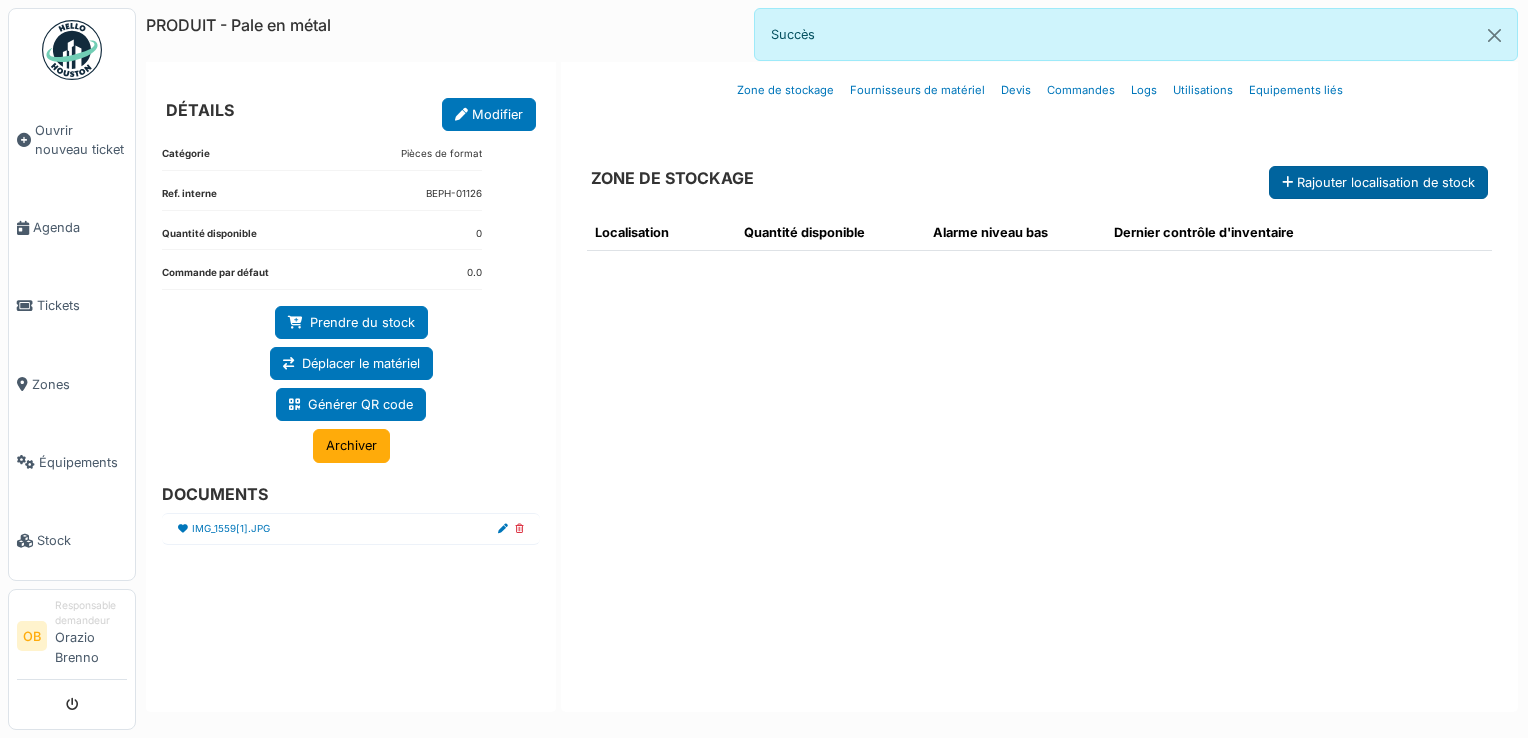 click on "Rajouter localisation de stock" at bounding box center [1378, 182] 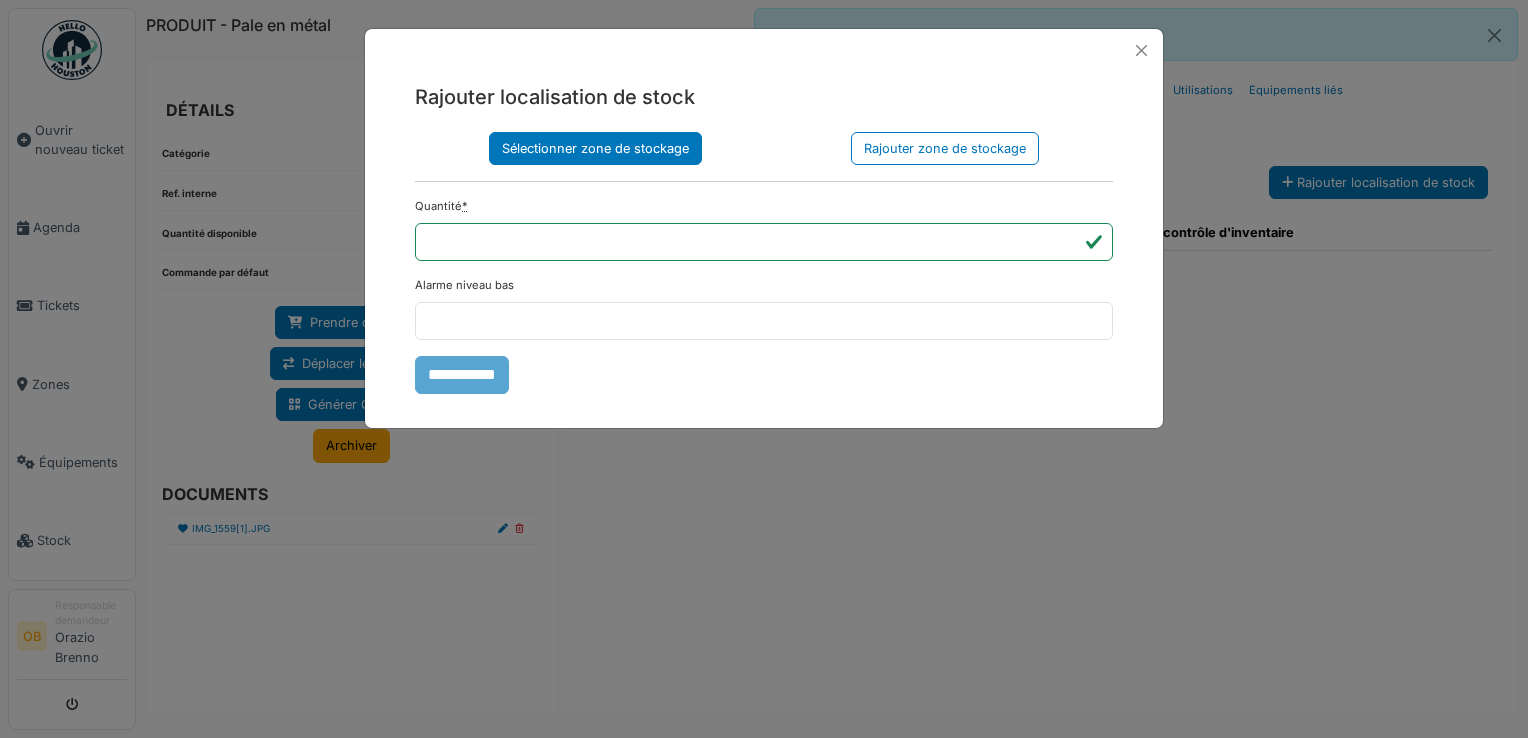 click on "Sélectionner zone de stockage" at bounding box center [595, 148] 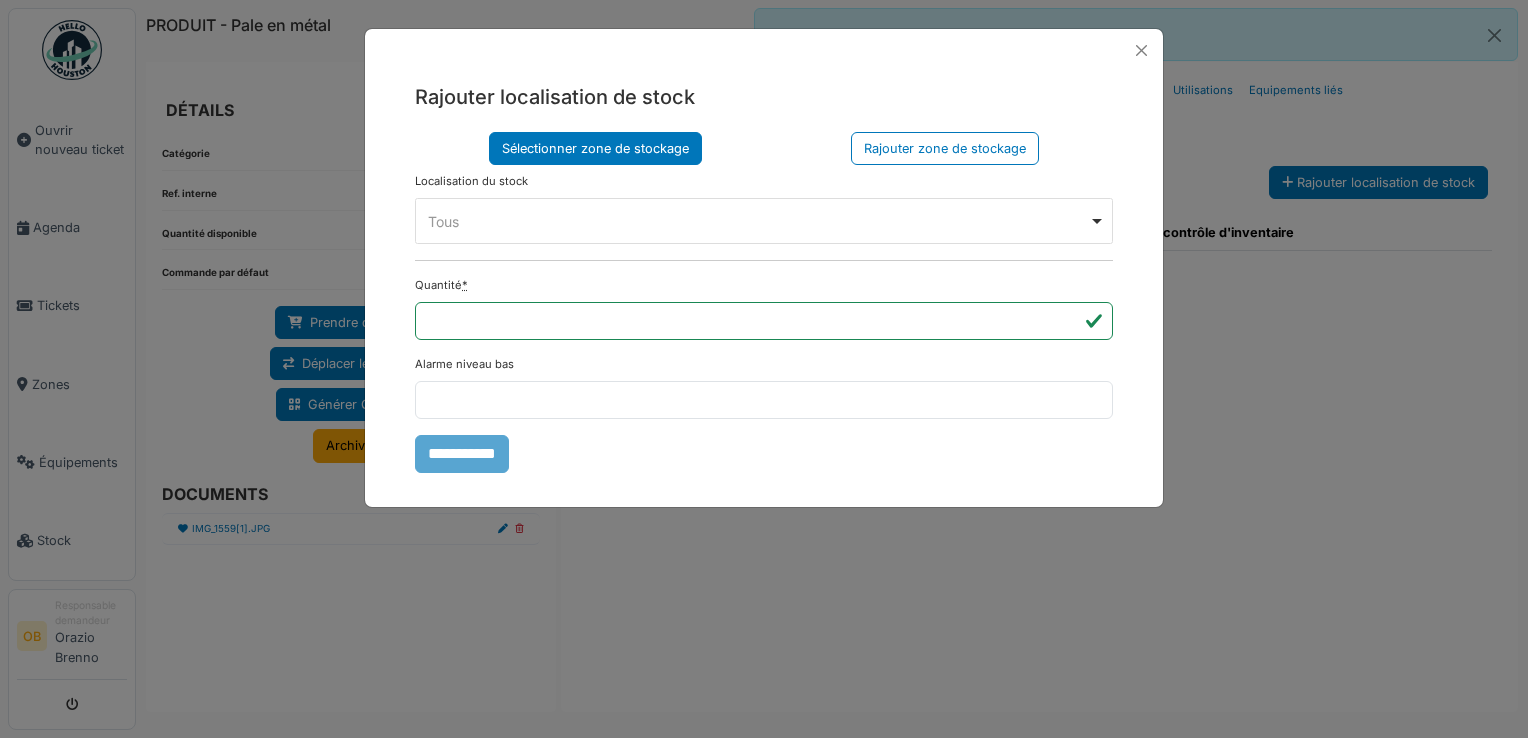 click on "Tous Remove item" at bounding box center (758, 221) 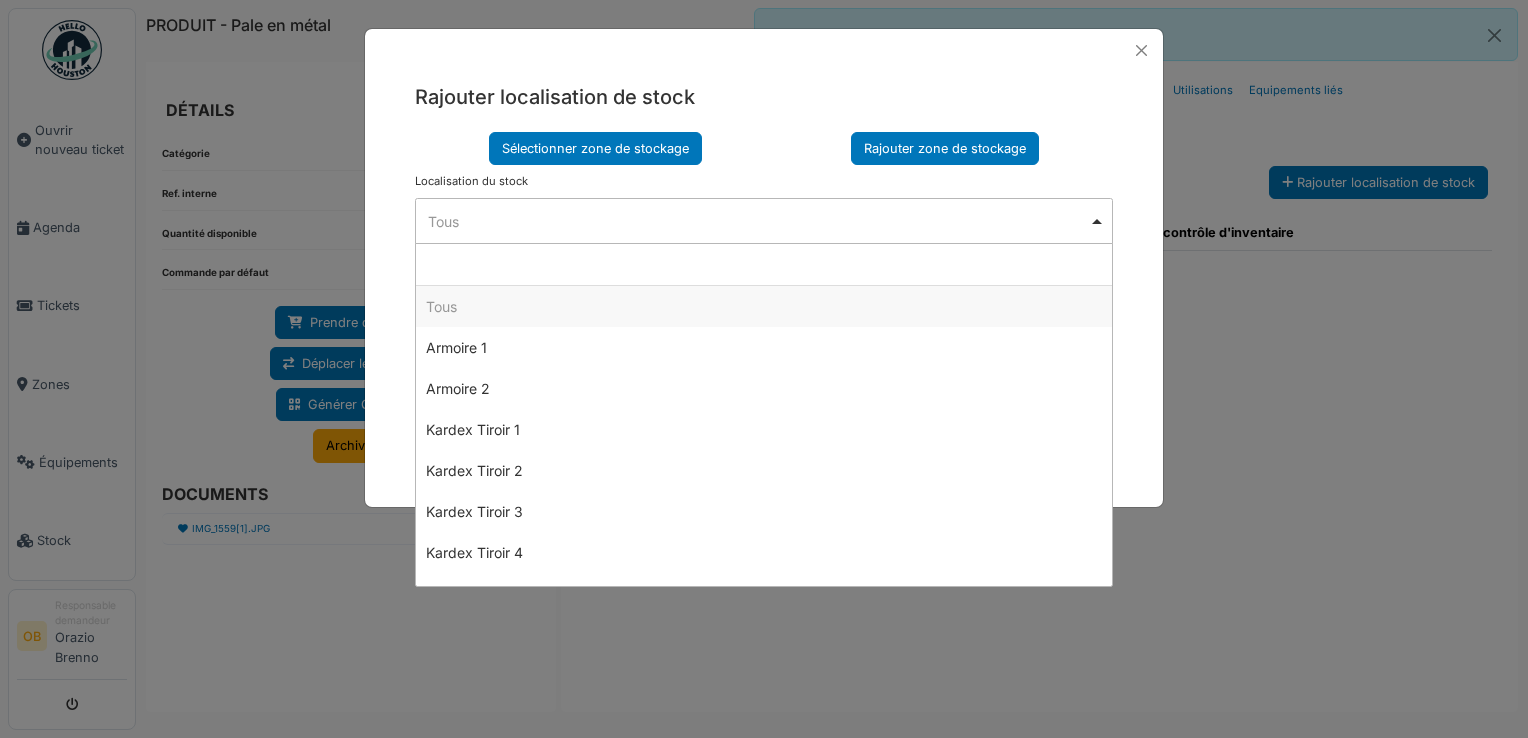 click on "Rajouter zone de stockage" at bounding box center (945, 148) 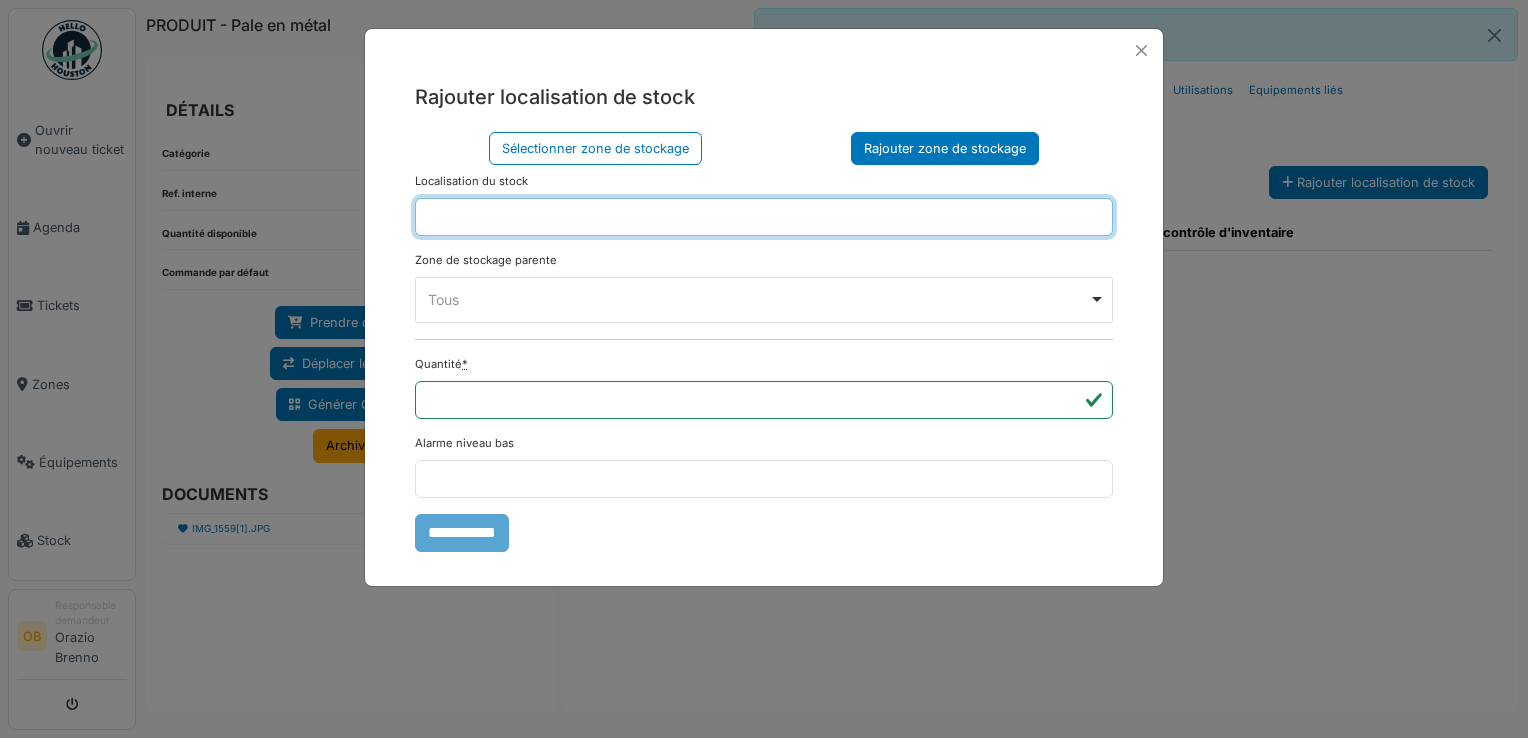 click at bounding box center [764, 217] 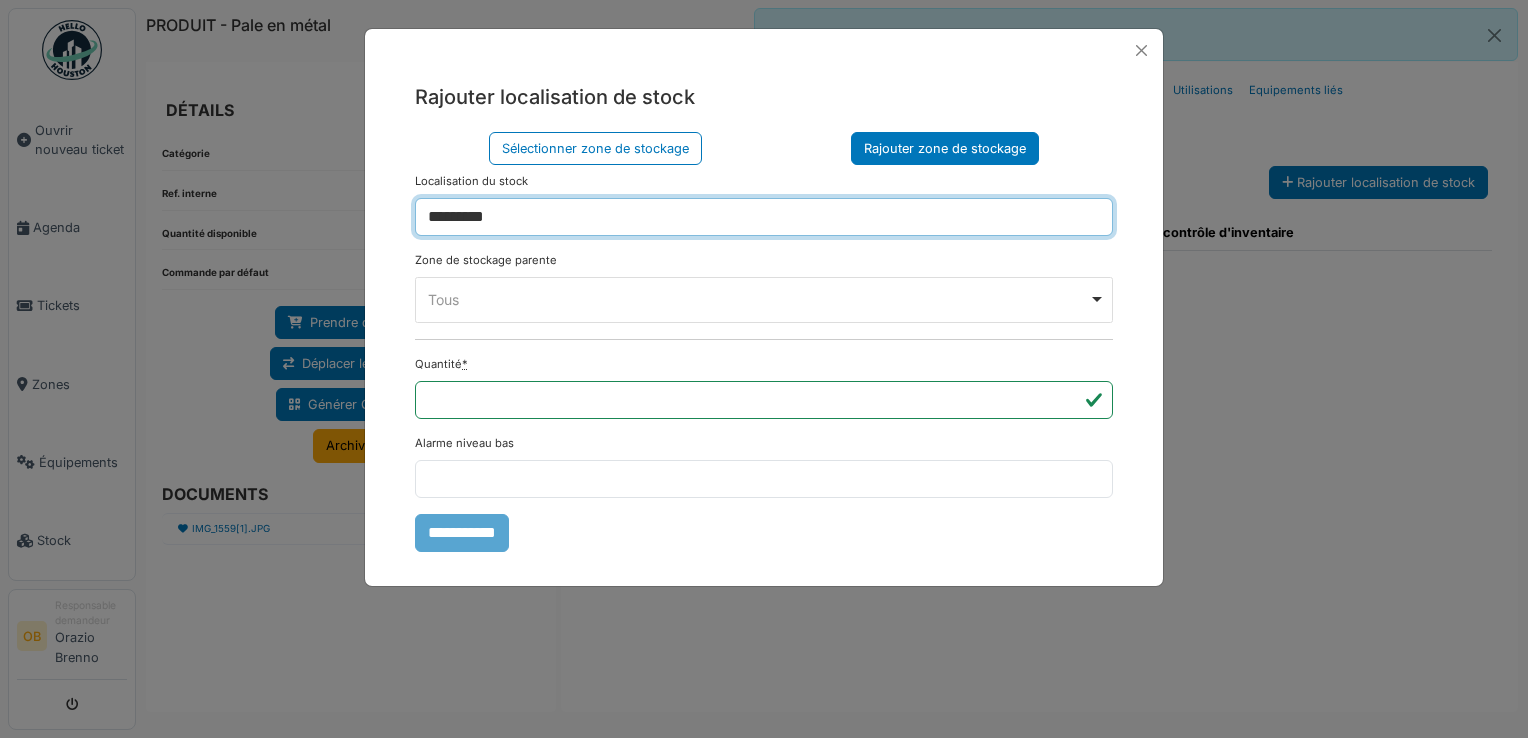 click on "Tous Remove item" at bounding box center [758, 299] 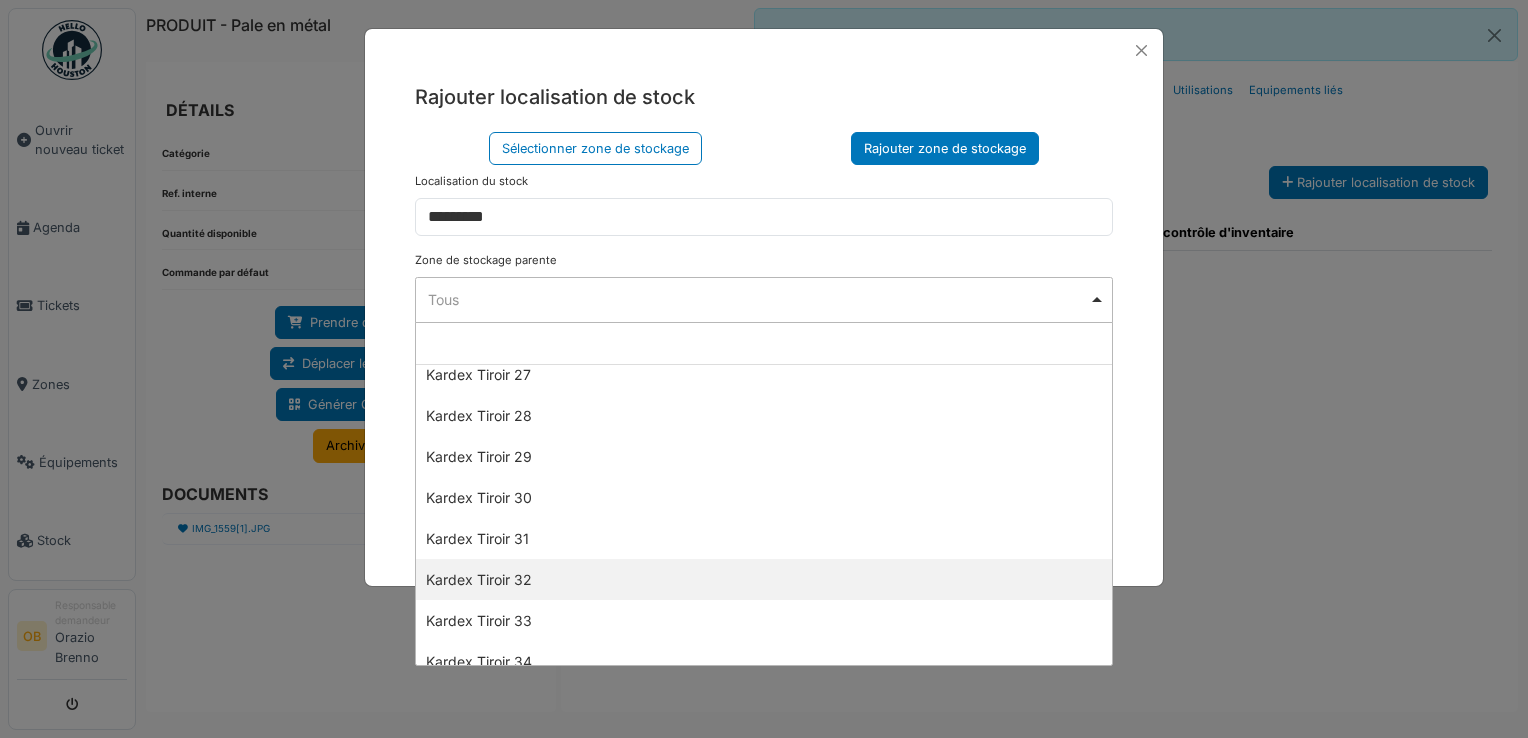 scroll, scrollTop: 1333, scrollLeft: 0, axis: vertical 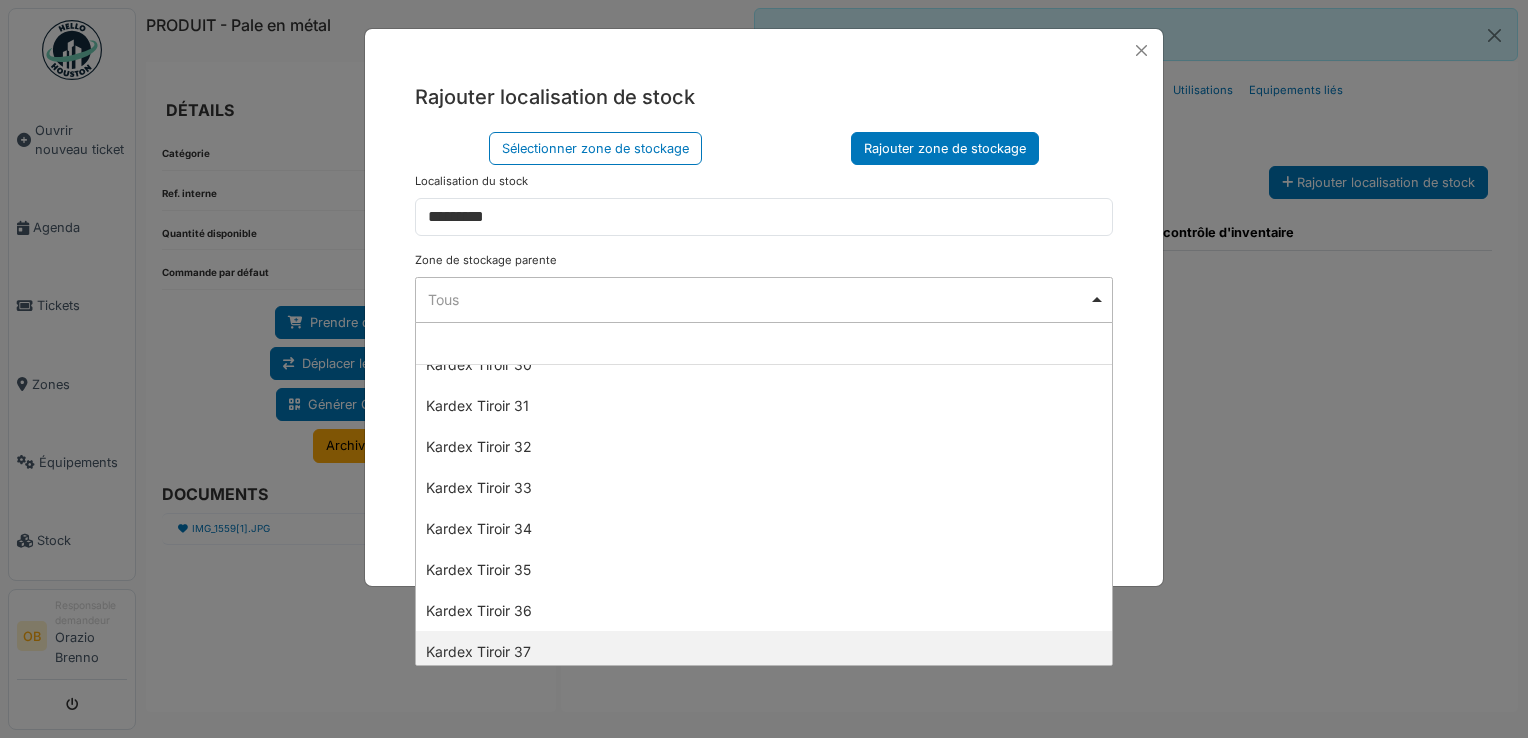 select on "****" 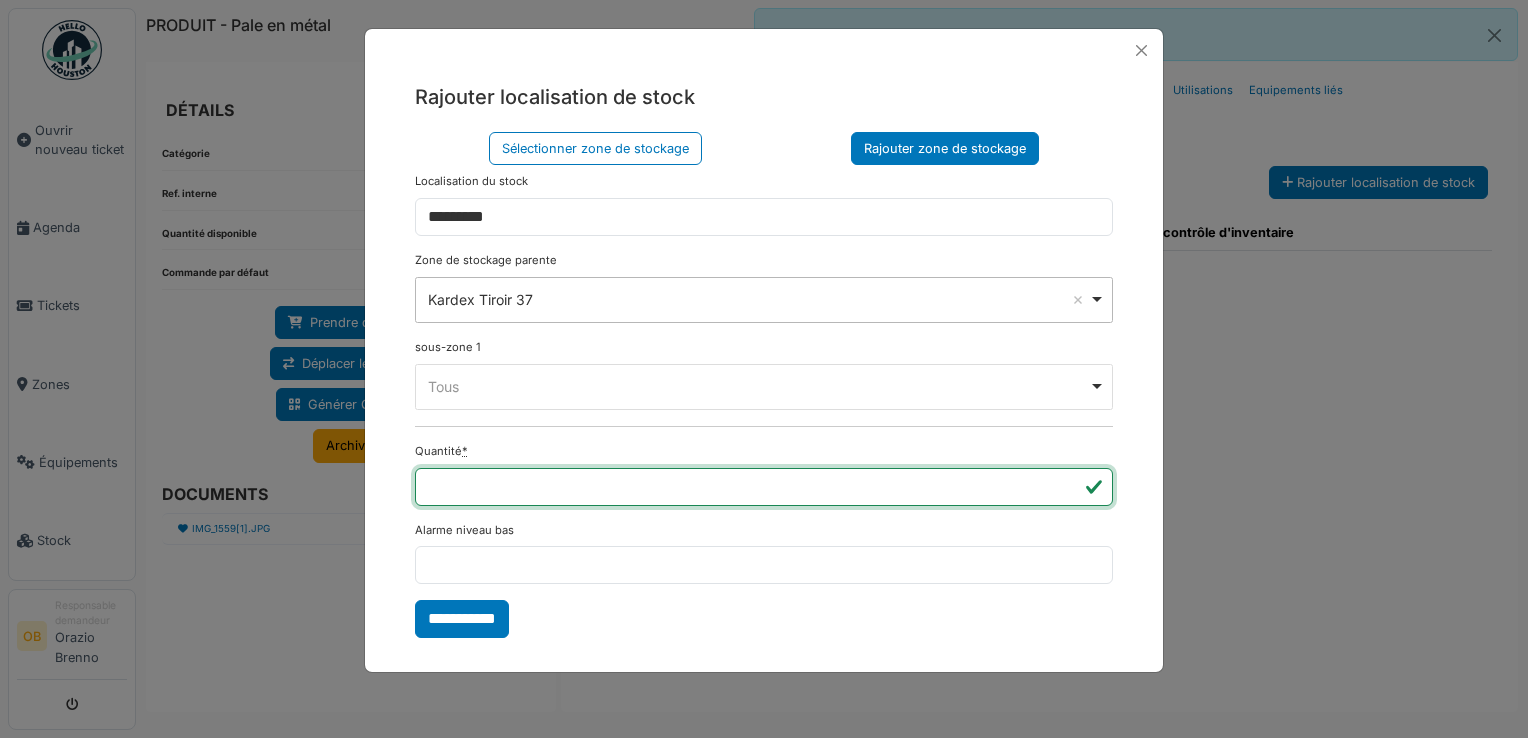 type on "*" 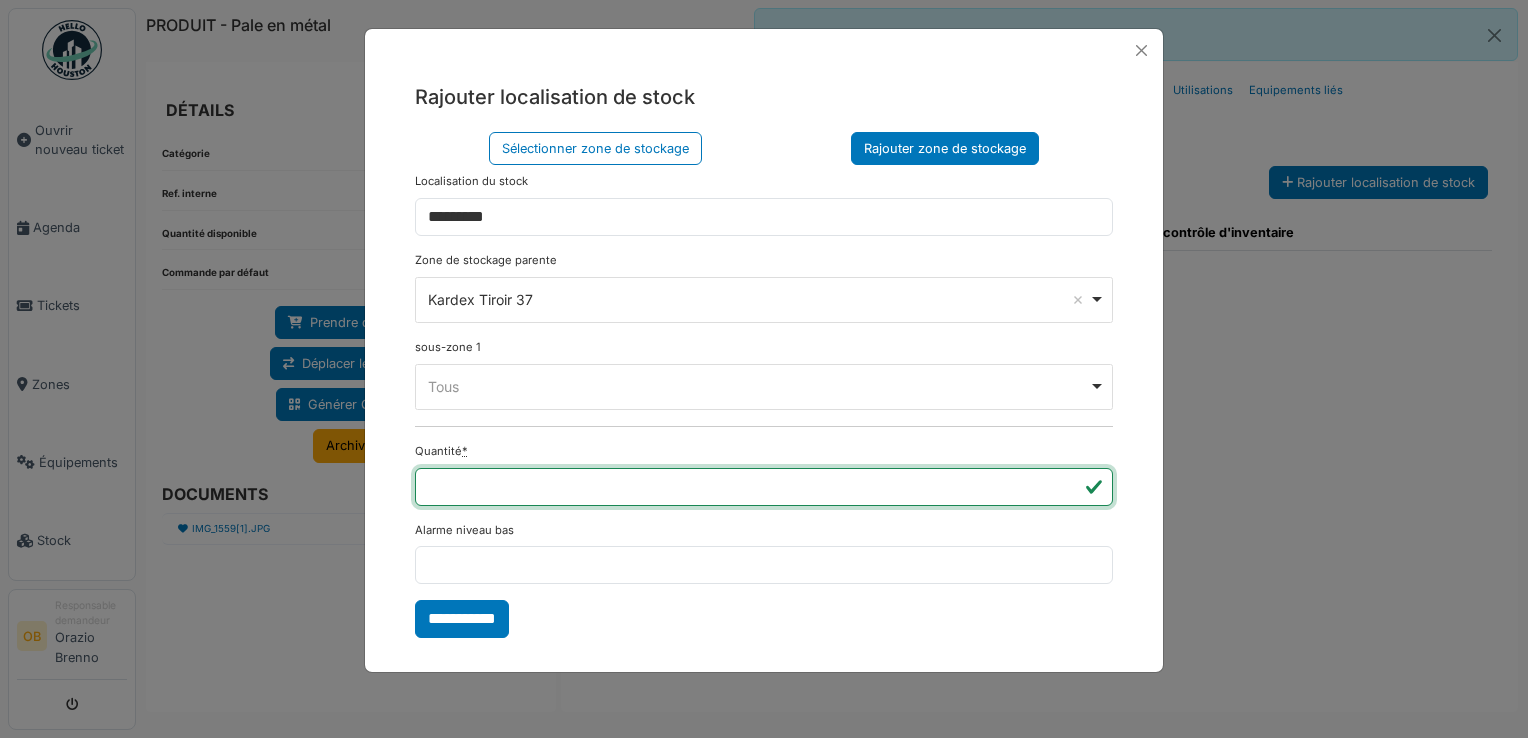 click on "**********" at bounding box center [462, 619] 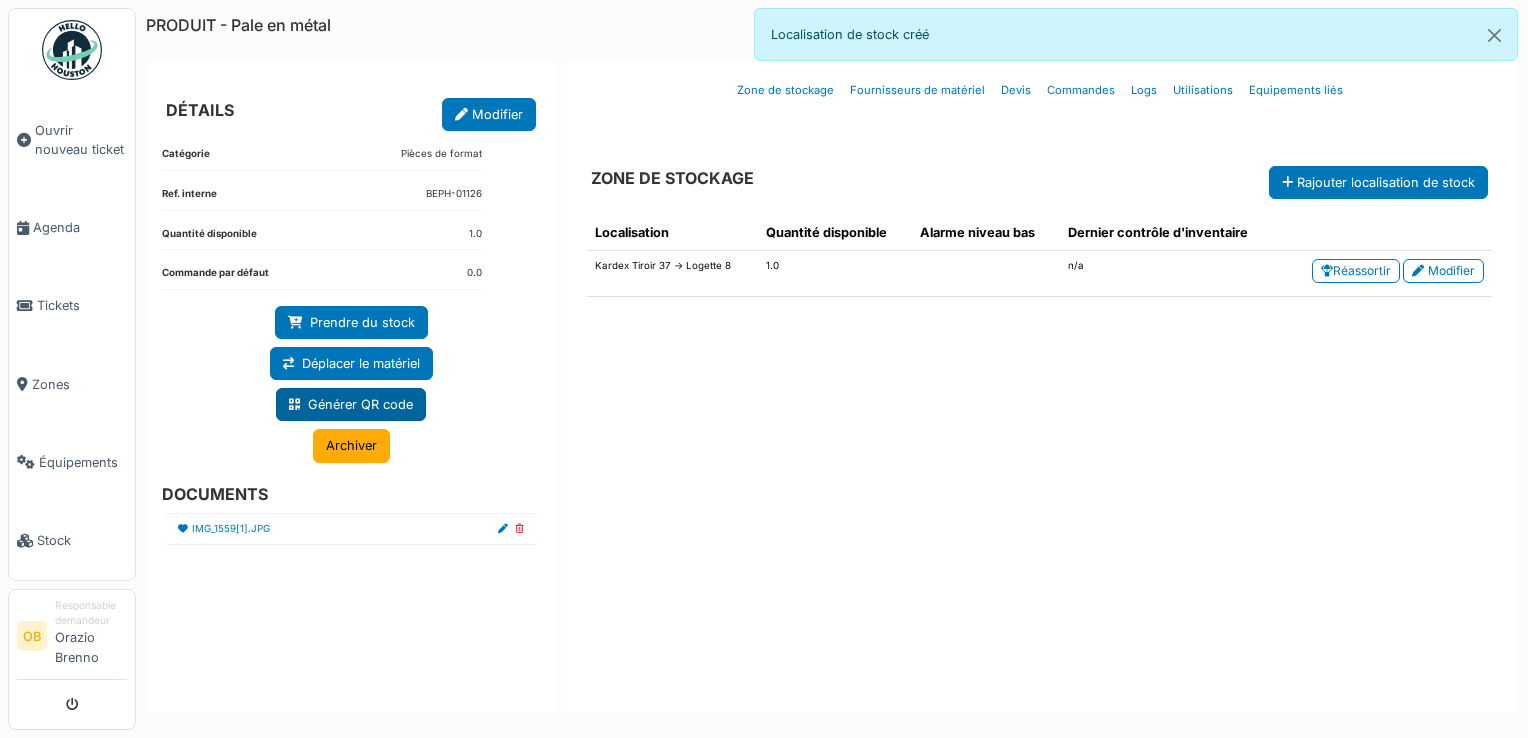 click on "Générer QR code" at bounding box center [351, 404] 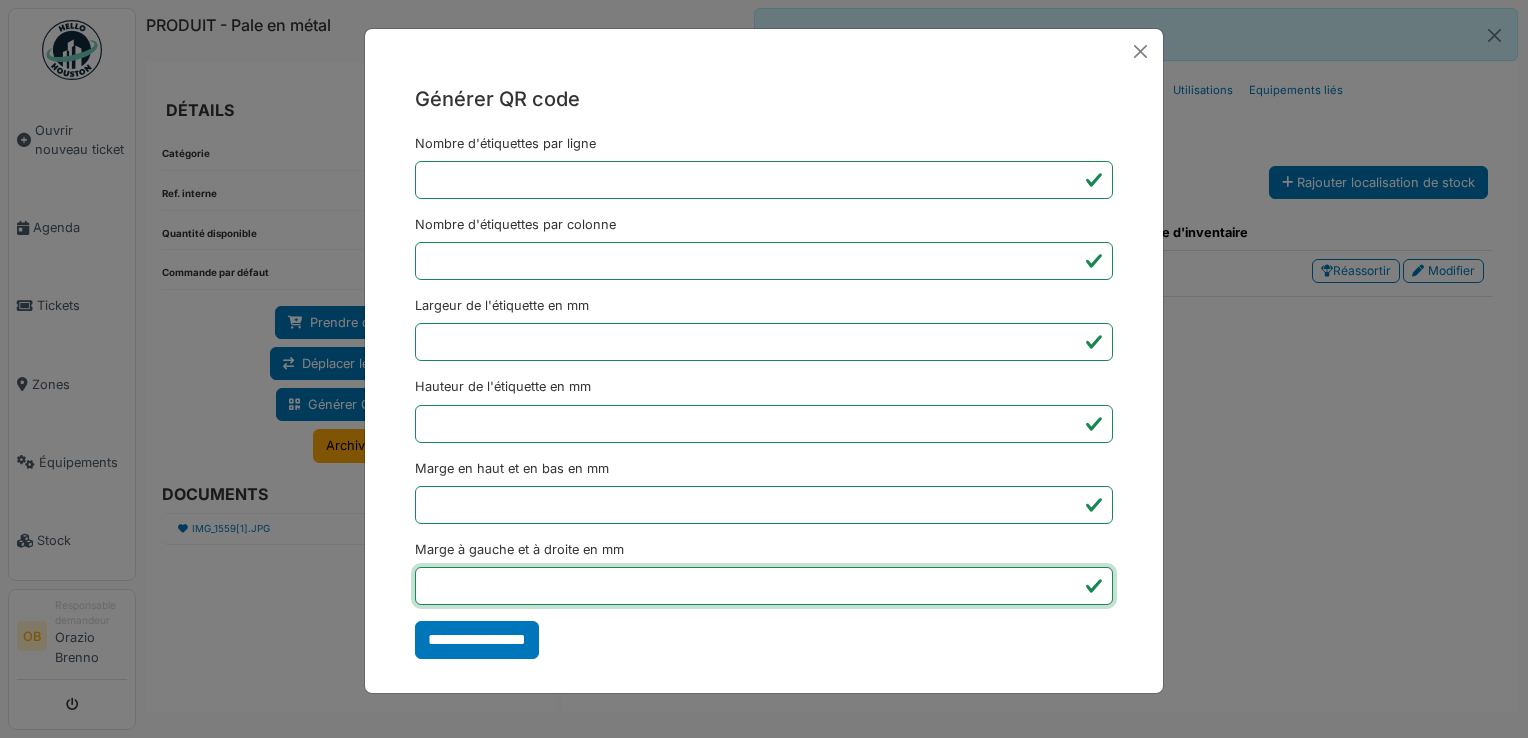 click on "*" at bounding box center [764, 586] 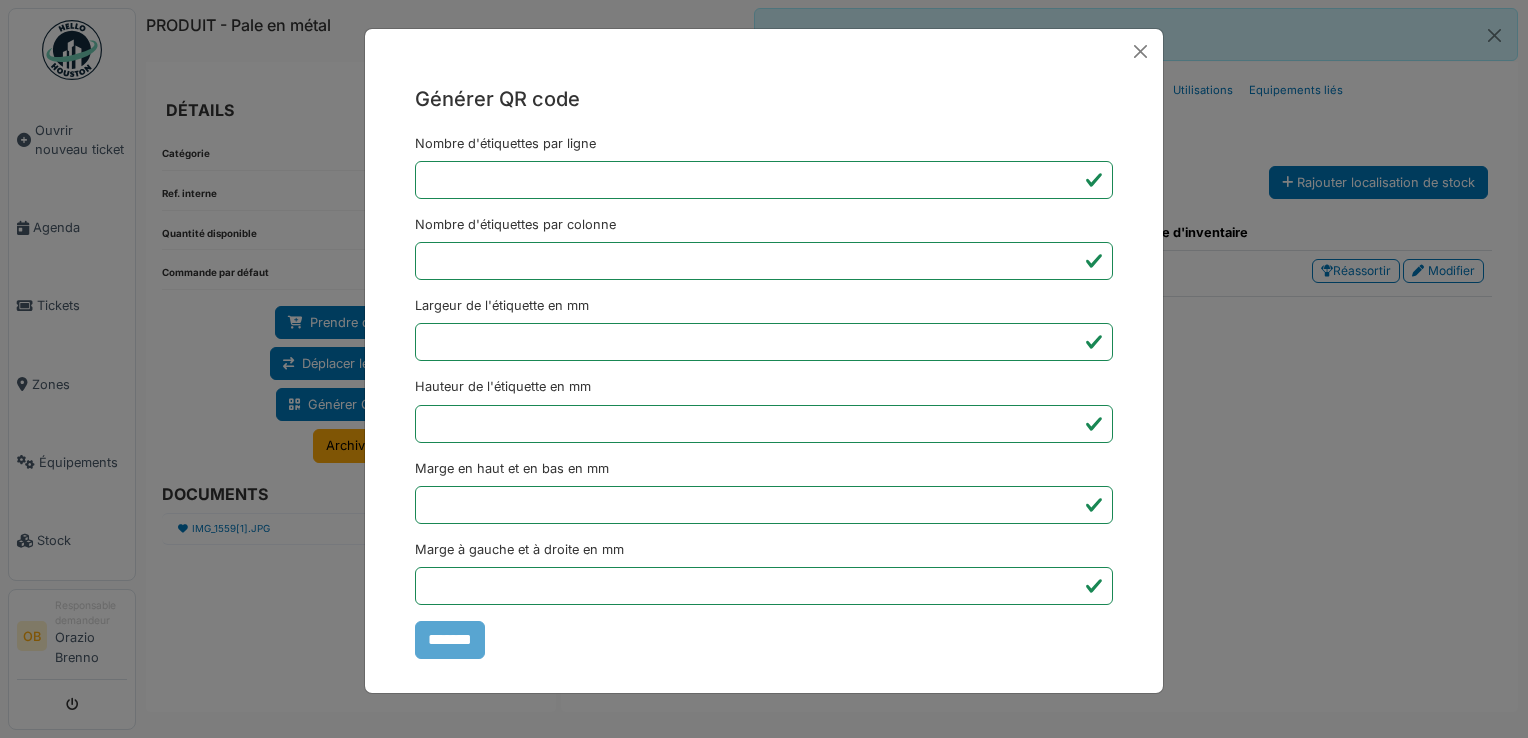 type on "*******" 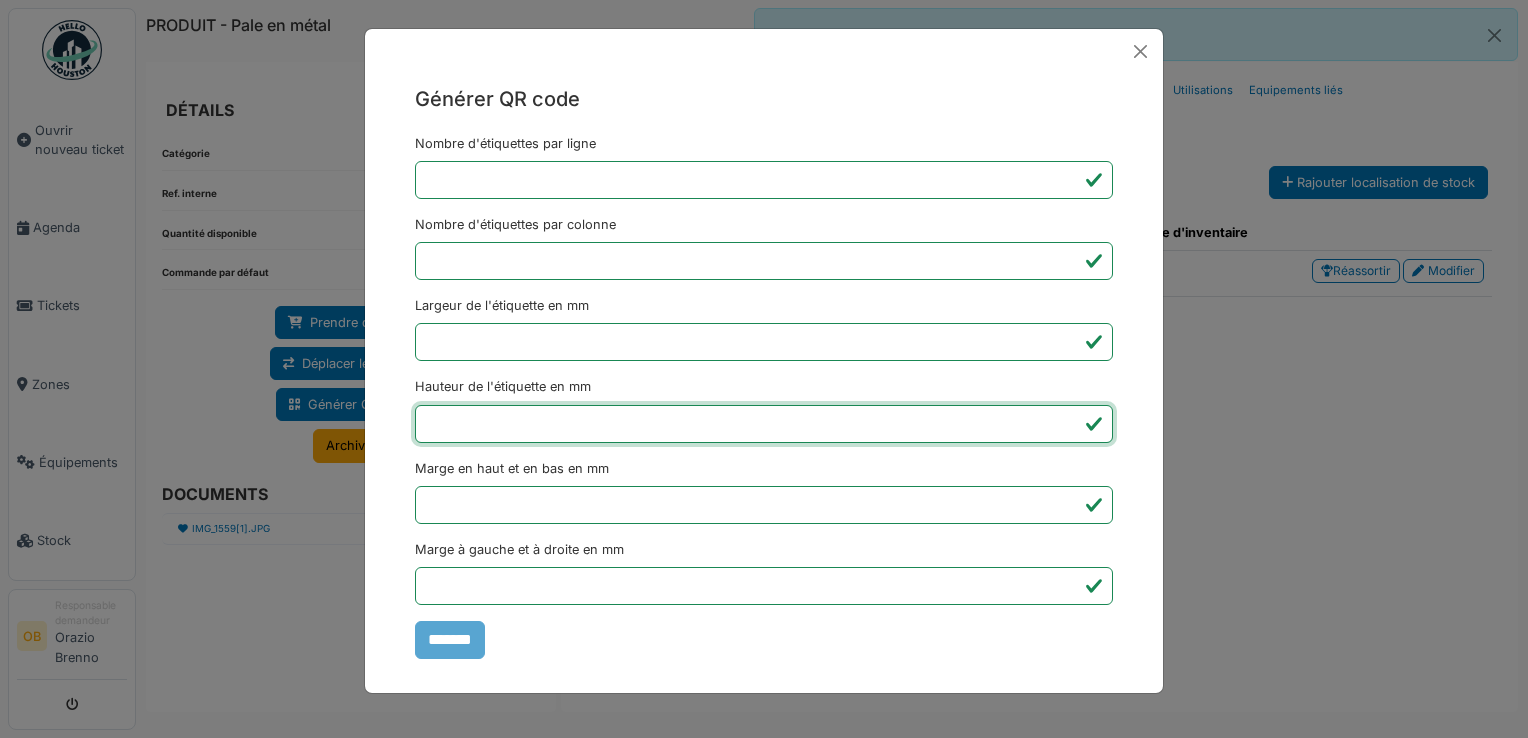 click on "Générer QR code
Nombre d'étiquettes par ligne
*
Nombre d'étiquettes par colonne
*
Largeur de l'étiquette en mm
**
Hauteur de l'étiquette en mm
**
Marge en haut et en bas en mm
*
Marge à gauche et à droite en mm
***
*******" at bounding box center [764, 369] 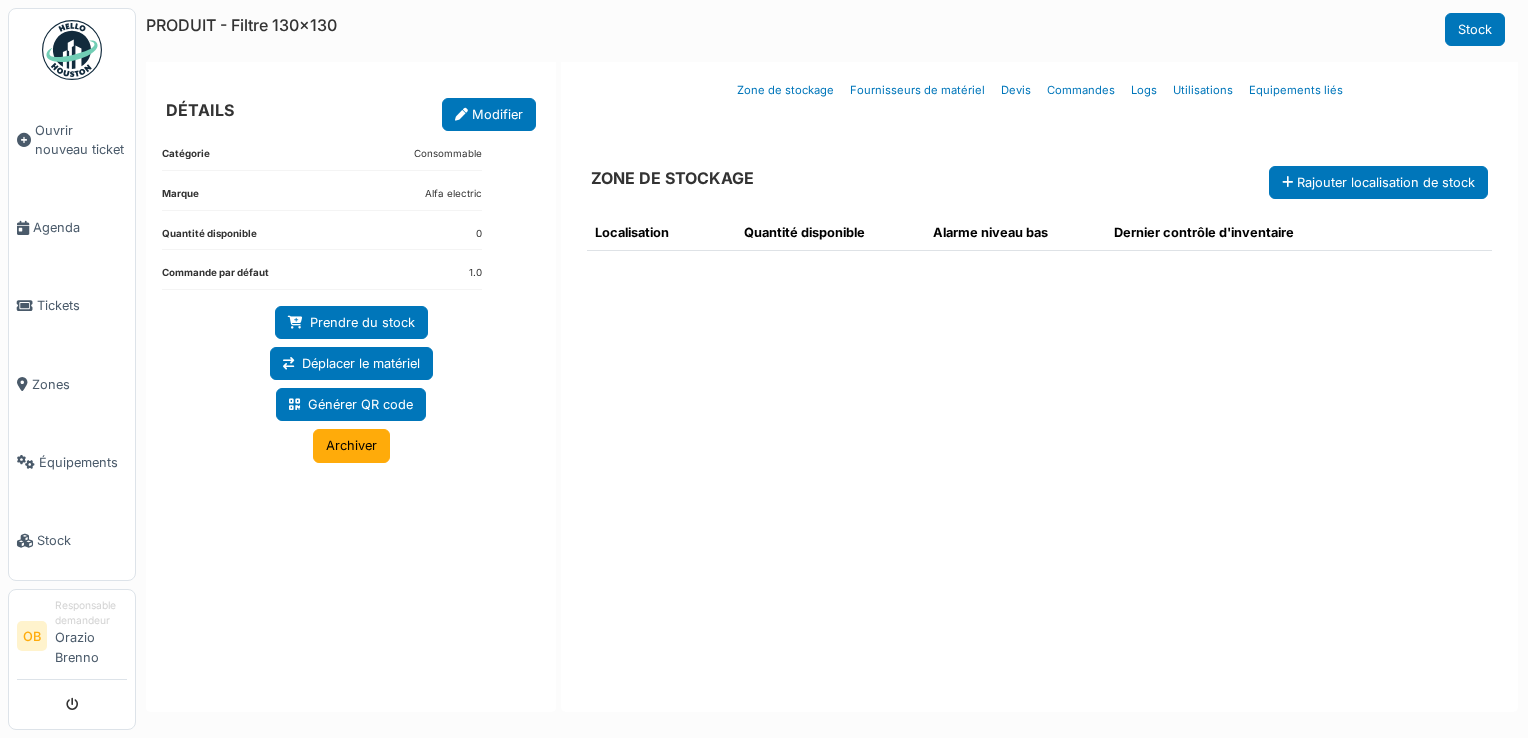 scroll, scrollTop: 0, scrollLeft: 0, axis: both 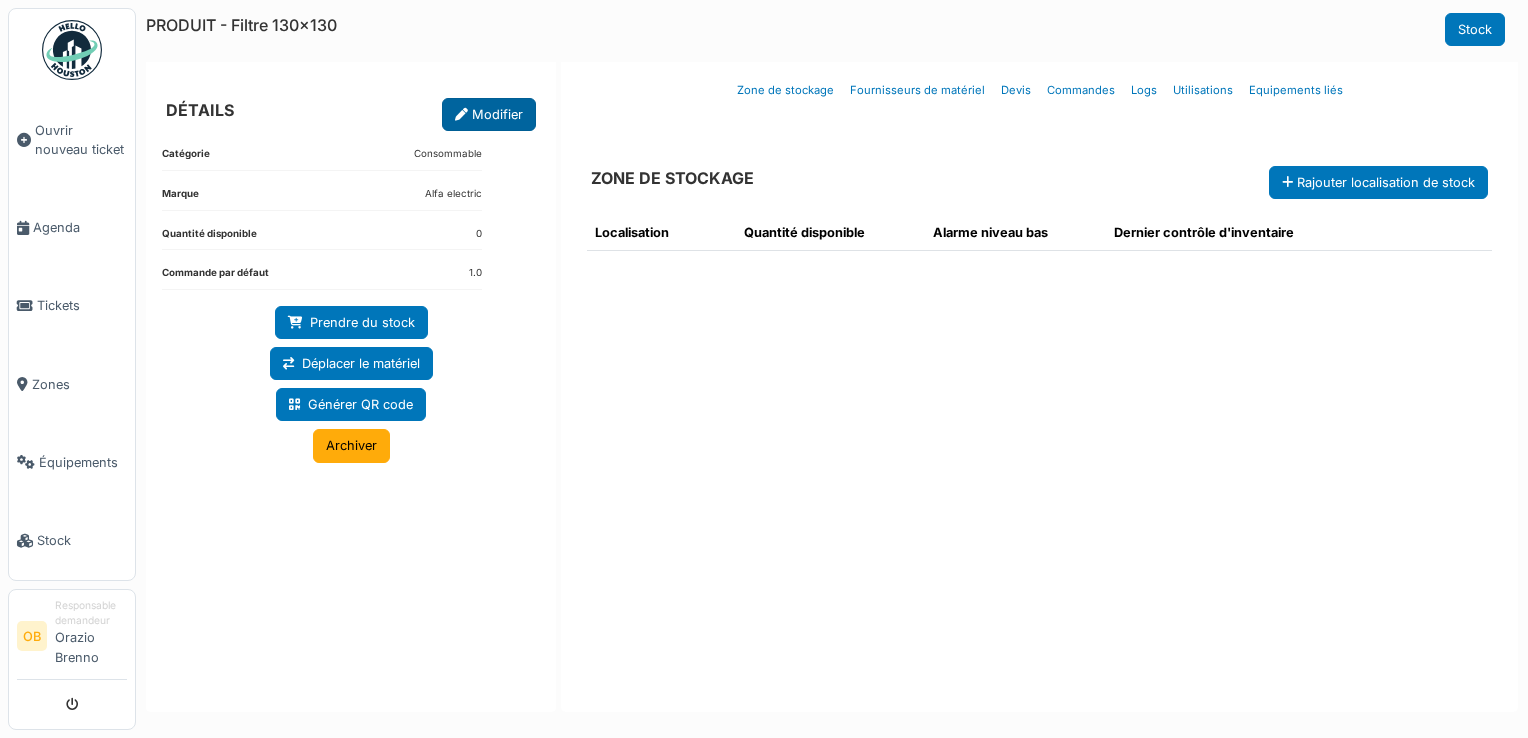 drag, startPoint x: 0, startPoint y: 0, endPoint x: 441, endPoint y: 106, distance: 453.56036 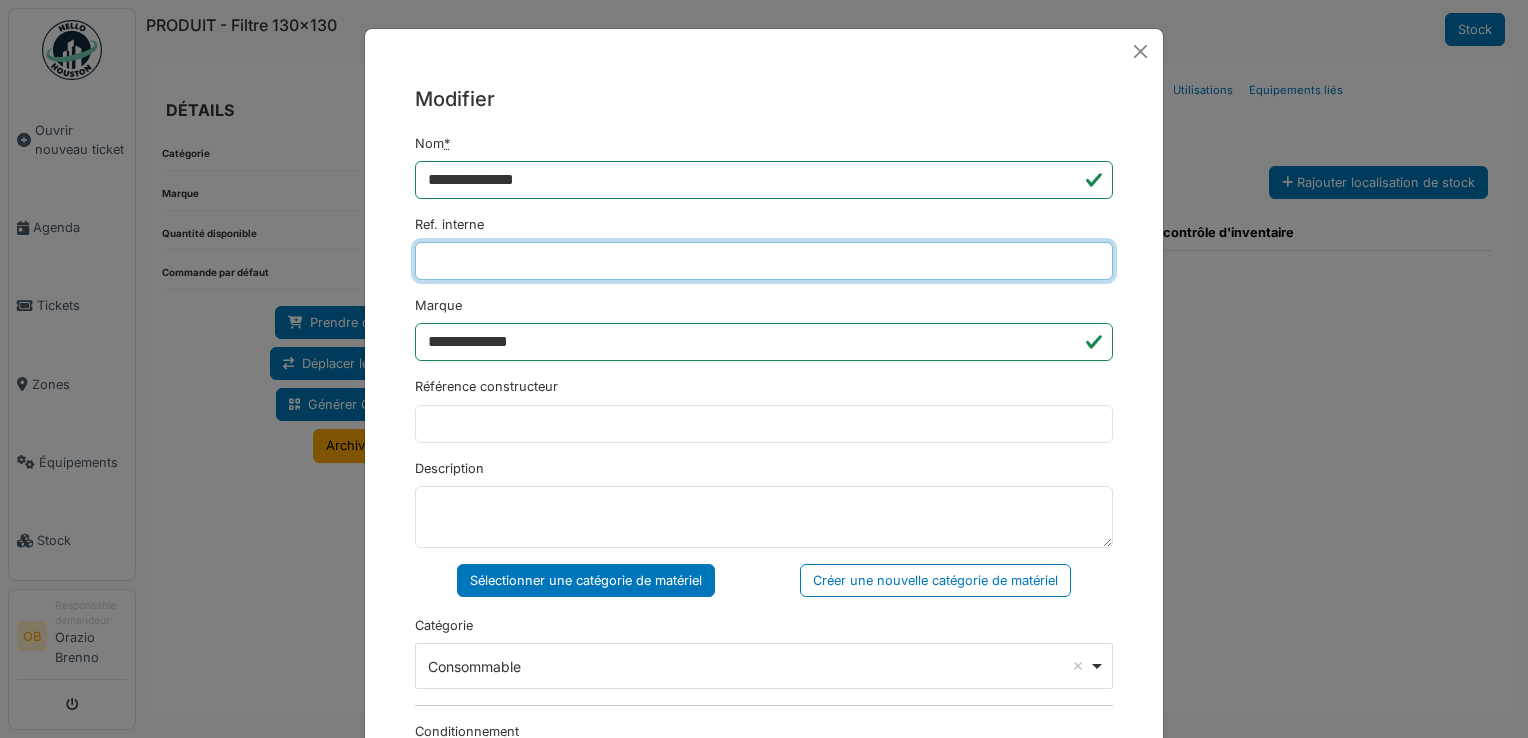 click on "Ref. interne" at bounding box center (764, 261) 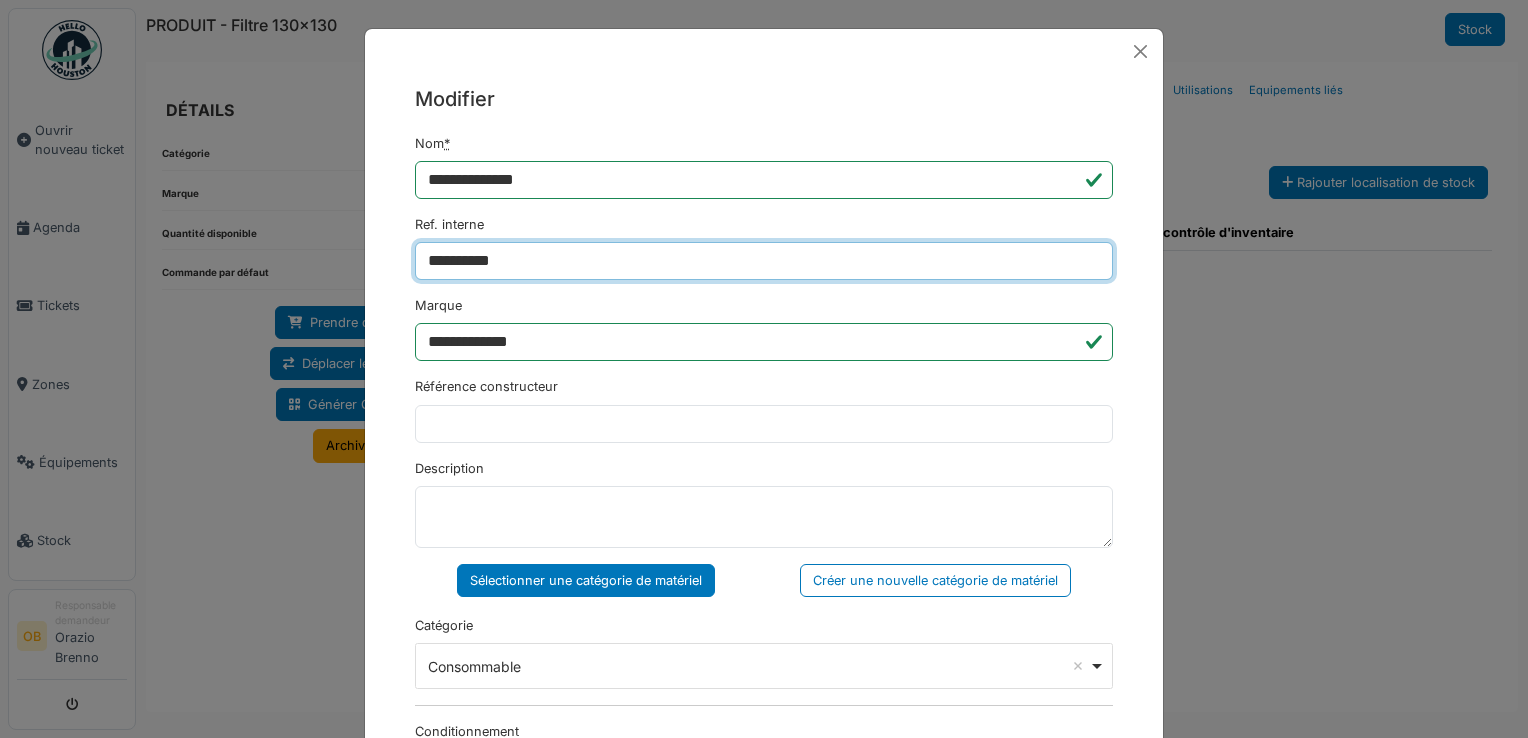 type on "**********" 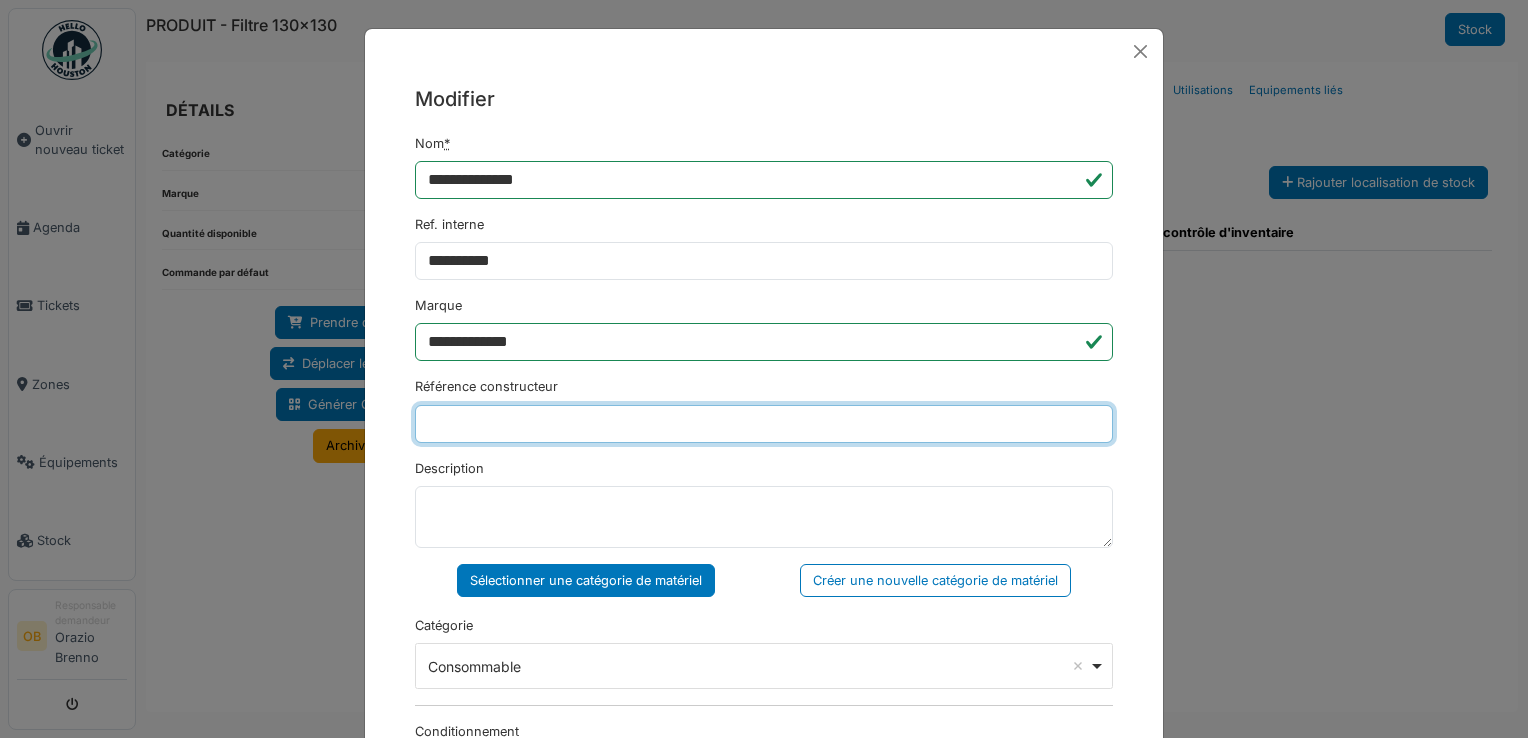 click on "Référence constructeur" at bounding box center [764, 424] 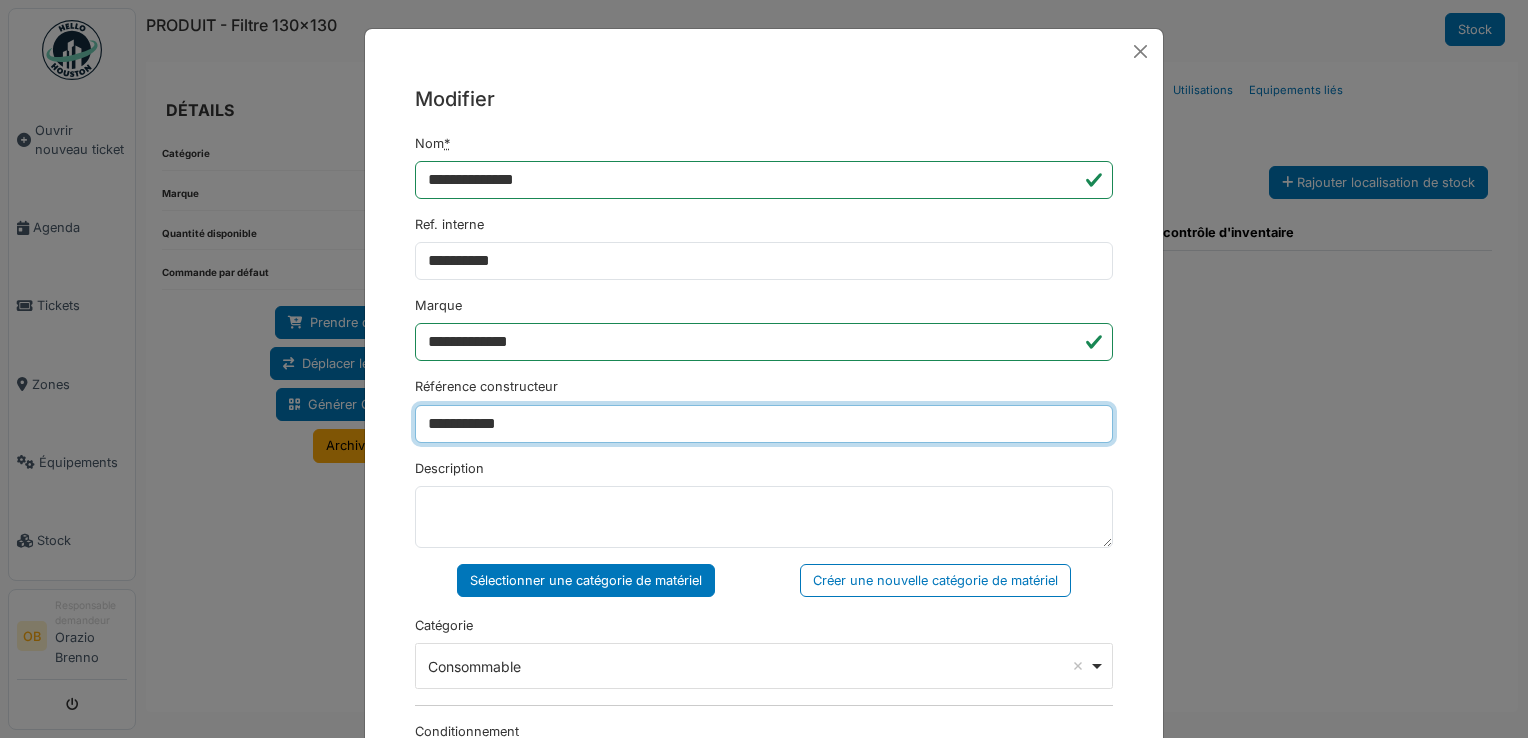 click on "**********" at bounding box center [764, 424] 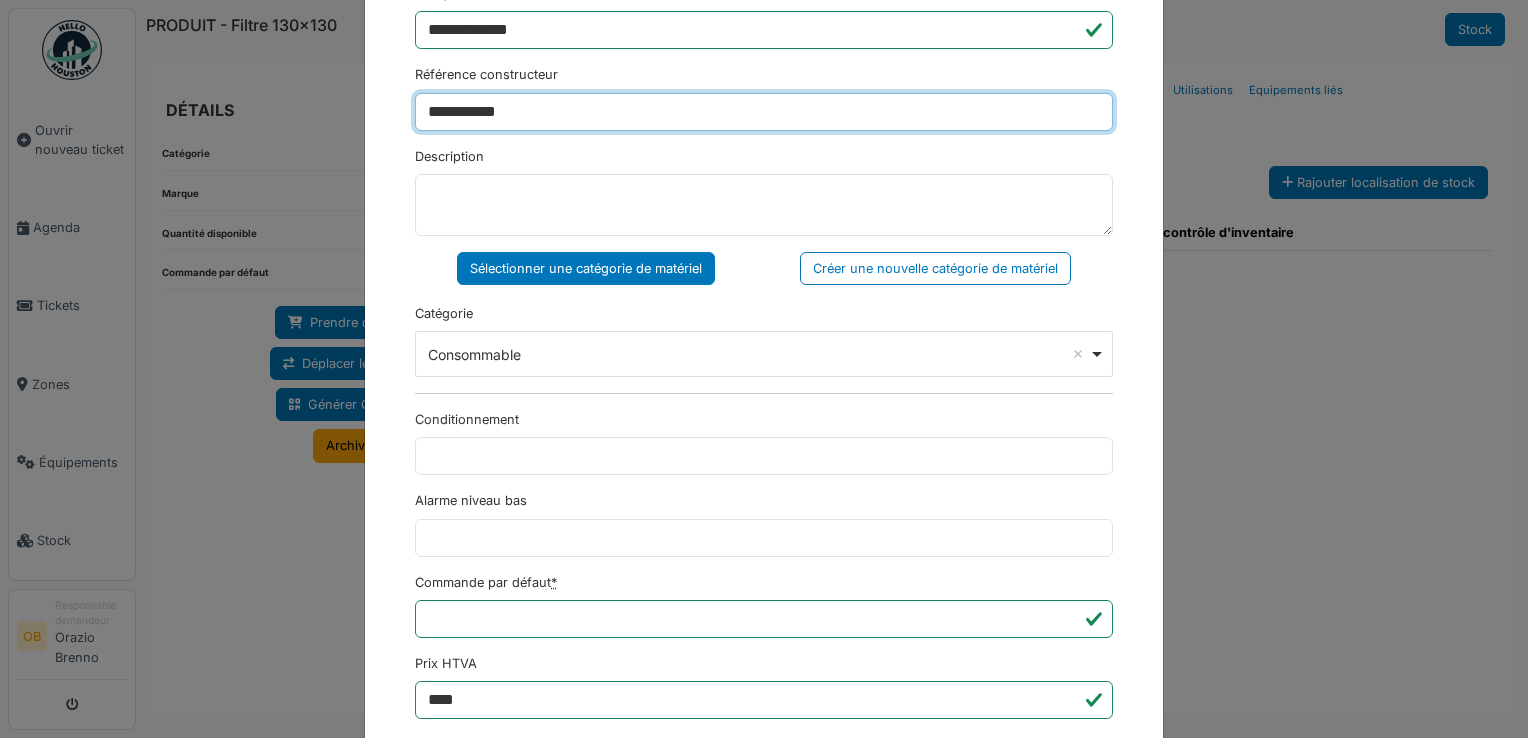 scroll, scrollTop: 650, scrollLeft: 0, axis: vertical 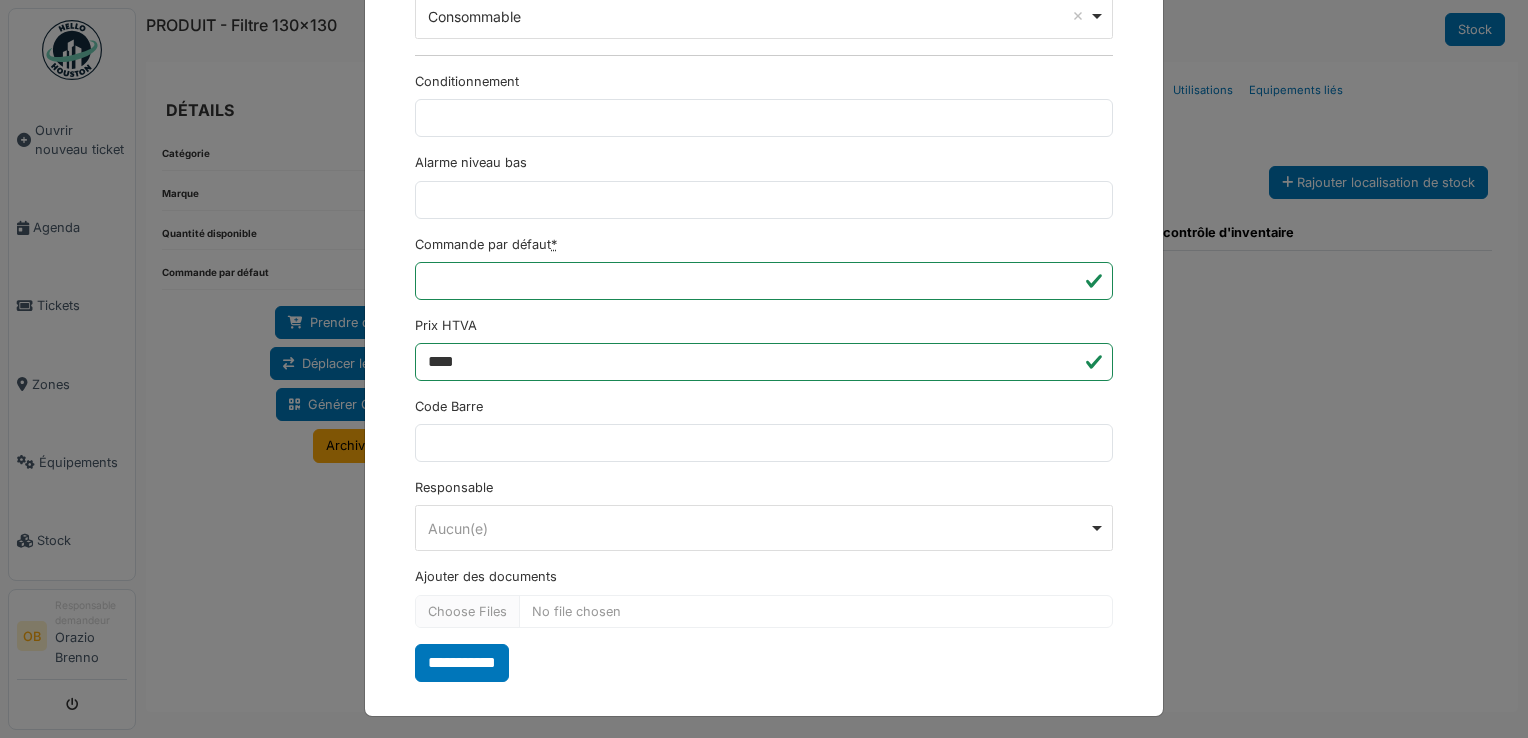 type on "**********" 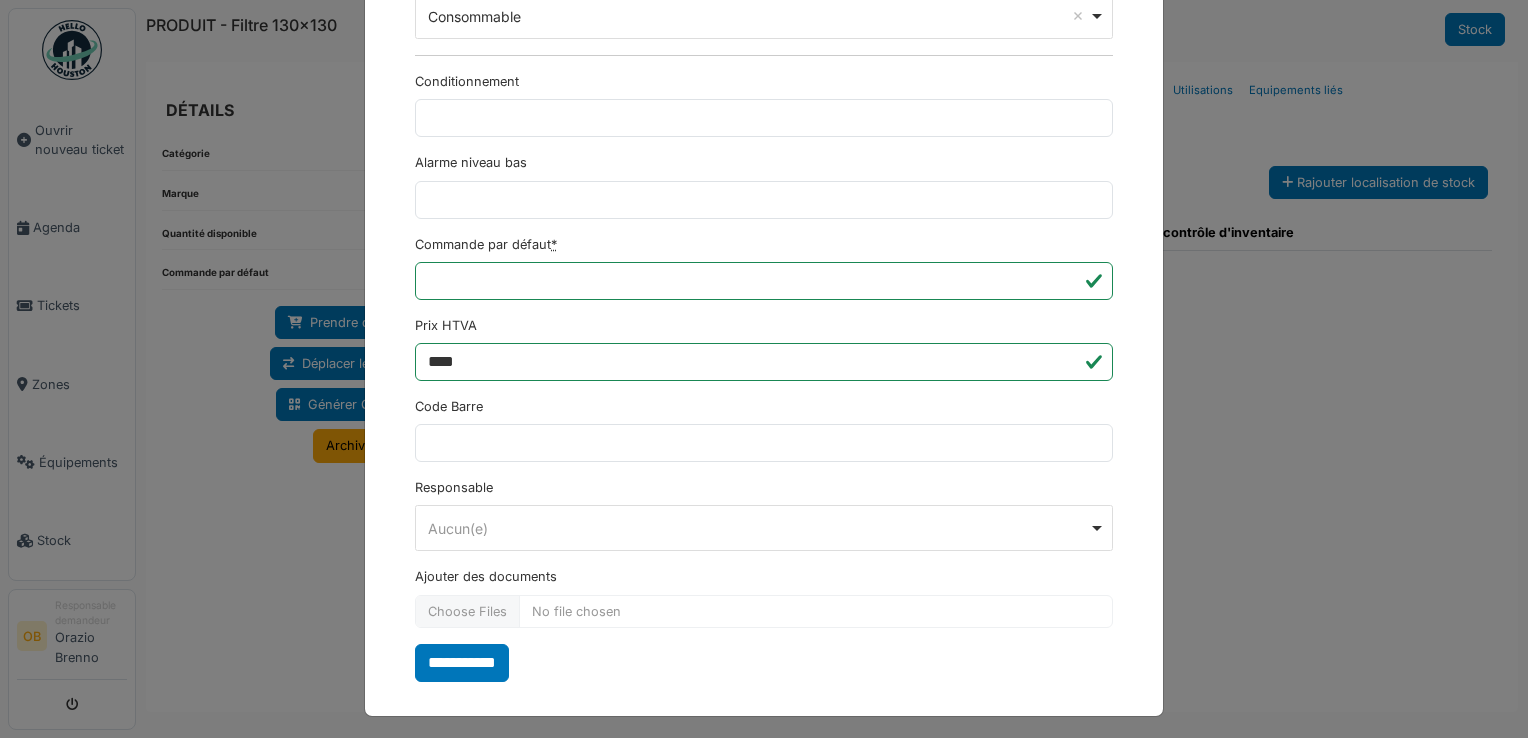 drag, startPoint x: 508, startPoint y: 624, endPoint x: 498, endPoint y: 618, distance: 11.661903 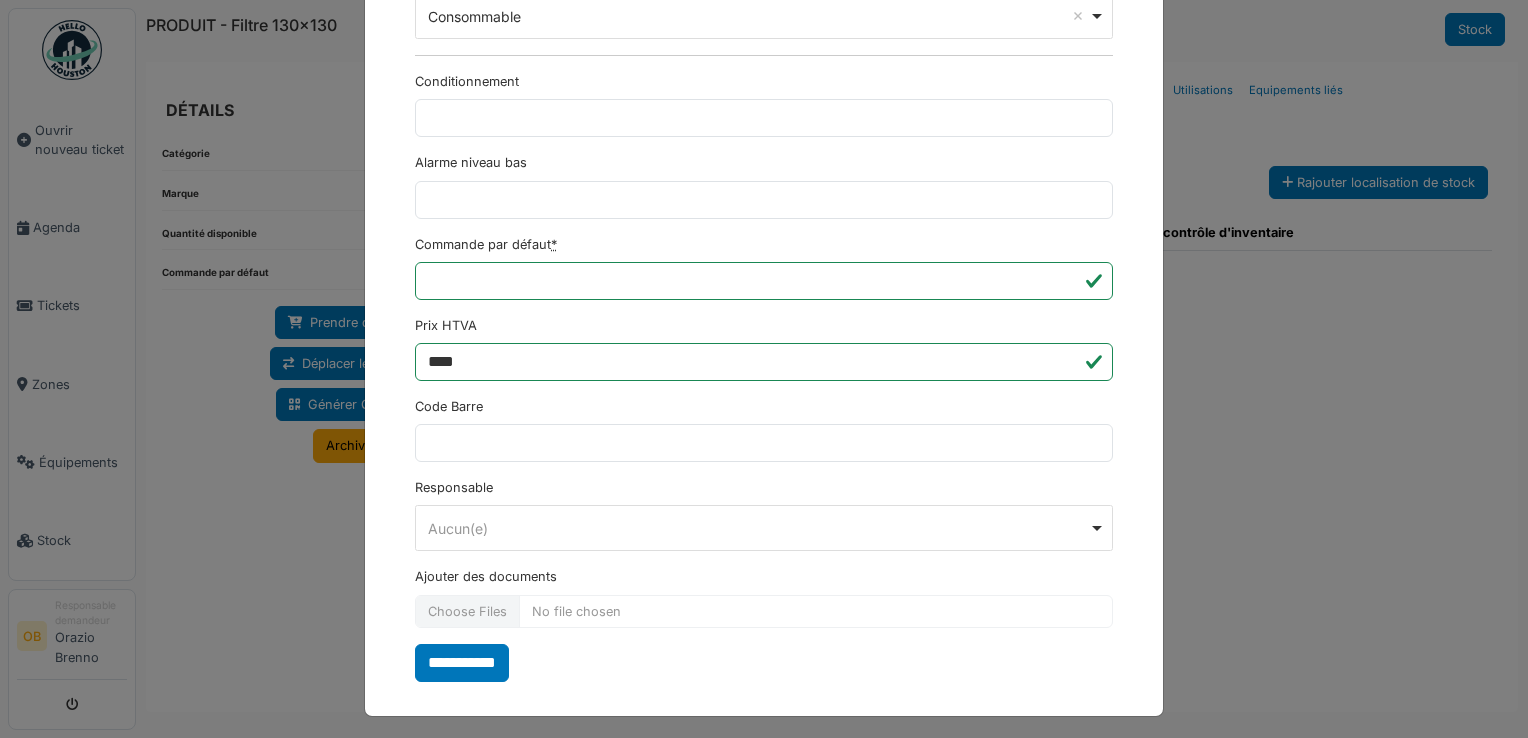 click on "**********" at bounding box center (764, 83) 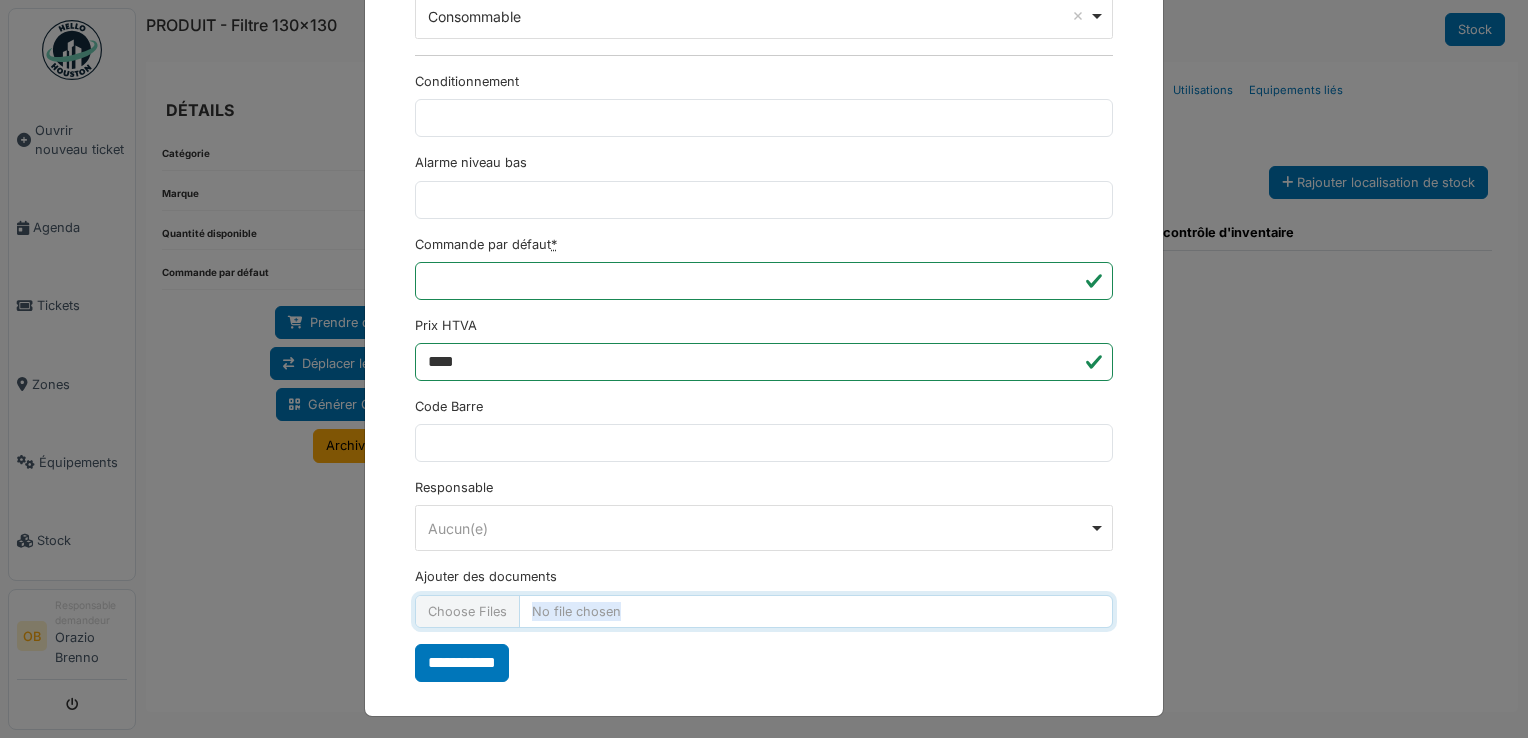 click on "Ajouter des documents" at bounding box center (764, 611) 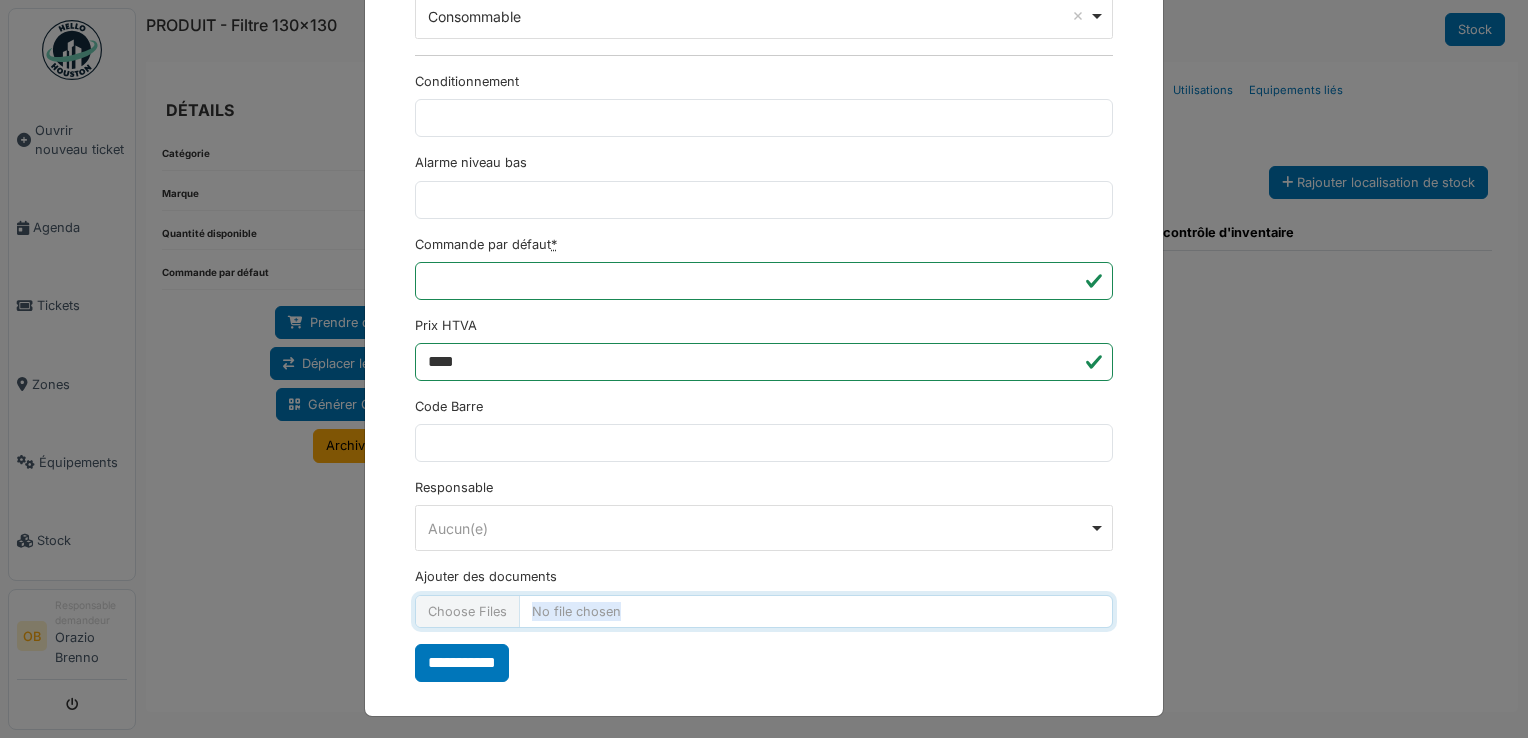 type on "**********" 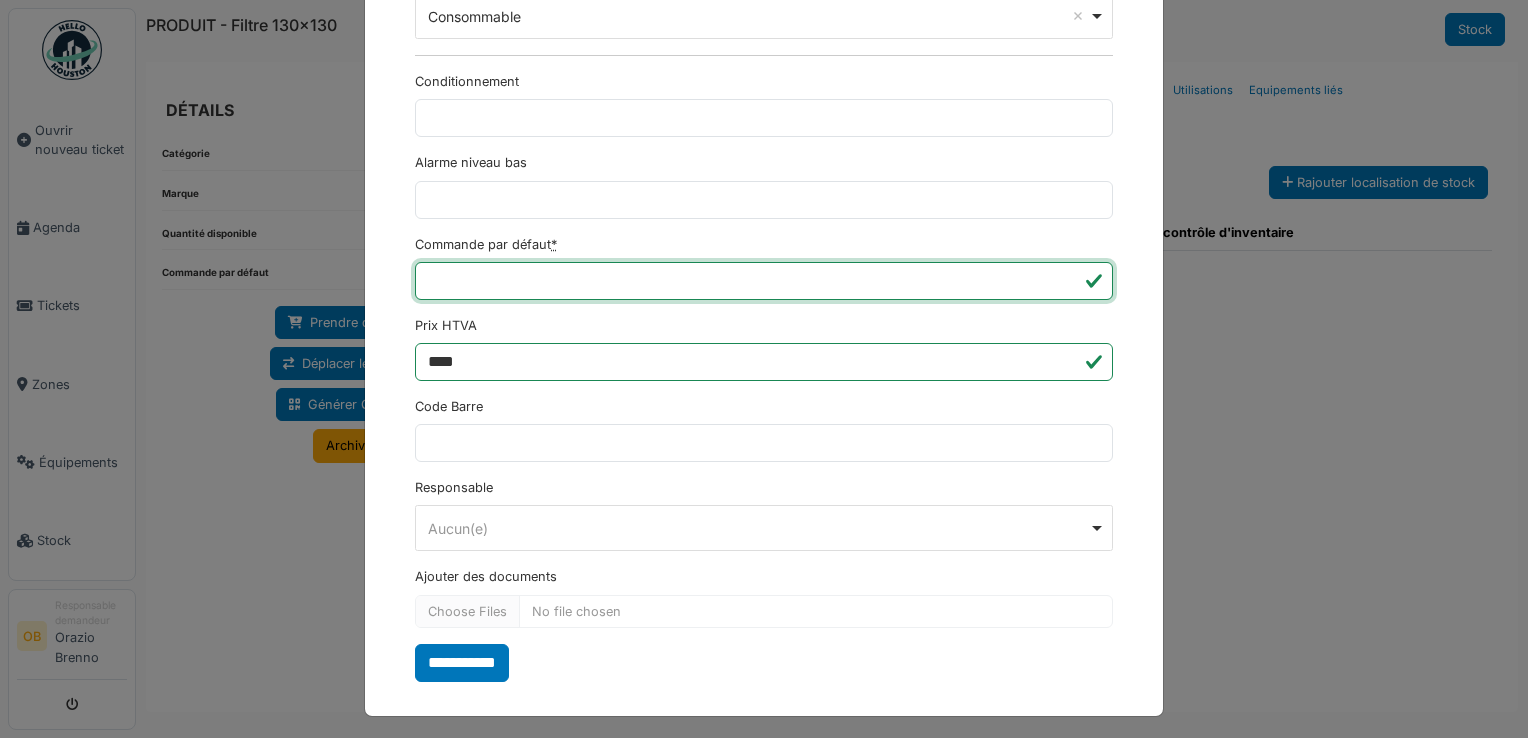 click on "***" at bounding box center [764, 281] 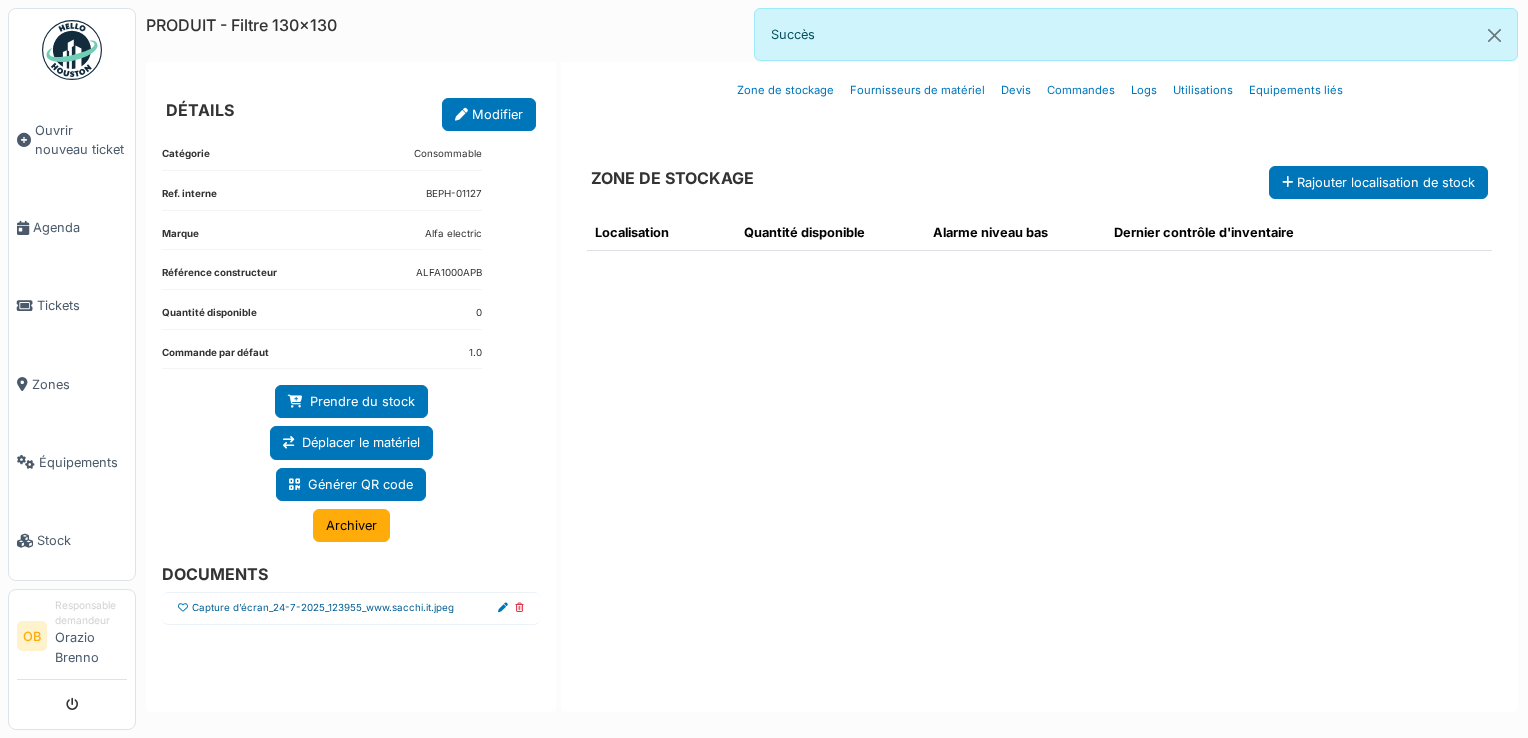 drag, startPoint x: 182, startPoint y: 602, endPoint x: 192, endPoint y: 597, distance: 11.18034 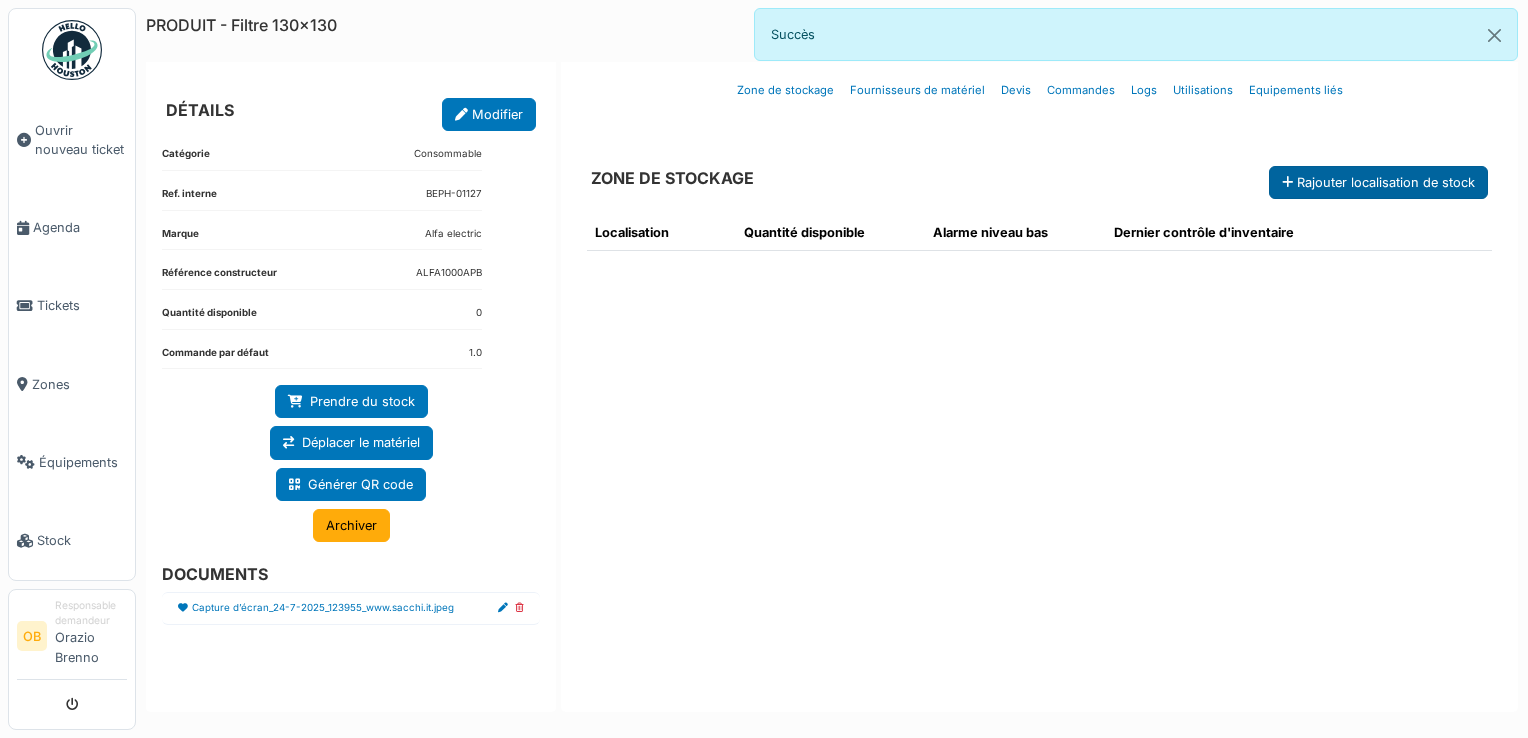 click on "Rajouter localisation de stock" at bounding box center [1378, 182] 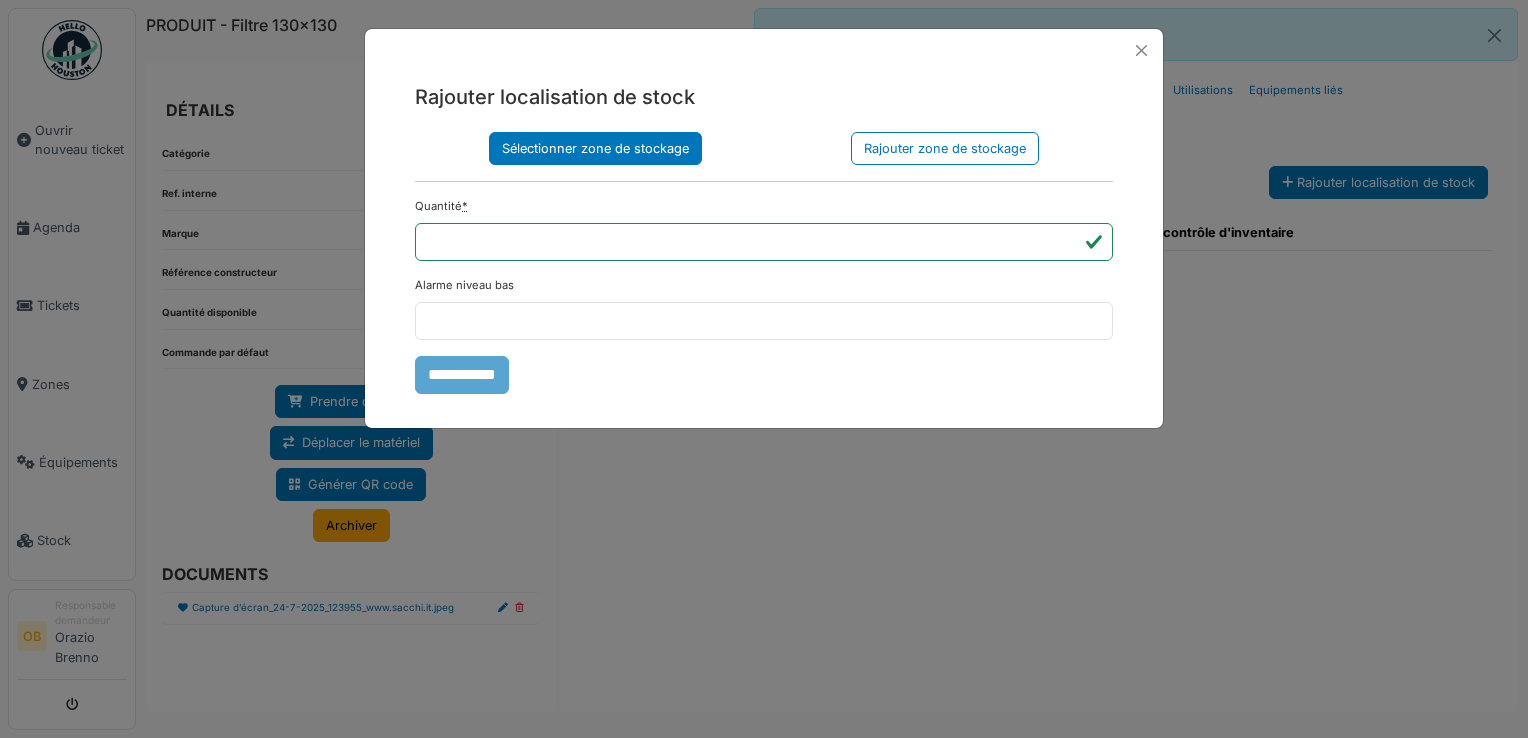 drag, startPoint x: 597, startPoint y: 175, endPoint x: 591, endPoint y: 164, distance: 12.529964 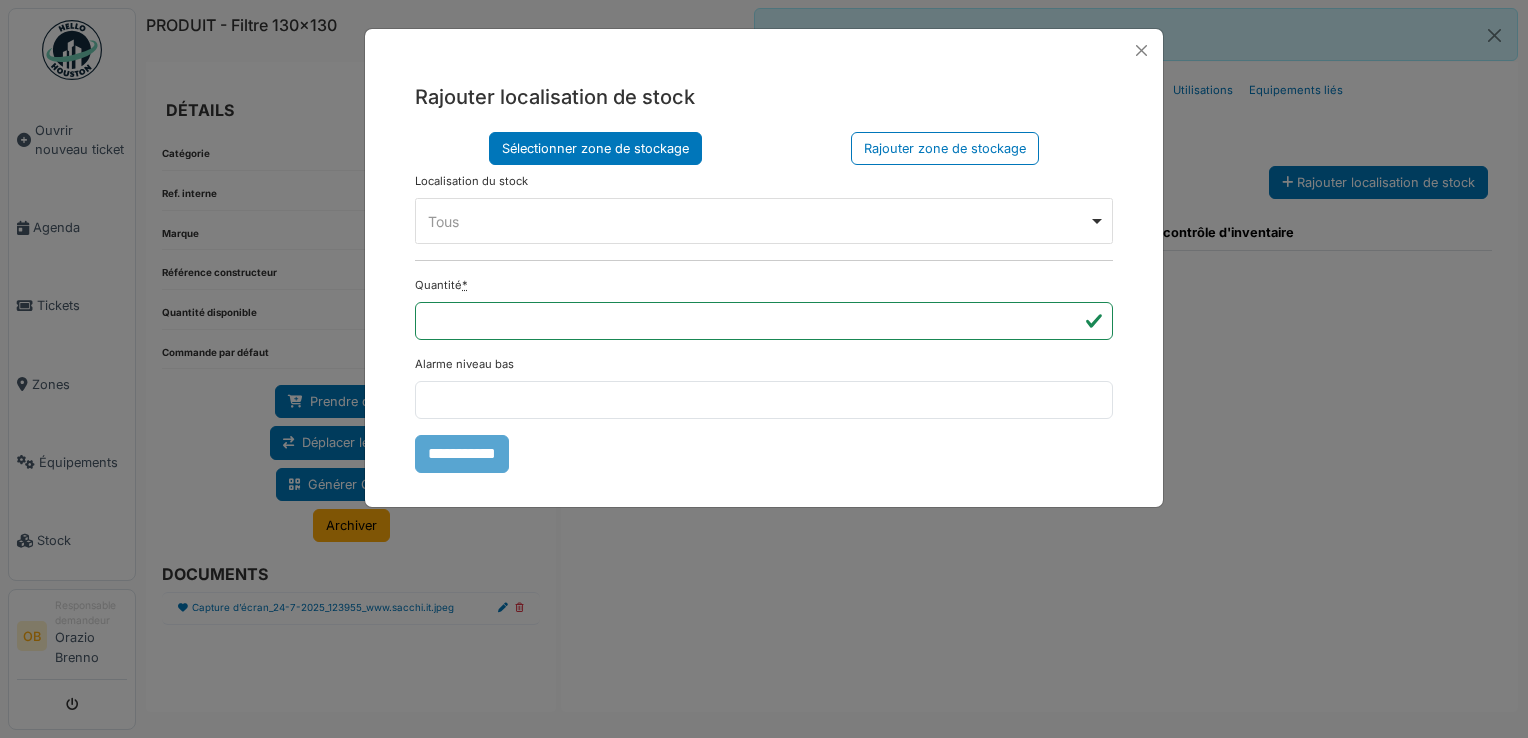 click on "Tous Remove item" at bounding box center (758, 221) 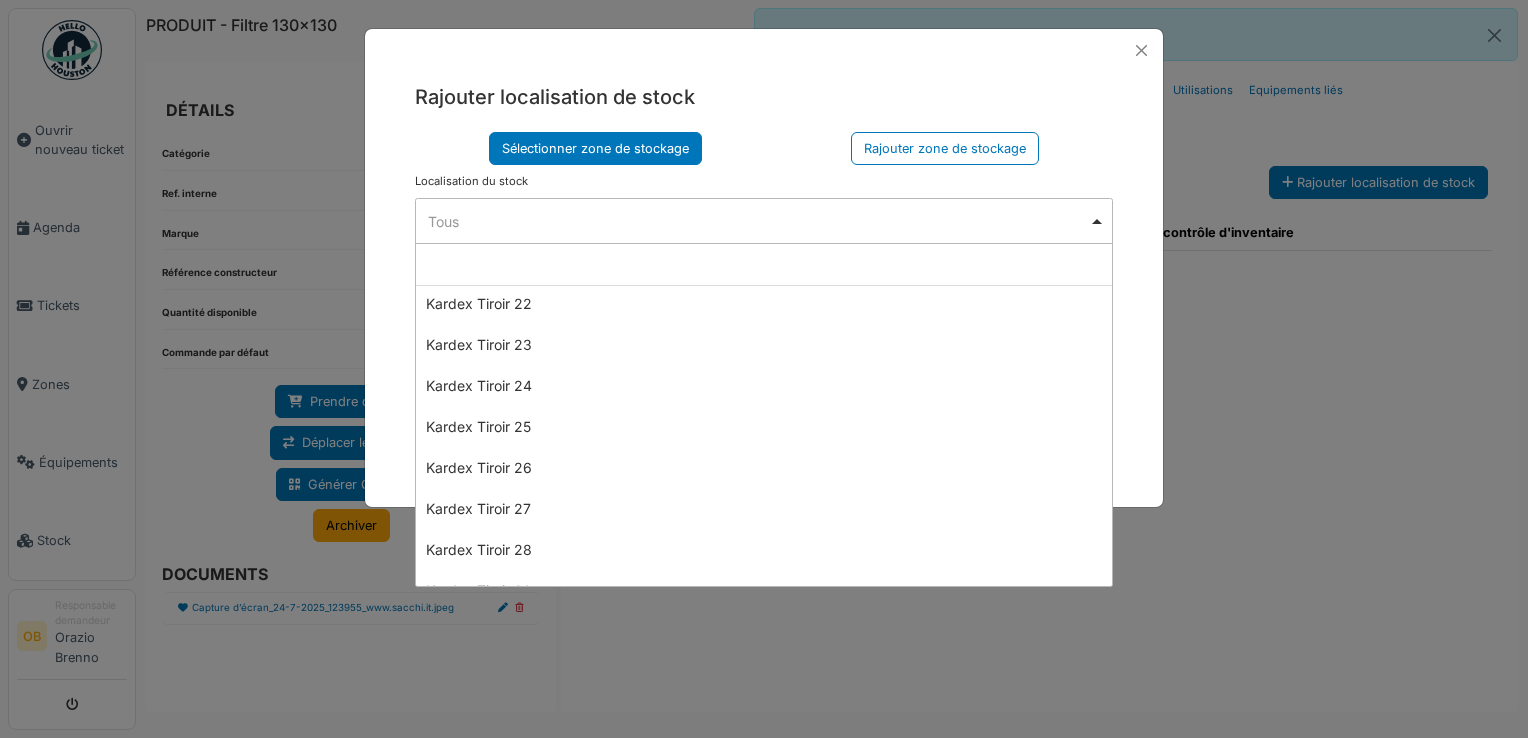 scroll, scrollTop: 1466, scrollLeft: 0, axis: vertical 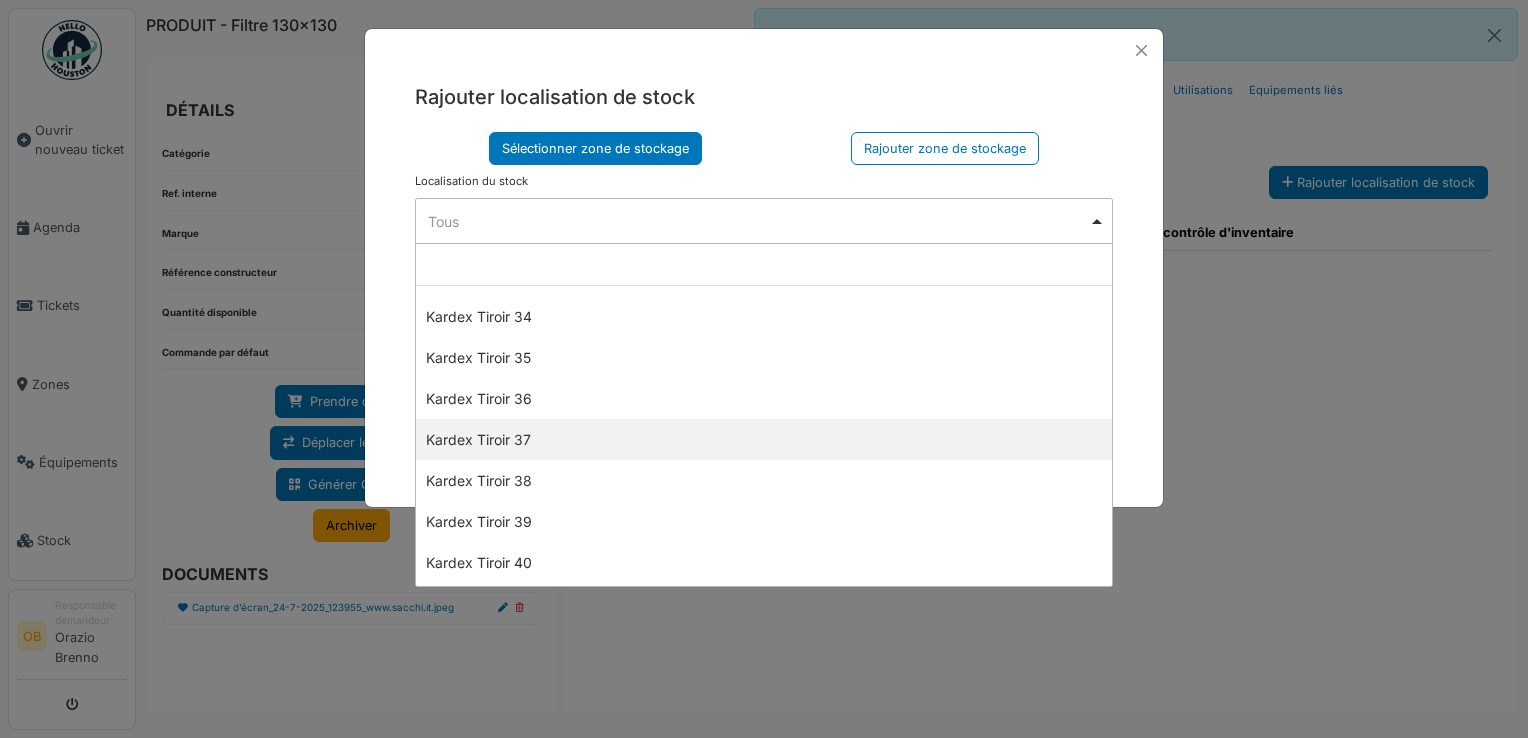 drag, startPoint x: 565, startPoint y: 446, endPoint x: 546, endPoint y: 362, distance: 86.12201 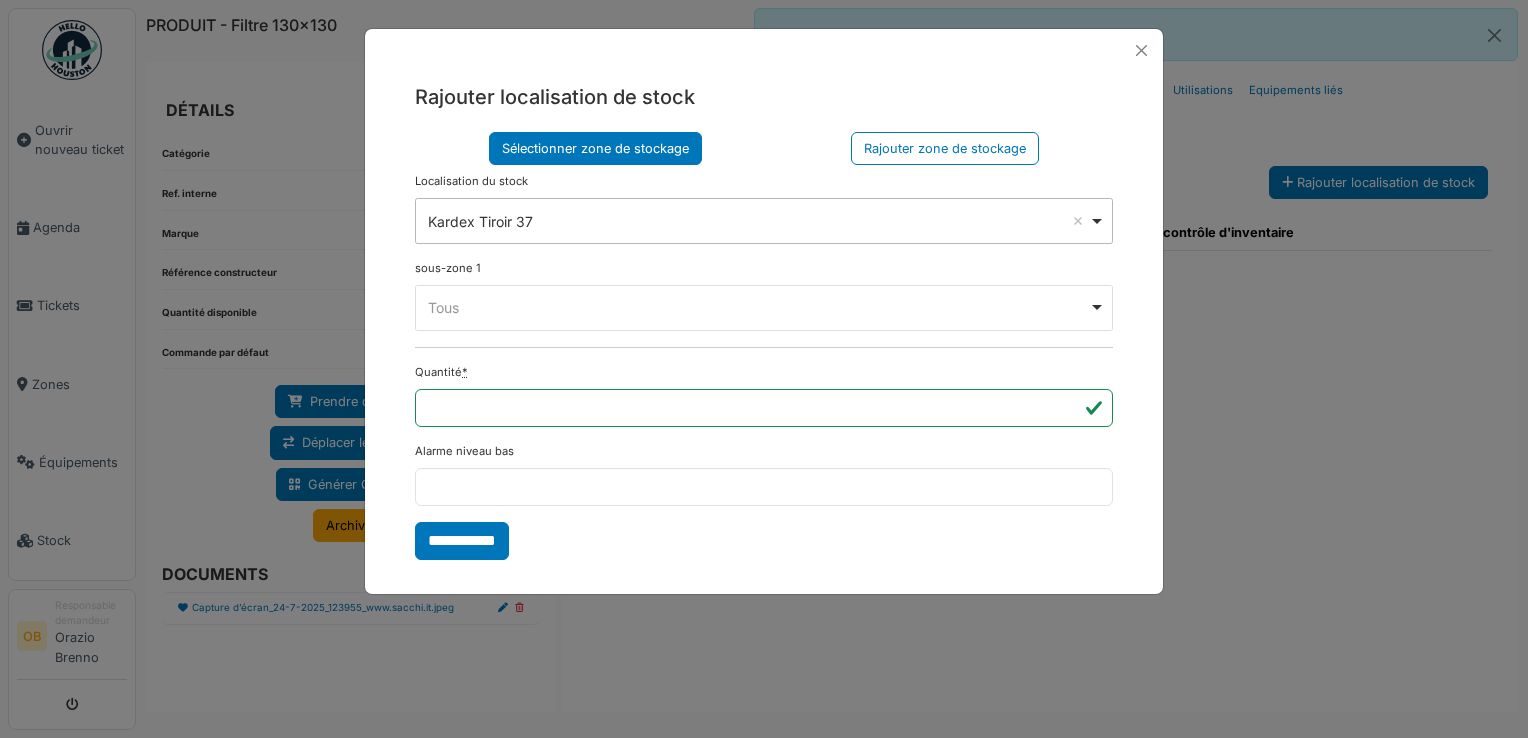drag, startPoint x: 490, startPoint y: 304, endPoint x: 488, endPoint y: 329, distance: 25.079872 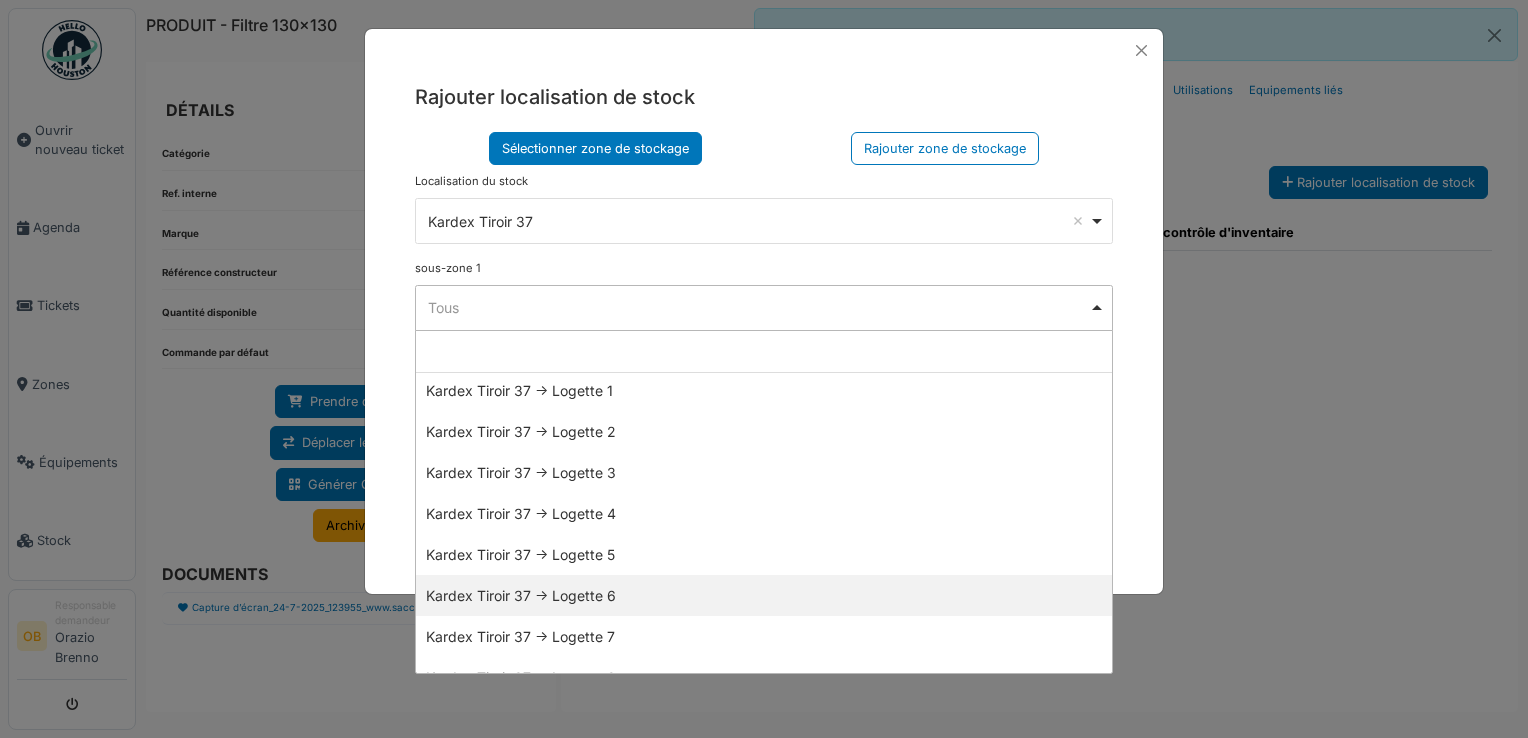 scroll, scrollTop: 68, scrollLeft: 0, axis: vertical 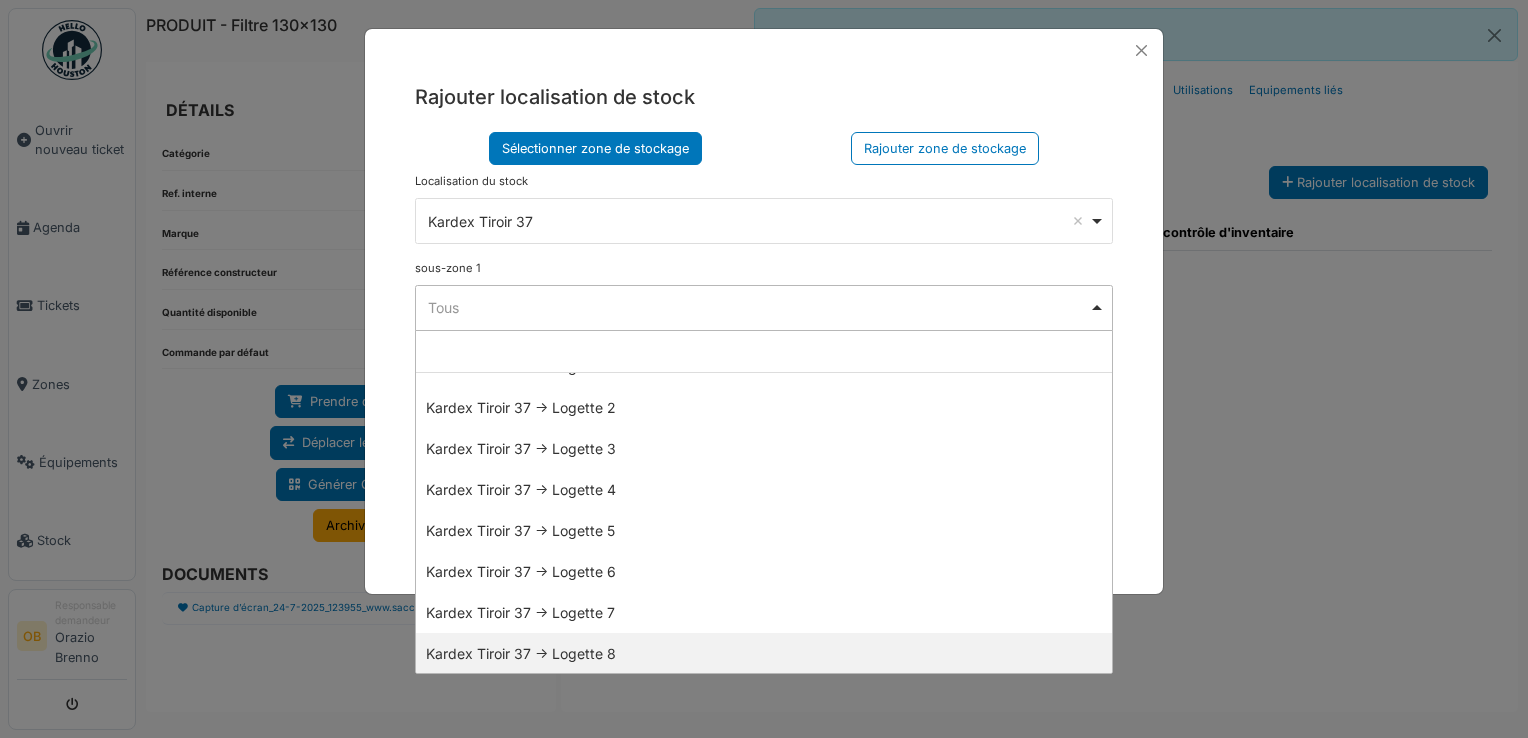 select on "*****" 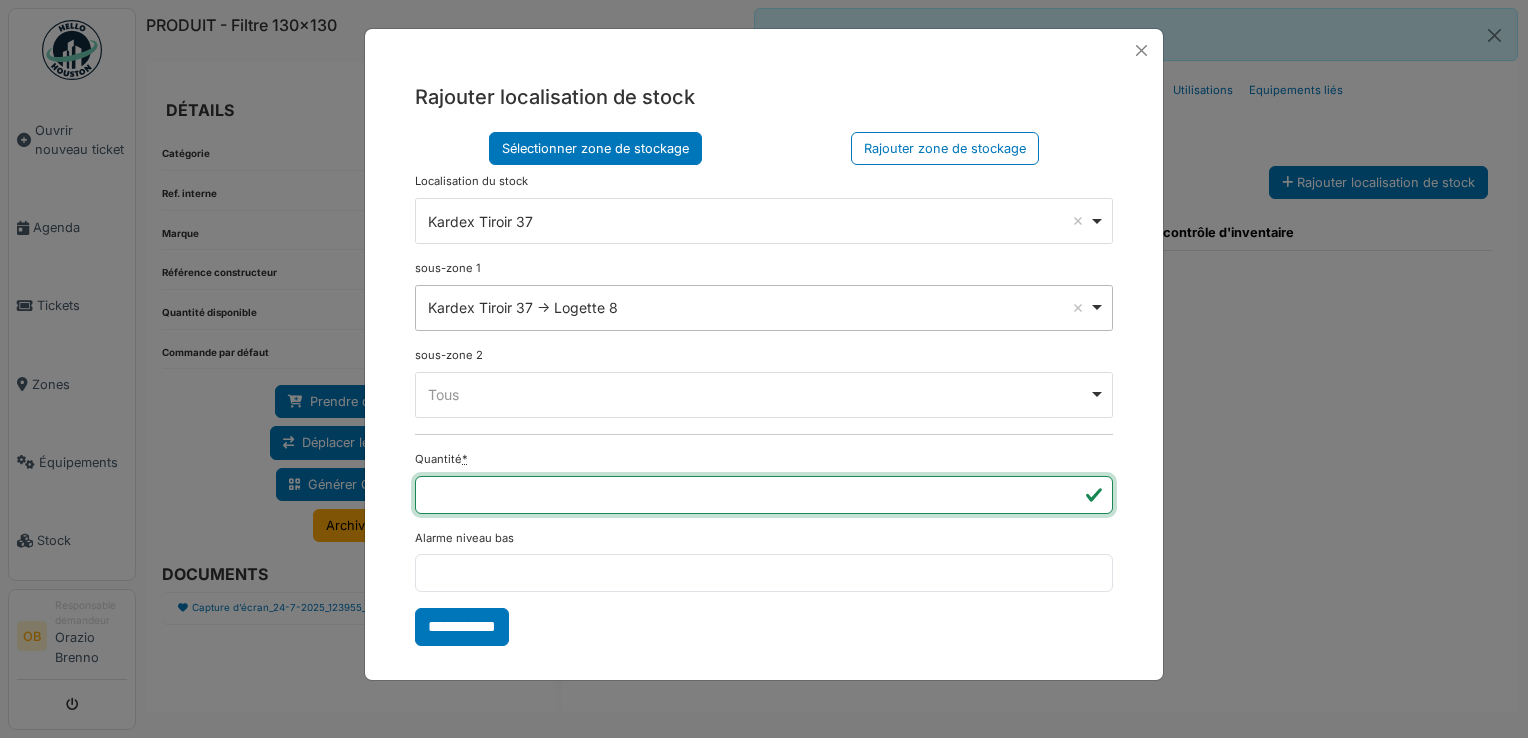 type on "*" 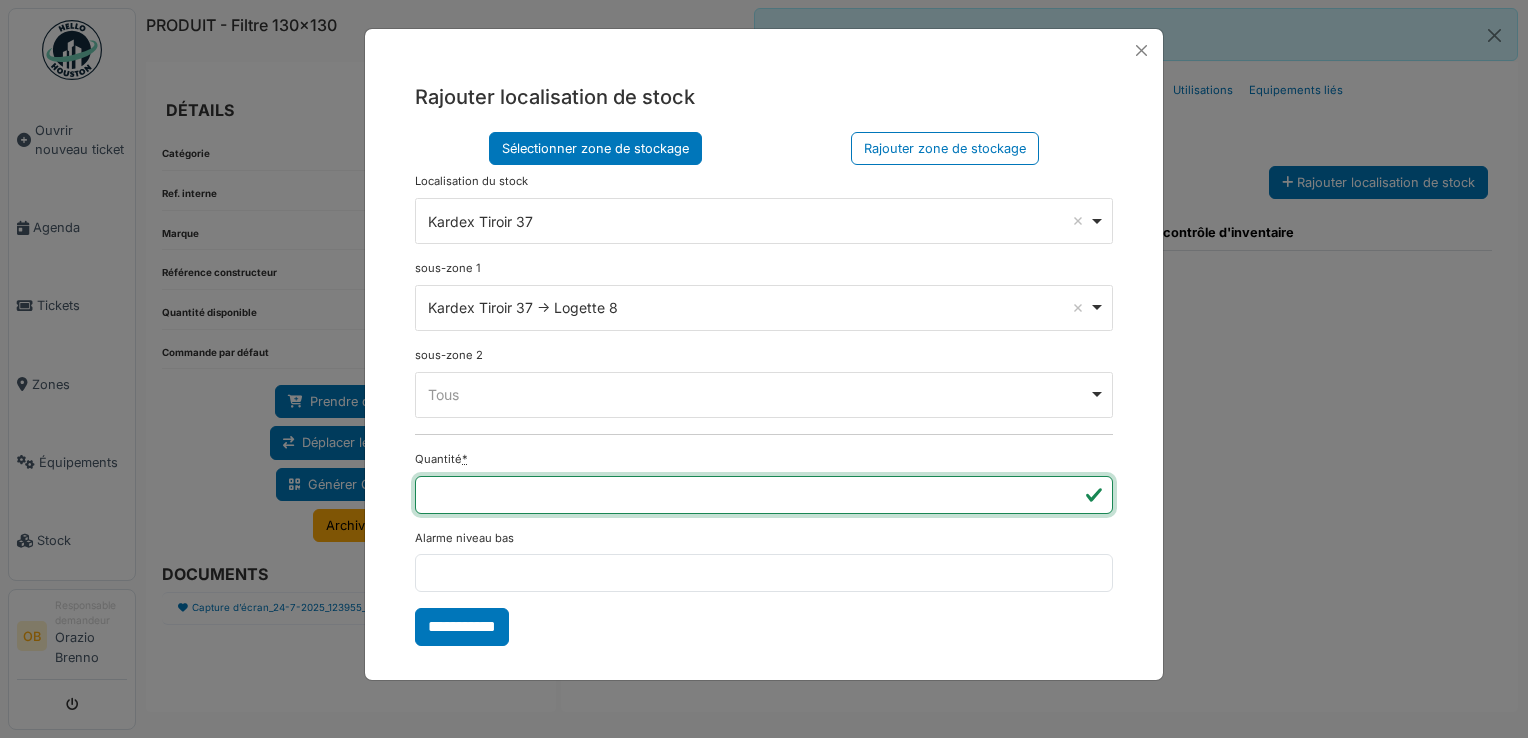 click on "**********" at bounding box center (462, 627) 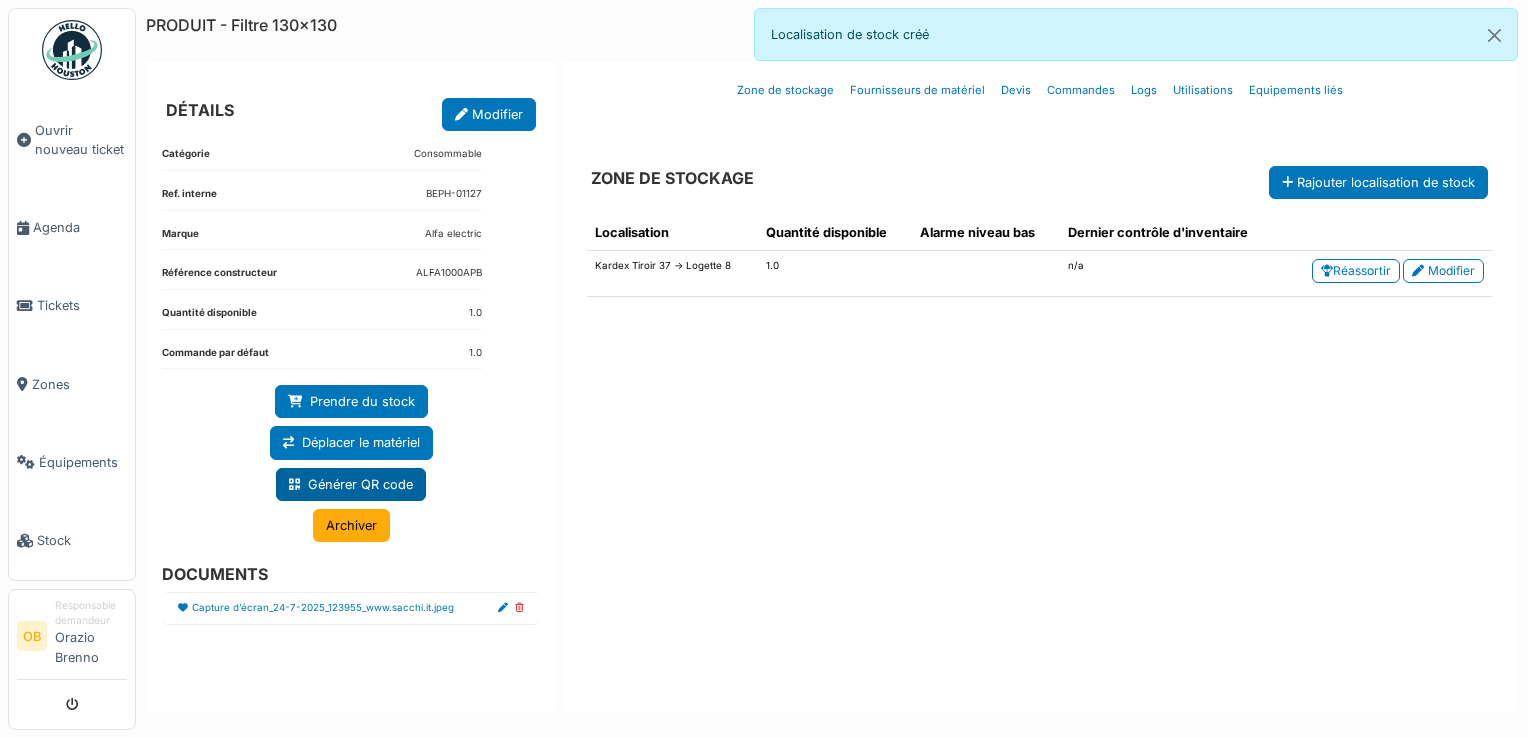click on "Générer QR code" at bounding box center [351, 484] 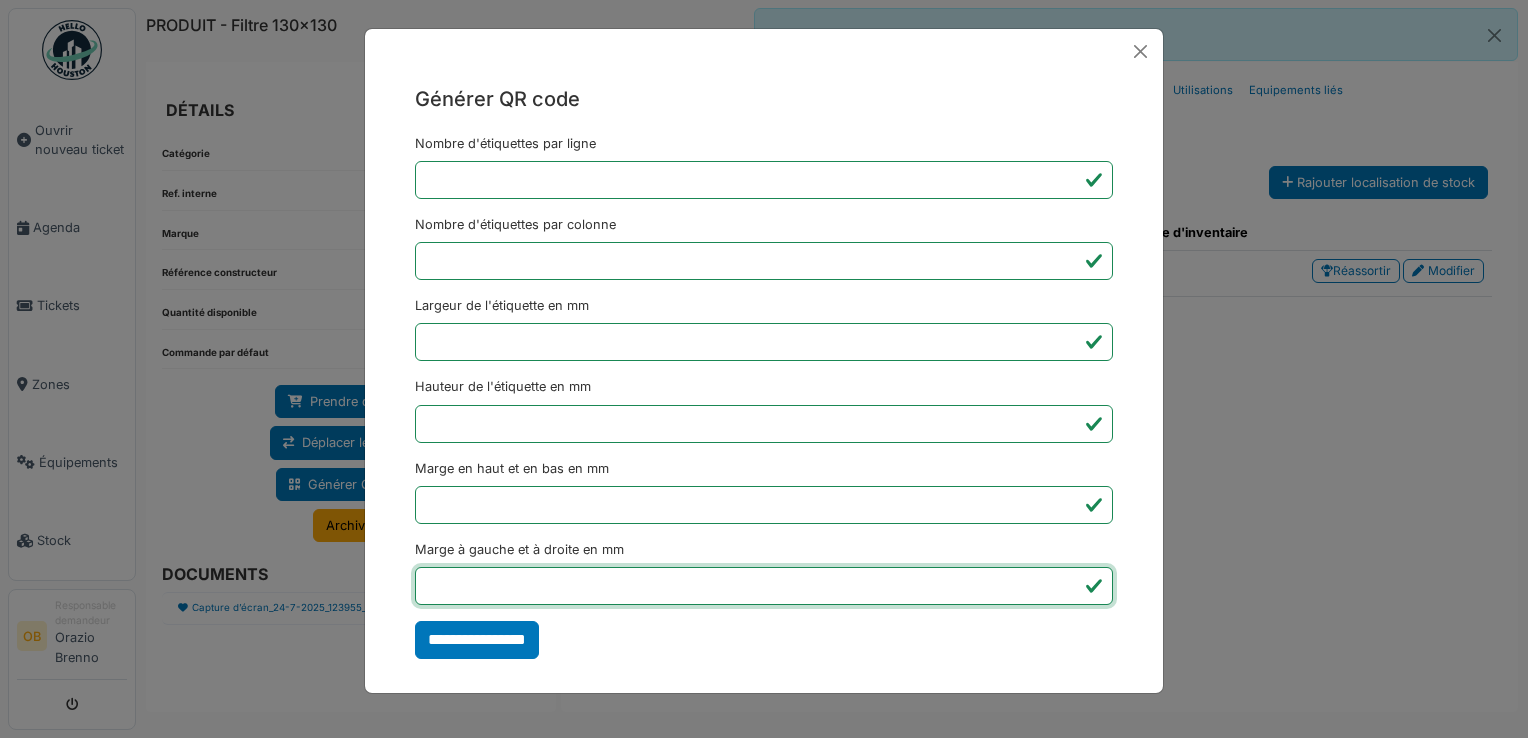 click on "*" at bounding box center (764, 586) 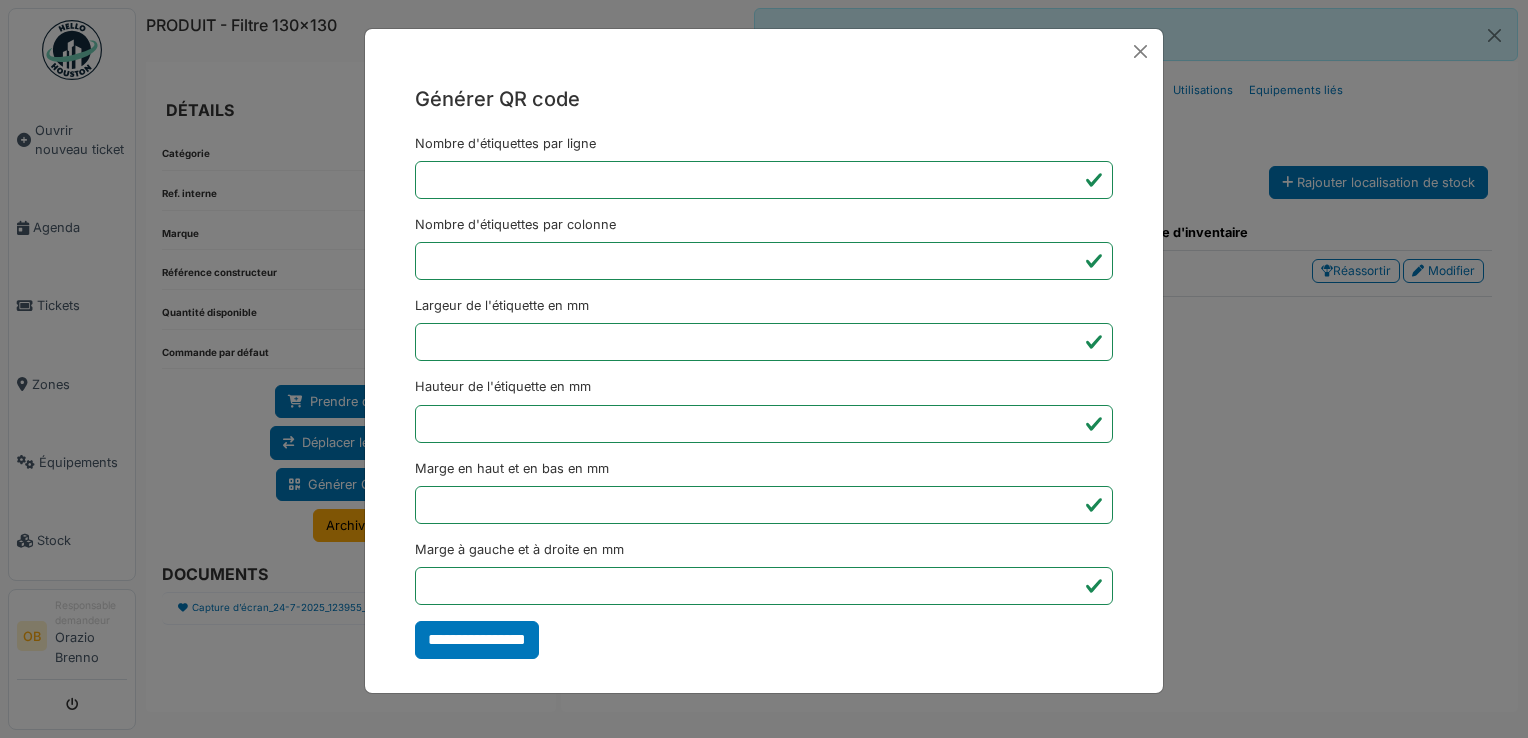 type on "*******" 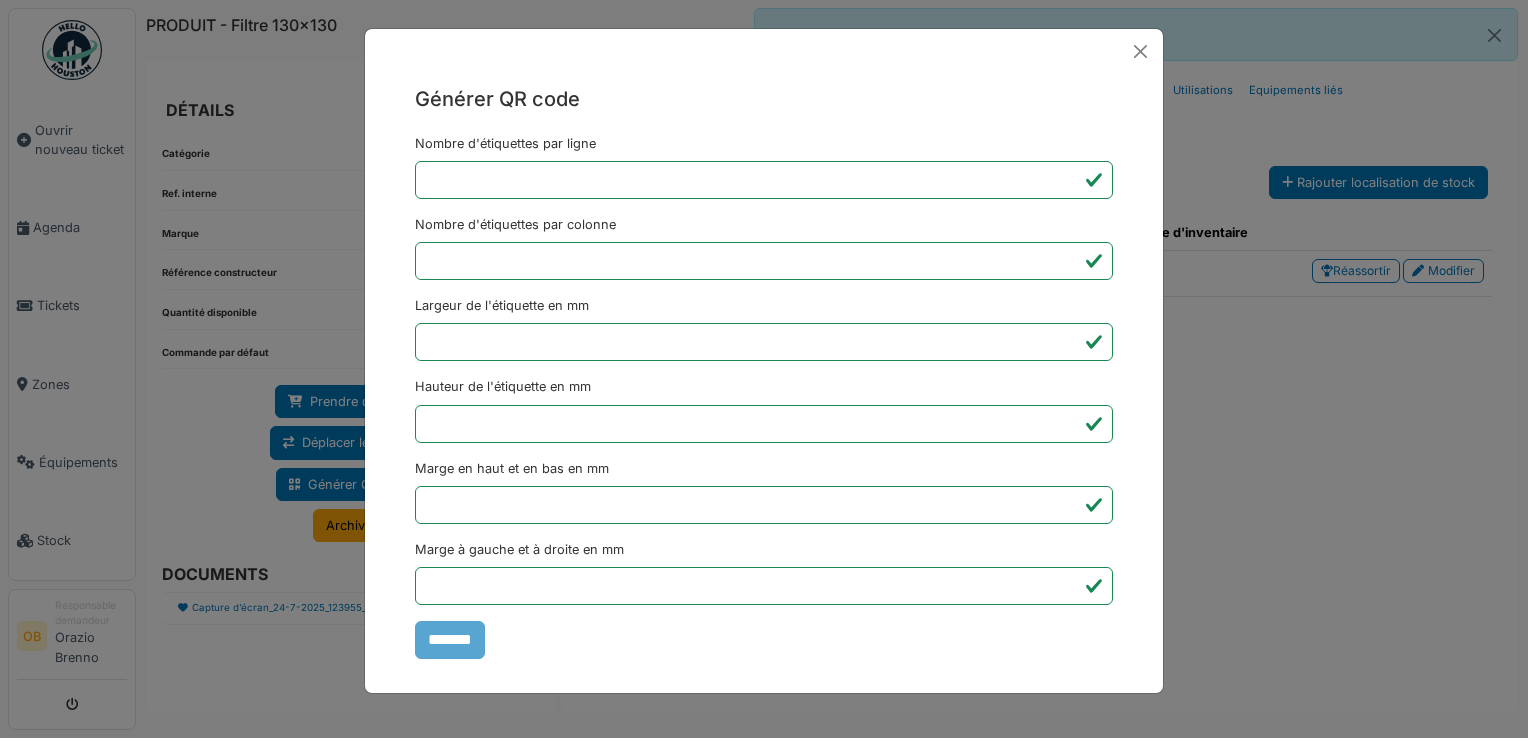 click on "Générer QR code
Nombre d'étiquettes par ligne
*
Nombre d'étiquettes par colonne
*
Largeur de l'étiquette en mm
**
Hauteur de l'étiquette en mm
**
Marge en haut et en bas en mm
*
Marge à gauche et à droite en mm
***
*******" at bounding box center (764, 369) 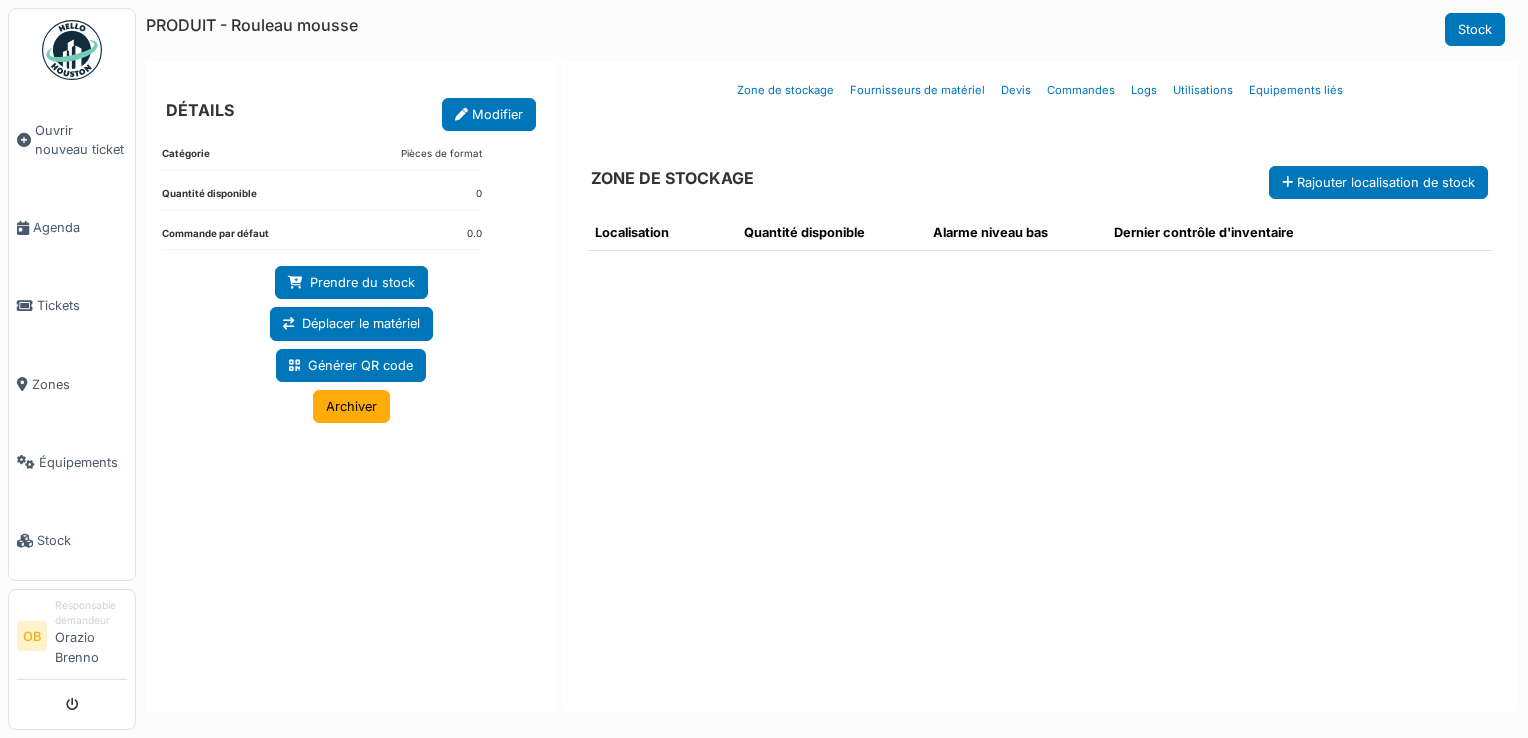 scroll, scrollTop: 0, scrollLeft: 0, axis: both 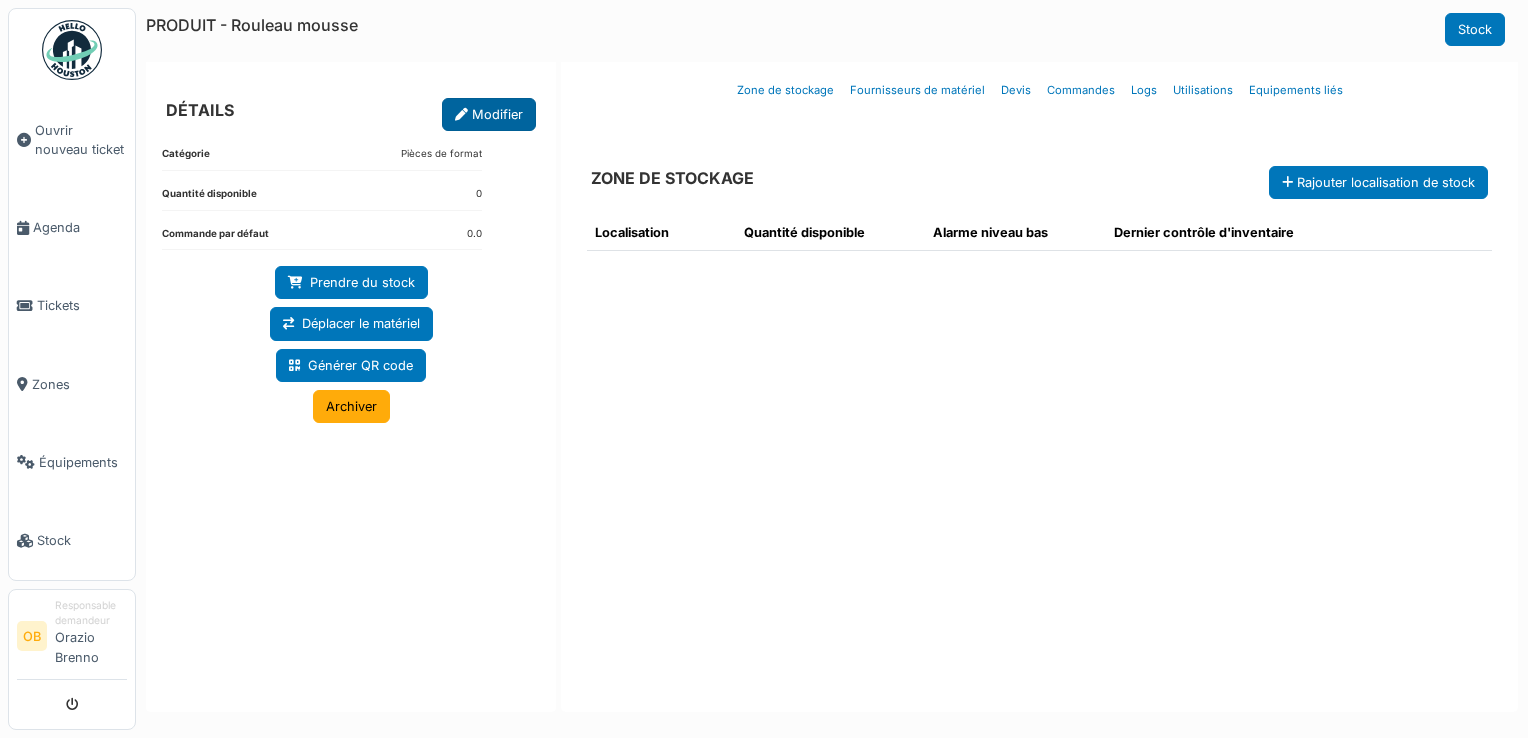 click on "Modifier" at bounding box center (489, 114) 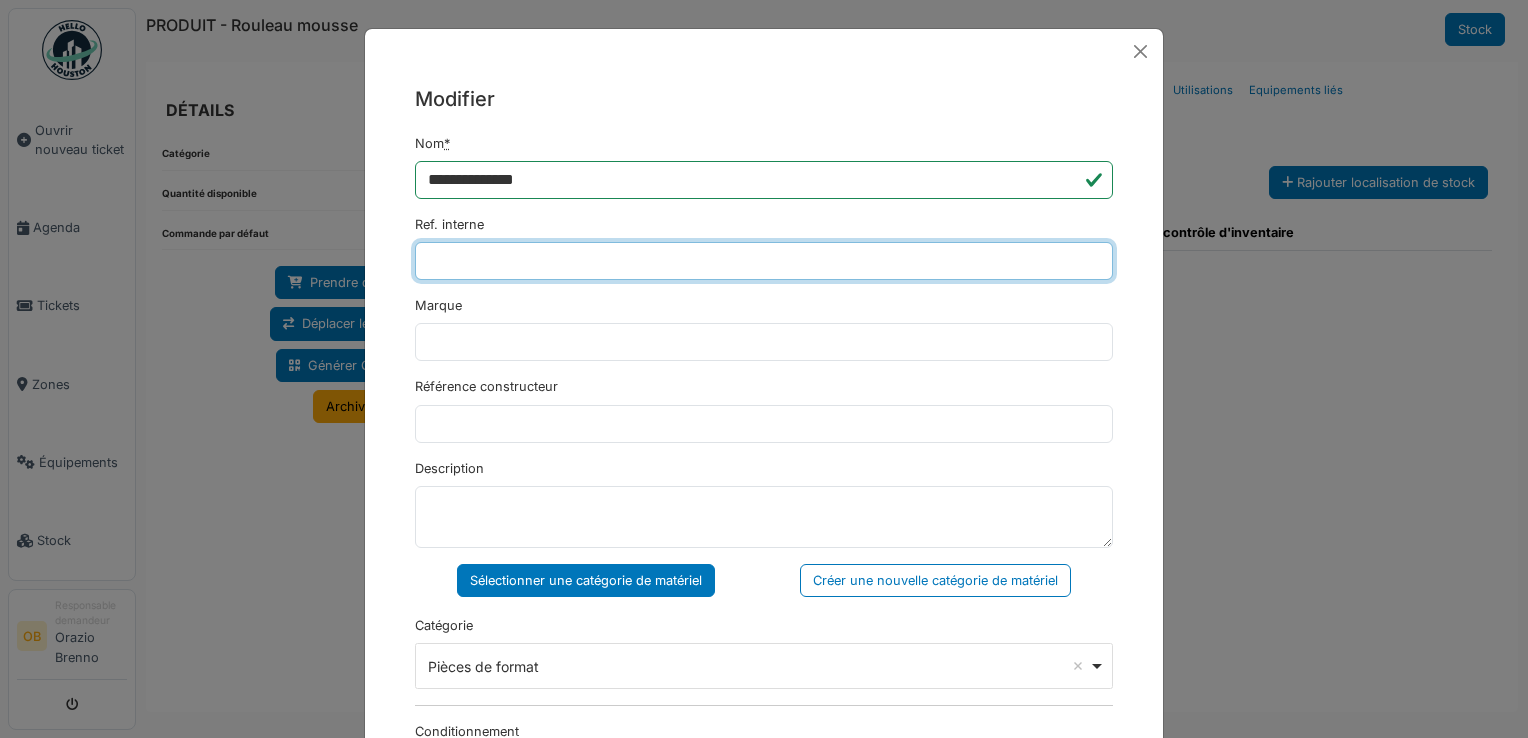 click on "Ref. interne" at bounding box center [764, 261] 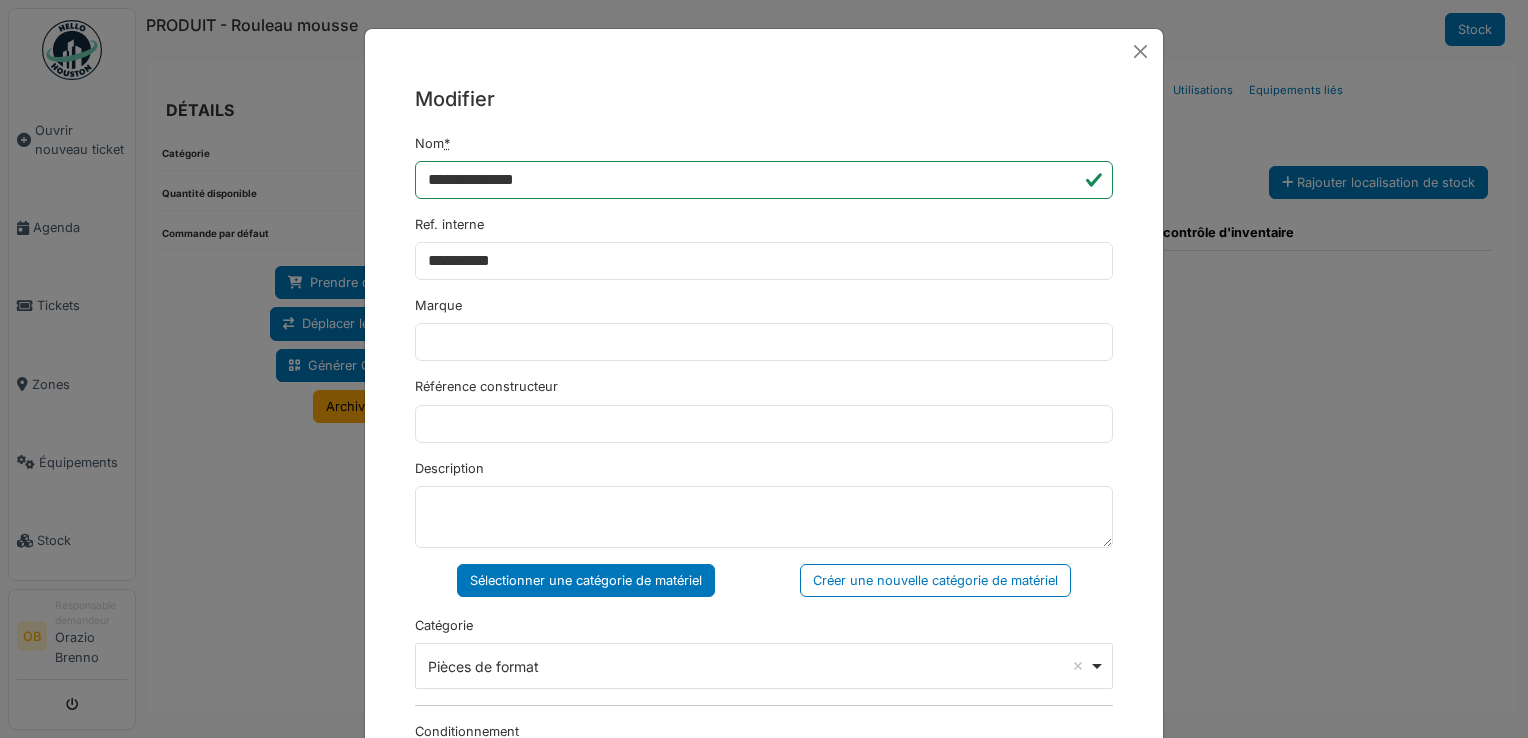 type on "**********" 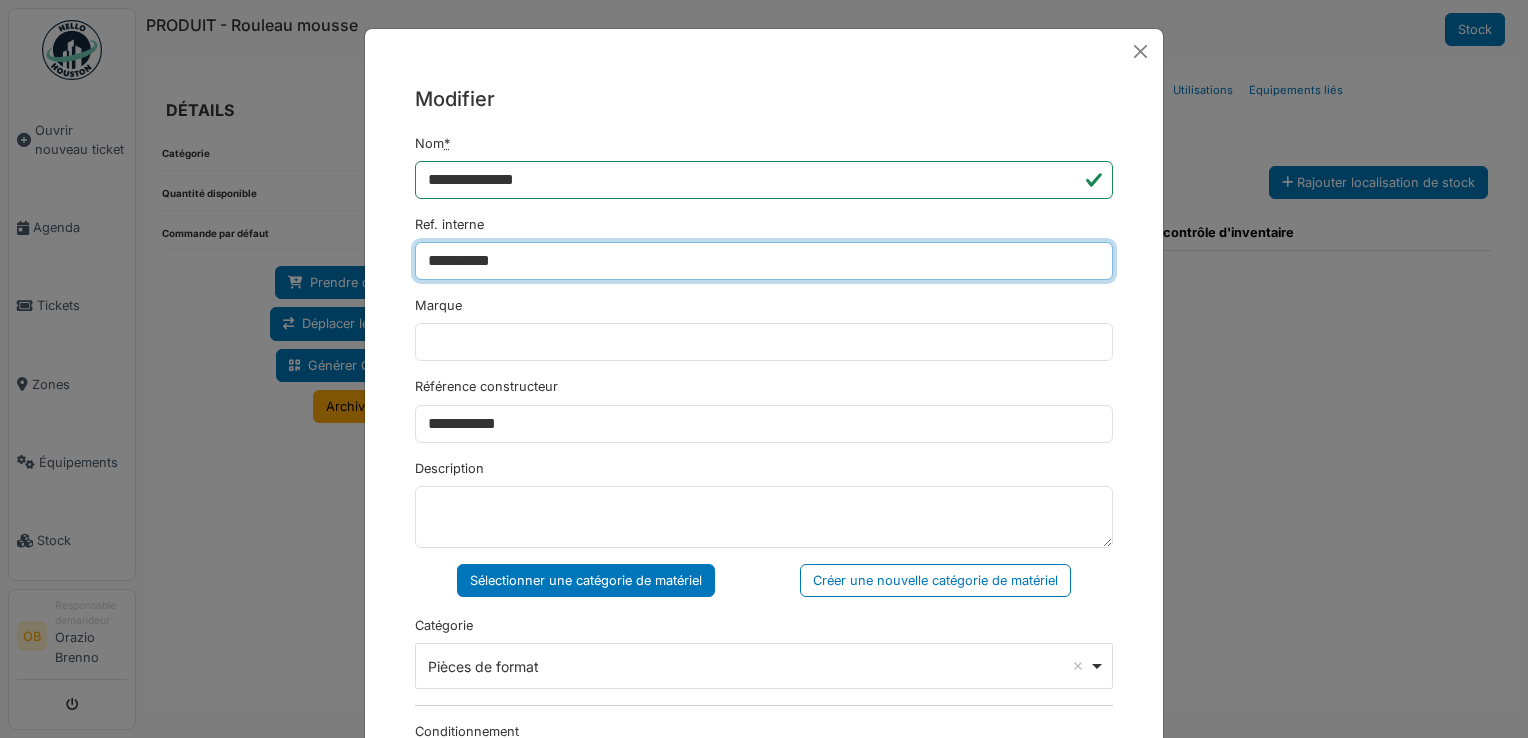 type on "**********" 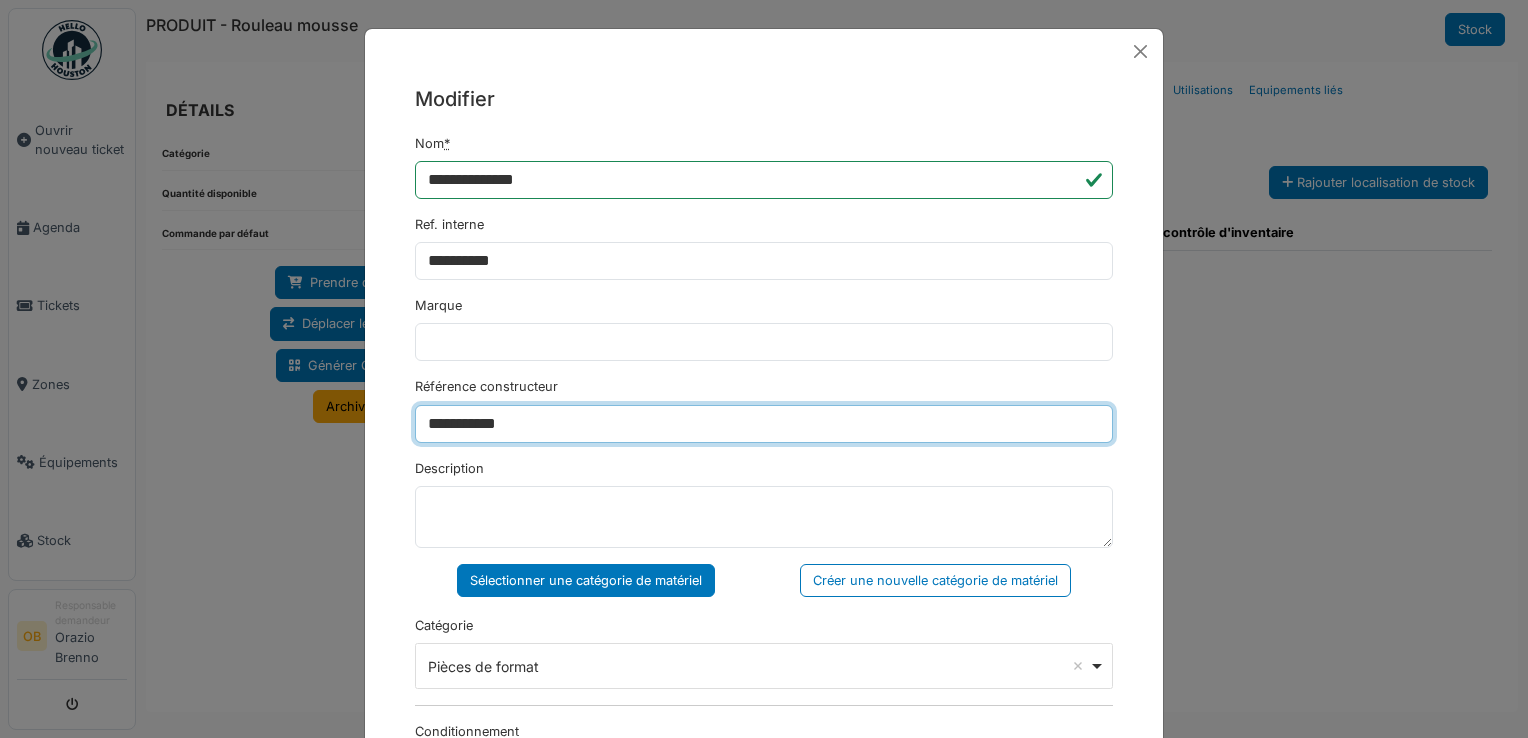 drag, startPoint x: 577, startPoint y: 416, endPoint x: 578, endPoint y: 440, distance: 24.020824 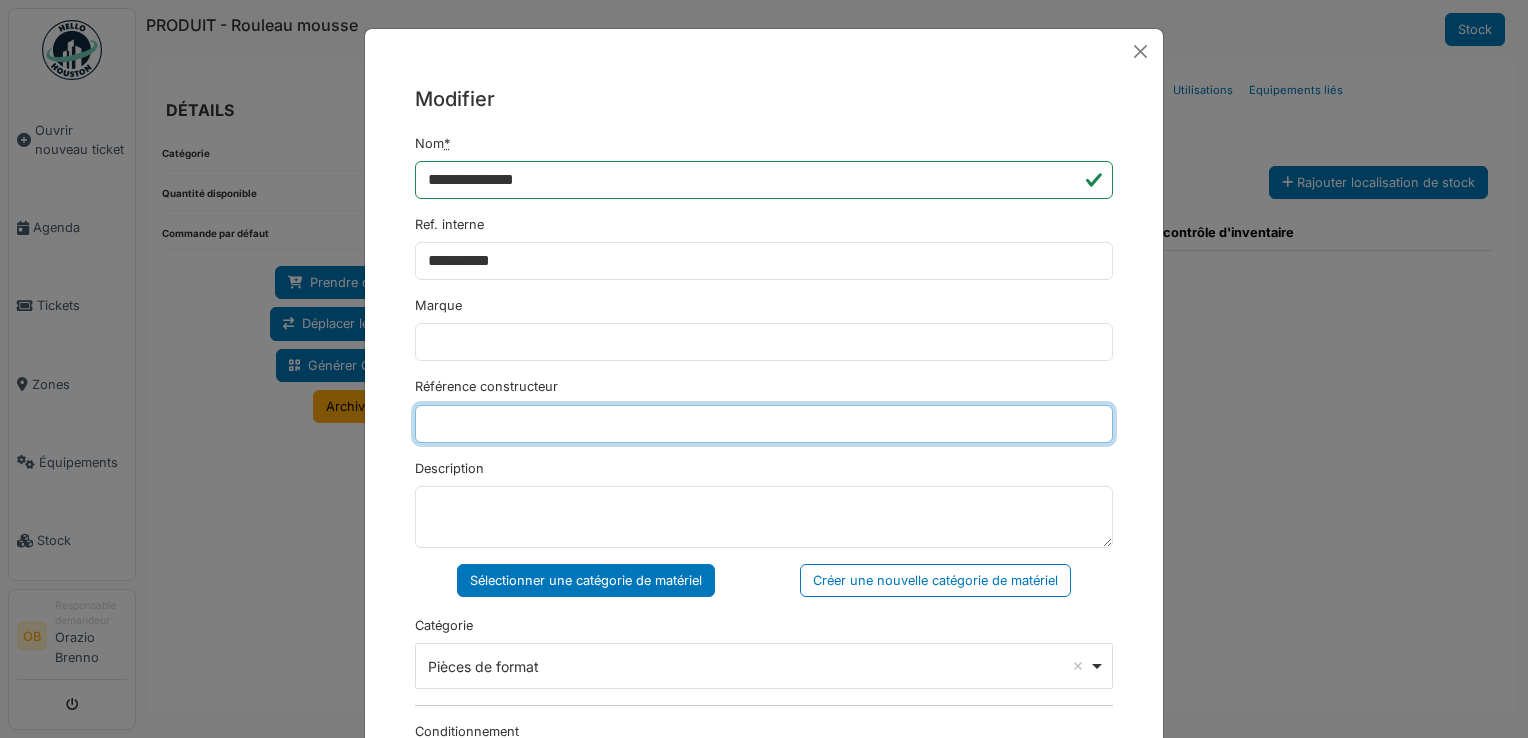 type 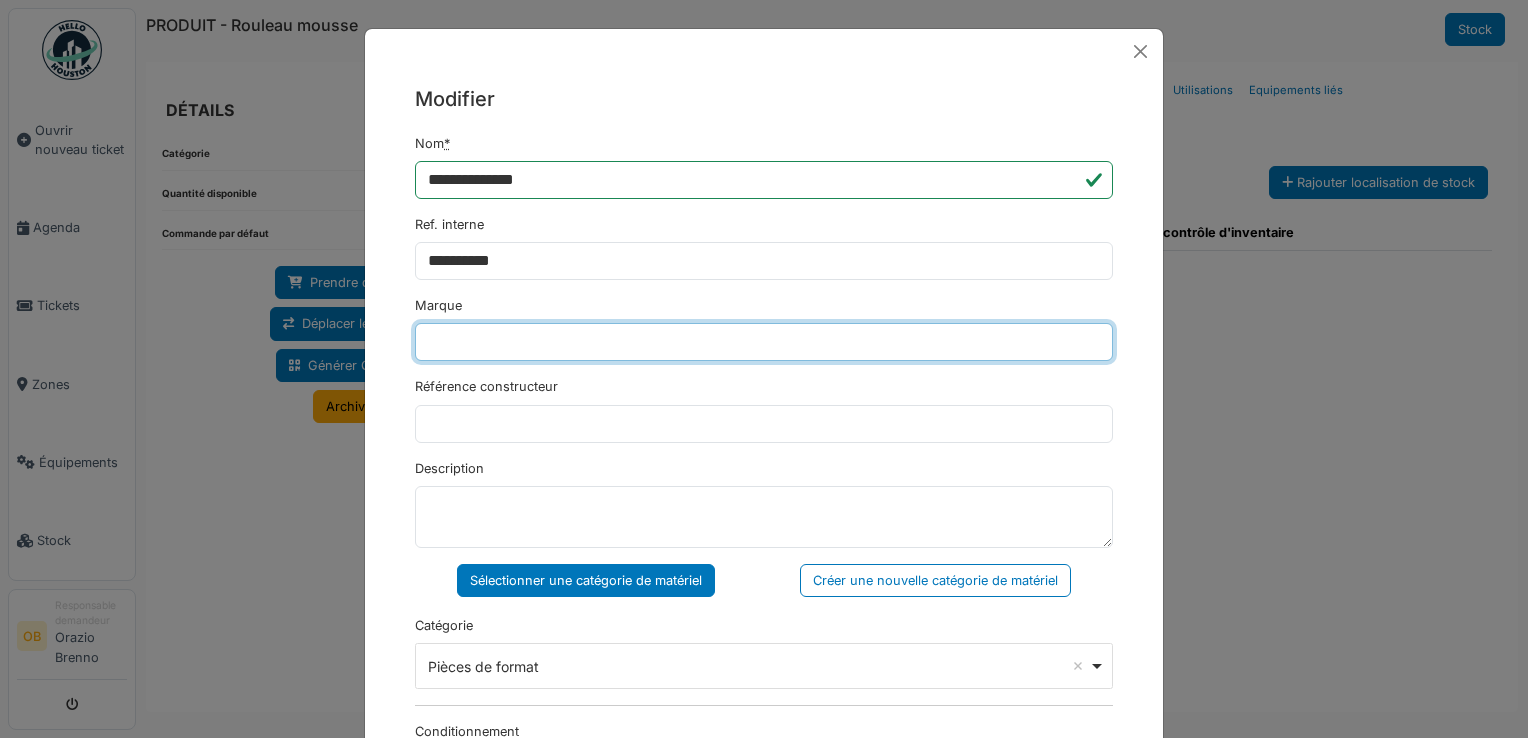 click on "Marque" at bounding box center [764, 342] 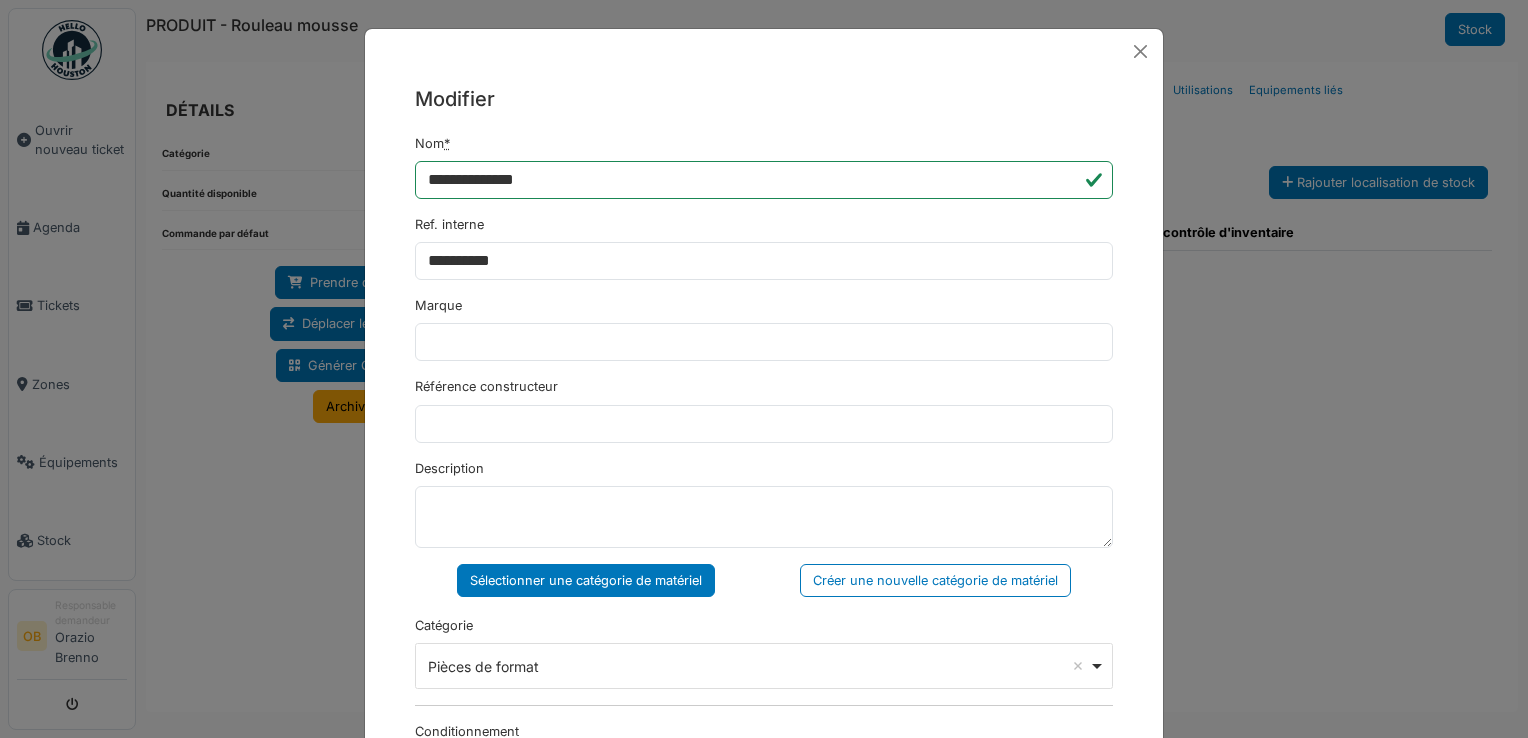 click on "Description" at bounding box center [764, 503] 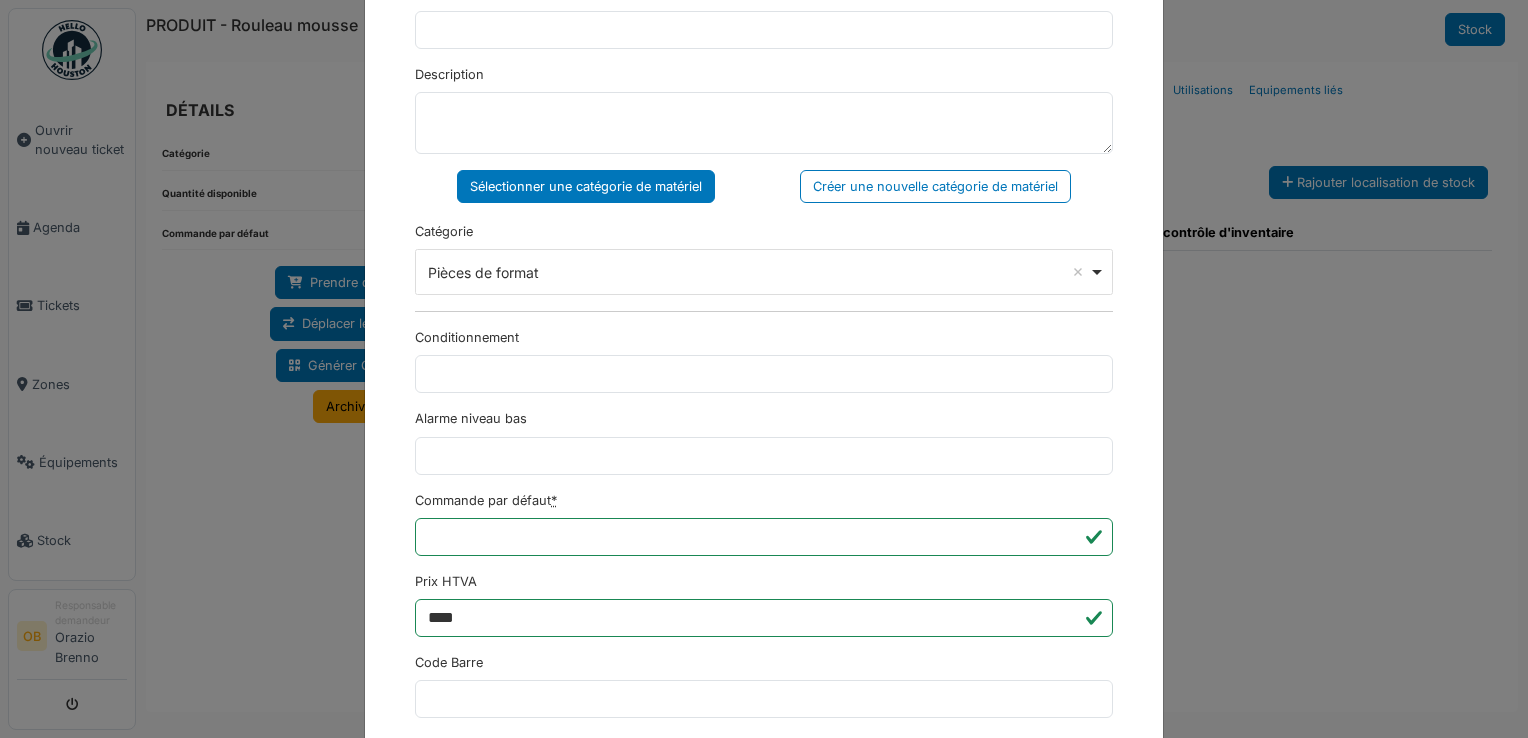 scroll, scrollTop: 650, scrollLeft: 0, axis: vertical 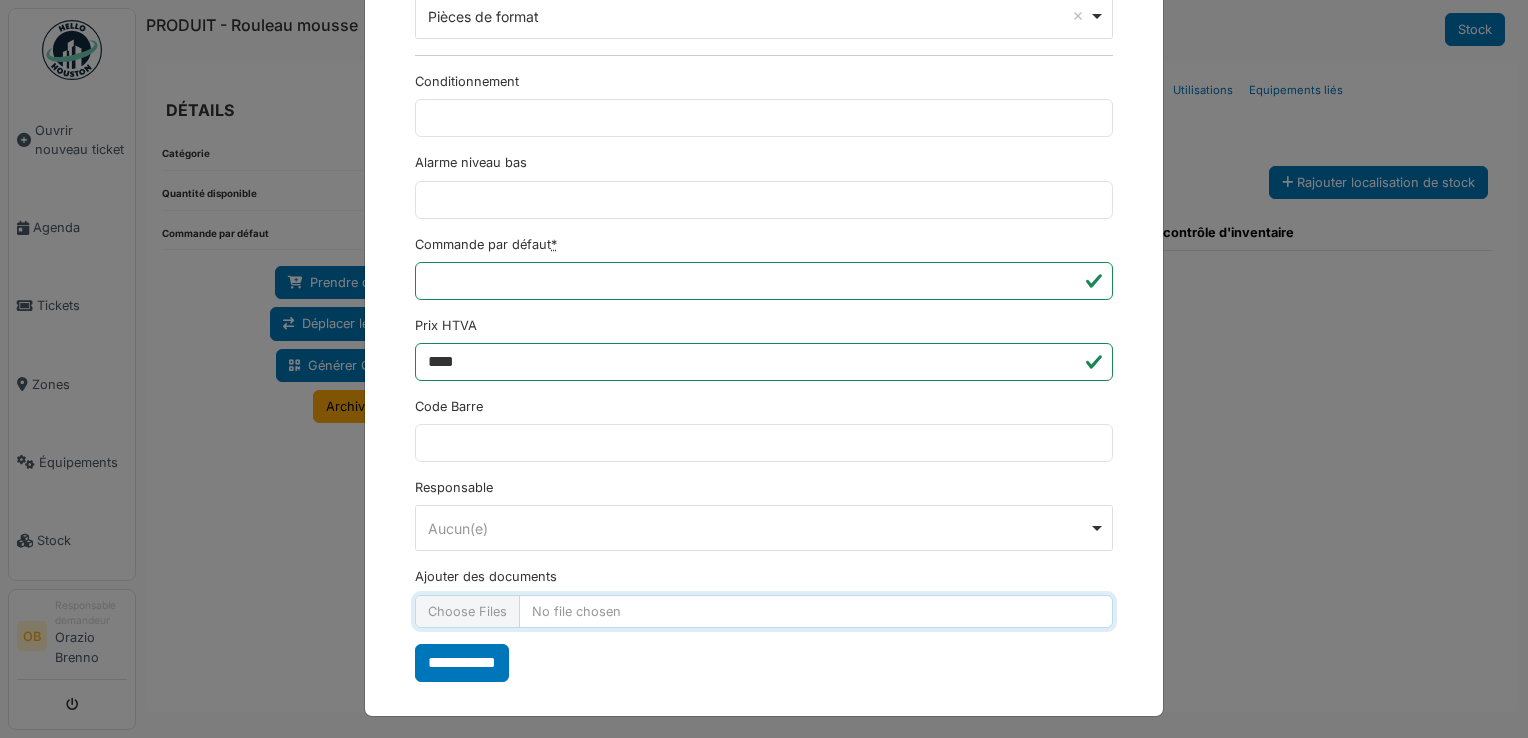 click on "Ajouter des documents" at bounding box center [764, 611] 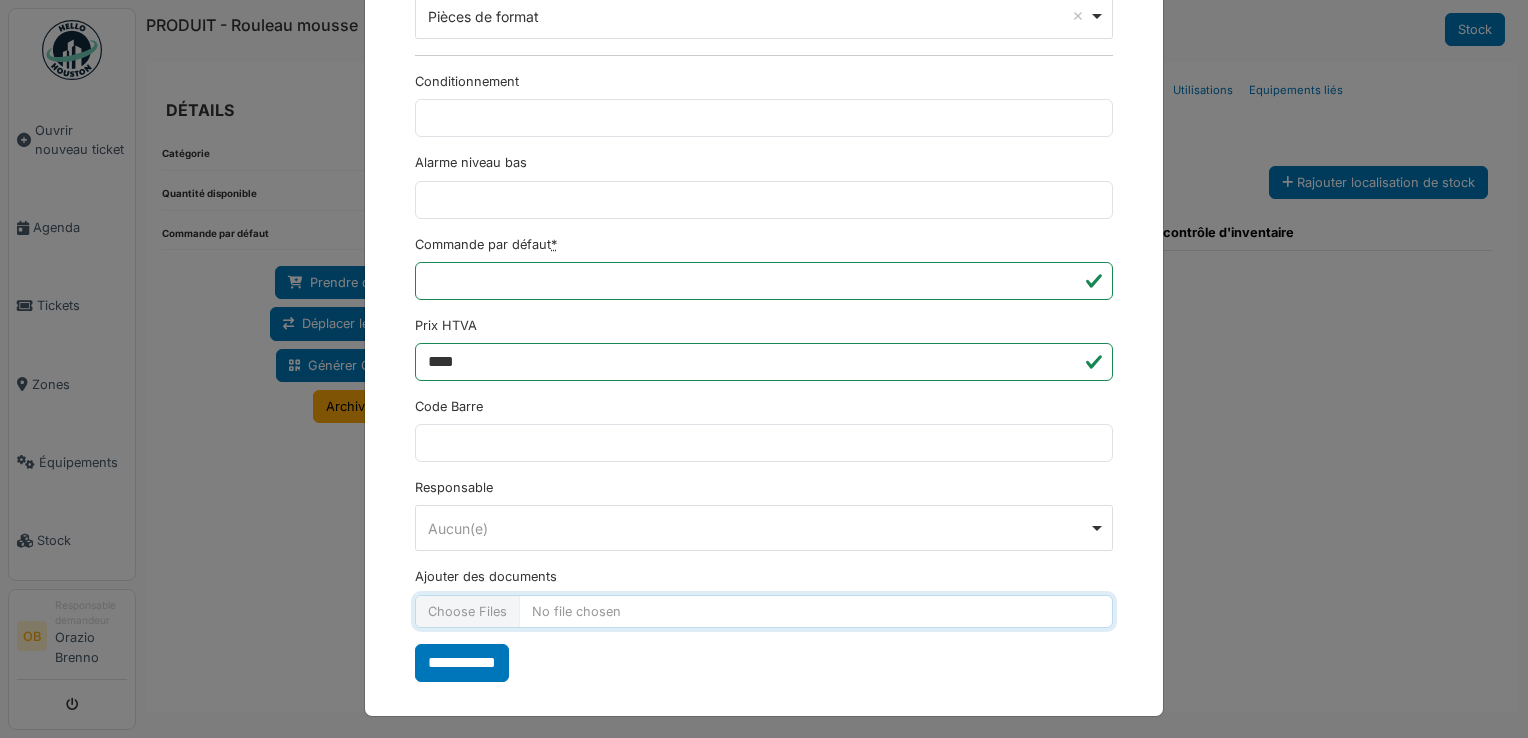 type on "**********" 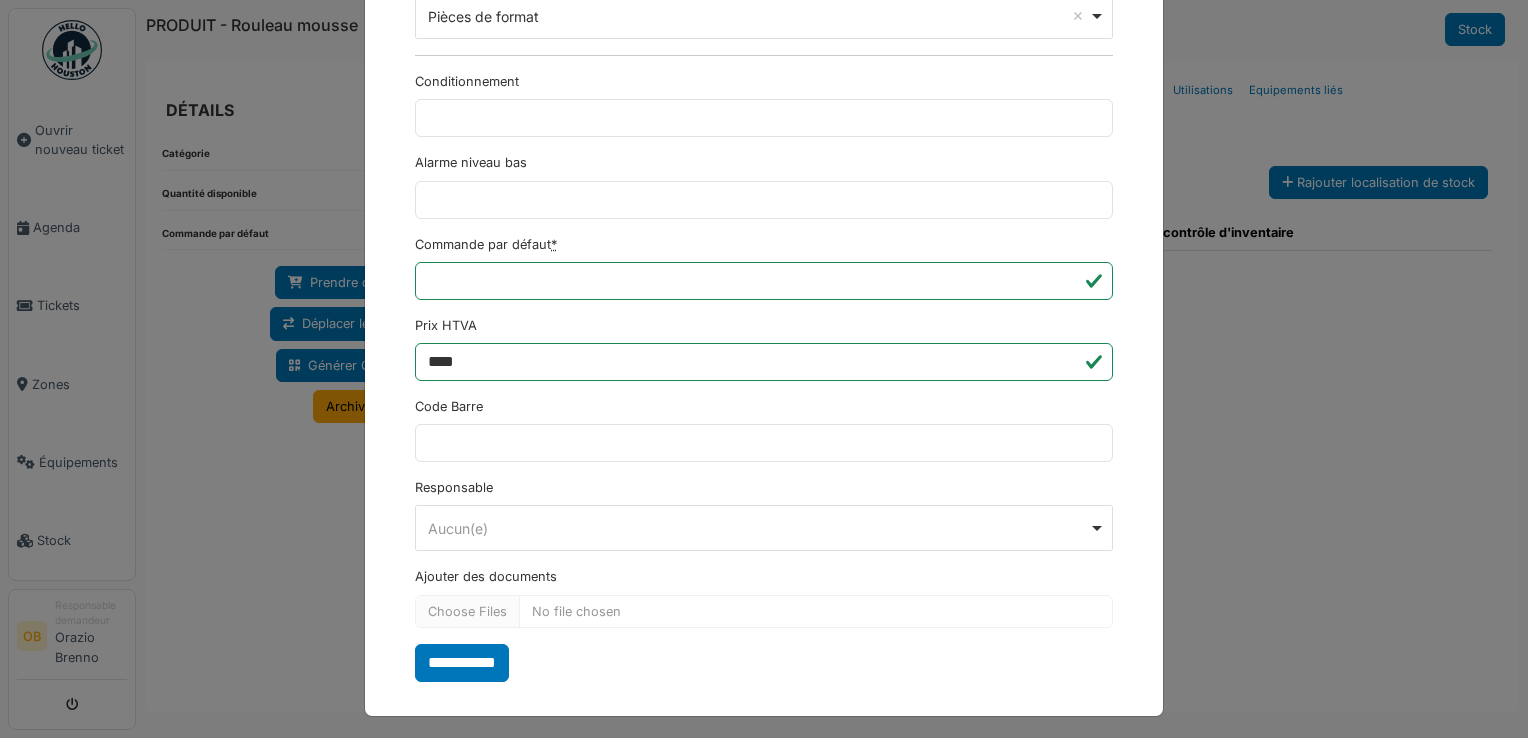 click on "**********" at bounding box center [764, 83] 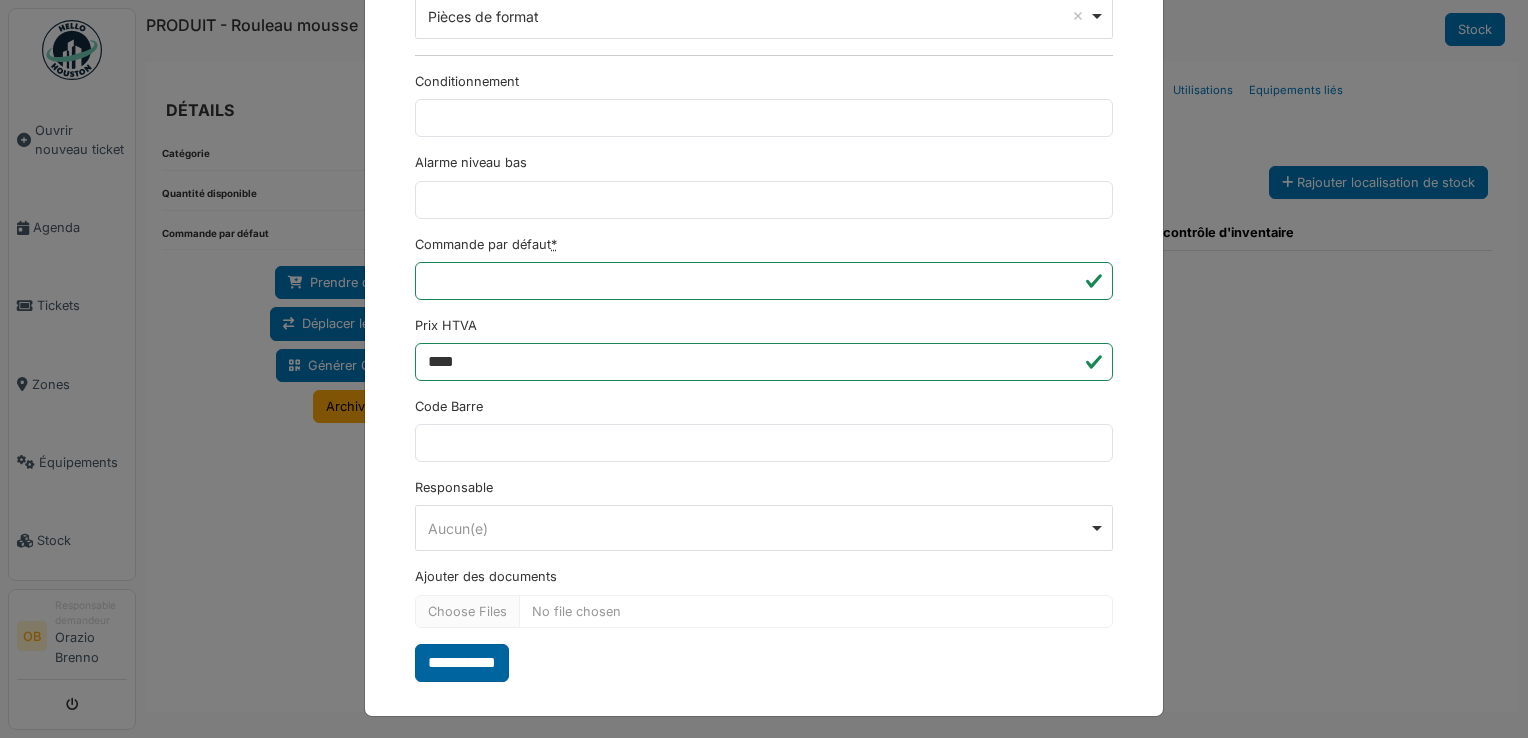 click on "**********" at bounding box center [462, 663] 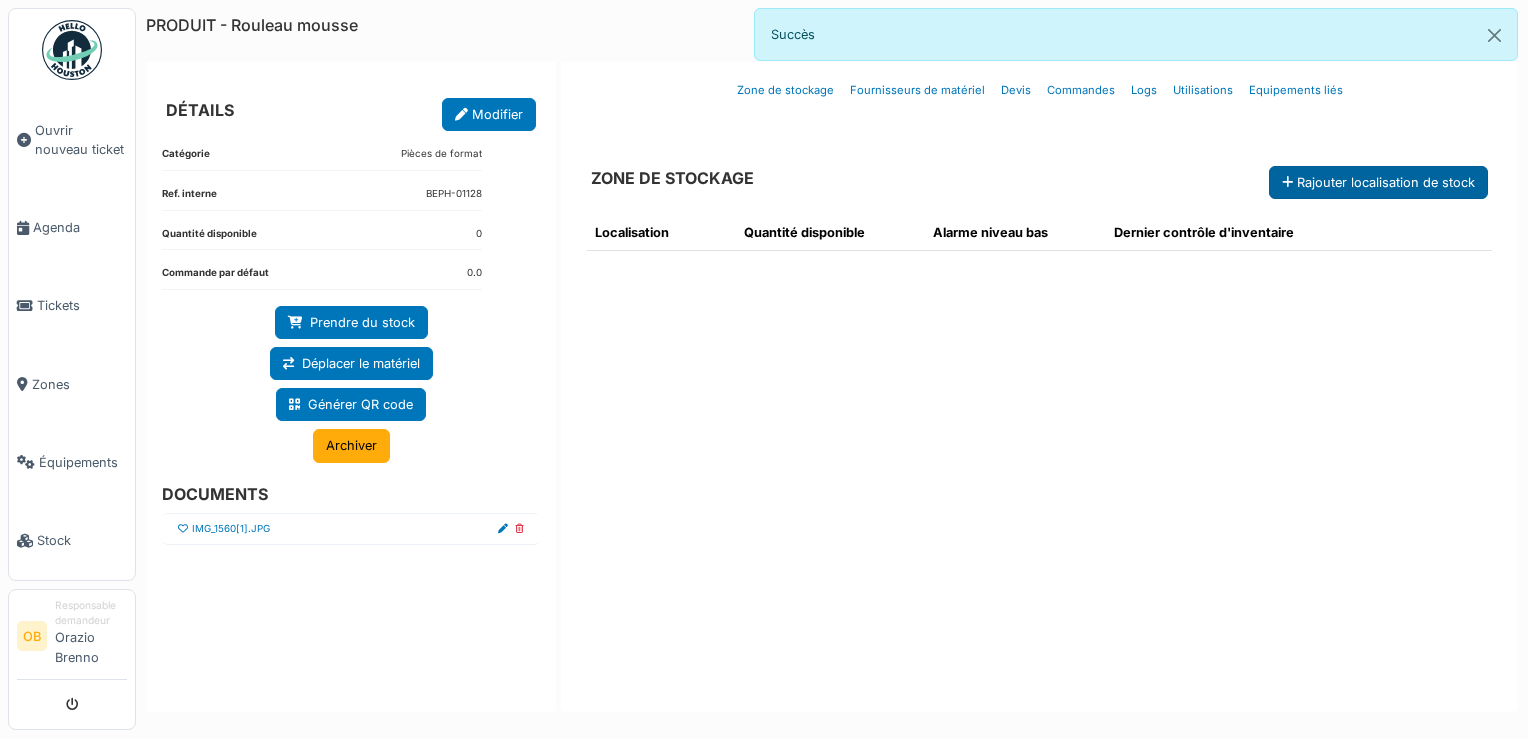click on "Rajouter localisation de stock" at bounding box center (1378, 182) 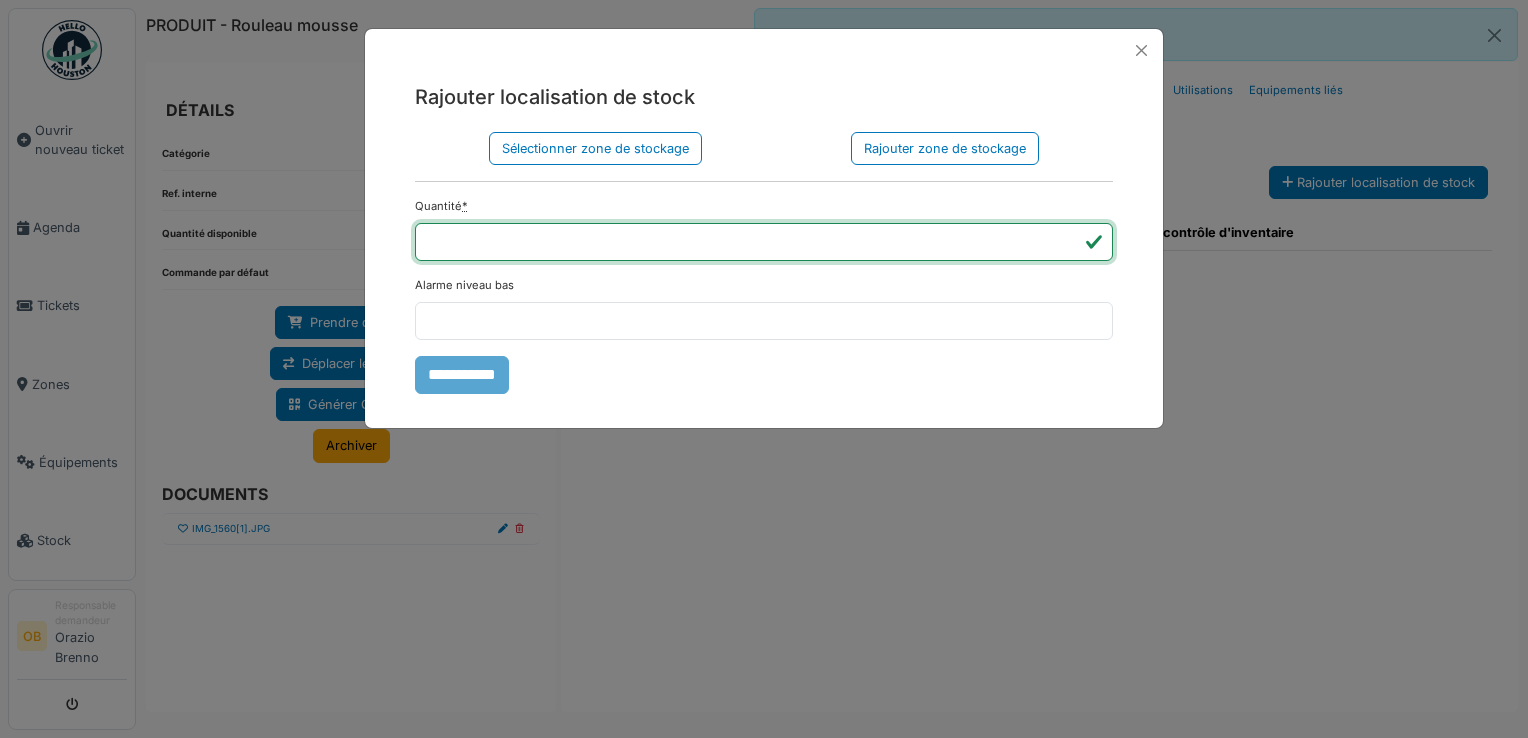 click on "*" at bounding box center [764, 242] 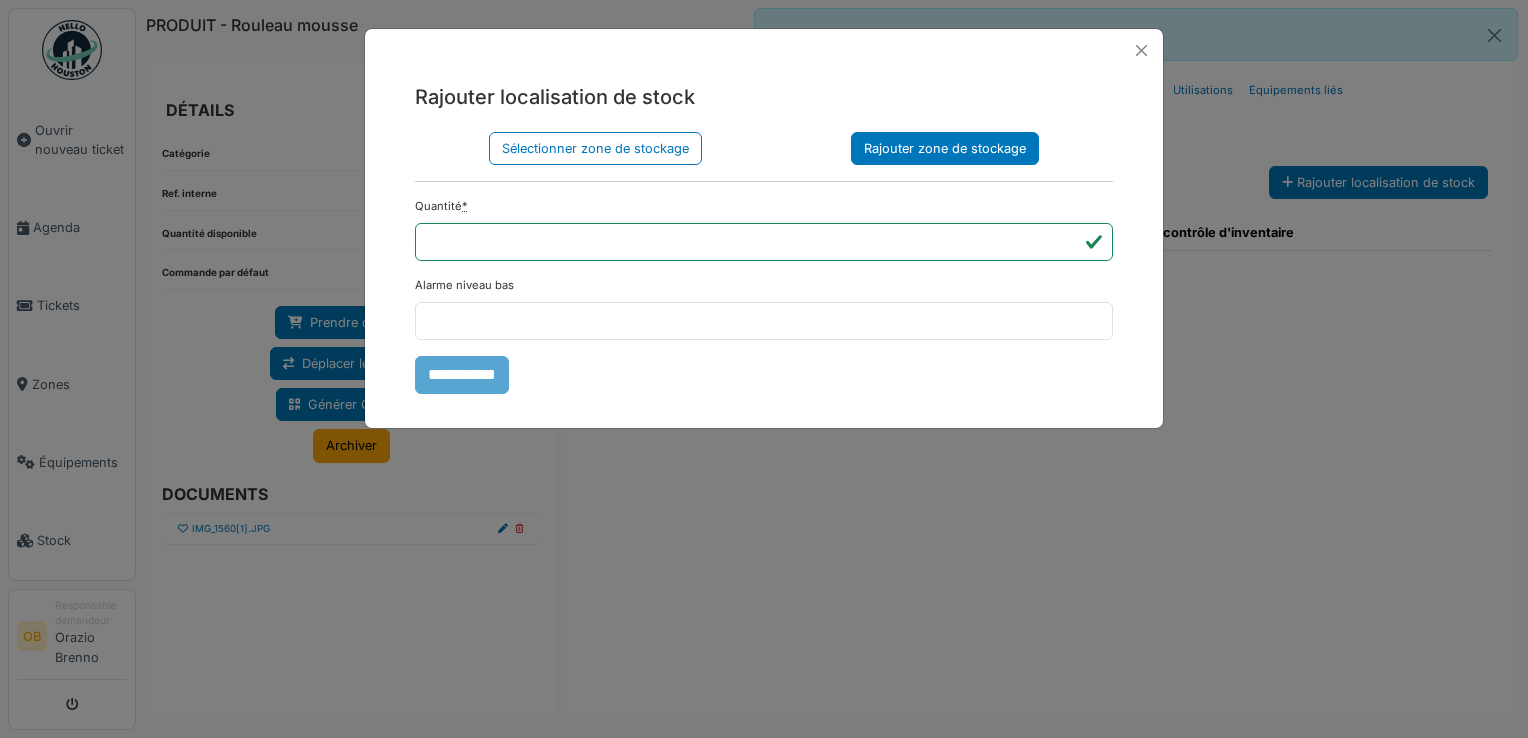 click on "Rajouter zone de stockage" at bounding box center (945, 148) 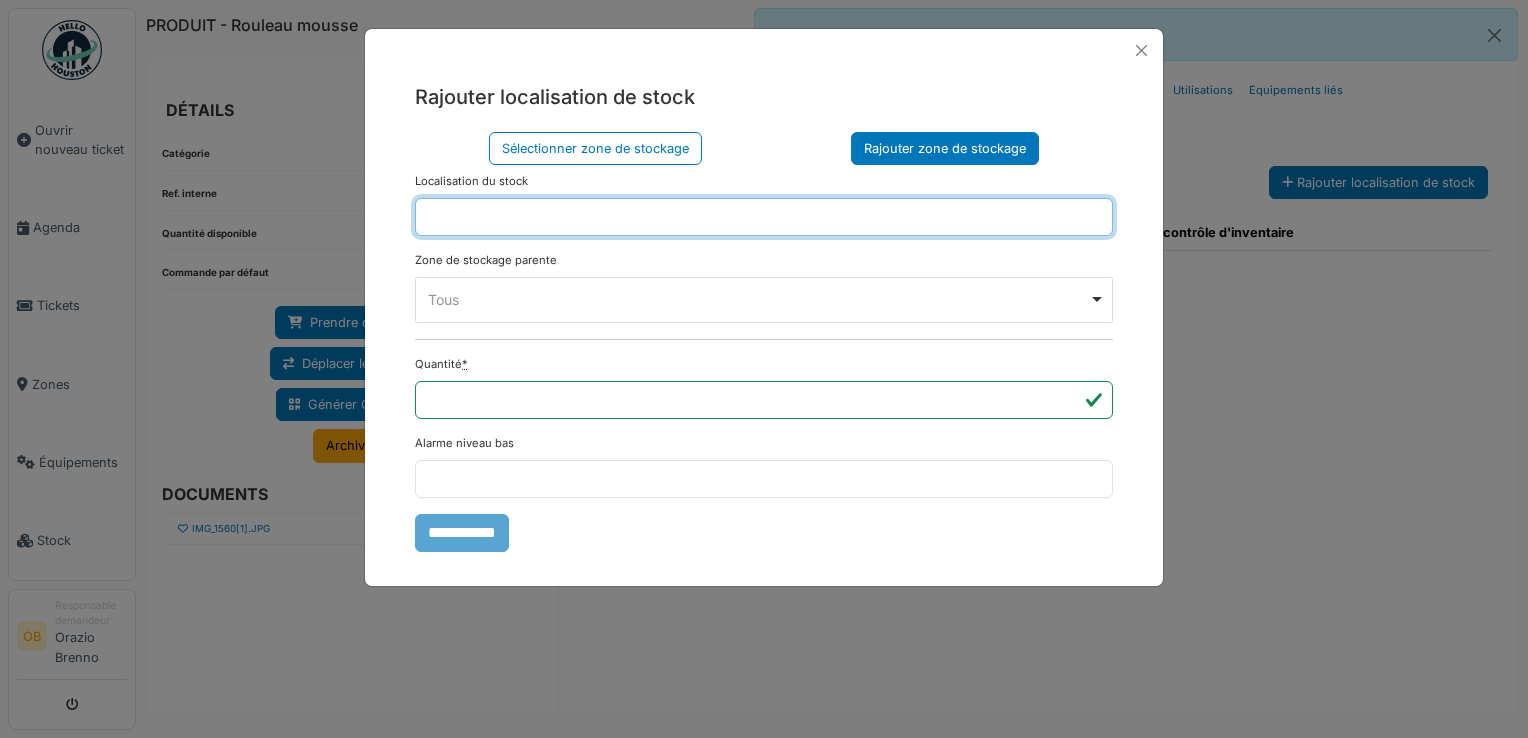 click at bounding box center (764, 217) 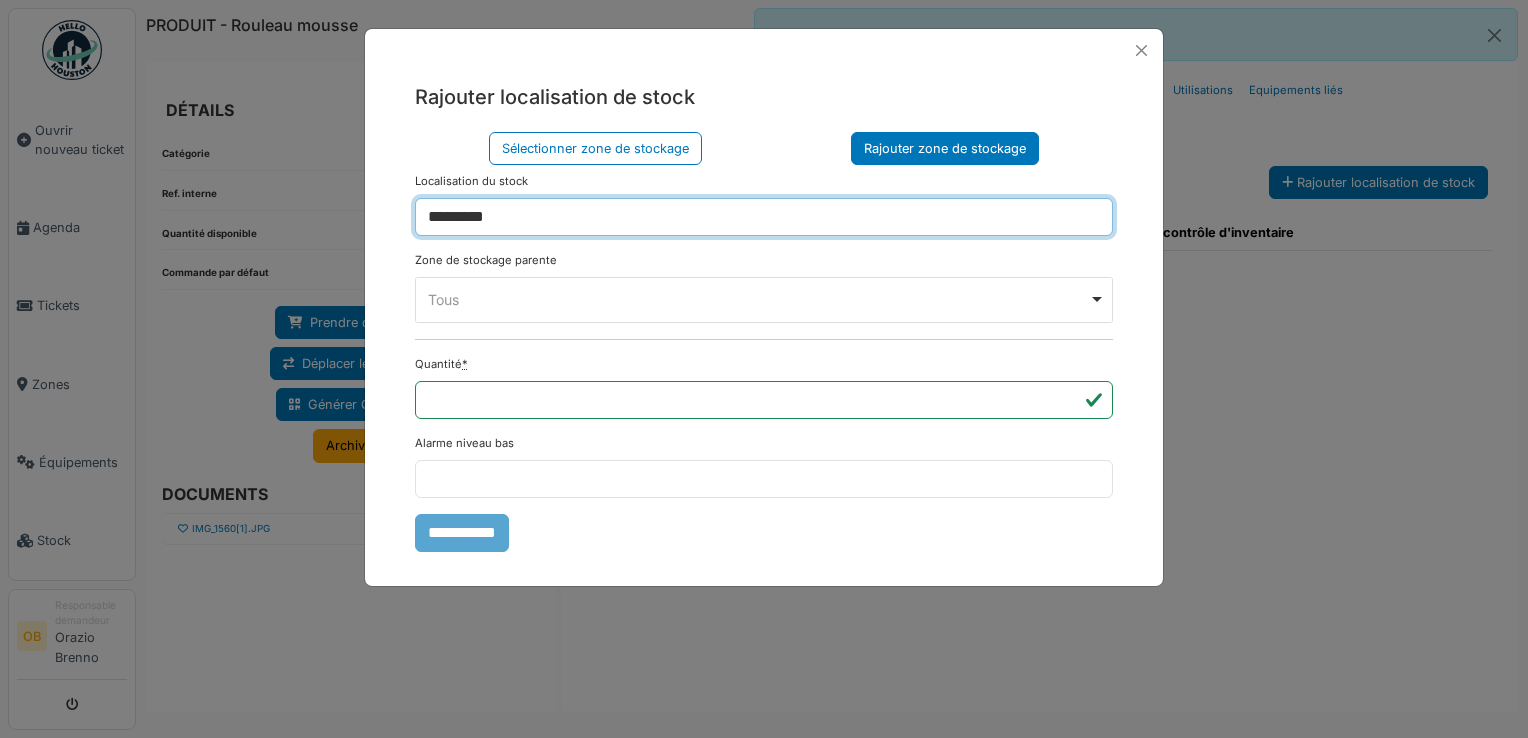 type on "*********" 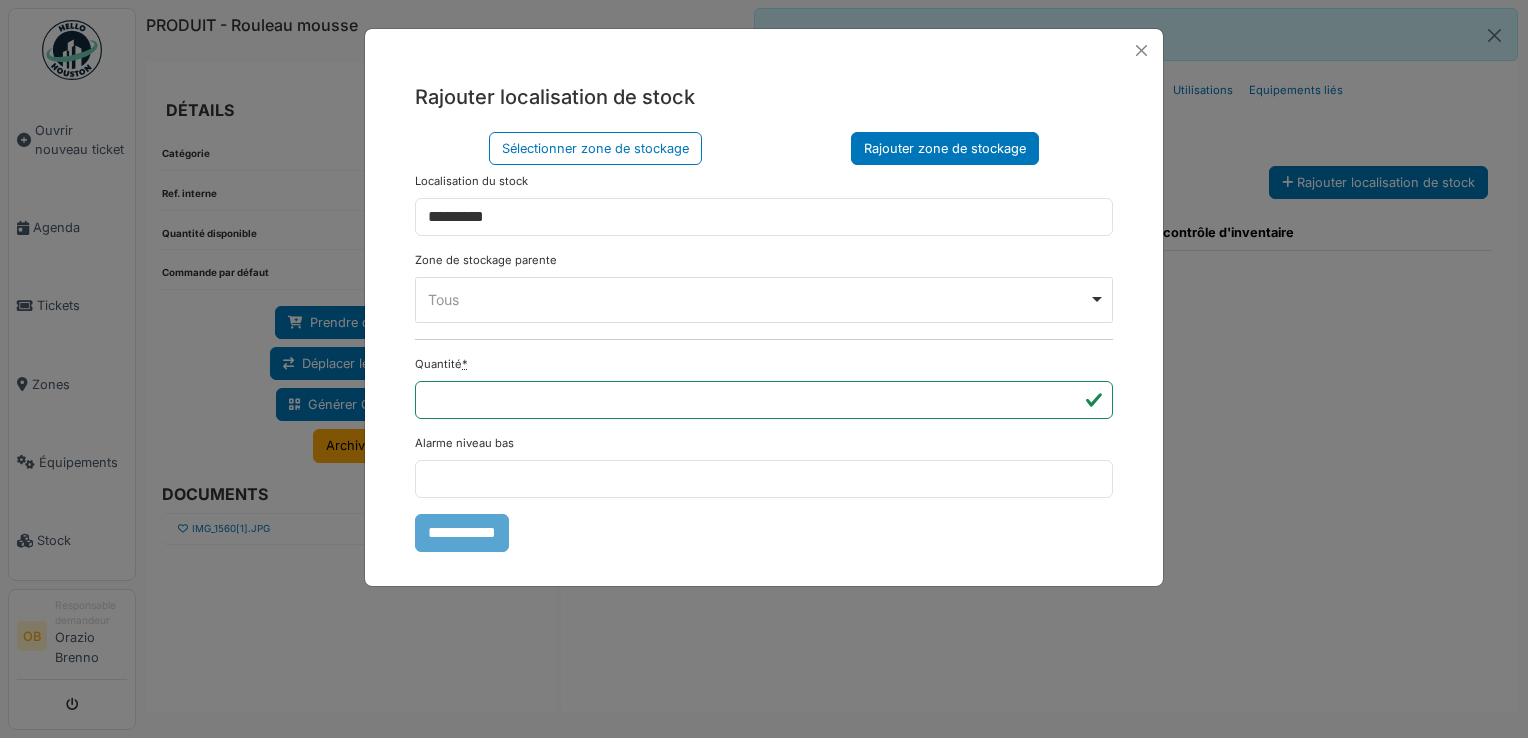click on "Rajouter localisation de stock
Sélectionner zone de stockage
Rajouter zone de stockage
Localisation du stock
*********
Zone de stockage parente
**** Tous Remove item Tous Armoire 1 Armoire 2 Kardex Tiroir 1 Kardex Tiroir 2 Kardex Tiroir 3 Kardex Tiroir 4 Kardex Tiroir 5 Kardex Tiroir 6 Kardex Tiroir 7 Kardex Tiroir 8 Kardex Tiroir 9 Kardex Tiroir 10 Kardex Tiroir 11 Kardex Tiroir 12 Kardex Tiroir 13 Kardex Tiroir 14 Kardex Tiroir 15 Kardex Tiroir 16 Kardex Tiroir 17 Kardex Tiroir 18 Kardex Tiroir 19 Kardex Tiroir 20 Kardex Tiroir 21 Kardex Tiroir 22 Kardex Tiroir 23 Kardex Tiroir 24 Kardex Tiroir 25 Kardex Tiroir 26 Kardex Tiroir 27 Kardex Tiroir 28 Kardex Tiroir 29 Kardex Tiroir 30 Kardex Tiroir 31 Kardex Tiroir 32 Kardex Tiroir 33" at bounding box center [764, 316] 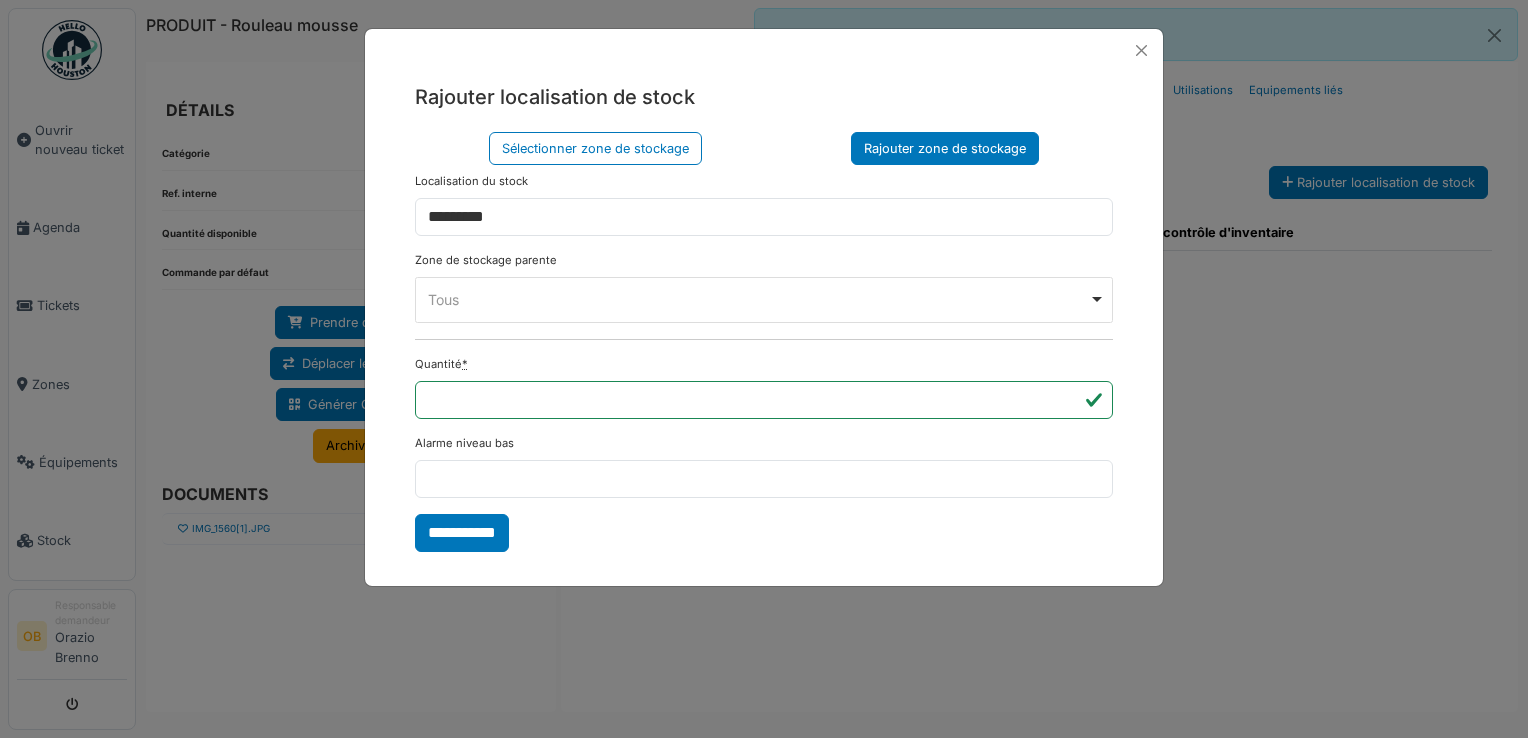 click on "Tous Remove item" at bounding box center (758, 299) 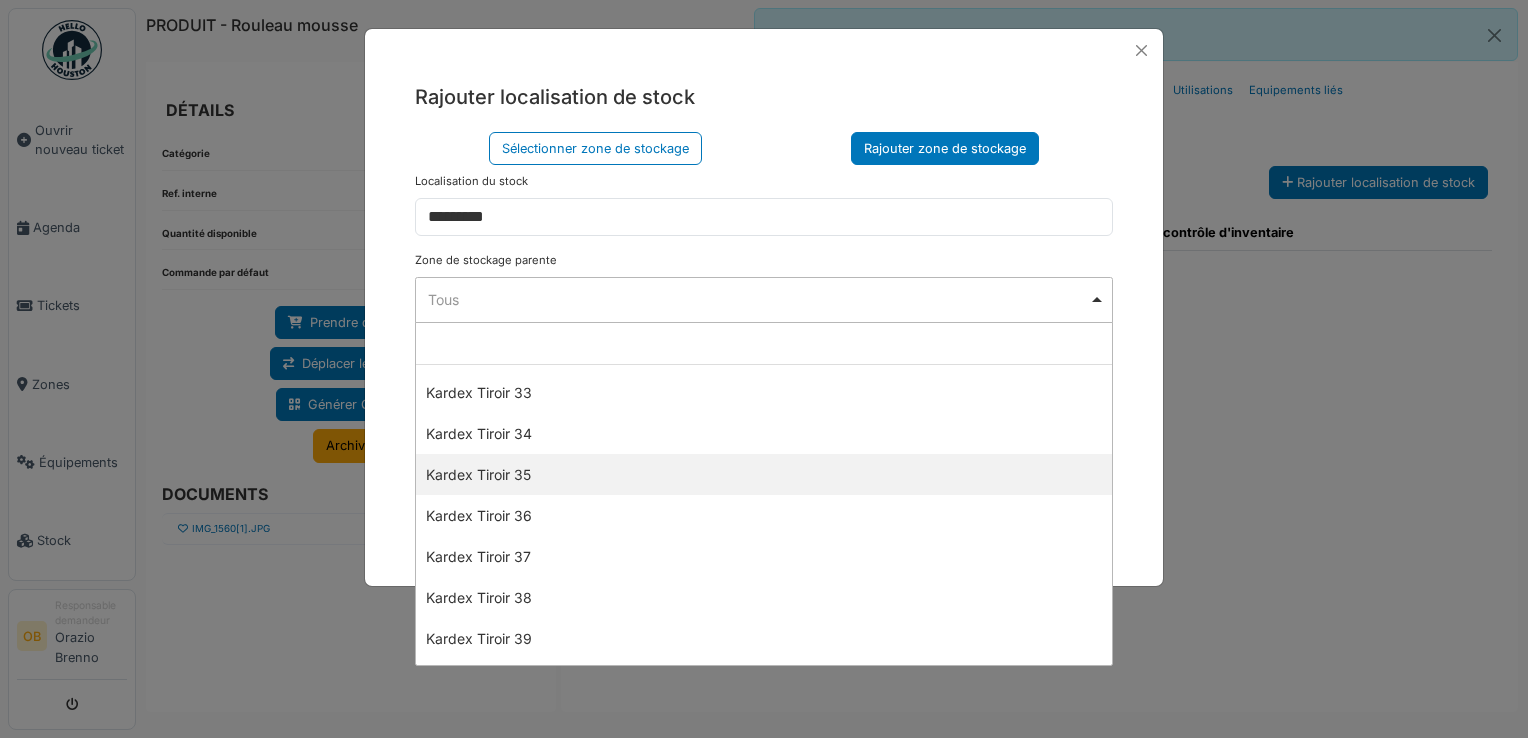 scroll, scrollTop: 1466, scrollLeft: 0, axis: vertical 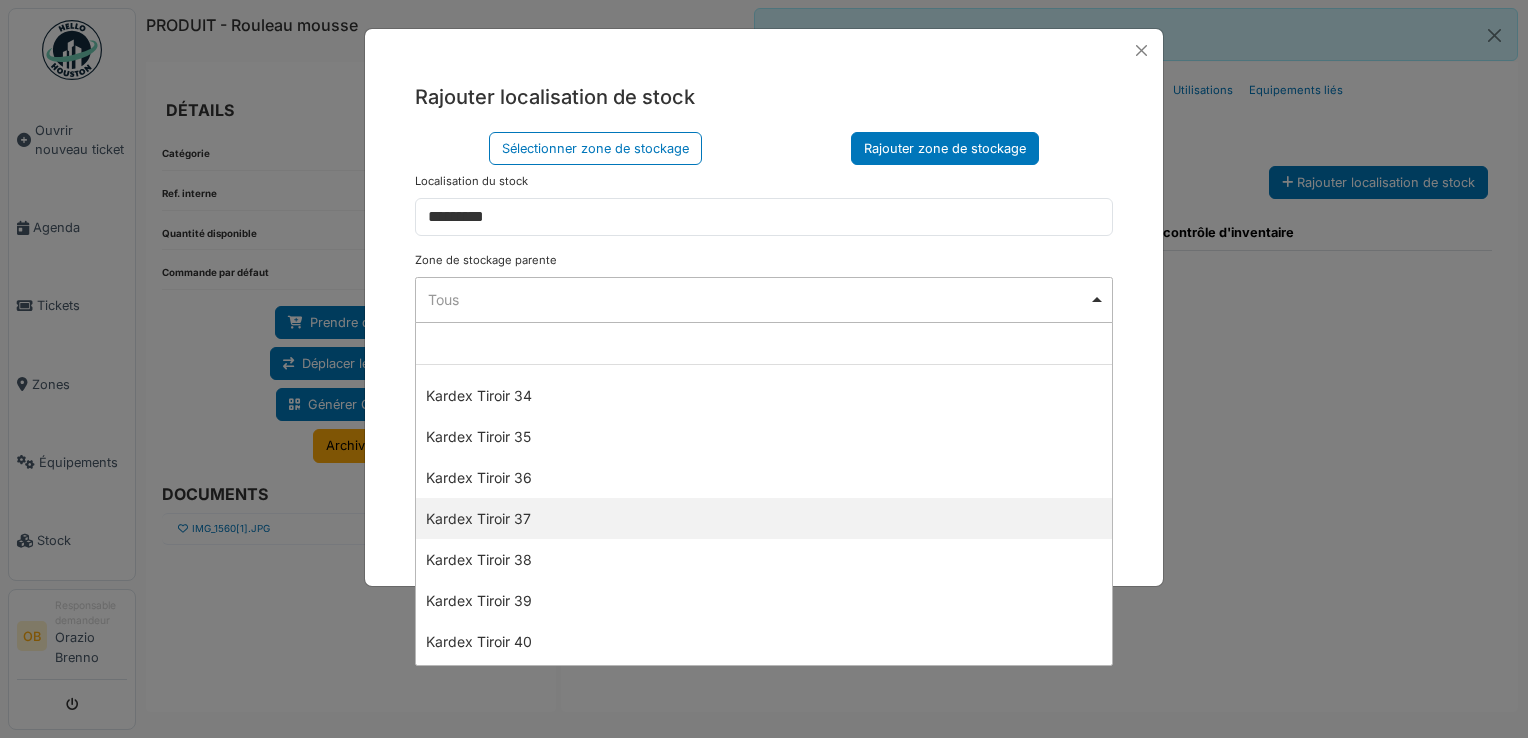 select on "****" 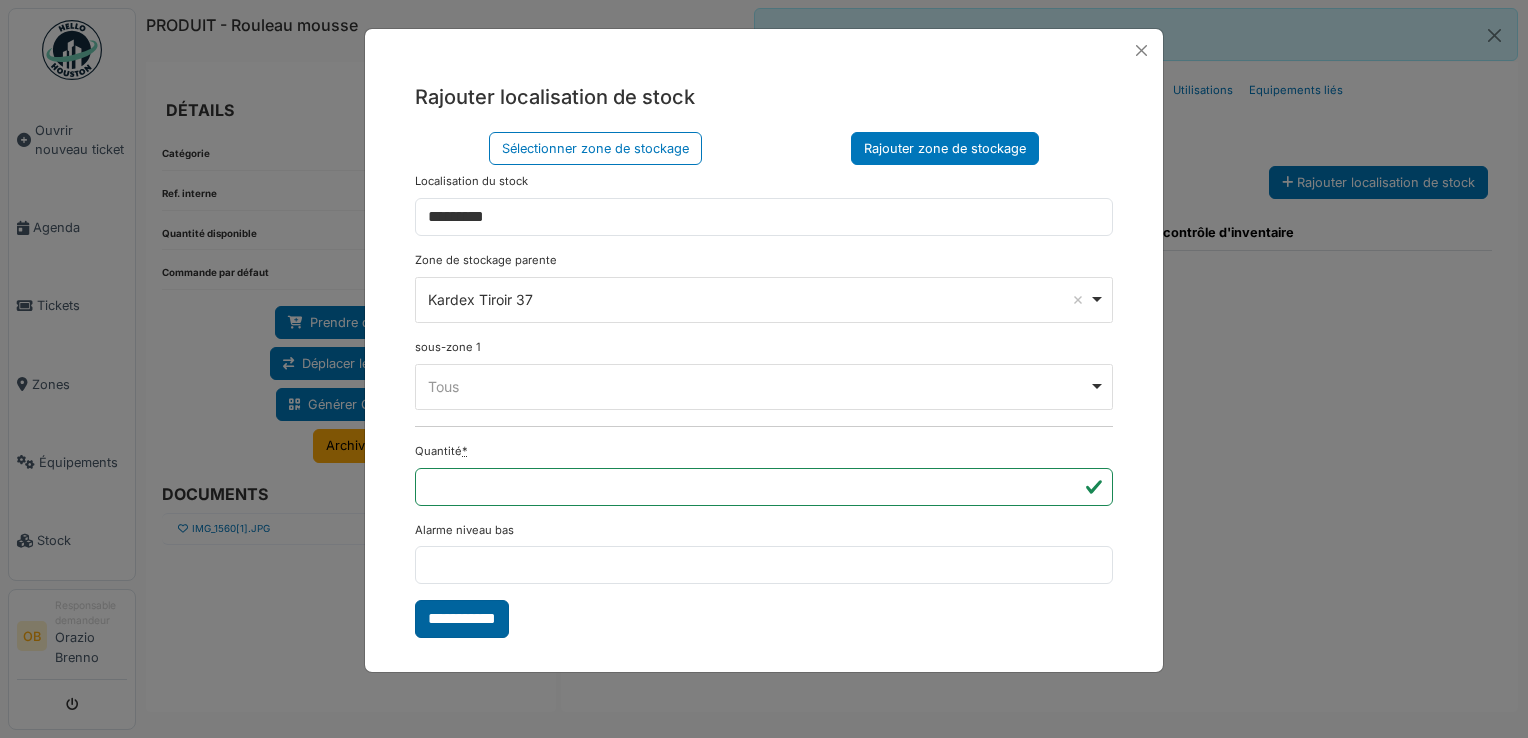 click on "**********" at bounding box center (462, 619) 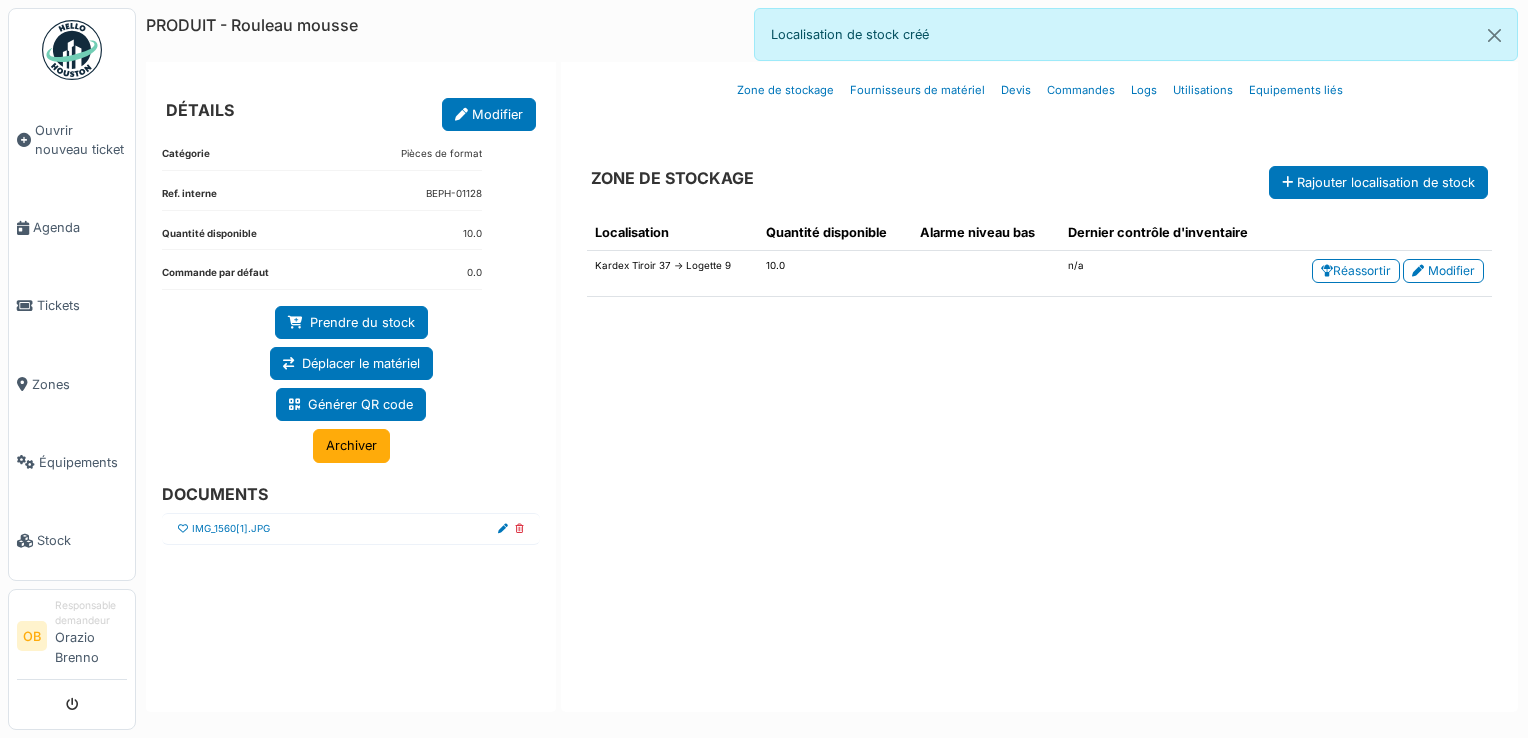 click at bounding box center [183, 529] 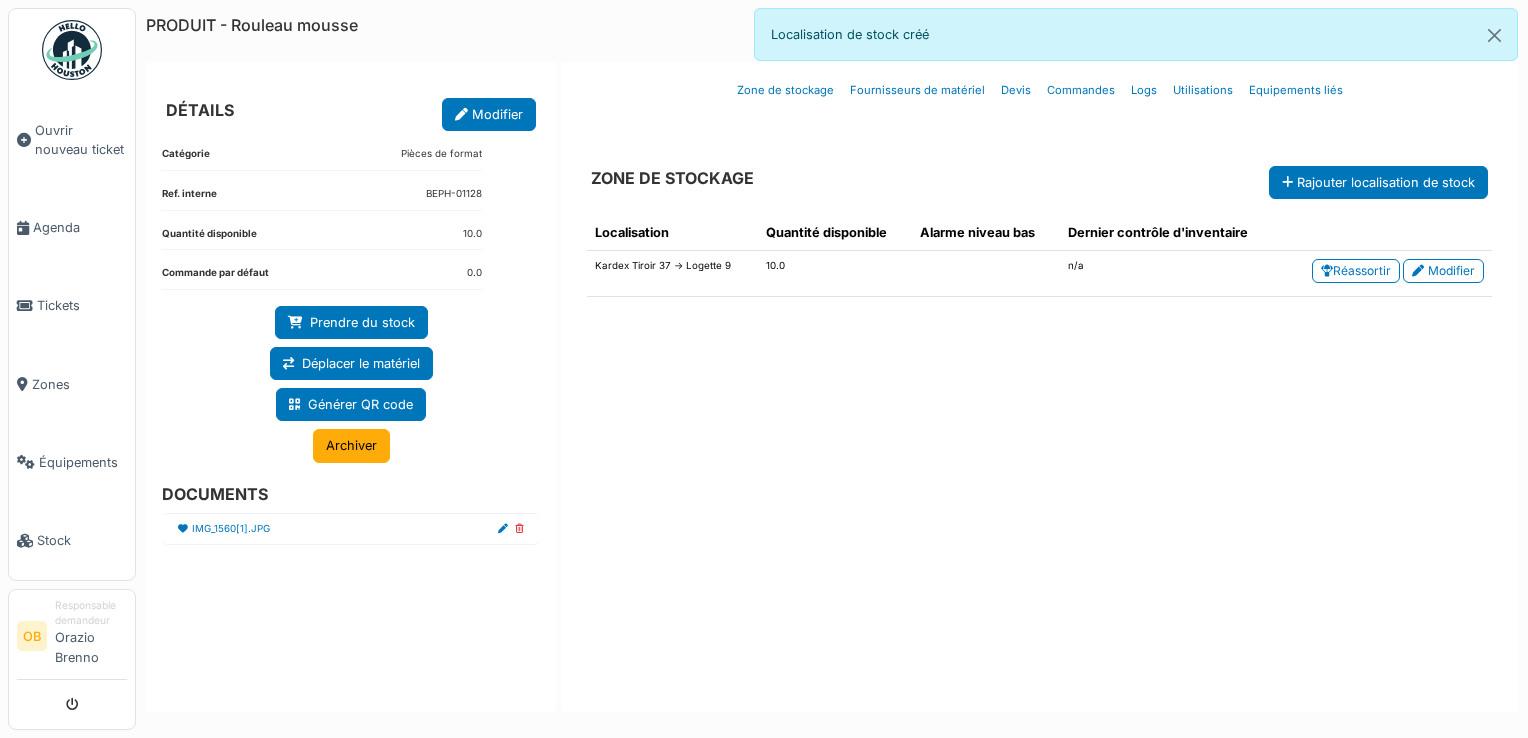 click on "IMG_1560[1].JPG" at bounding box center [351, 529] 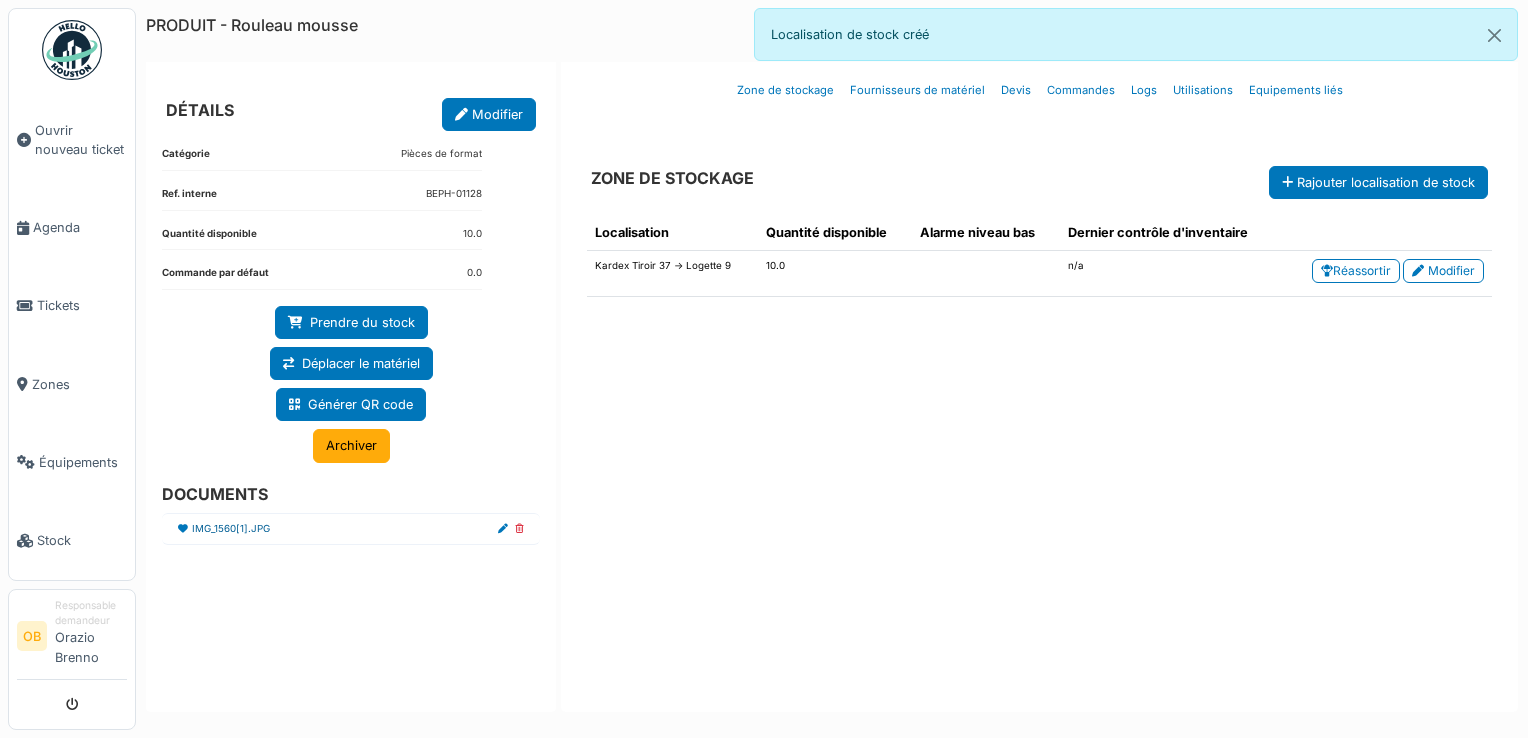 click on "IMG_1560[1].JPG" at bounding box center [231, 529] 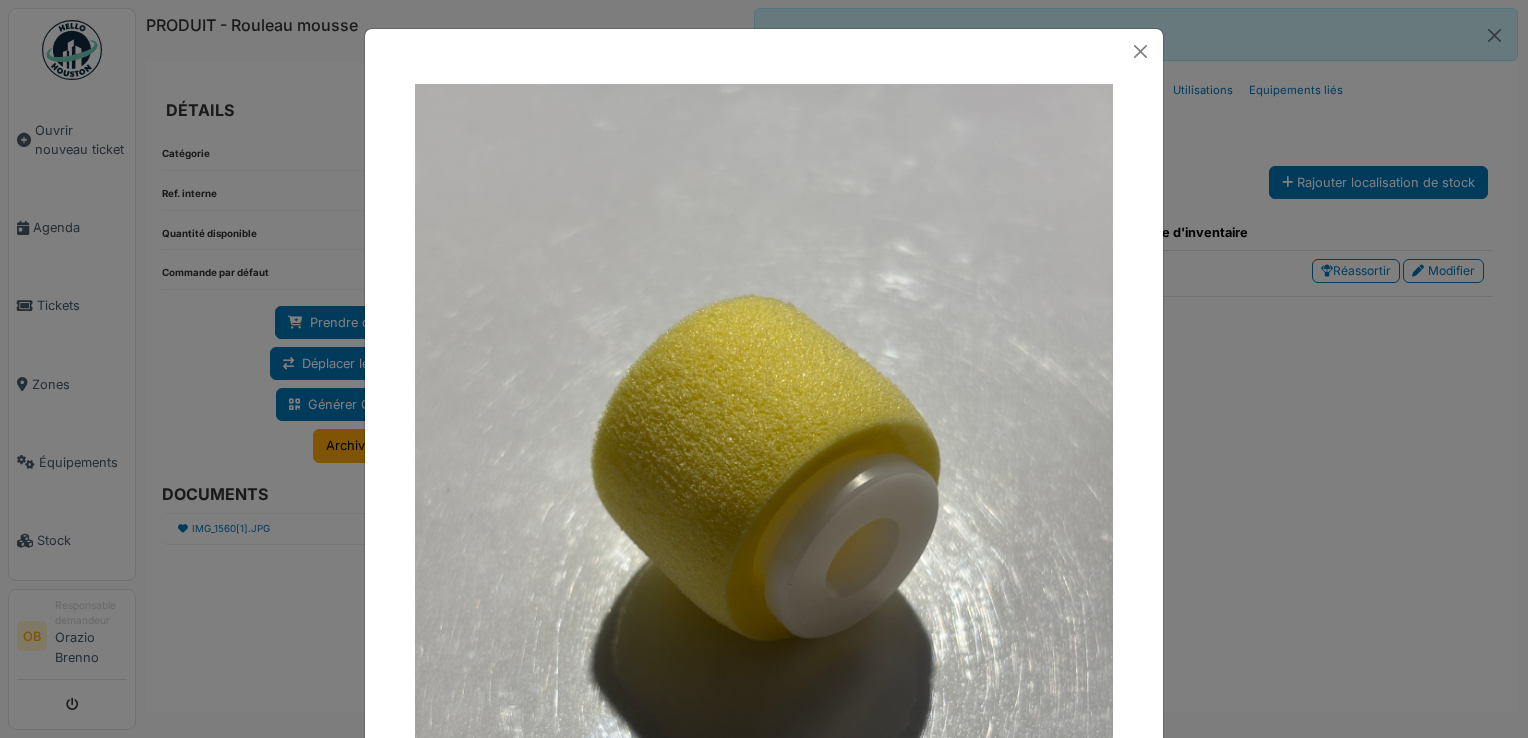 click at bounding box center [764, 369] 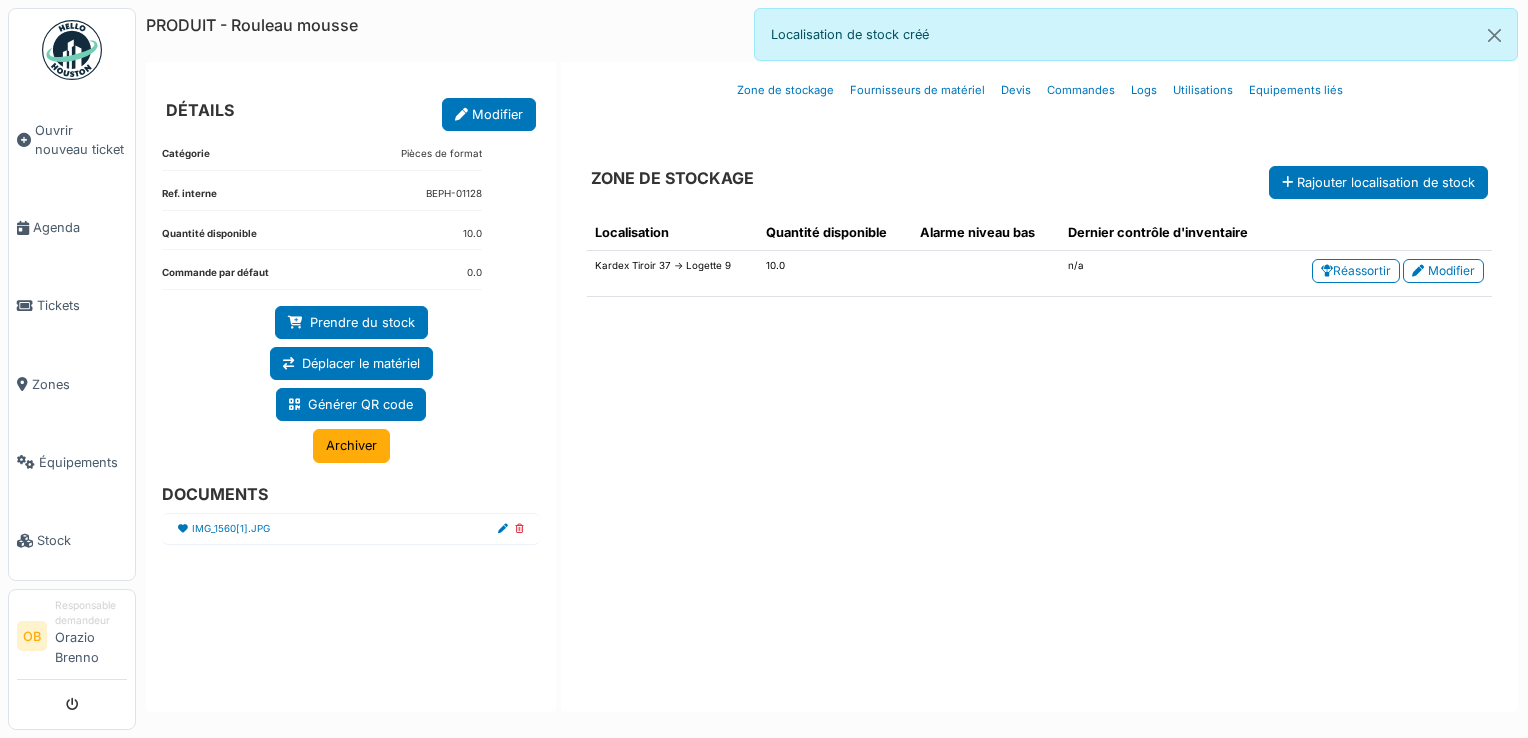 click on "Catégorie
Pièces de format
Ref. interne
BEPH-01128
Quantité disponible
10.0
Commande par défaut
0.0
Prendre du stock
Déplacer le matériel
Générer QR code
Archiver
DOCUMENTS
IMG_1560[1].JPG" at bounding box center (351, 416) 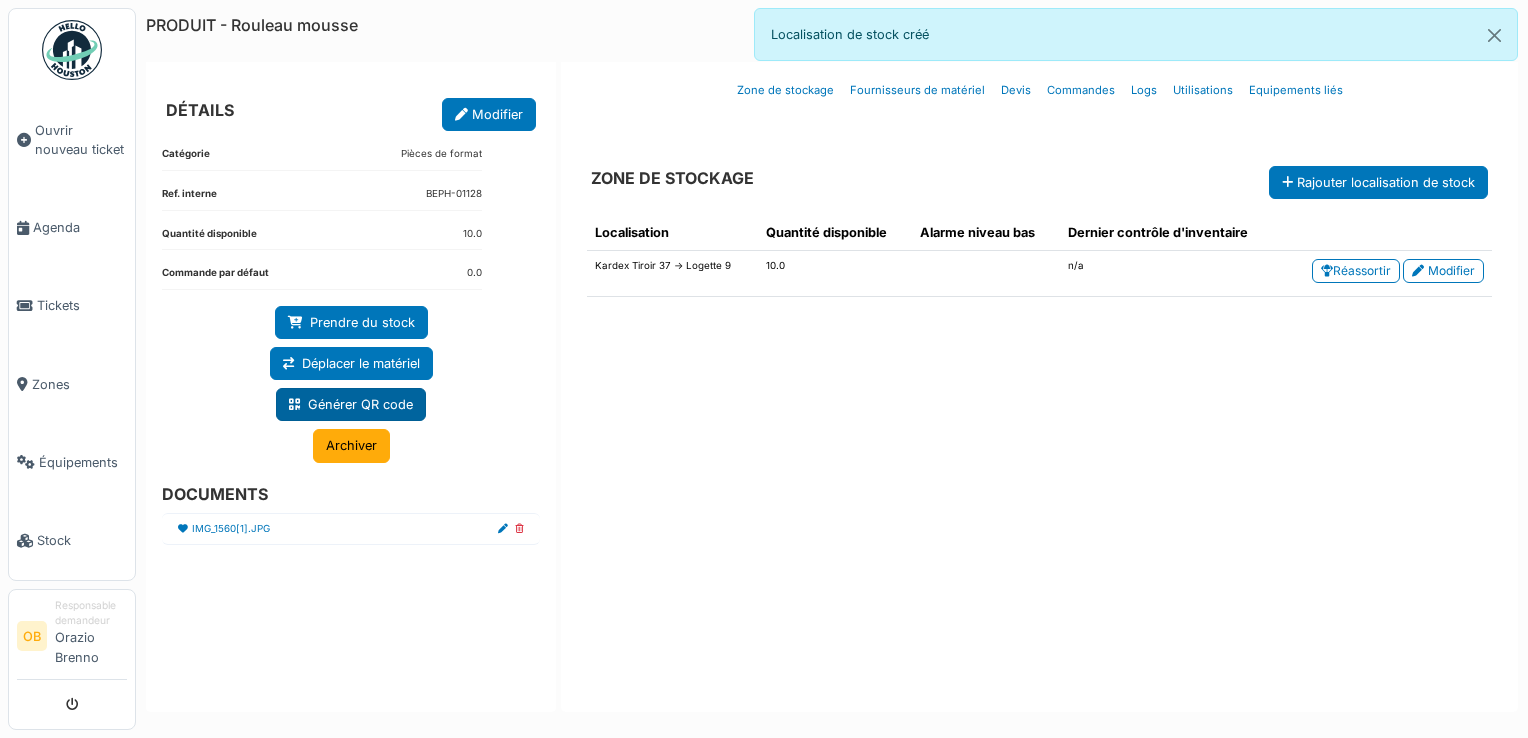 click on "Générer QR code" at bounding box center (351, 404) 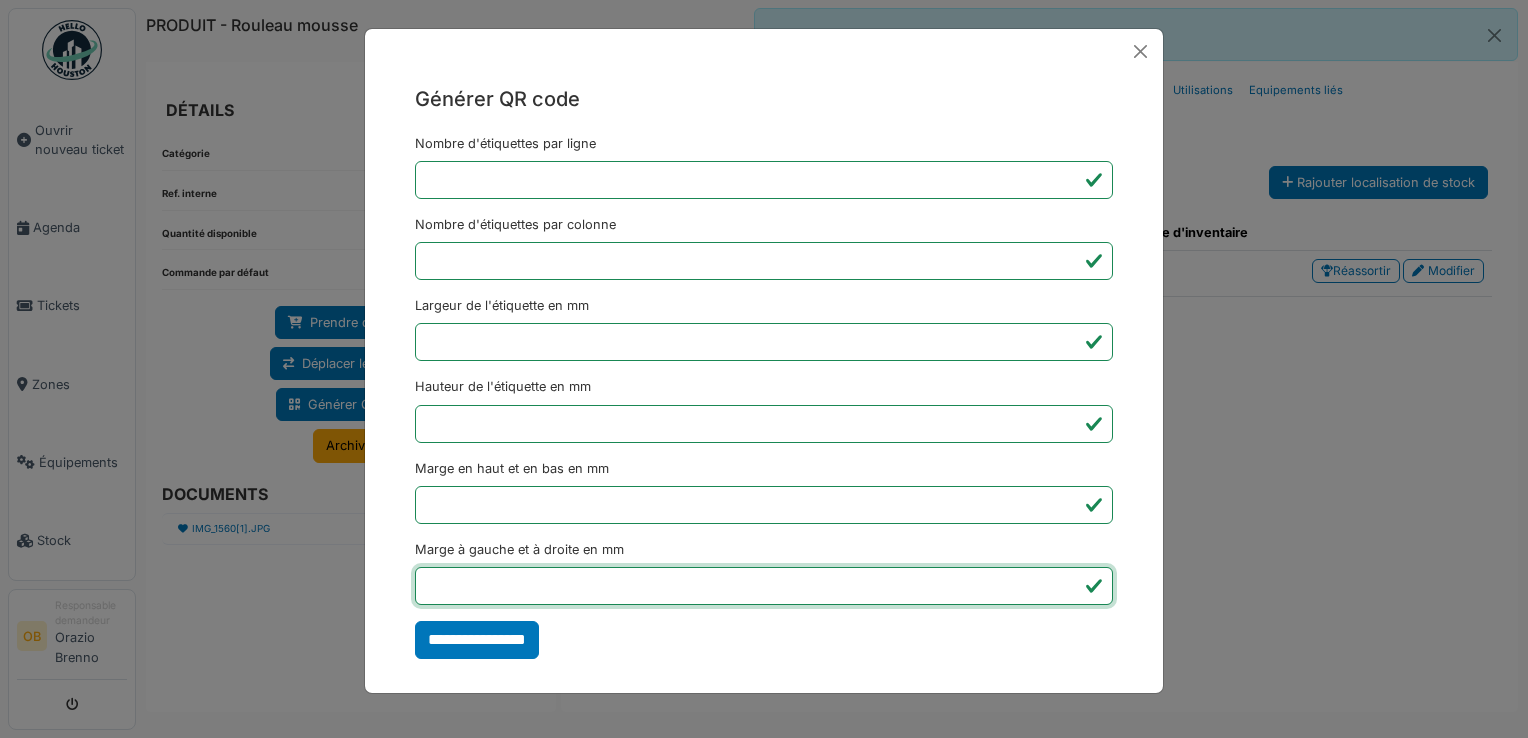 click on "*" at bounding box center [764, 586] 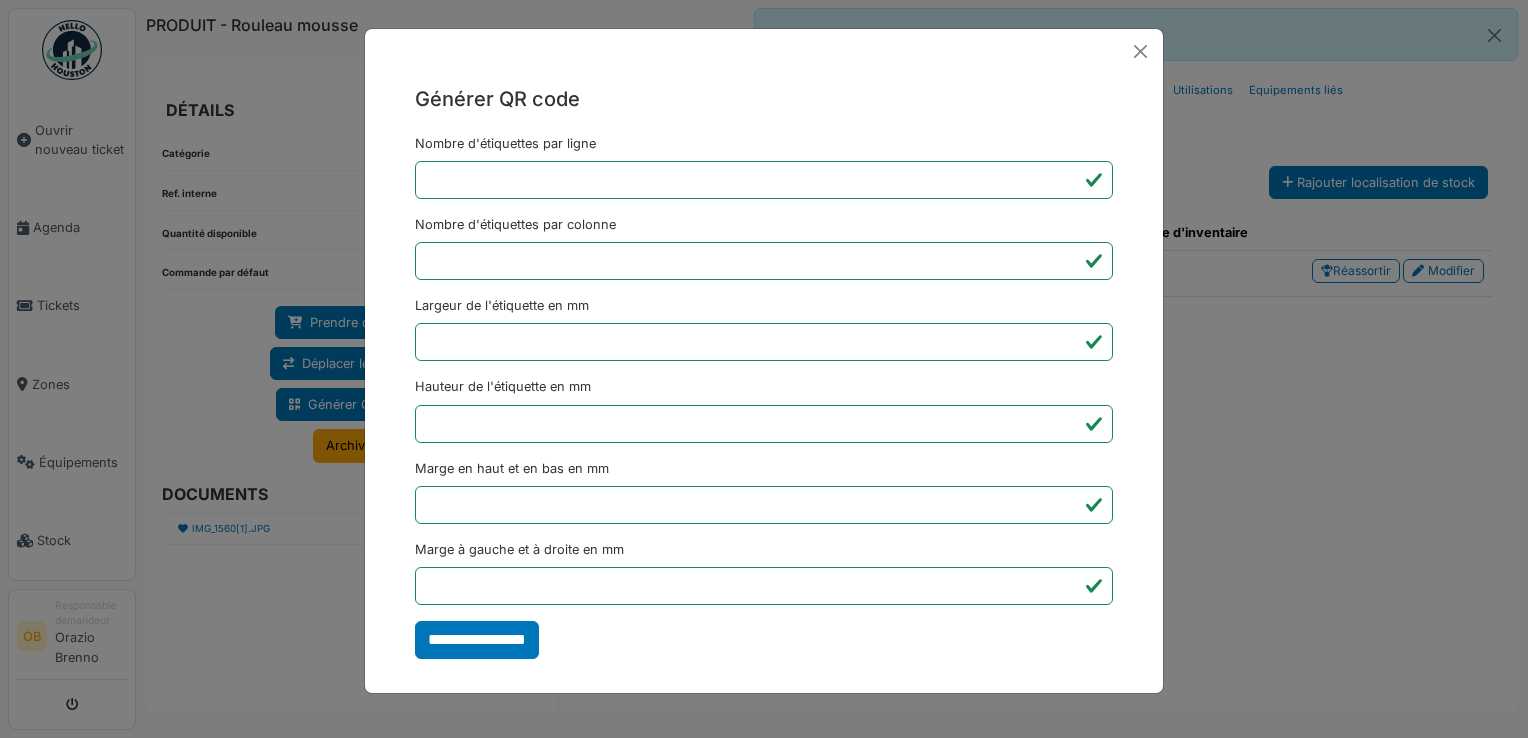 type on "*******" 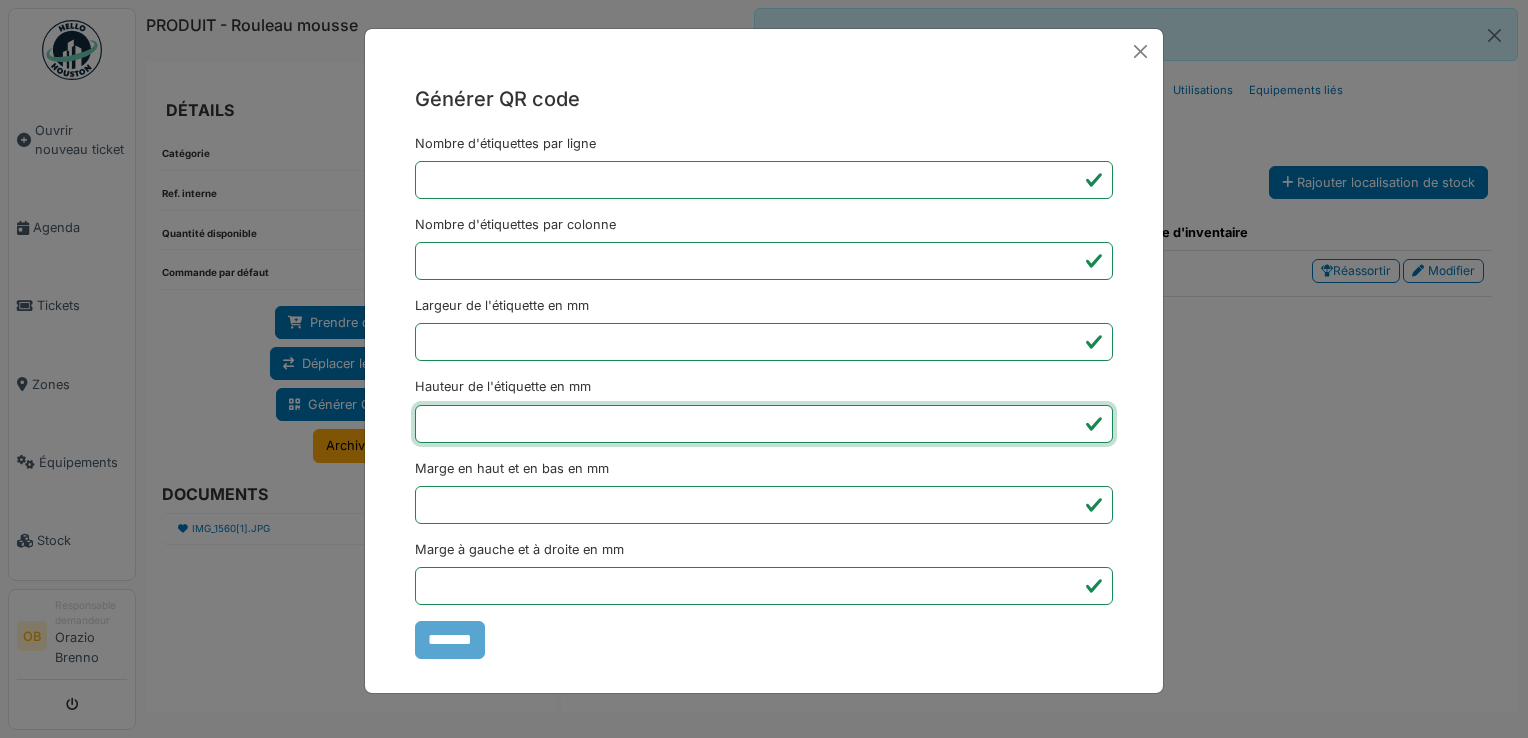 click on "Générer QR code
Nombre d'étiquettes par ligne
*
Nombre d'étiquettes par colonne
*
Largeur de l'étiquette en mm
**
Hauteur de l'étiquette en mm
**
Marge en haut et en bas en mm
*
Marge à gauche et à droite en mm
***
*******" at bounding box center [764, 369] 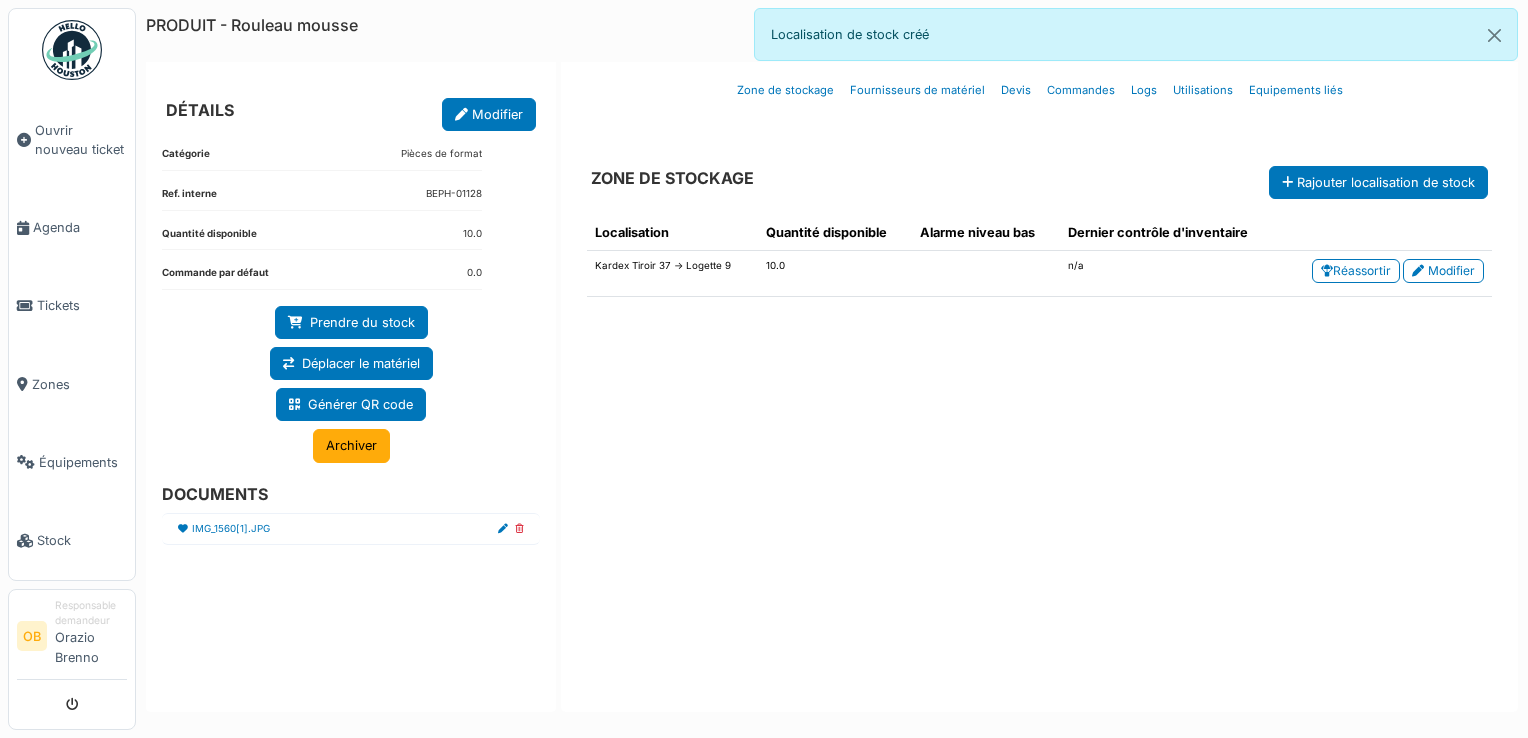 drag, startPoint x: 1084, startPoint y: 419, endPoint x: 1051, endPoint y: 405, distance: 35.846897 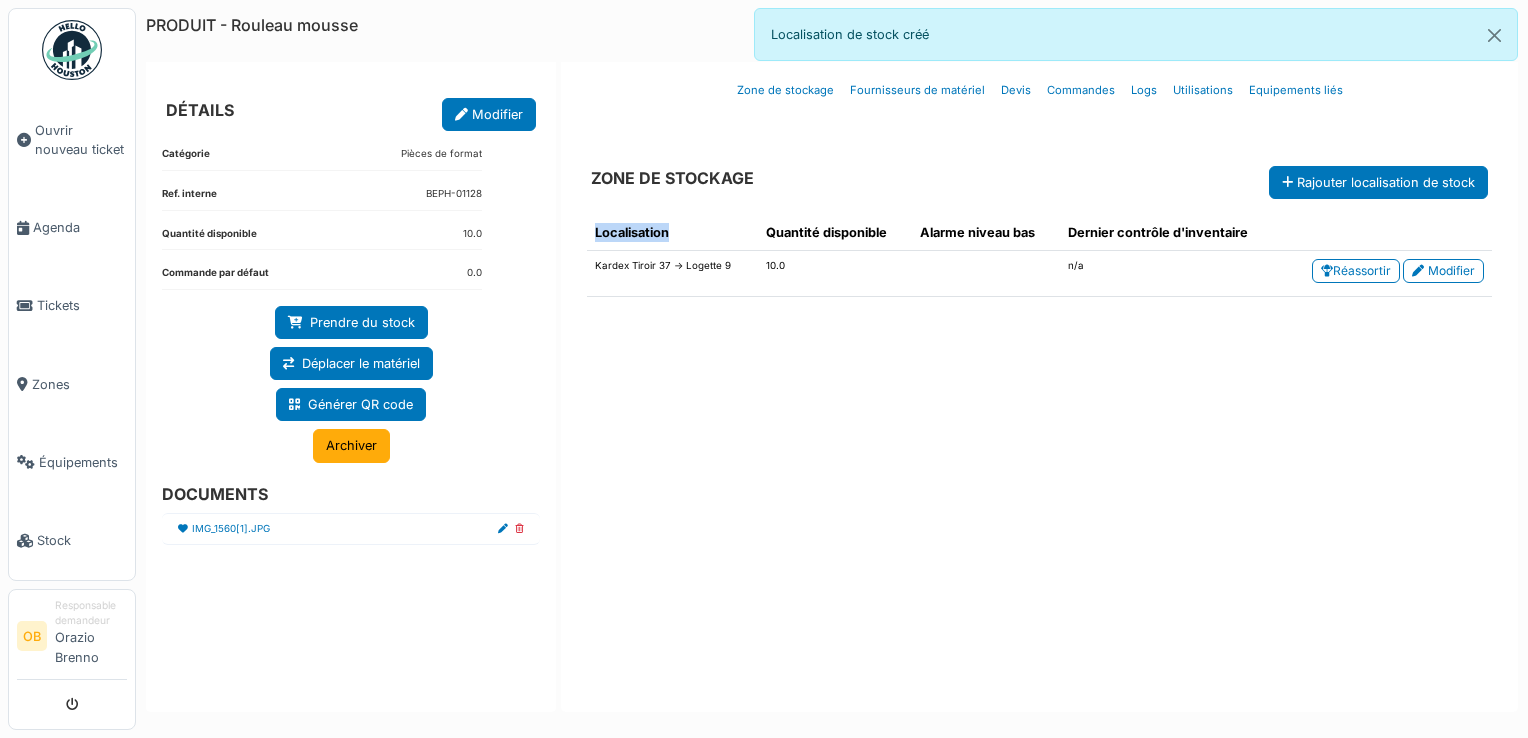 drag, startPoint x: 713, startPoint y: 431, endPoint x: 904, endPoint y: 574, distance: 238.60008 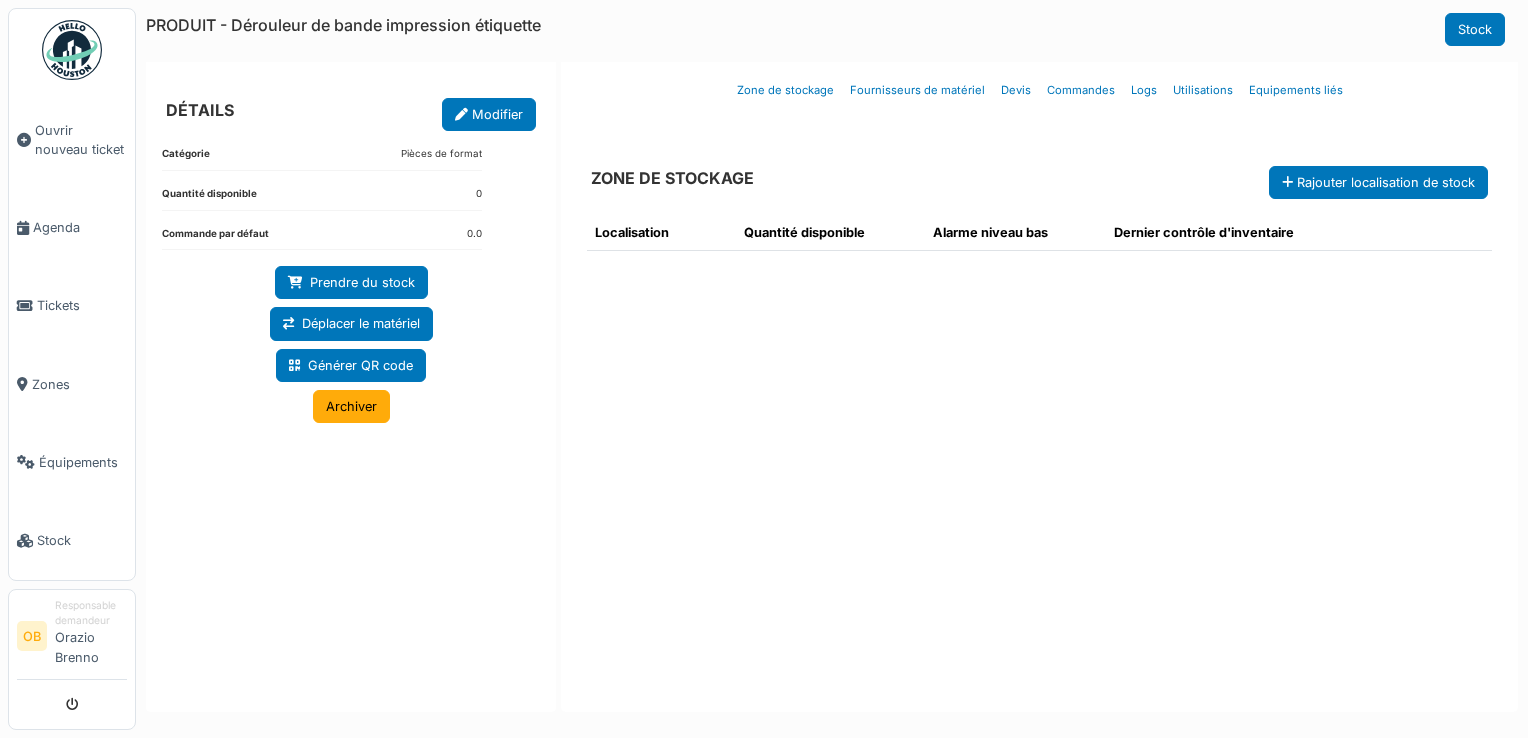 scroll, scrollTop: 0, scrollLeft: 0, axis: both 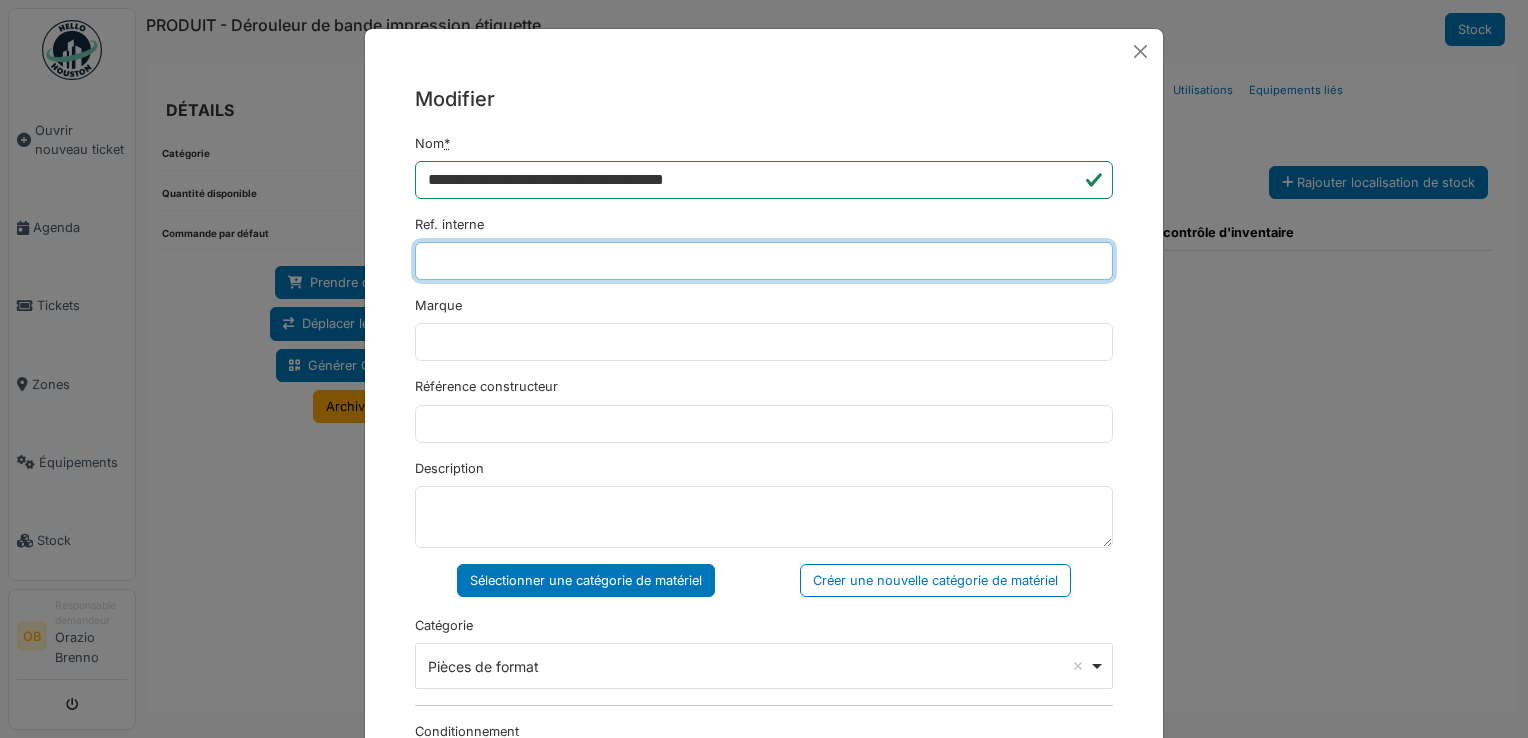click on "Ref. interne" at bounding box center [764, 261] 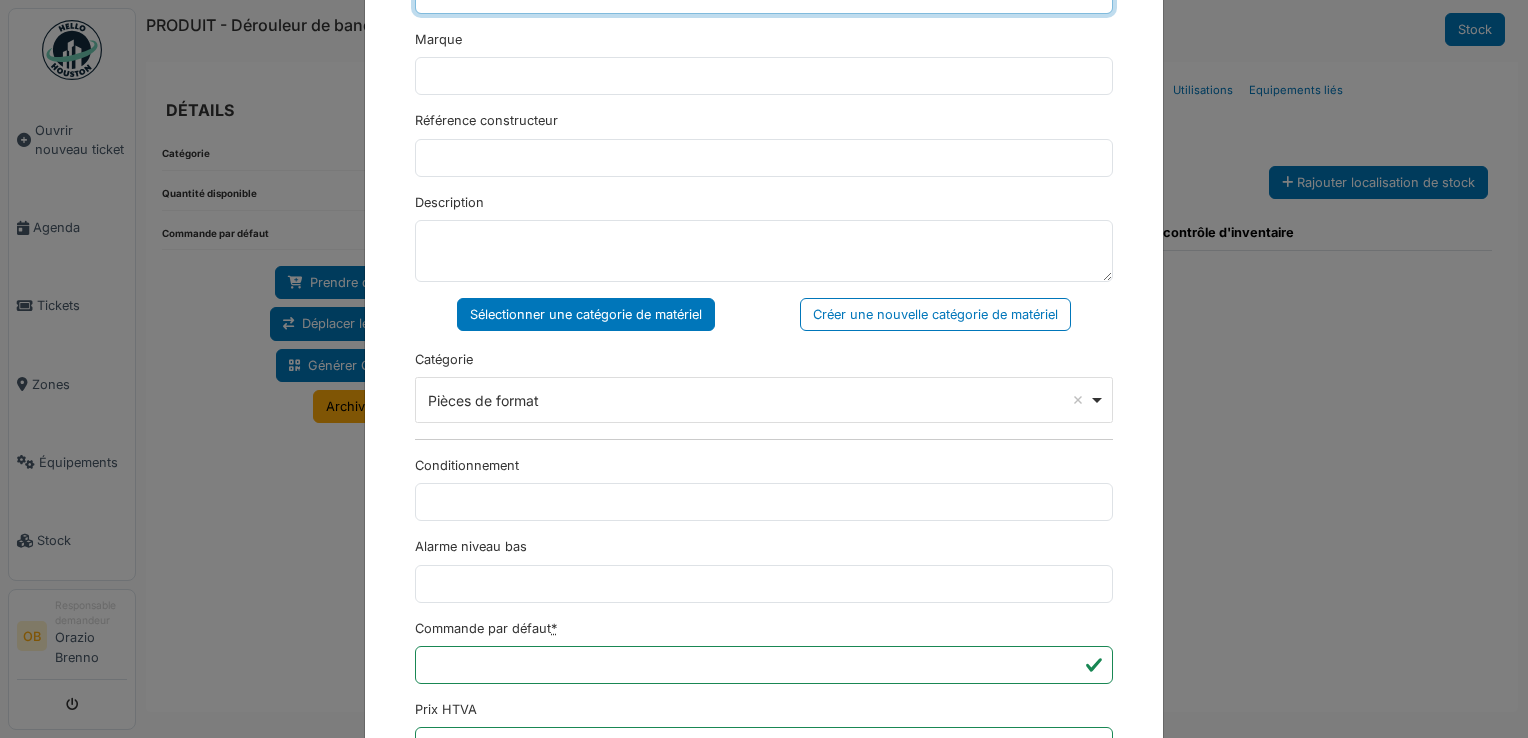 scroll, scrollTop: 650, scrollLeft: 0, axis: vertical 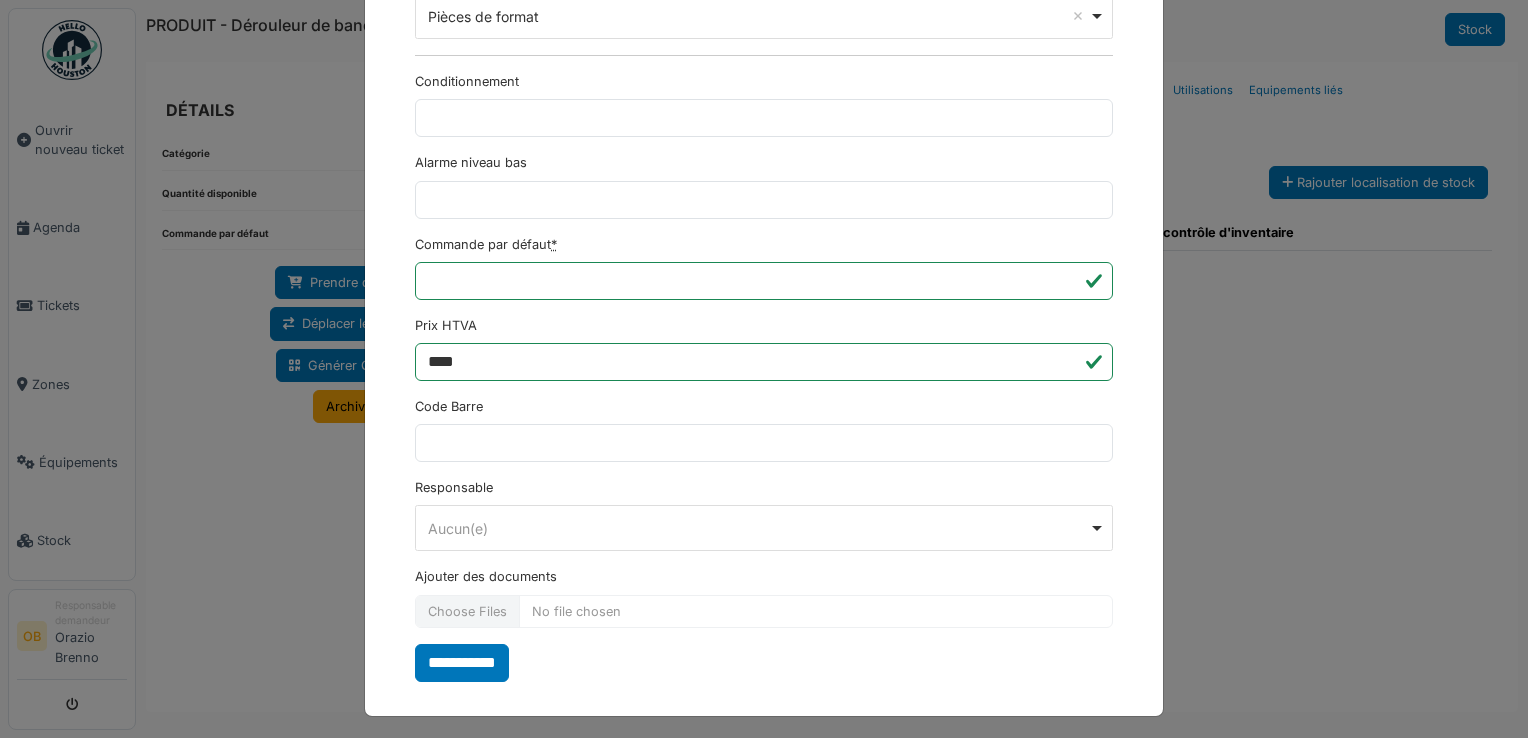 type on "**********" 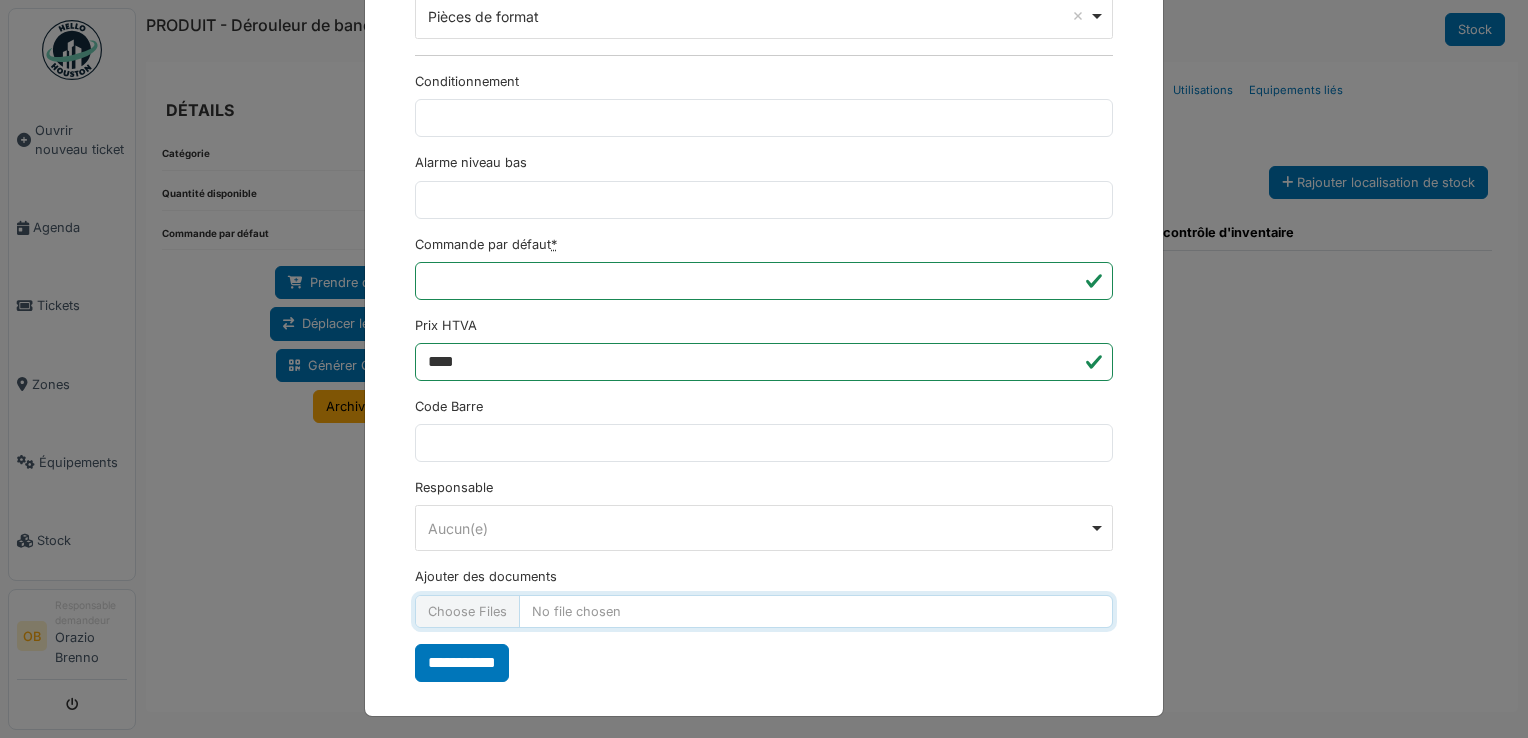 click on "Ajouter des documents" at bounding box center [764, 611] 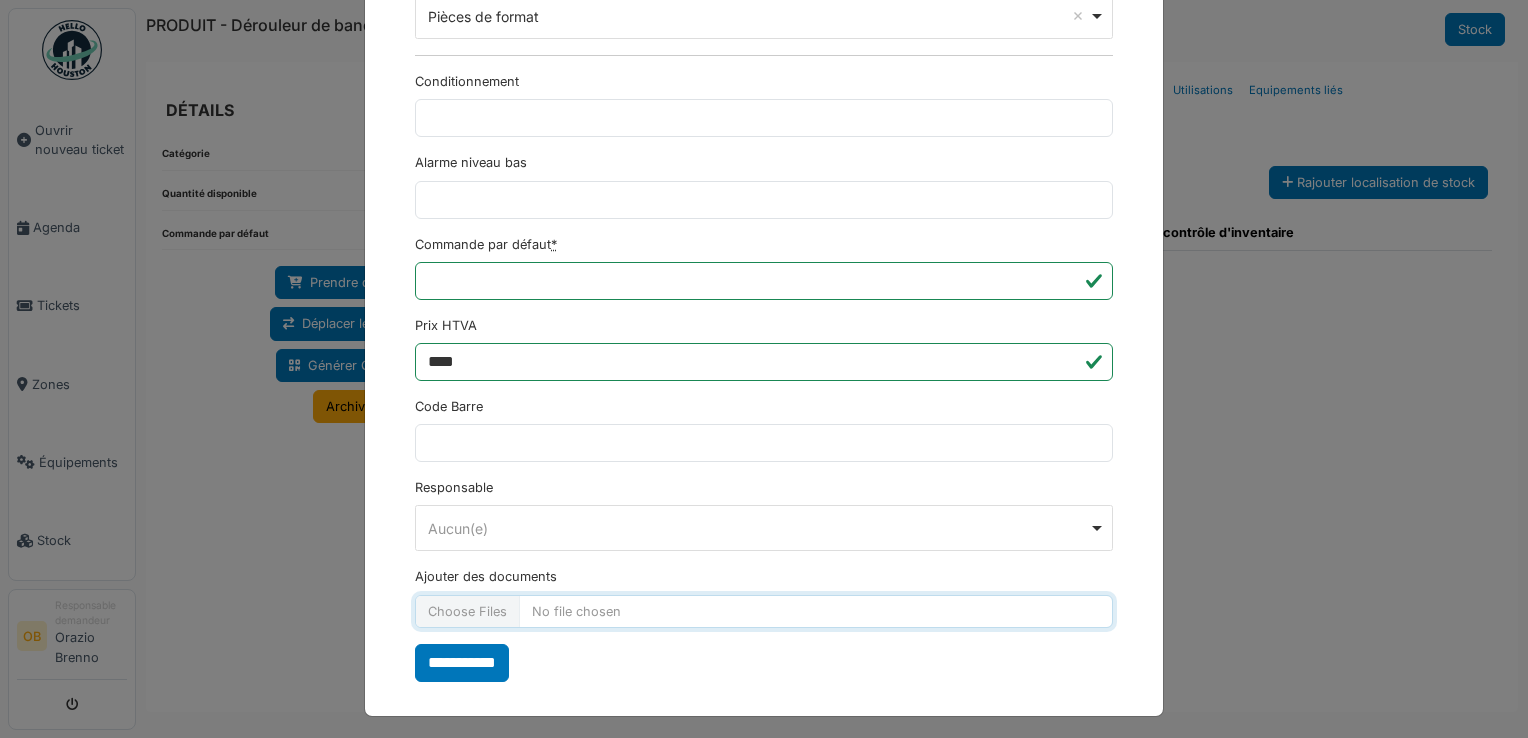 type on "**********" 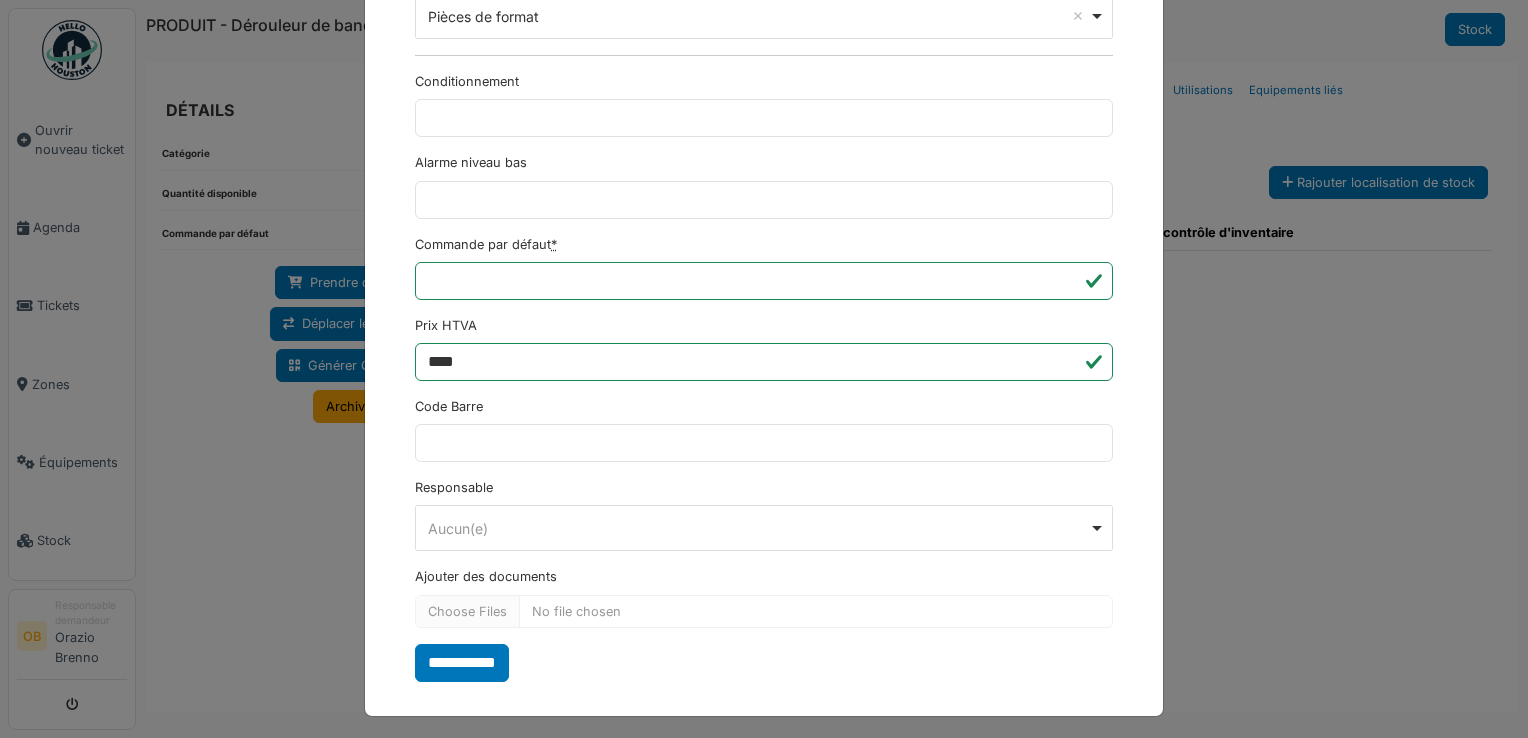 click on "**********" at bounding box center [764, 83] 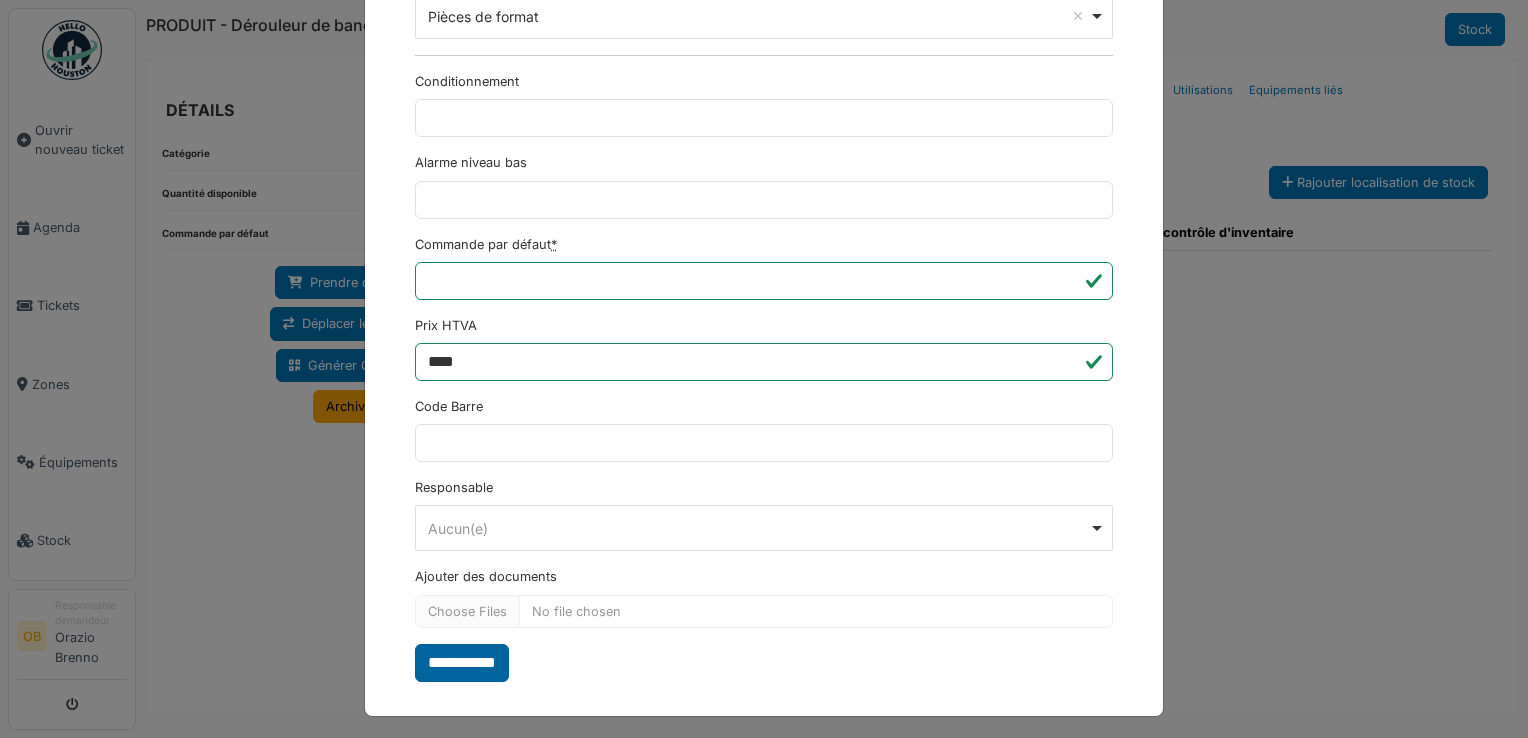 click on "**********" at bounding box center [462, 663] 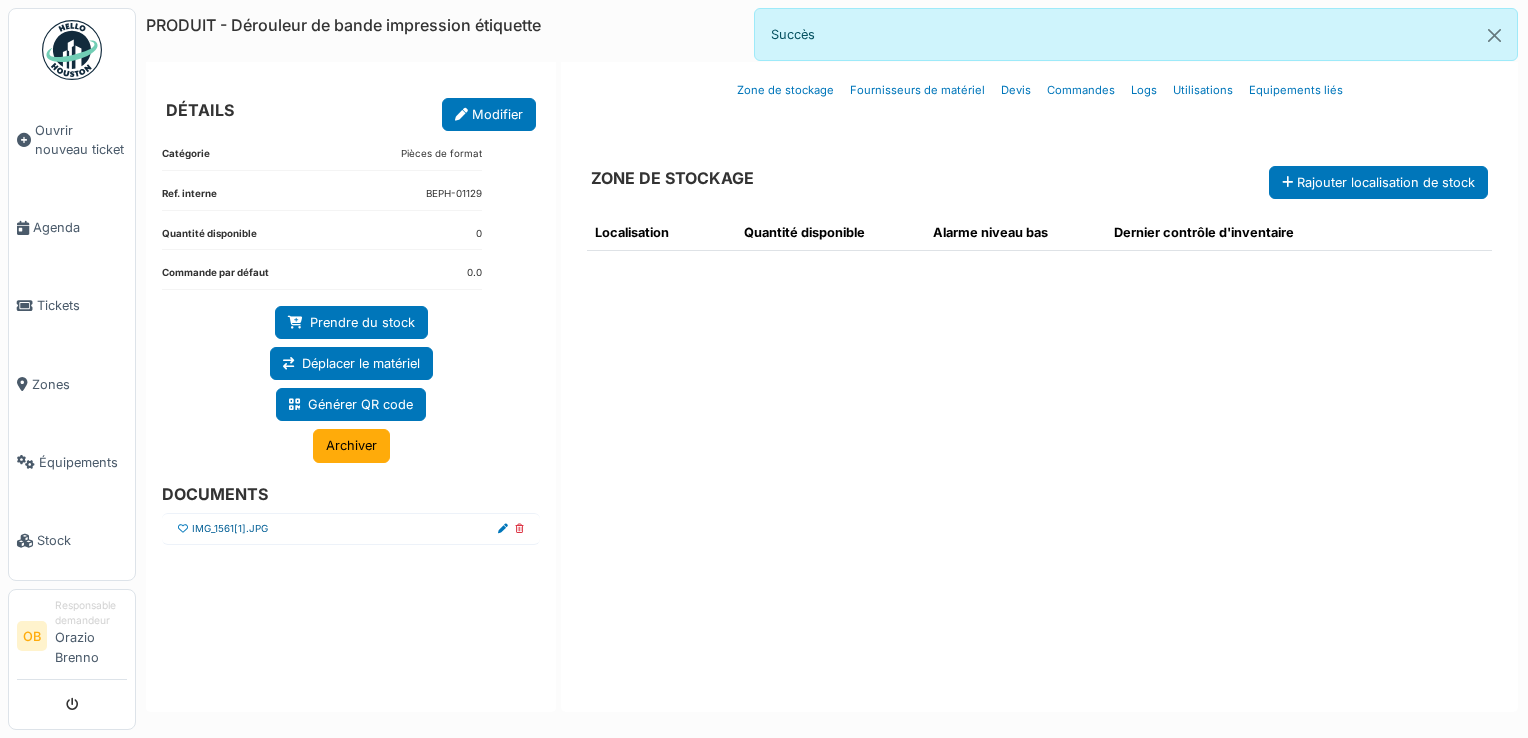 click on "IMG_1561[1].JPG" at bounding box center [230, 529] 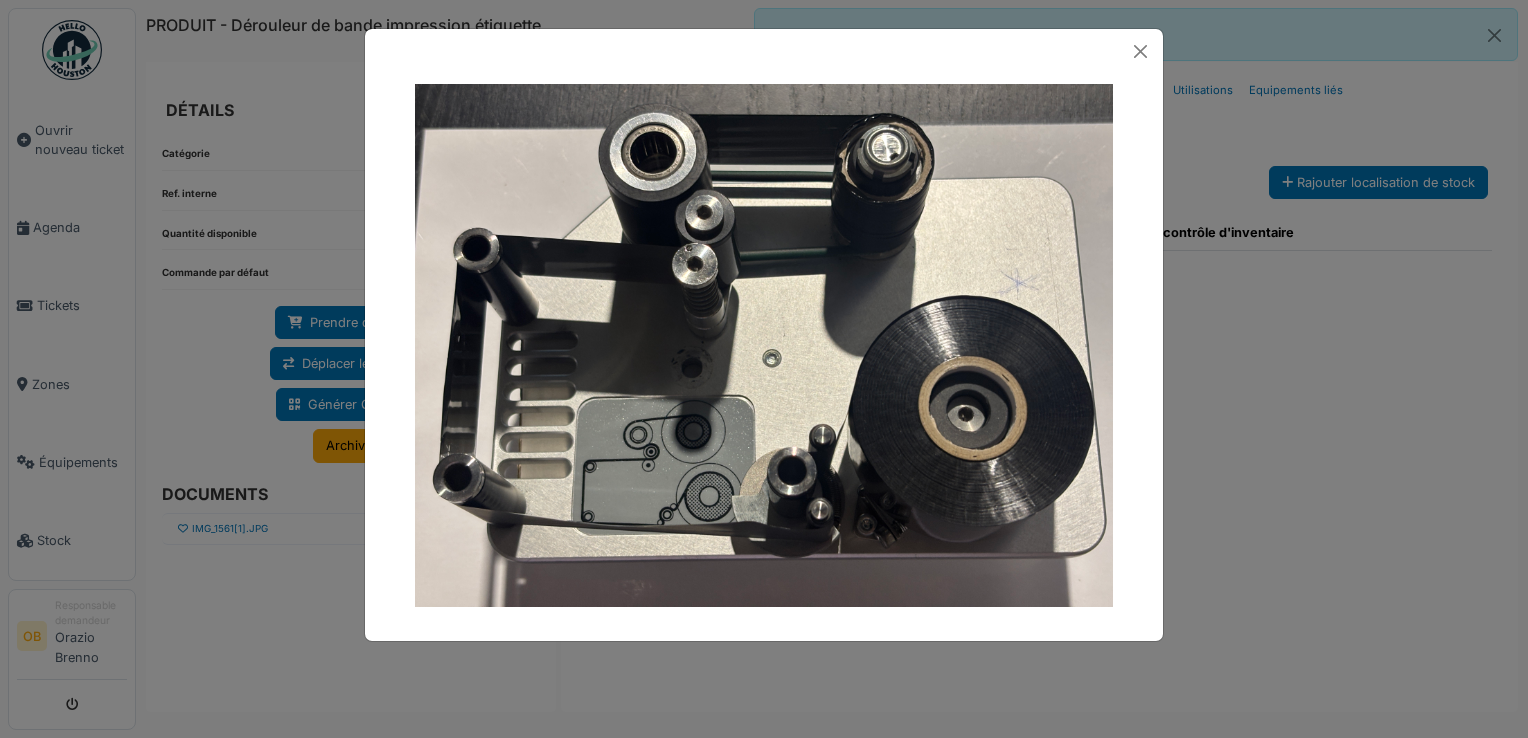 click at bounding box center [764, 369] 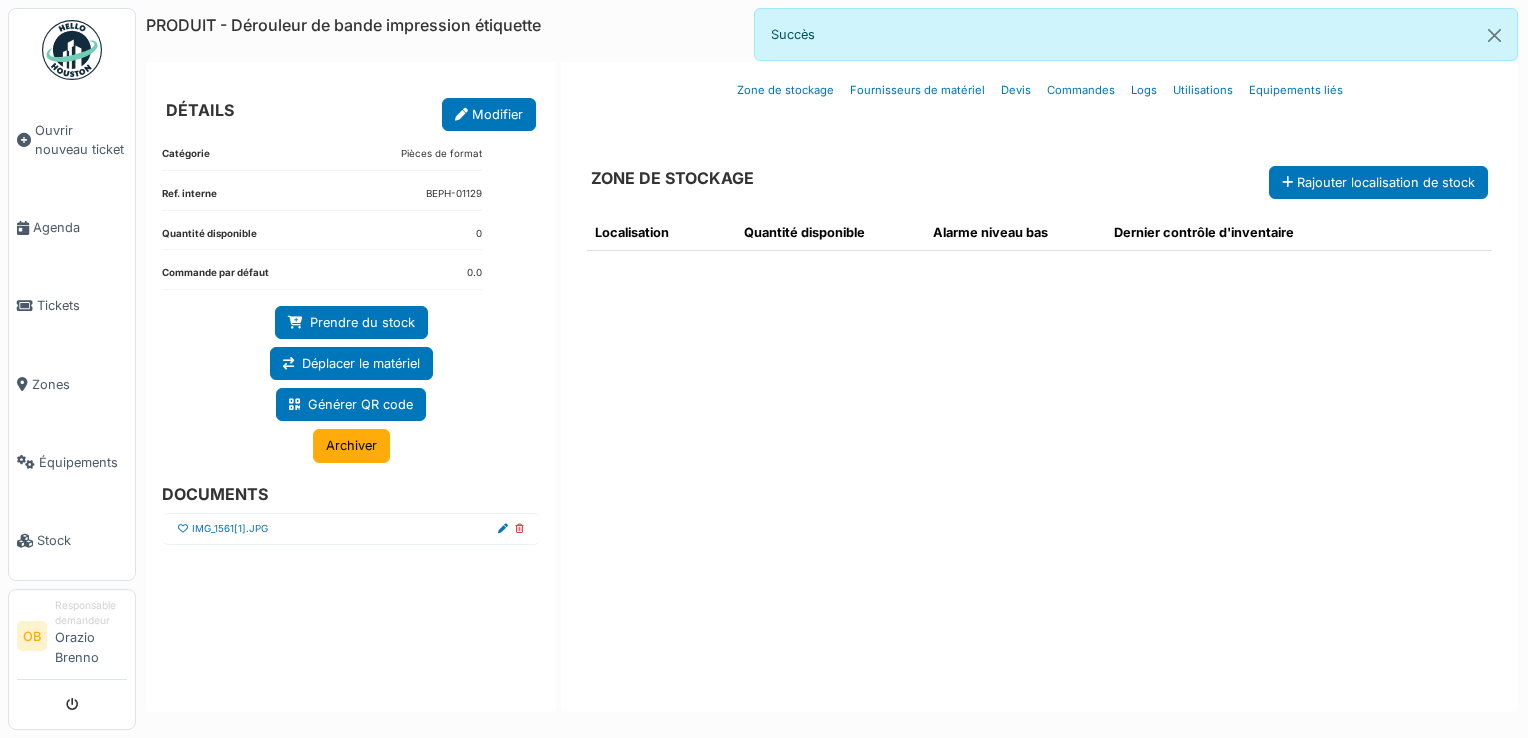 click at bounding box center (183, 529) 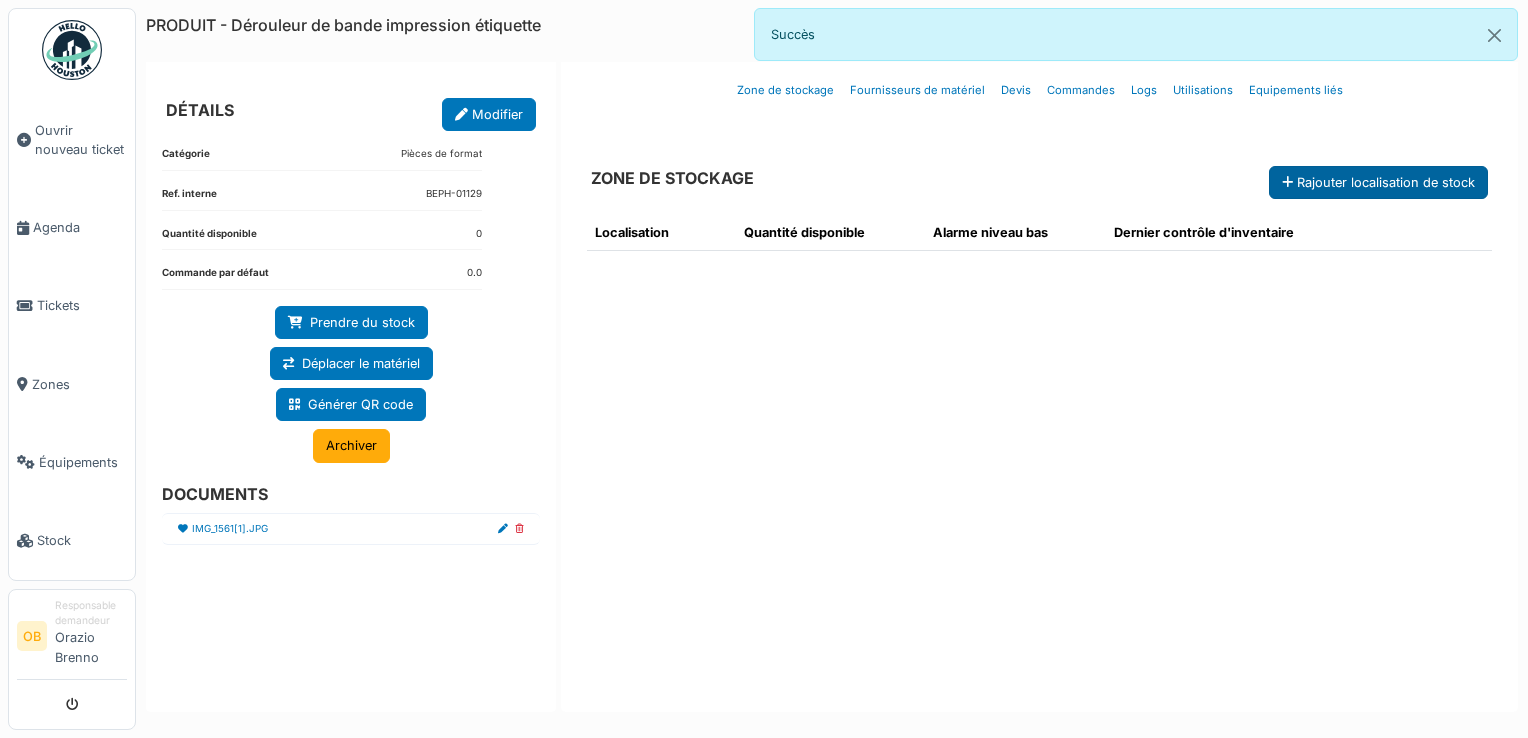 click on "Rajouter localisation de stock" at bounding box center [1378, 182] 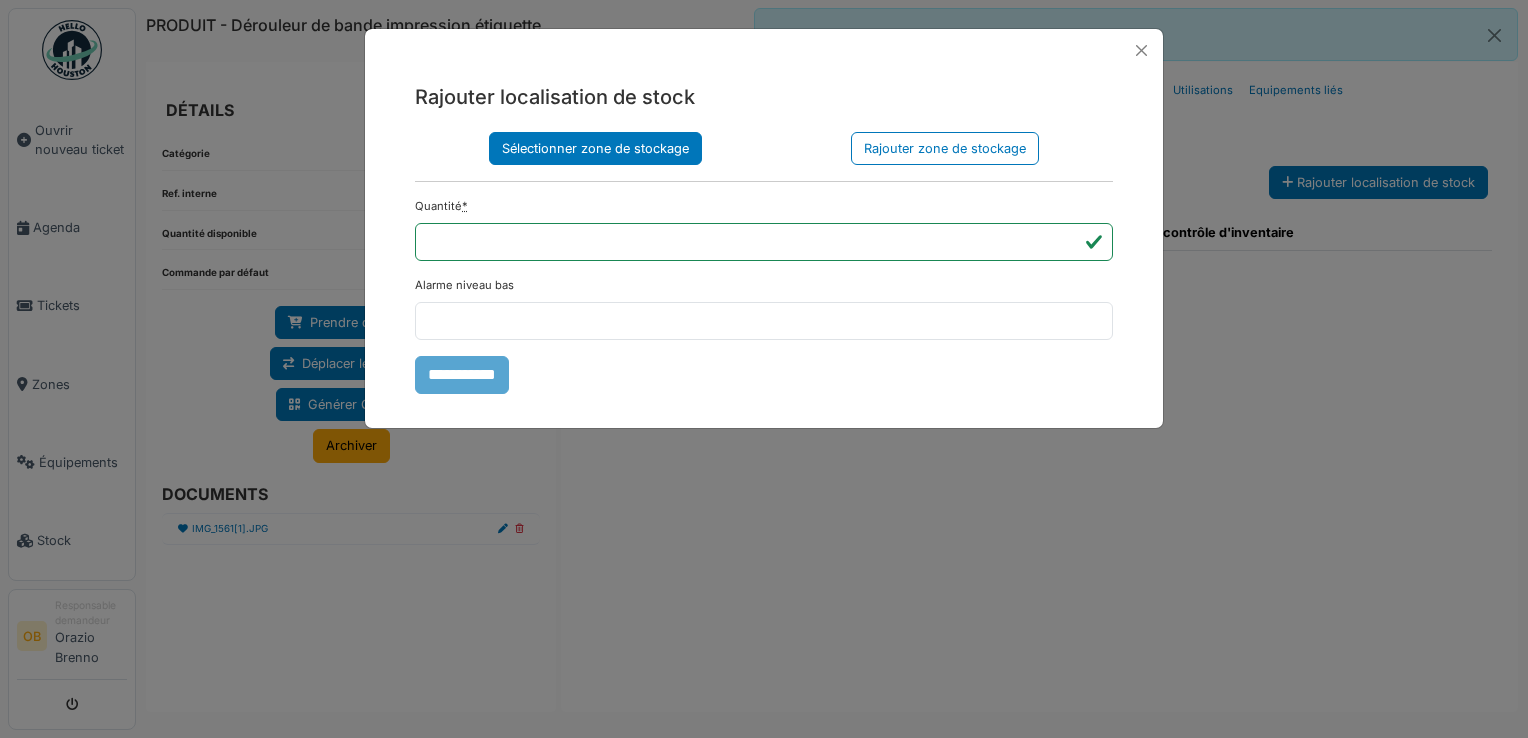 click on "Sélectionner zone de stockage" at bounding box center (595, 148) 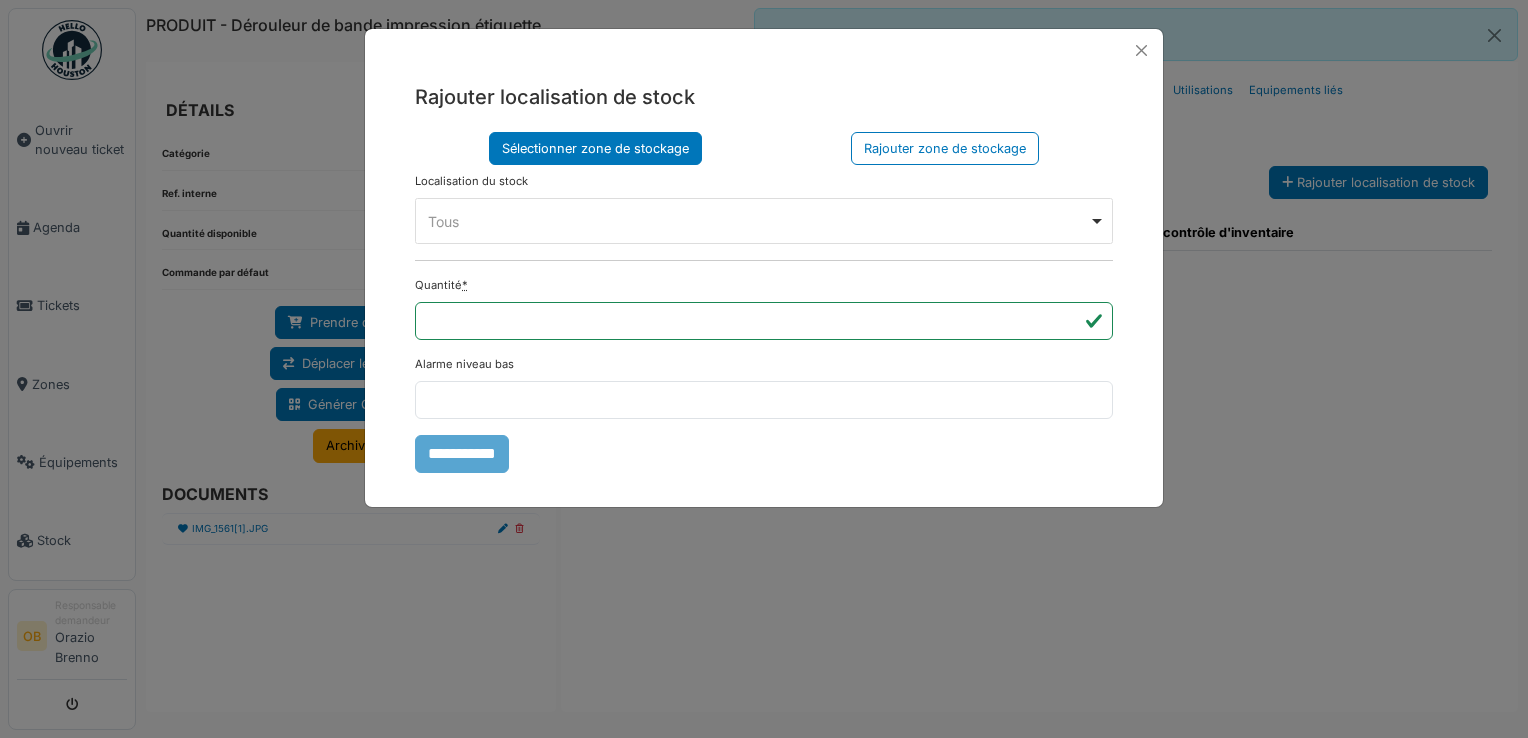 click on "Tous Remove item" at bounding box center [758, 221] 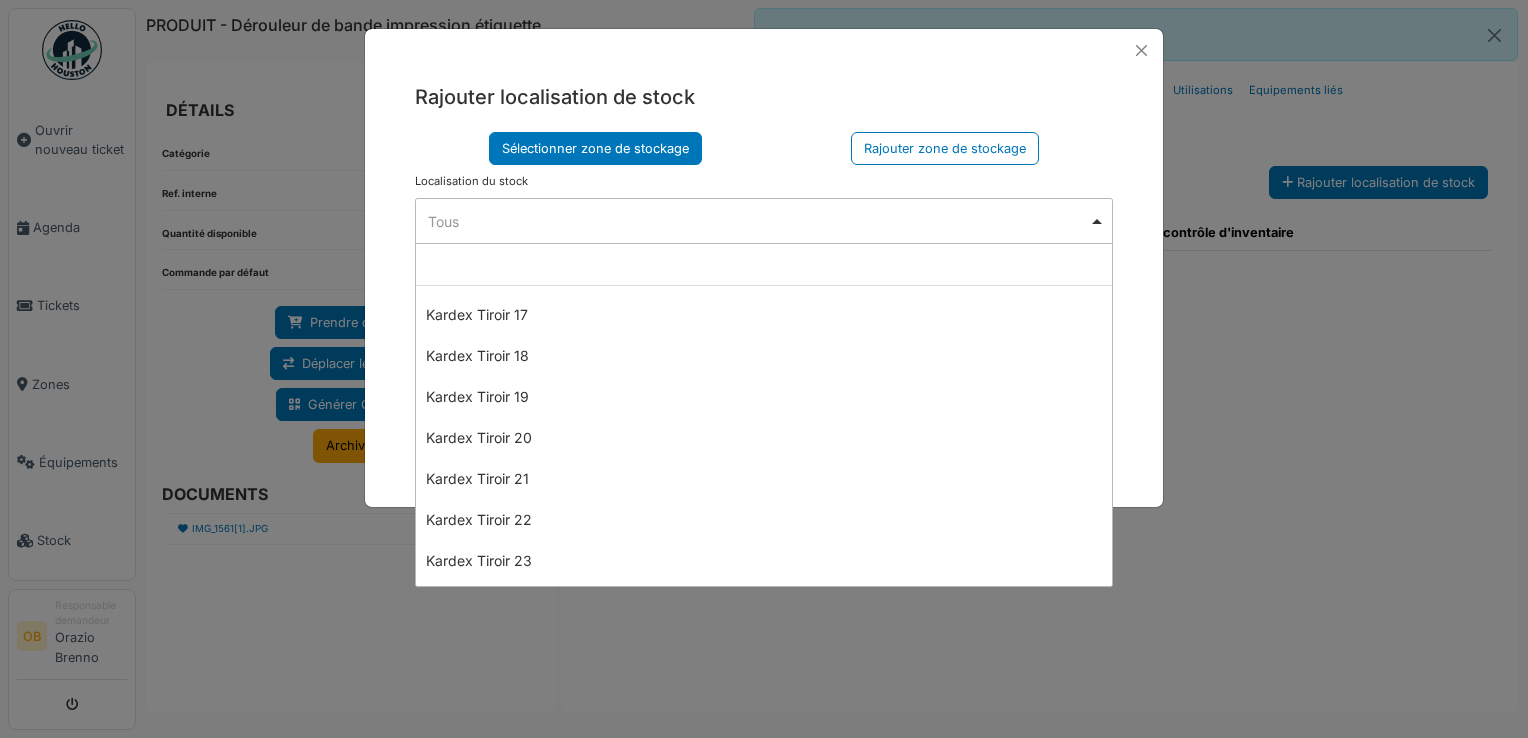 scroll, scrollTop: 1333, scrollLeft: 0, axis: vertical 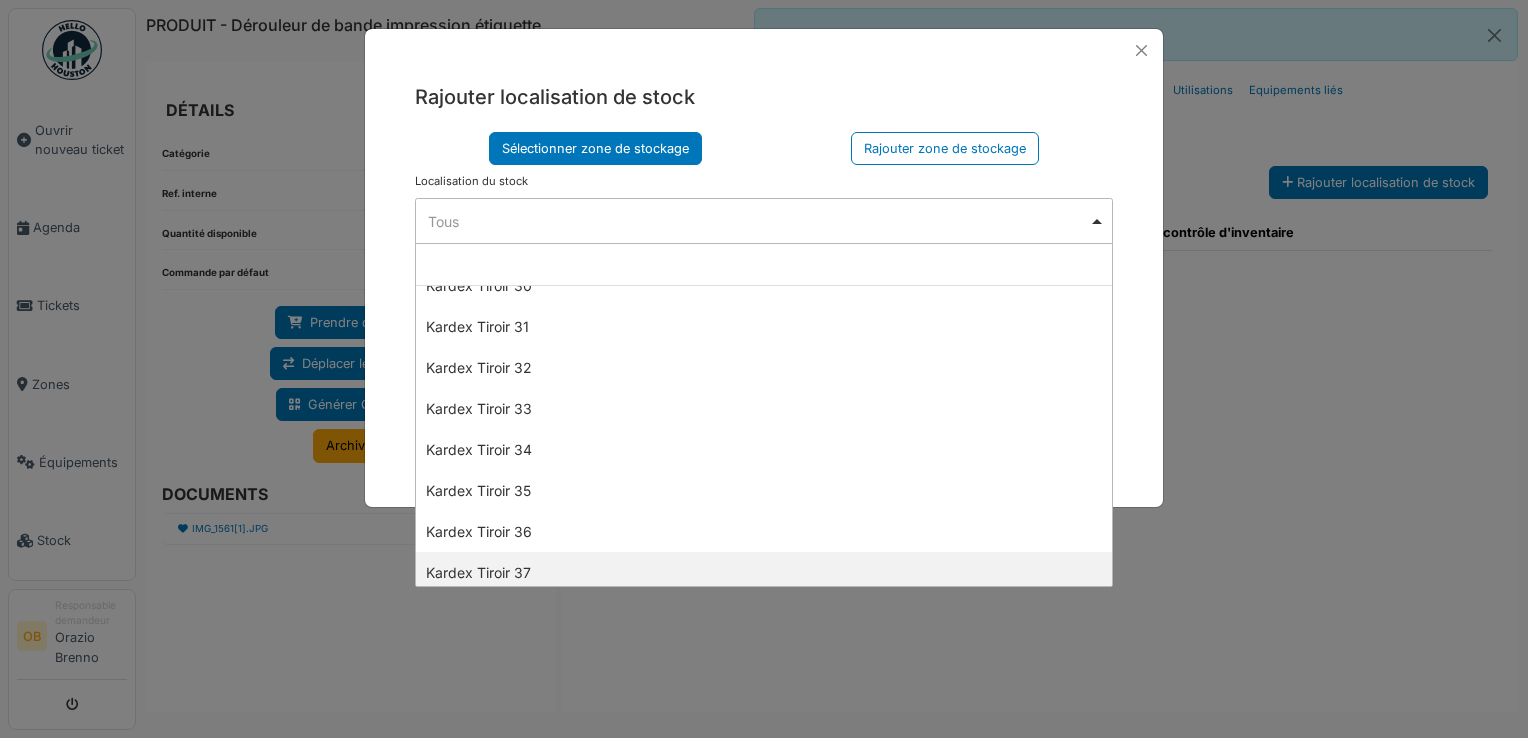 select on "****" 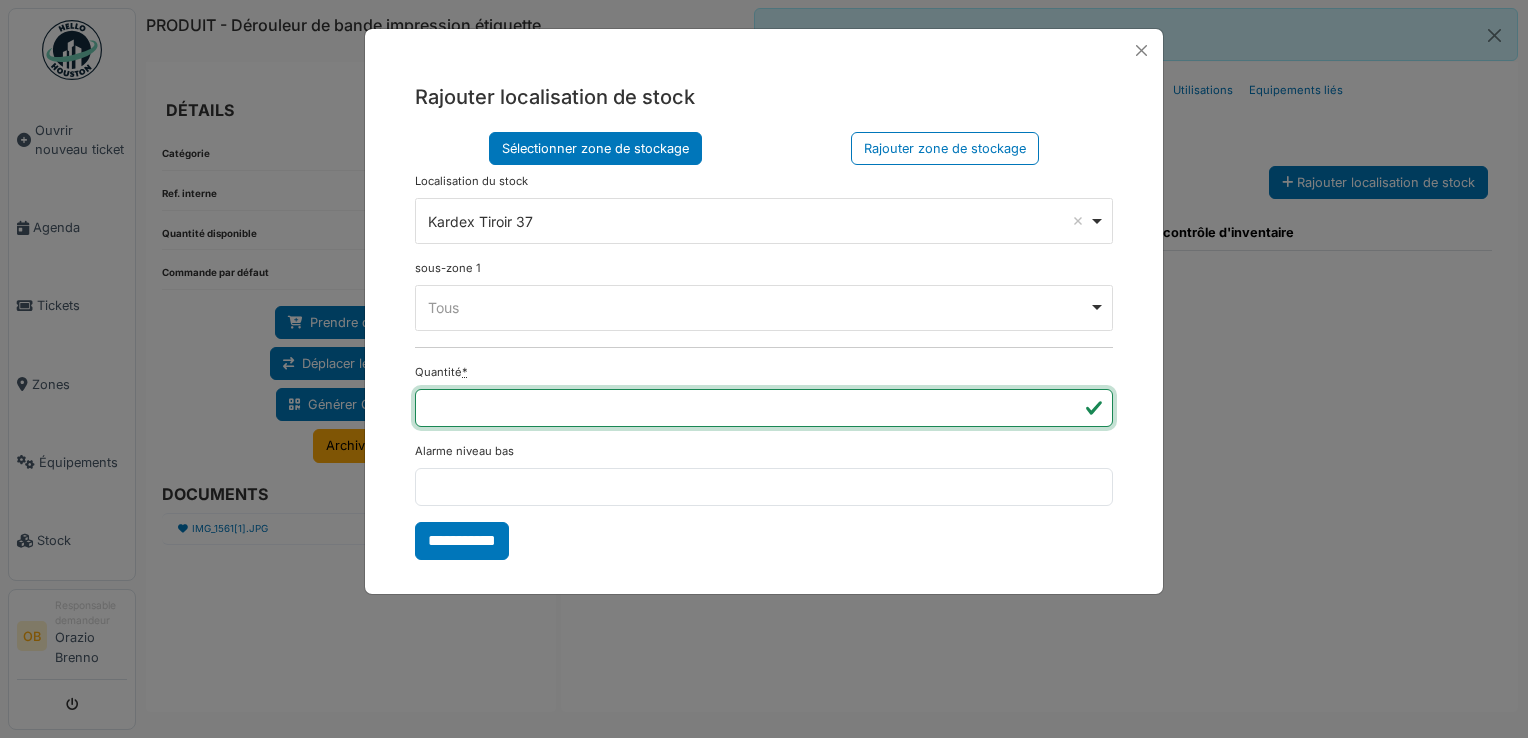 click on "**" at bounding box center (764, 408) 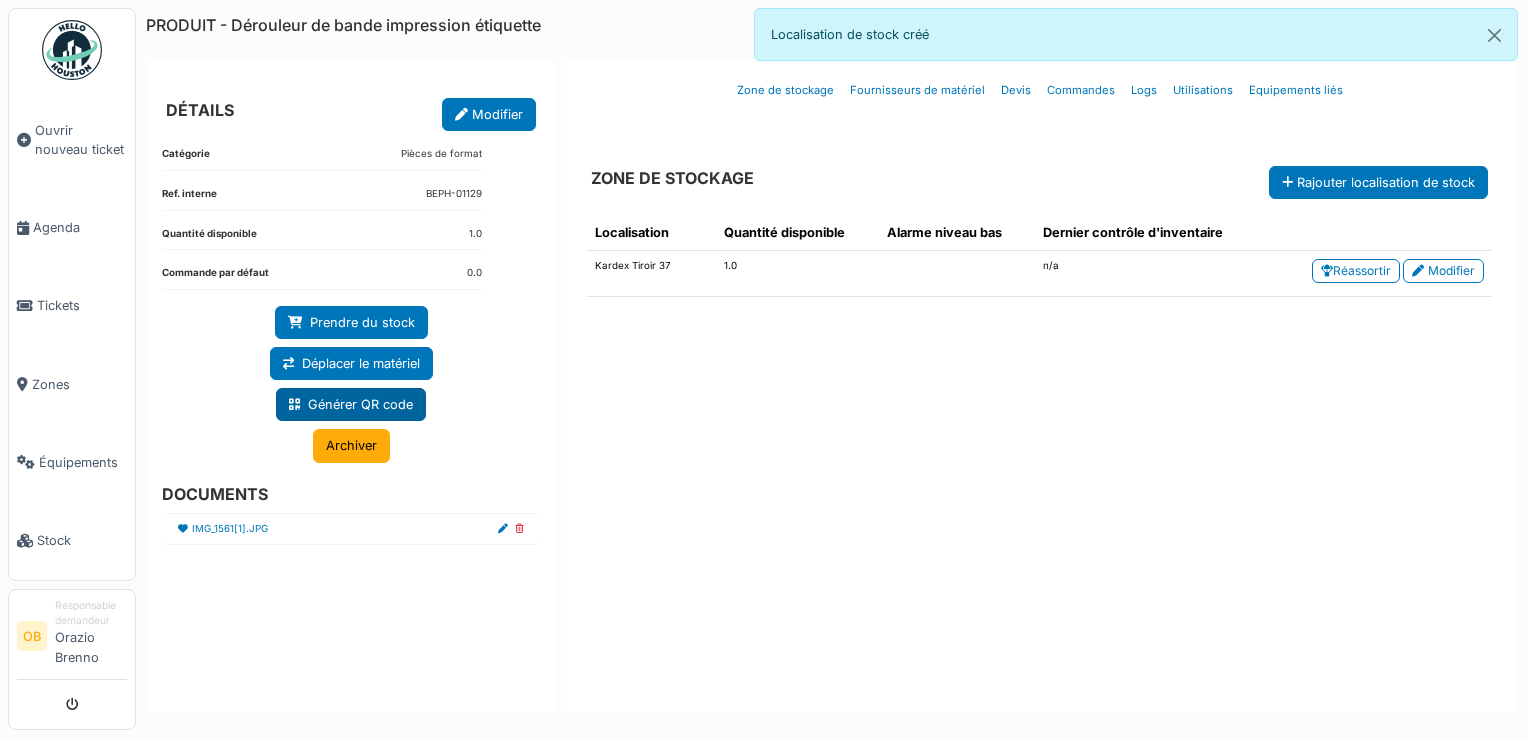 click on "Générer QR code" at bounding box center (351, 404) 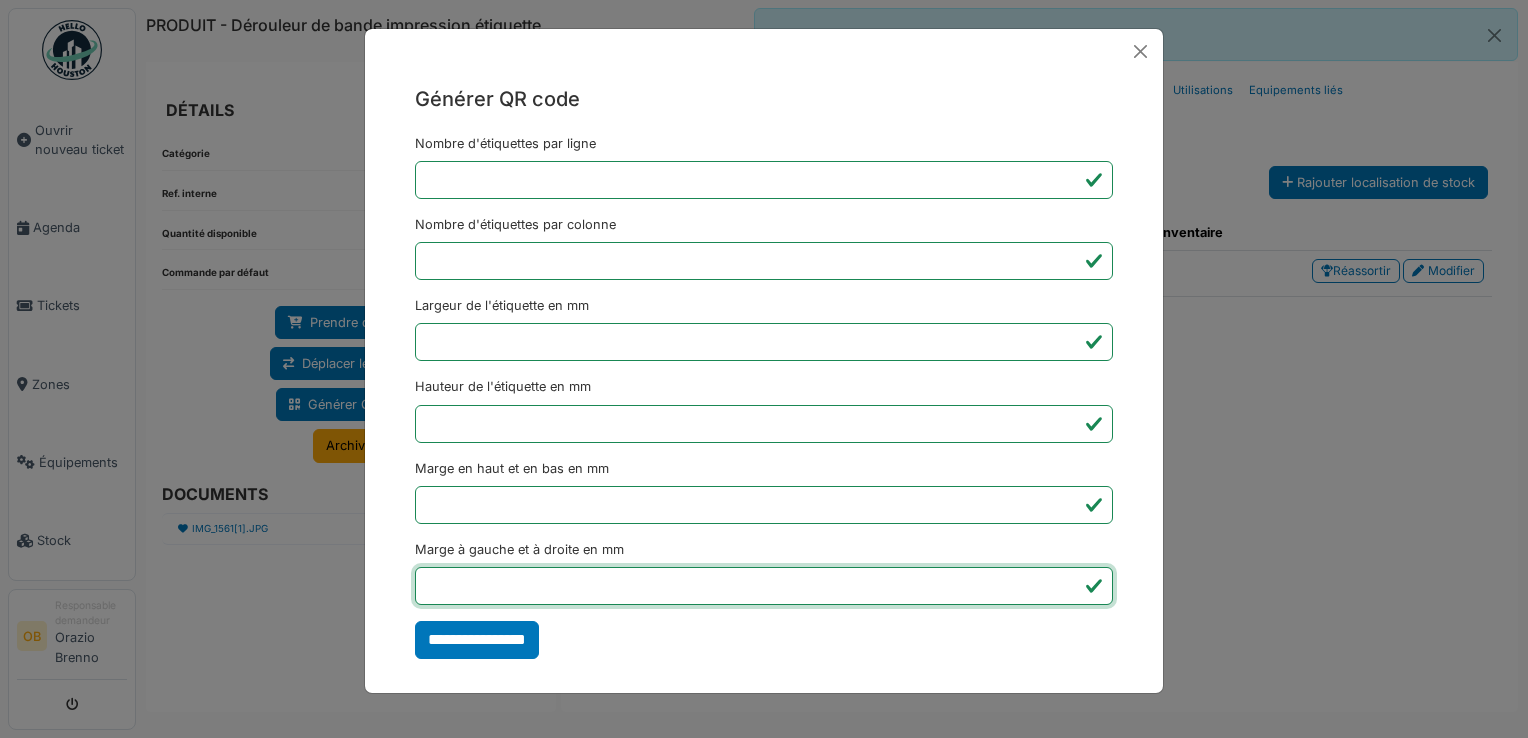 click on "*" at bounding box center (764, 586) 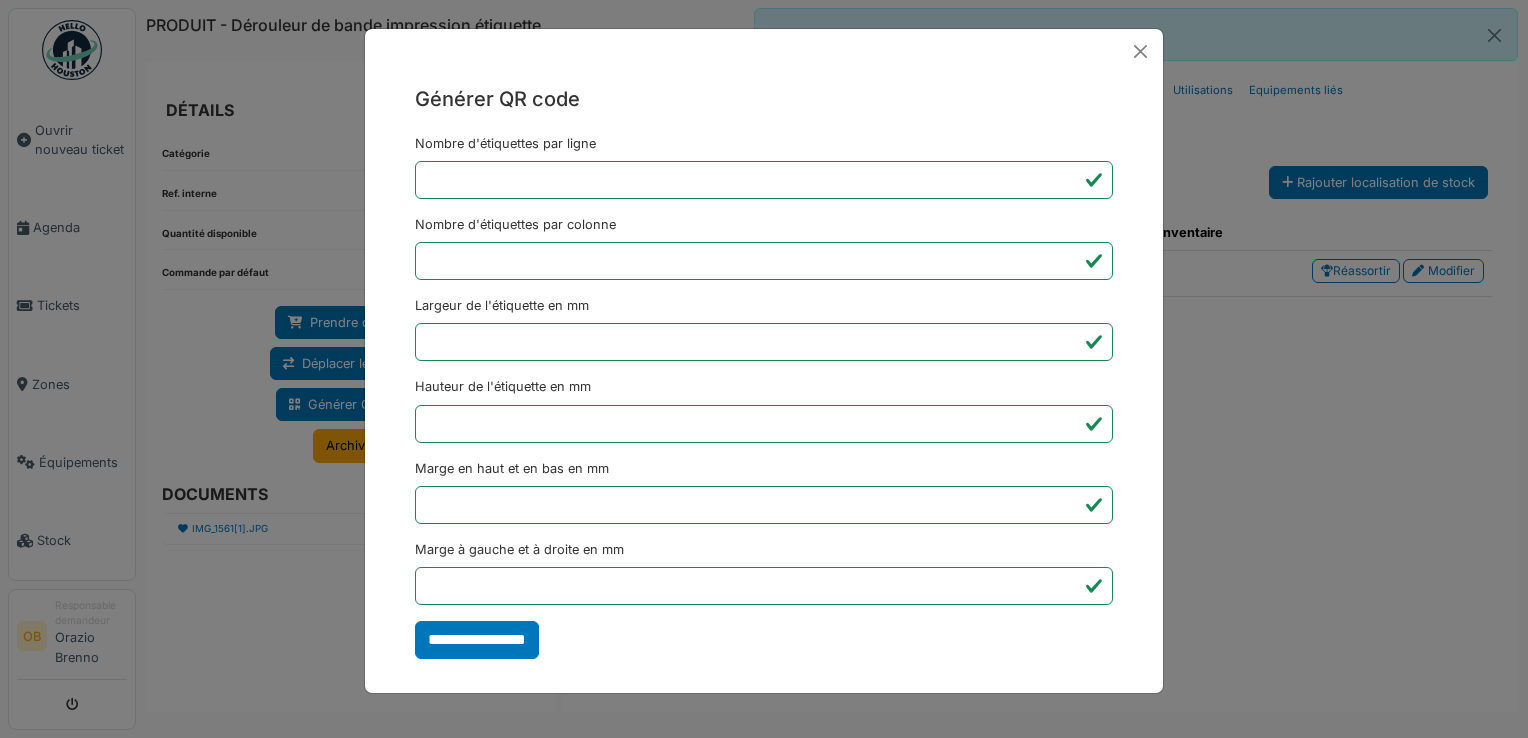 type on "*******" 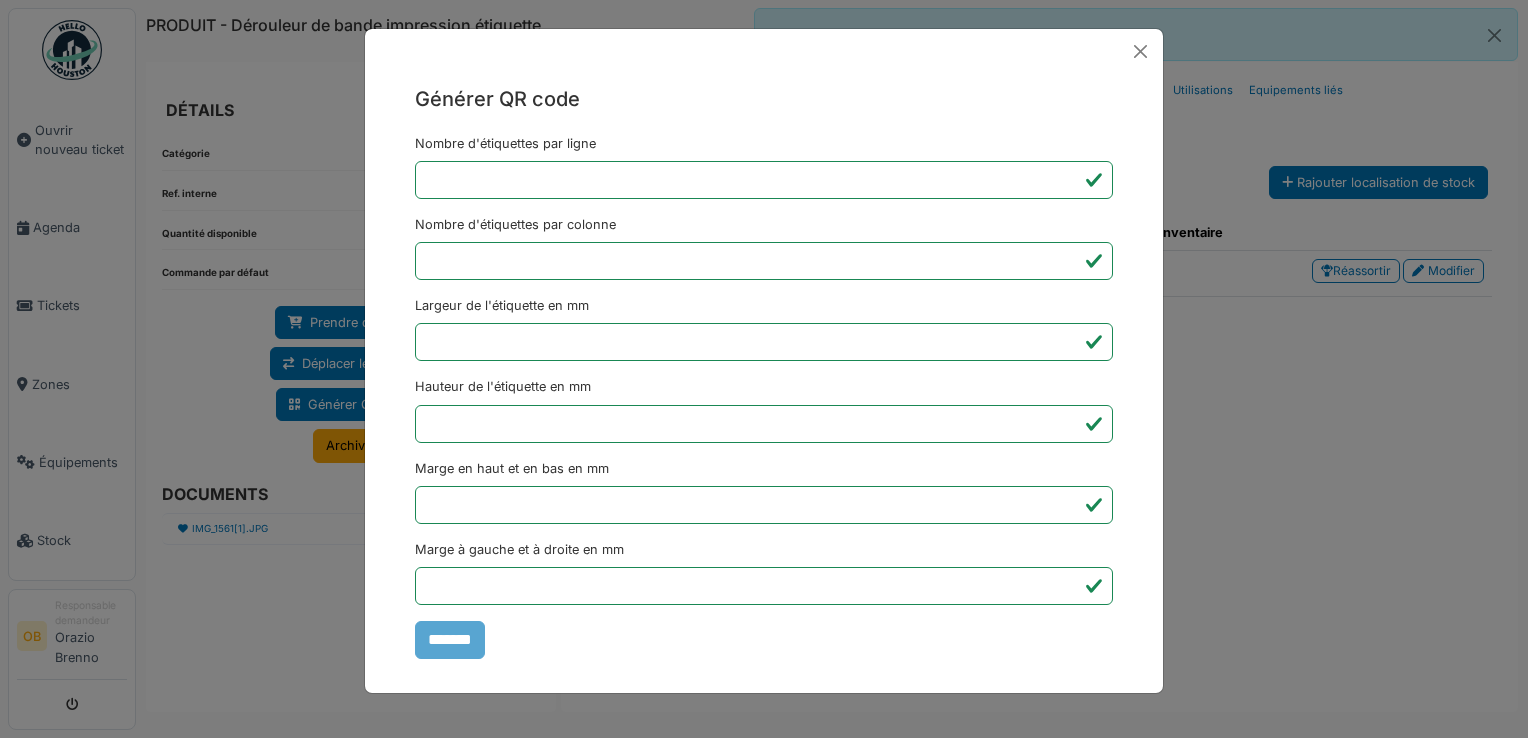 click on "Générer QR code
Nombre d'étiquettes par ligne
*
Nombre d'étiquettes par colonne
*
Largeur de l'étiquette en mm
**
Hauteur de l'étiquette en mm
**
Marge en haut et en bas en mm
*
Marge à gauche et à droite en mm
***
*******" at bounding box center [764, 369] 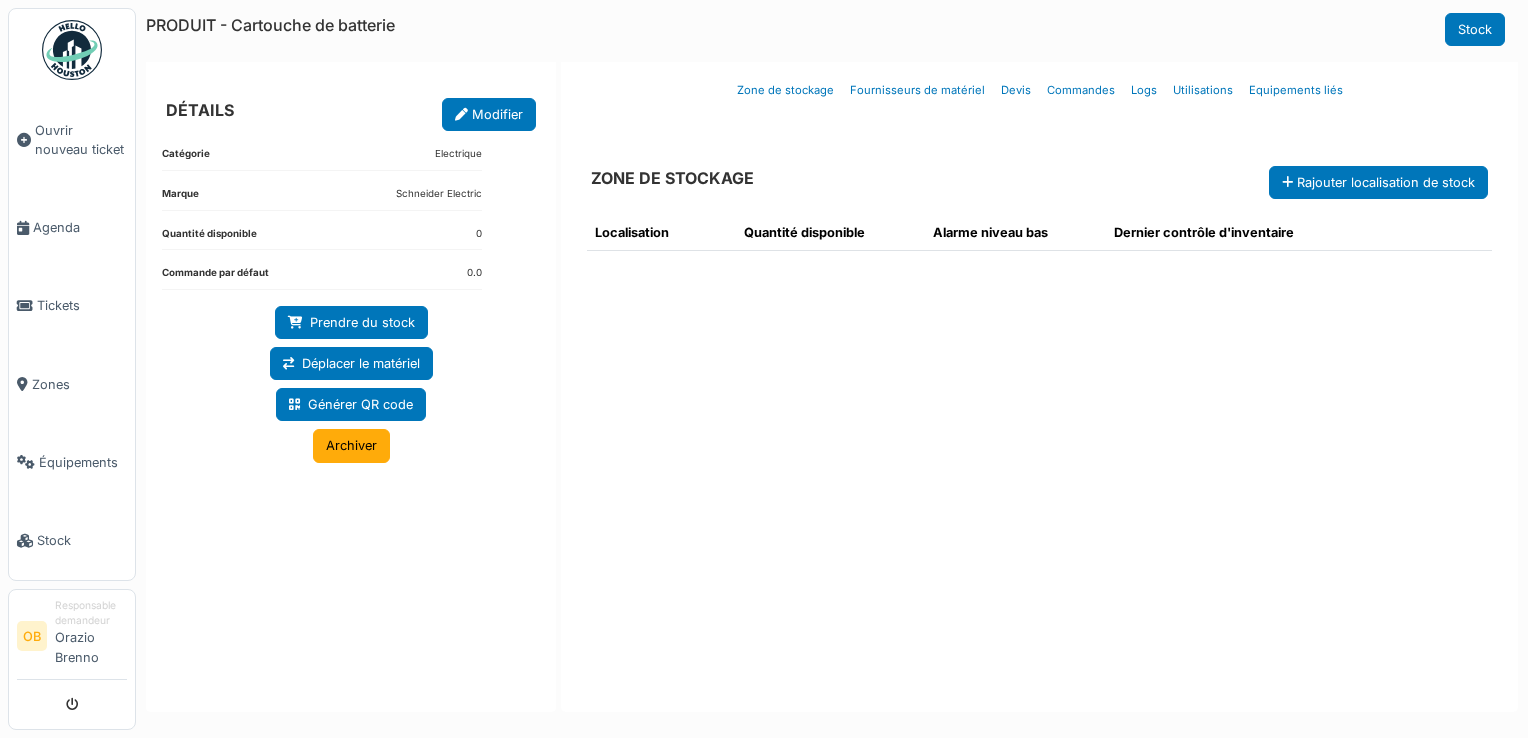 scroll, scrollTop: 0, scrollLeft: 0, axis: both 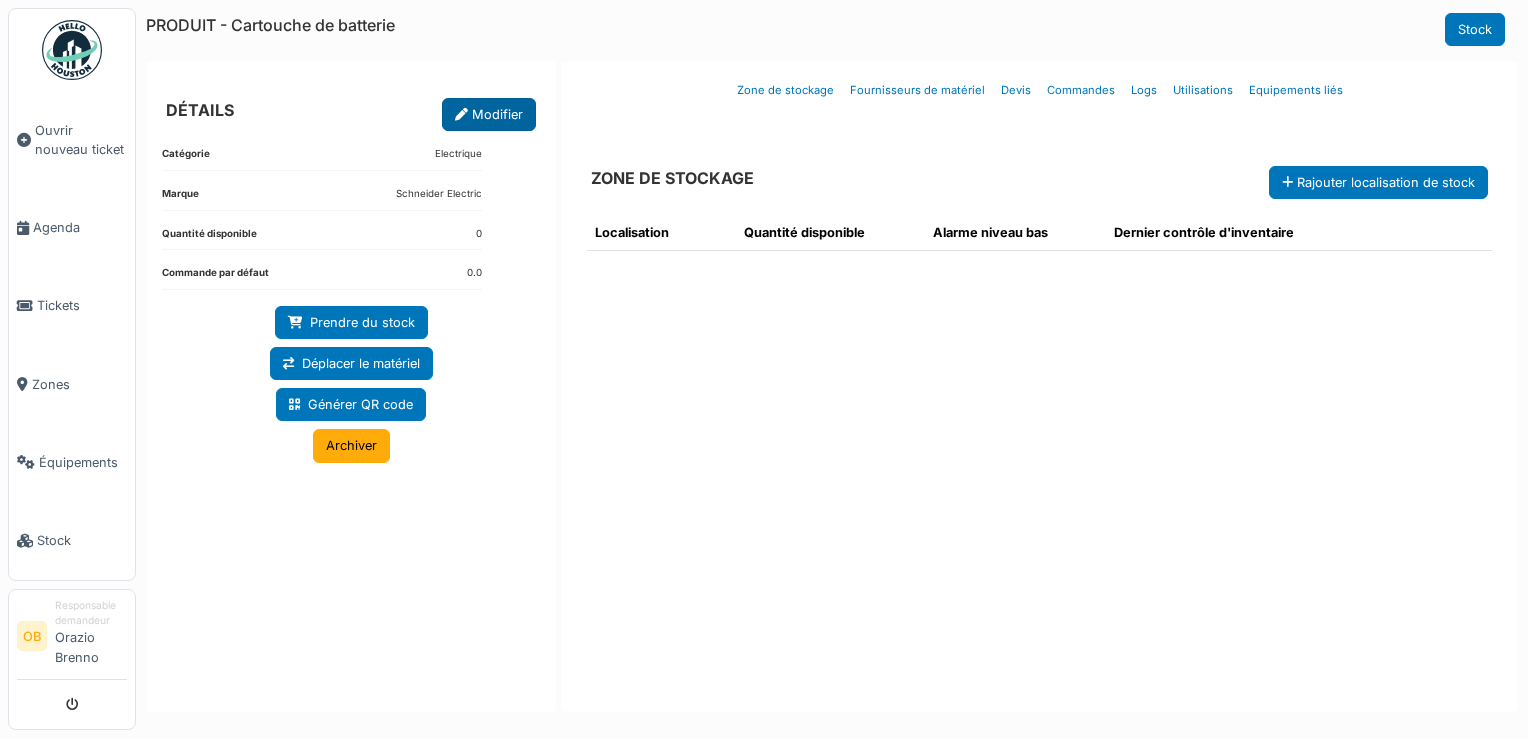 click on "Modifier" at bounding box center [489, 114] 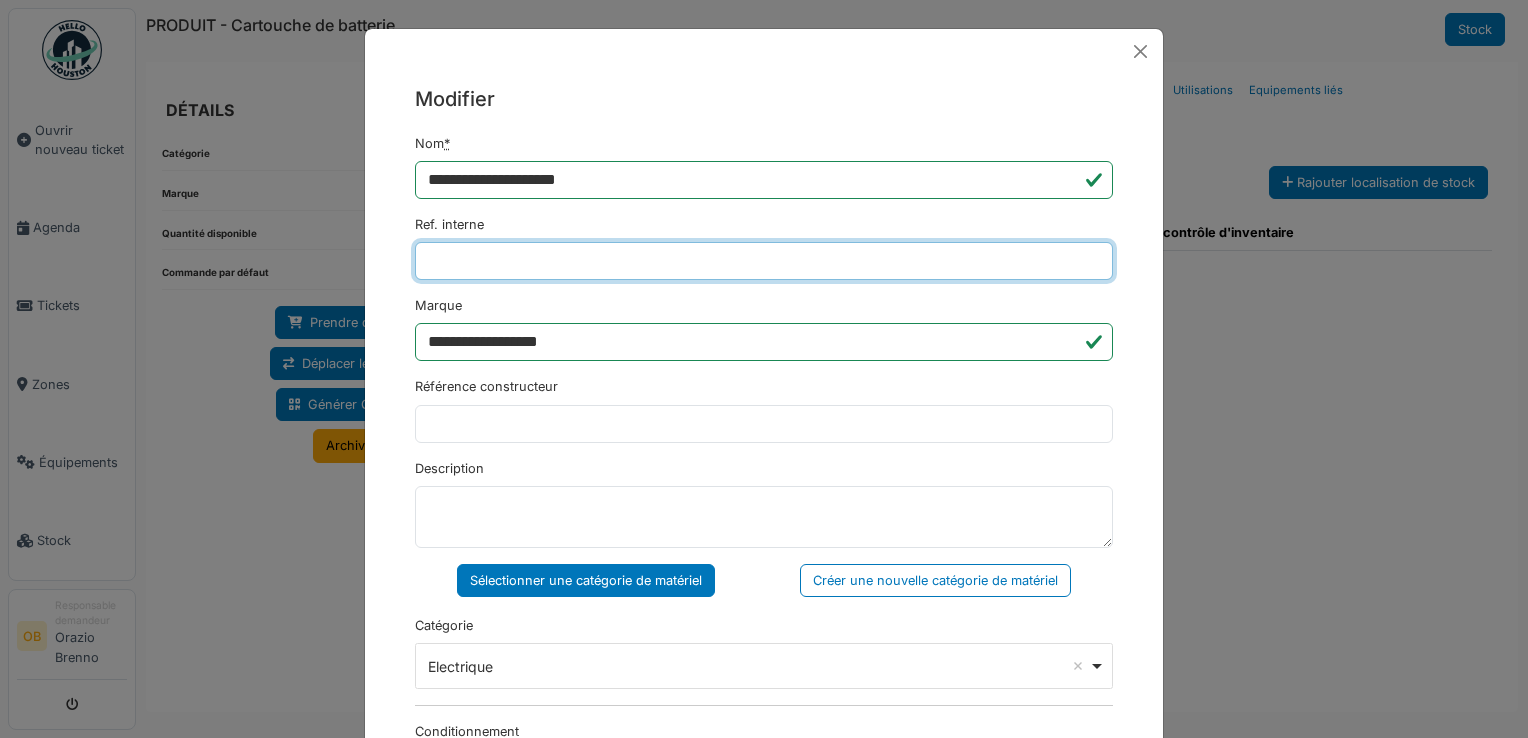 click on "Ref. interne" at bounding box center (764, 261) 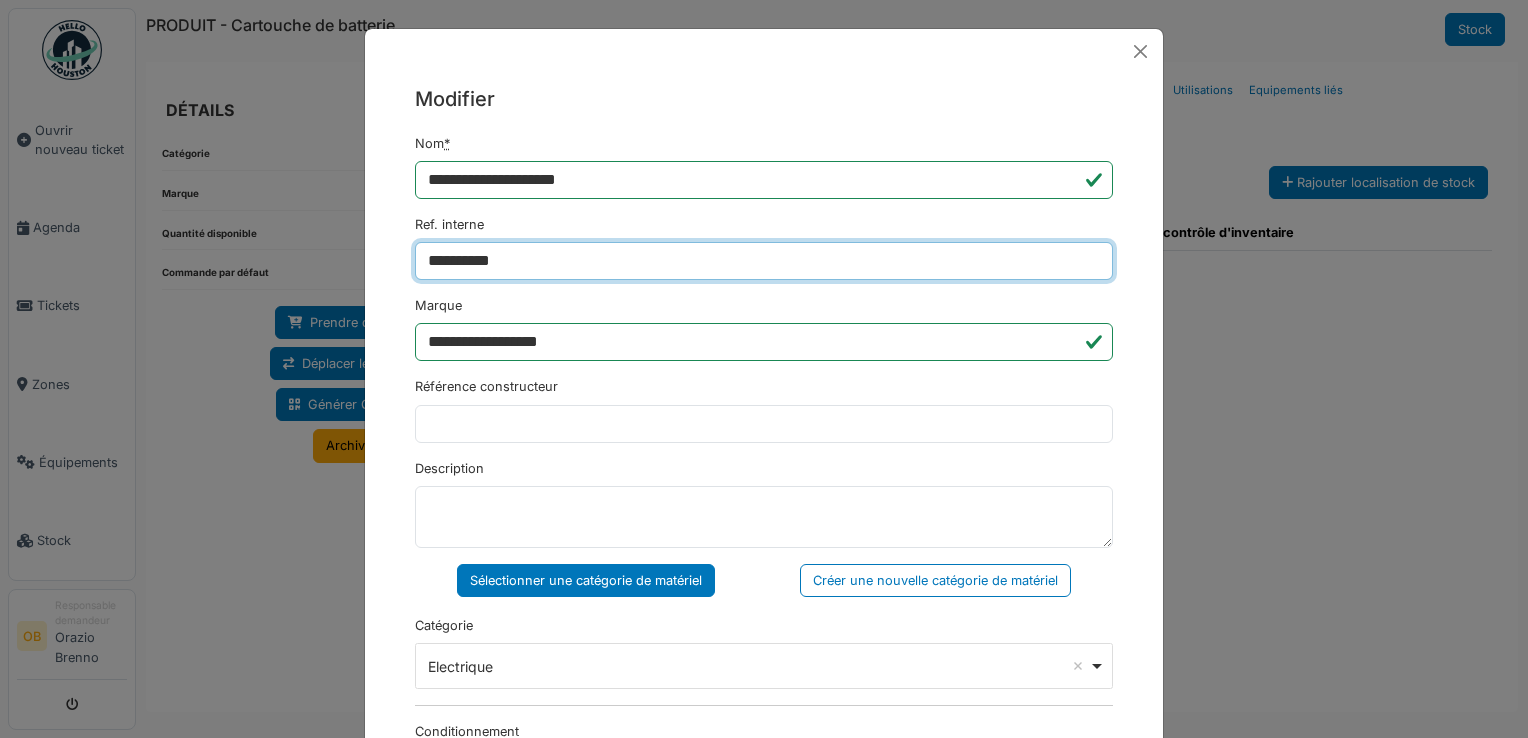 type on "**********" 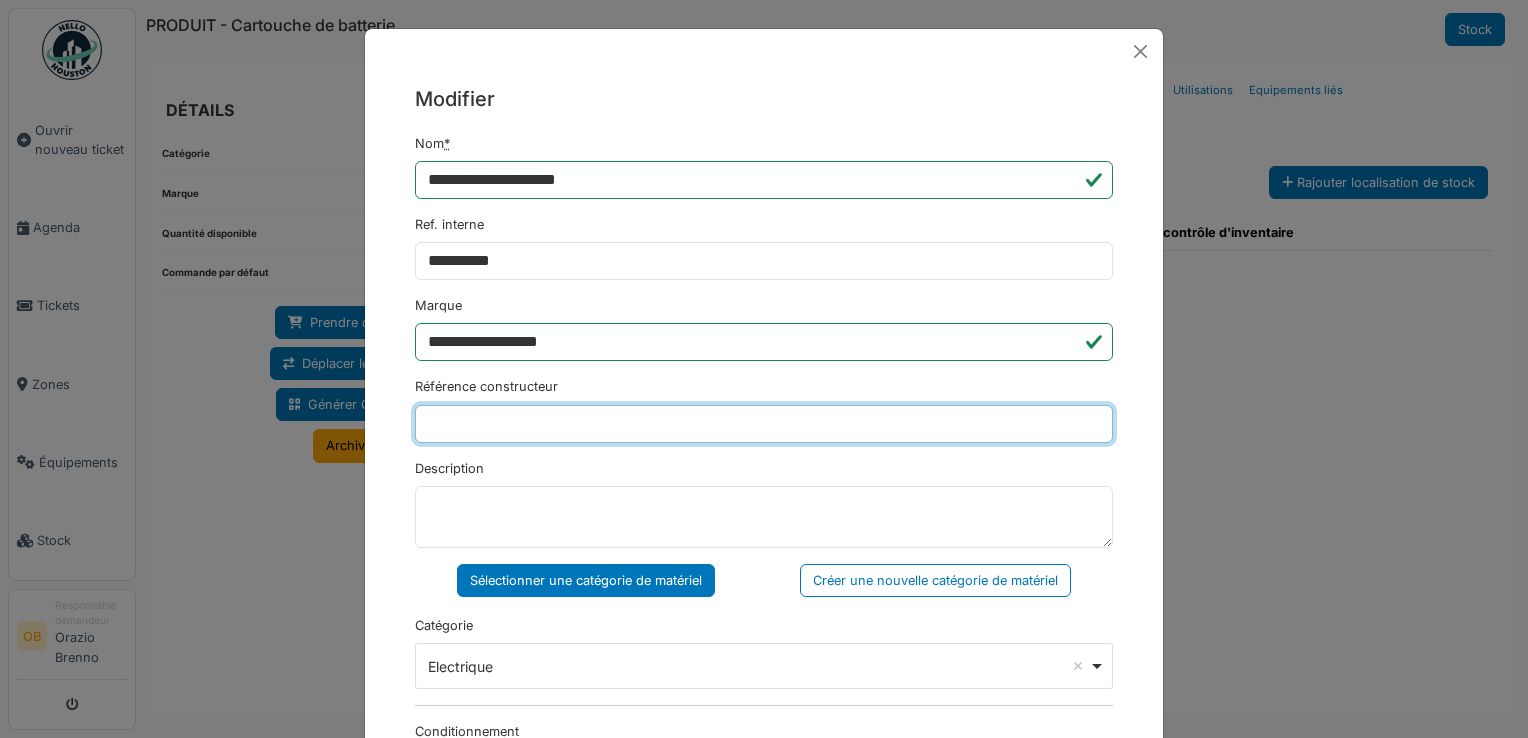 click on "Référence constructeur" at bounding box center (764, 424) 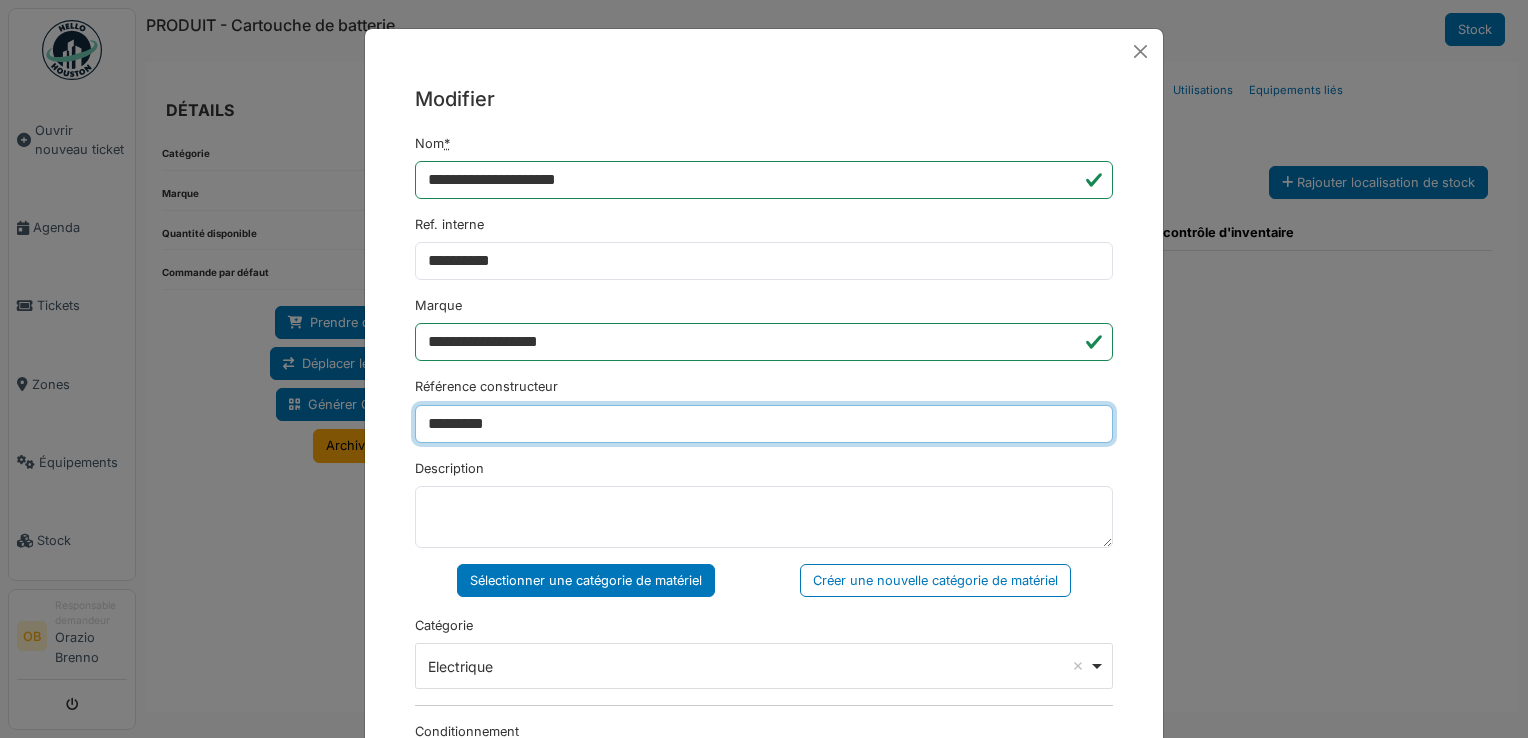 type on "*********" 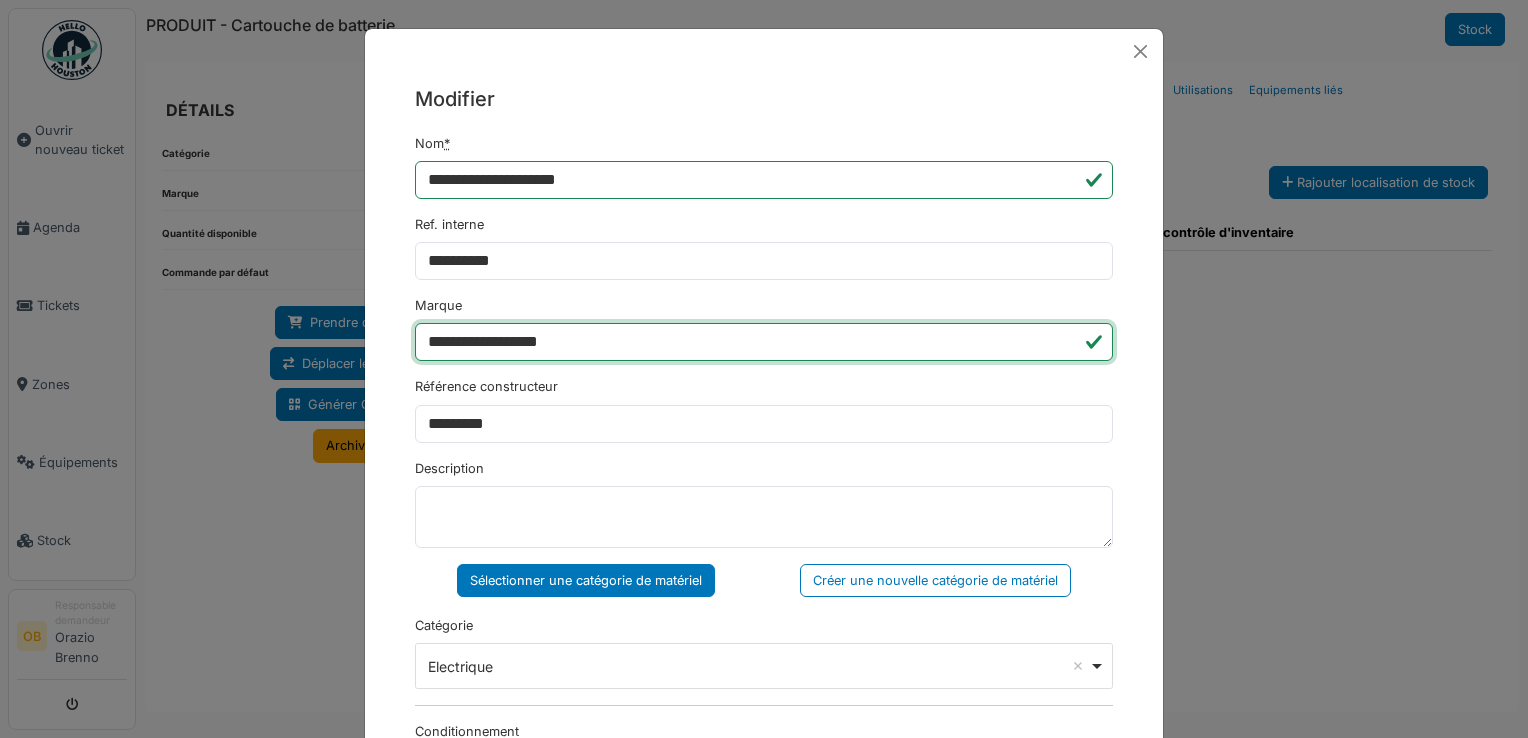 drag, startPoint x: 589, startPoint y: 346, endPoint x: 306, endPoint y: 358, distance: 283.2543 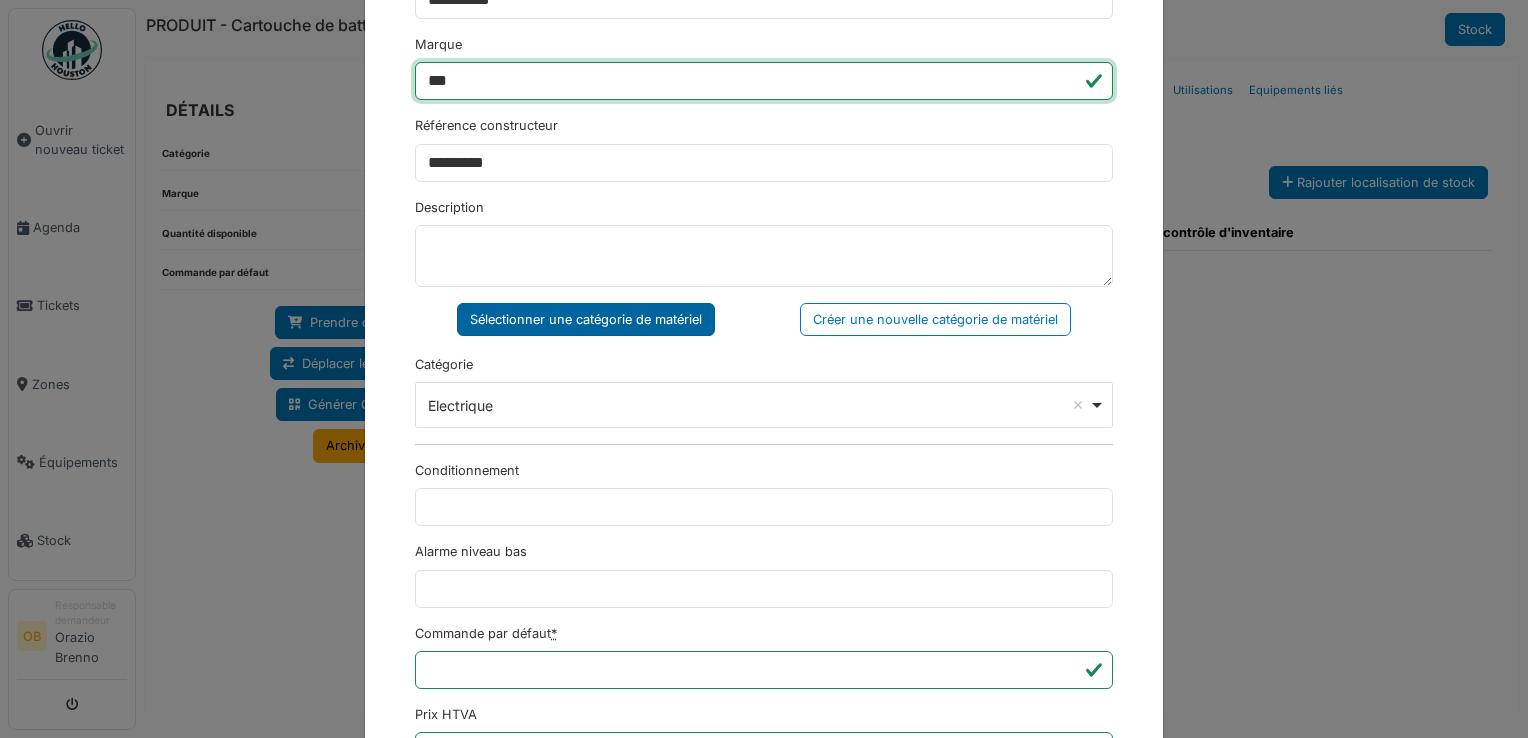 scroll, scrollTop: 266, scrollLeft: 0, axis: vertical 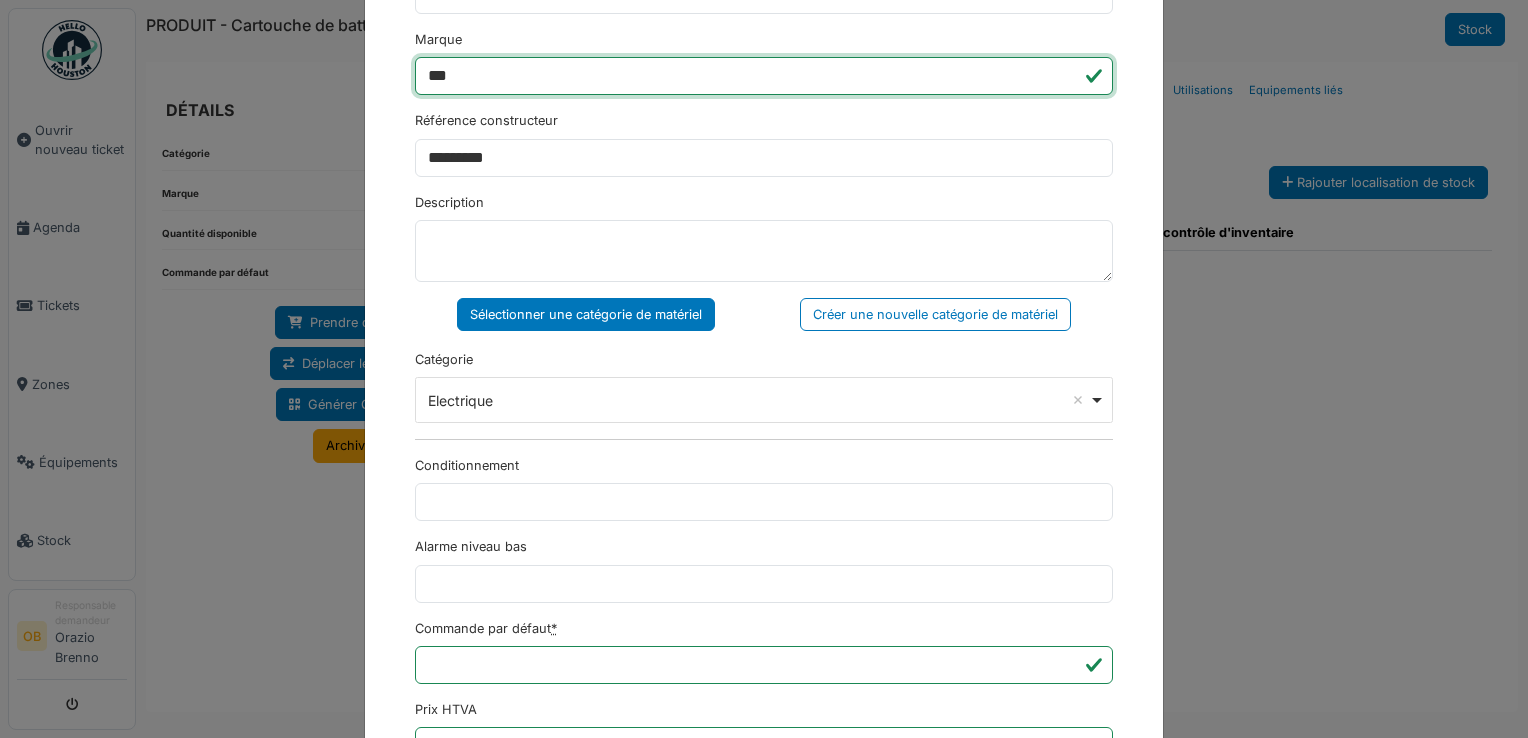 type on "***" 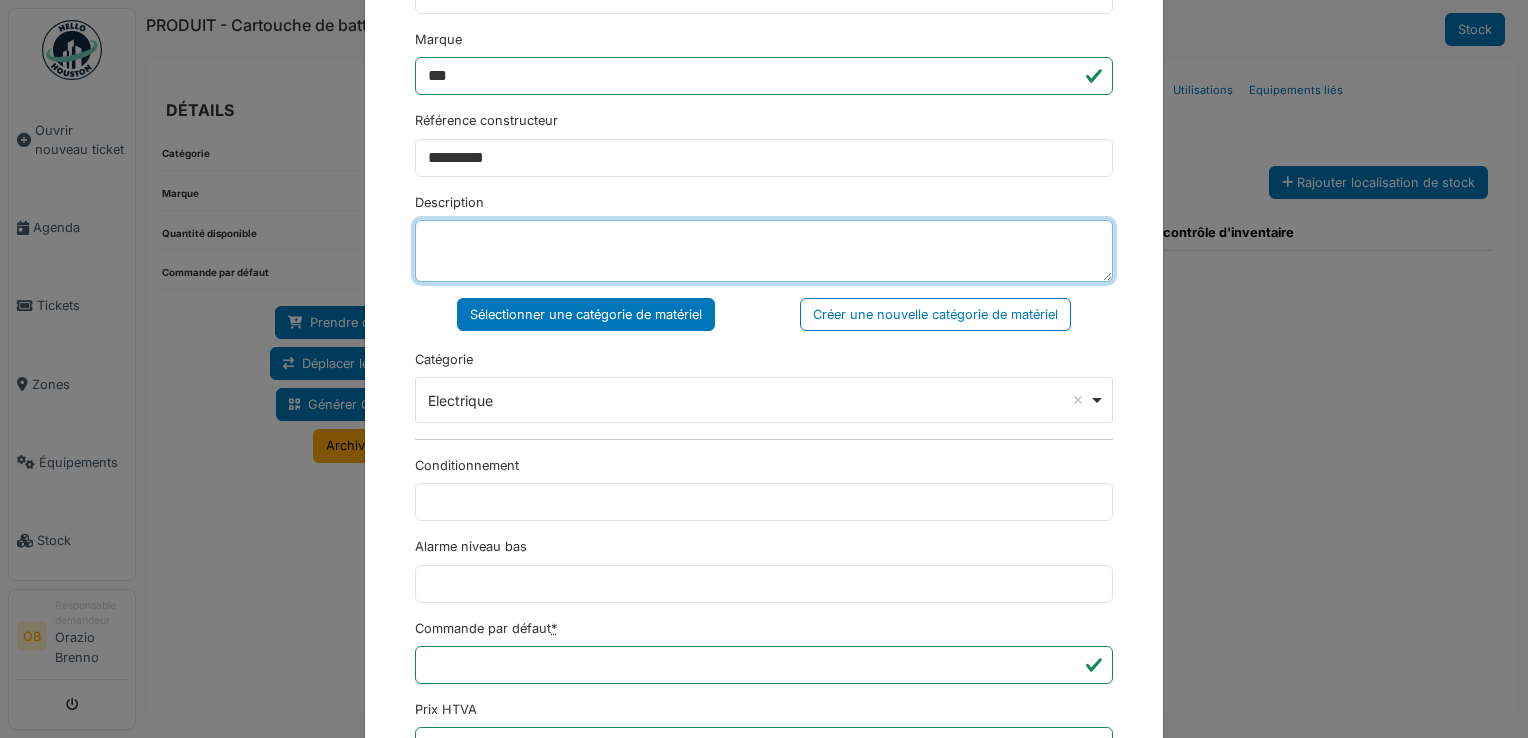 click on "Description" at bounding box center (764, 251) 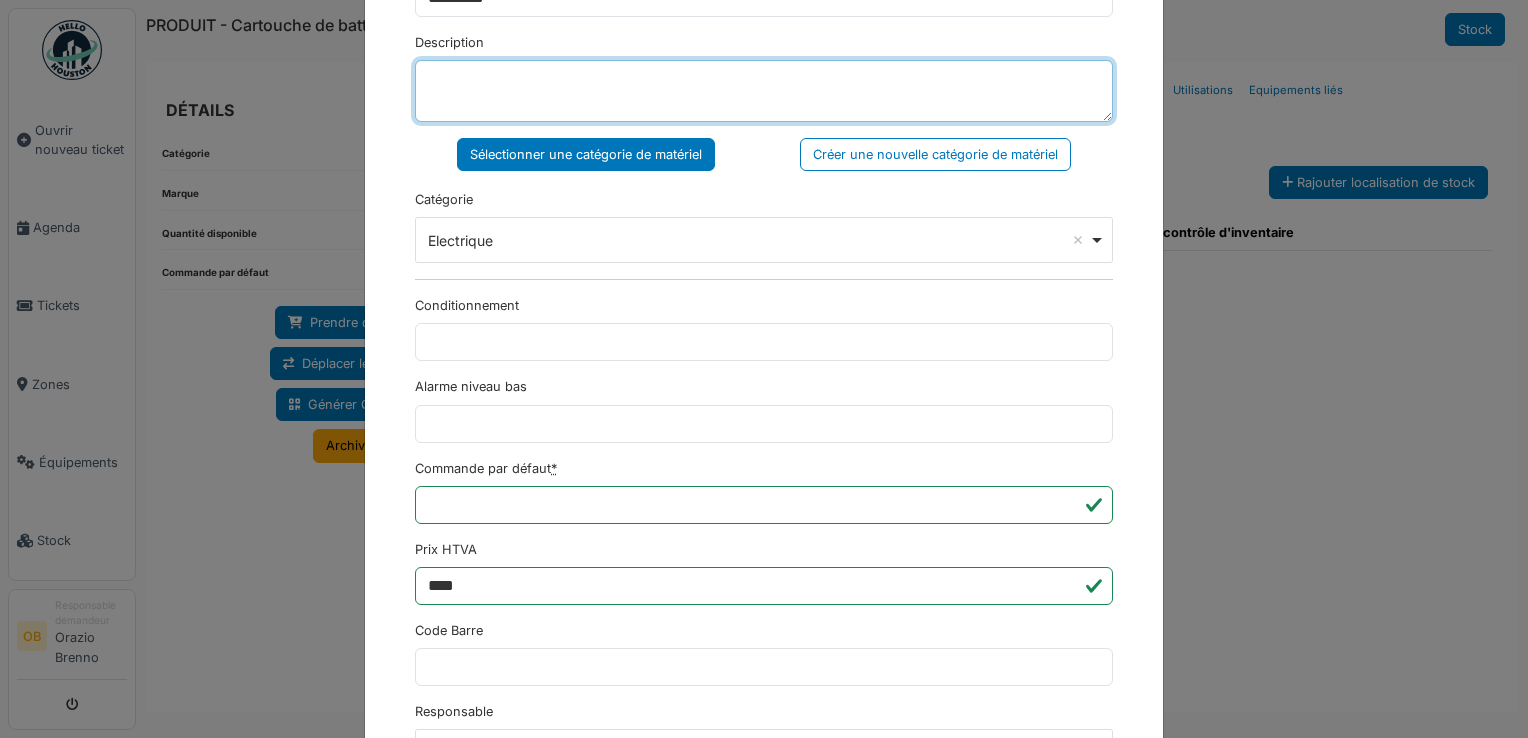 scroll, scrollTop: 650, scrollLeft: 0, axis: vertical 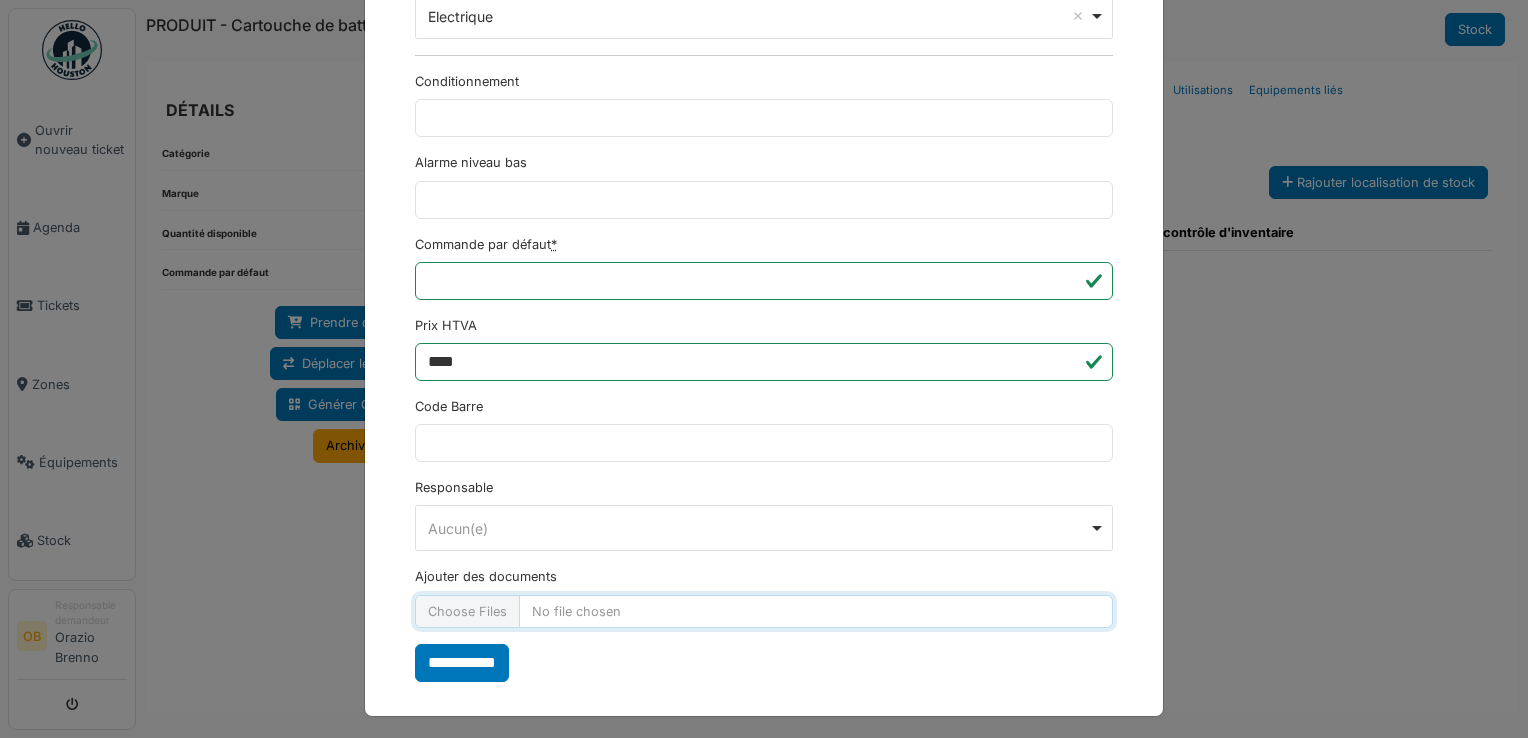 click on "Ajouter des documents" at bounding box center (764, 611) 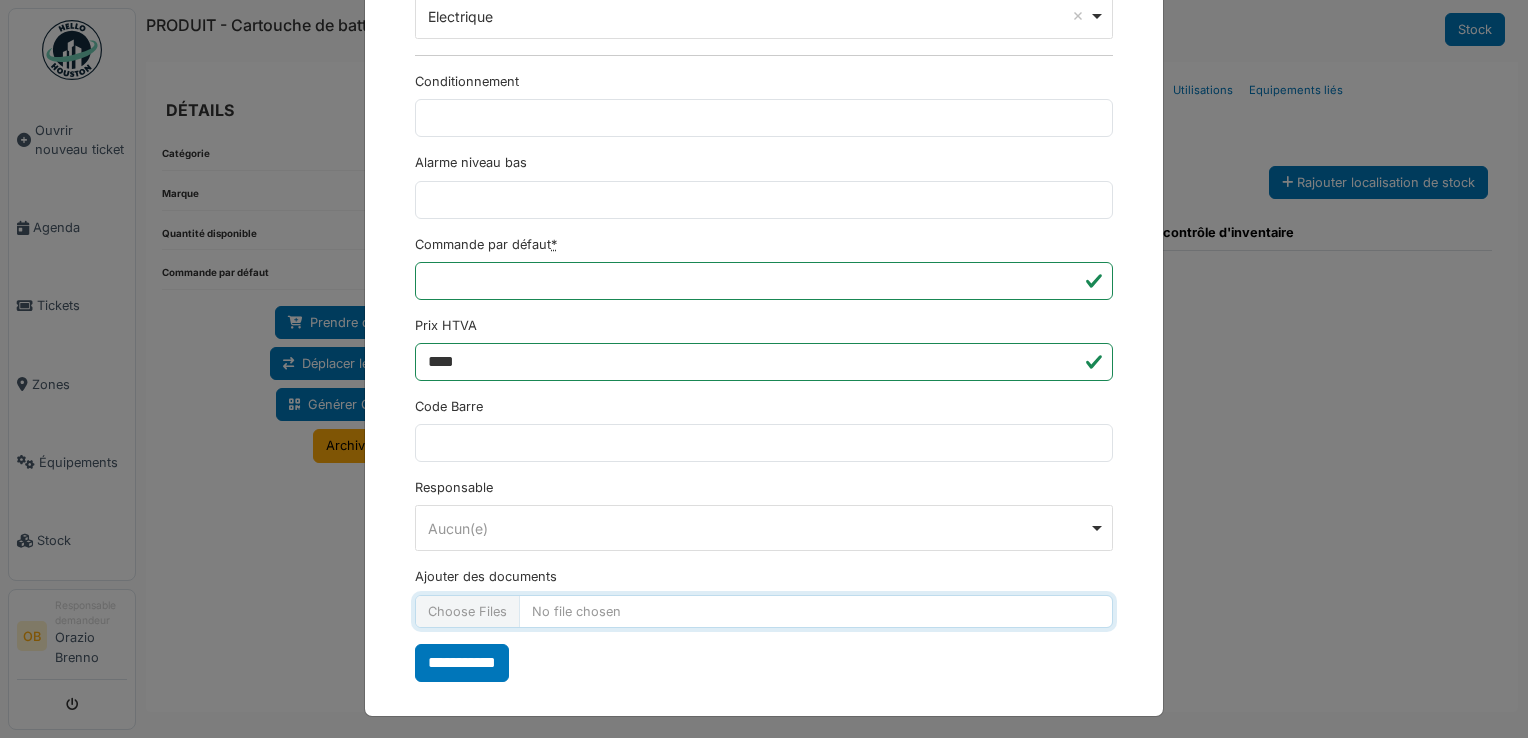 type on "**********" 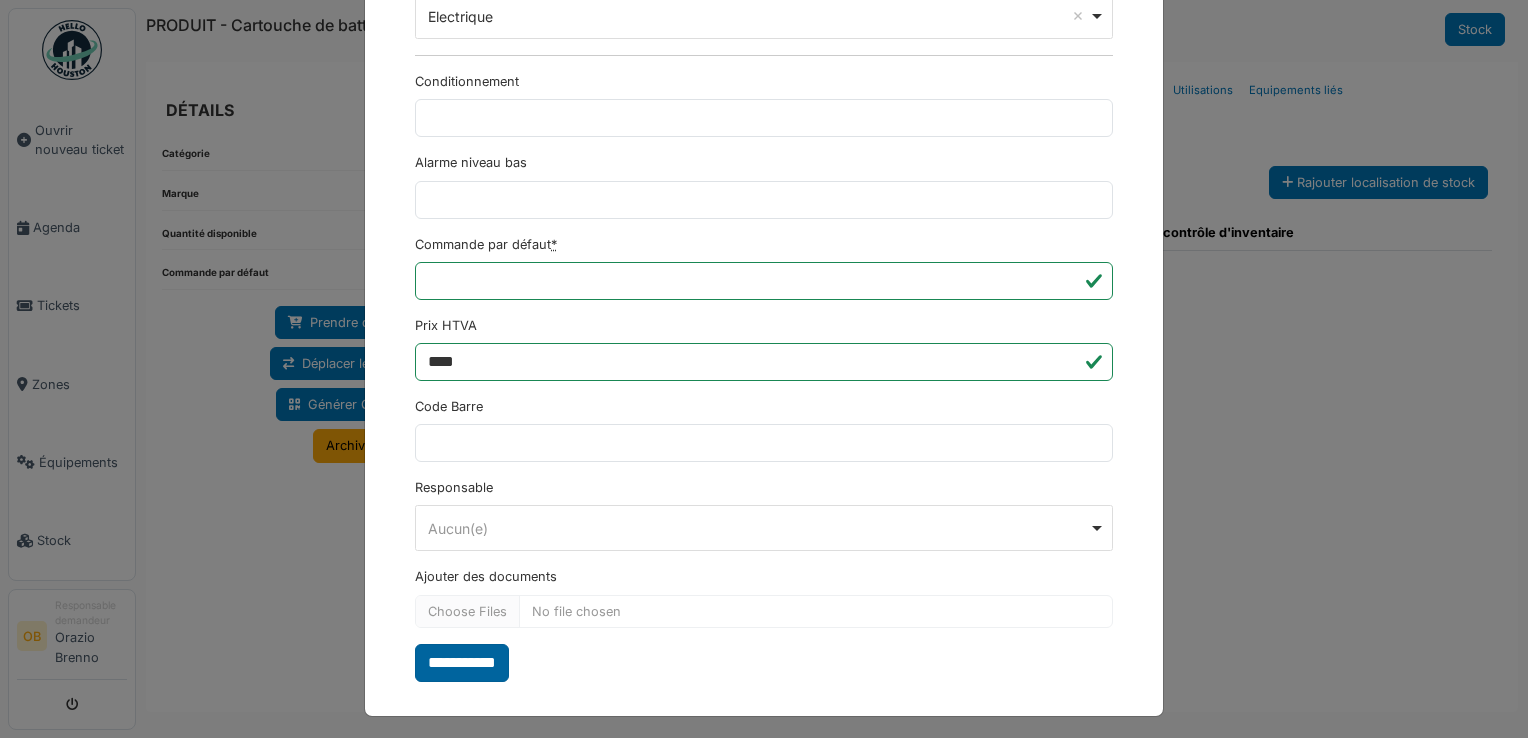 click on "**********" at bounding box center [462, 663] 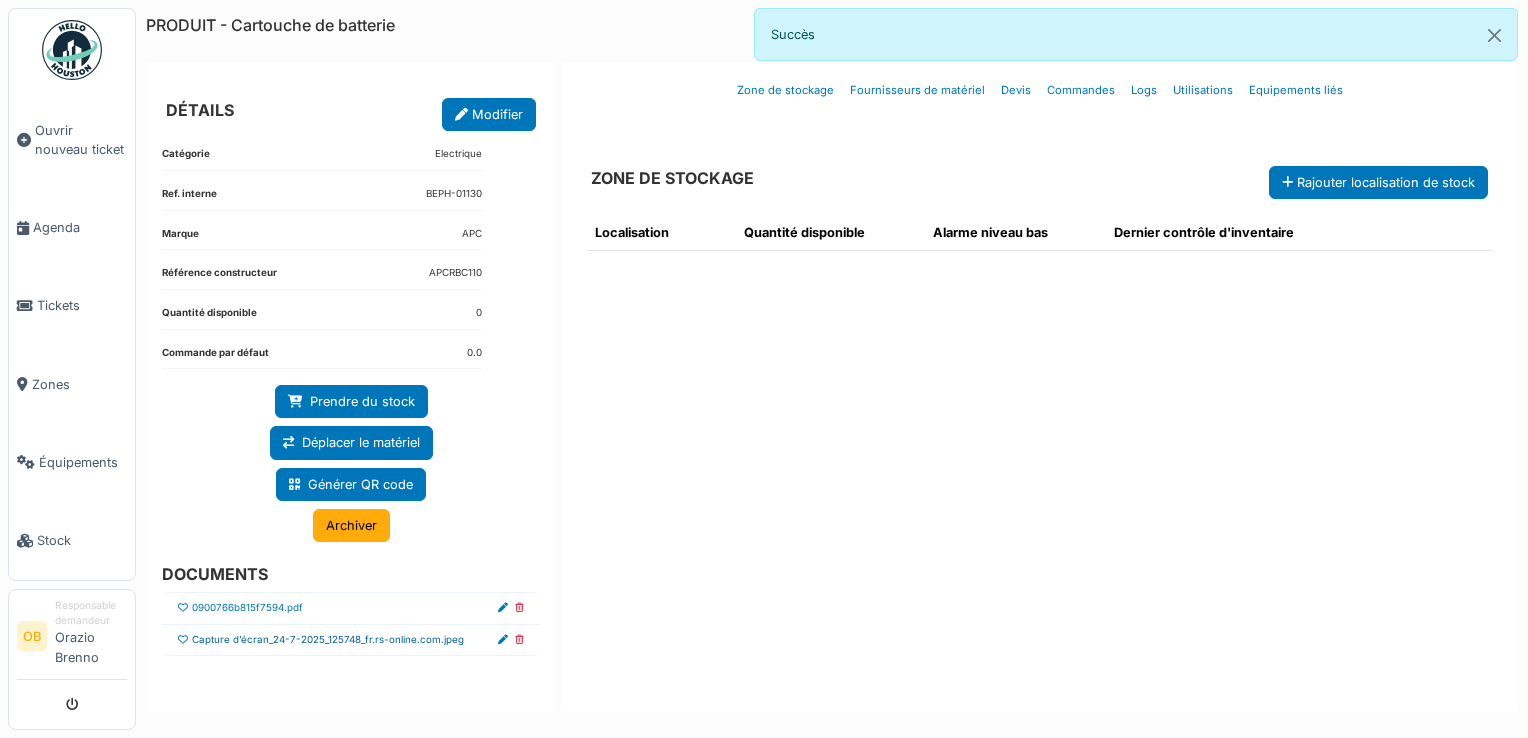 click on "Capture d’écran_24-7-2025_125748_fr.rs-online.com.jpeg" at bounding box center [328, 640] 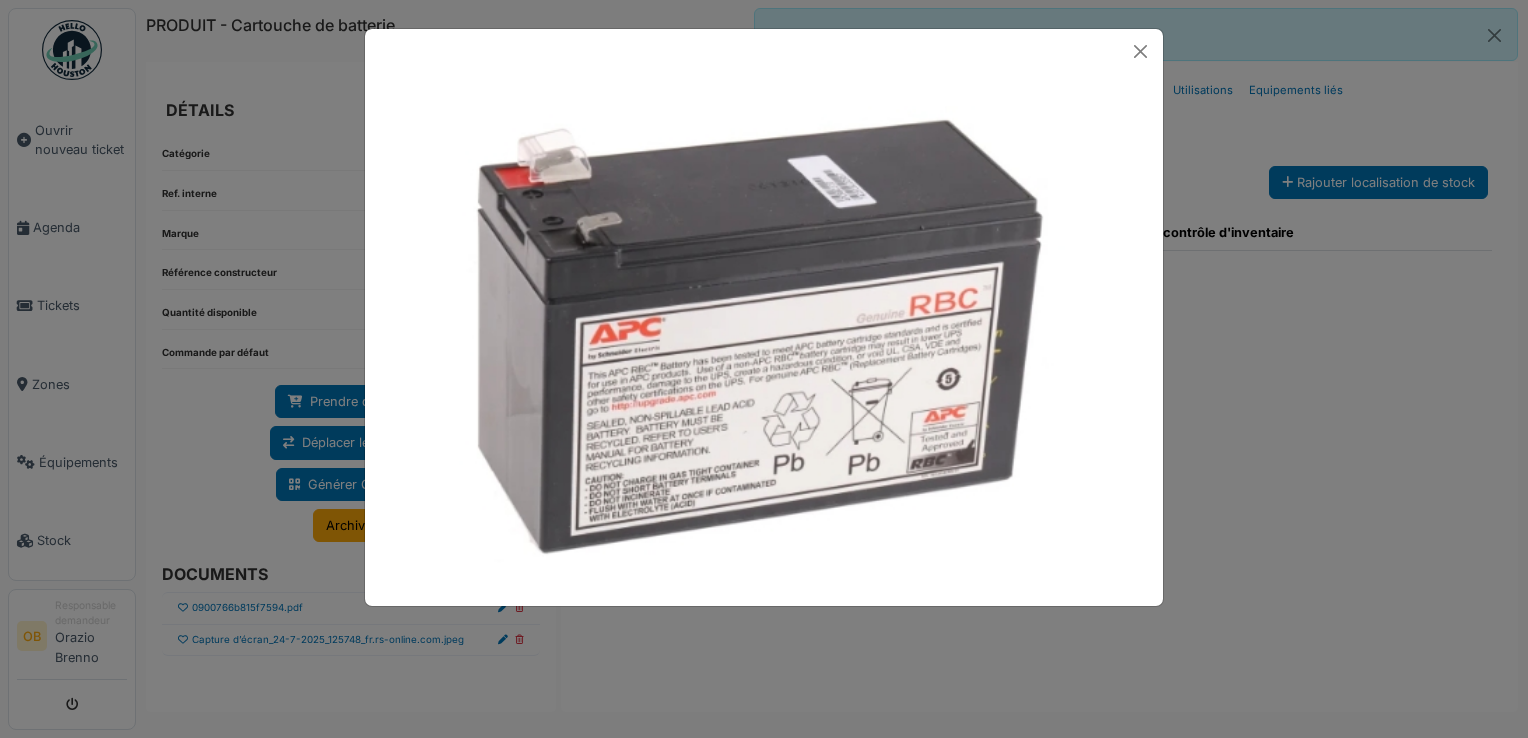 click at bounding box center (764, 369) 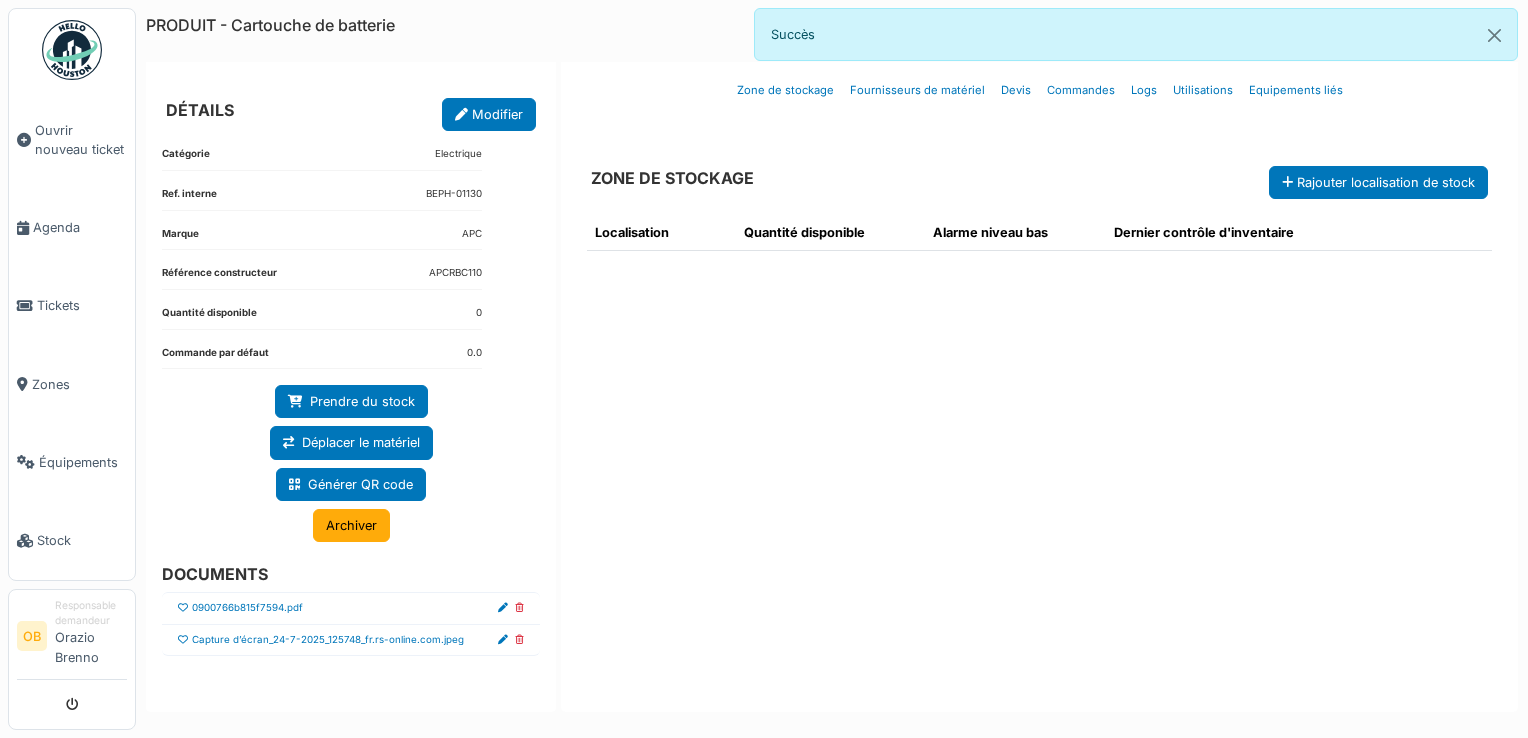click at bounding box center (183, 640) 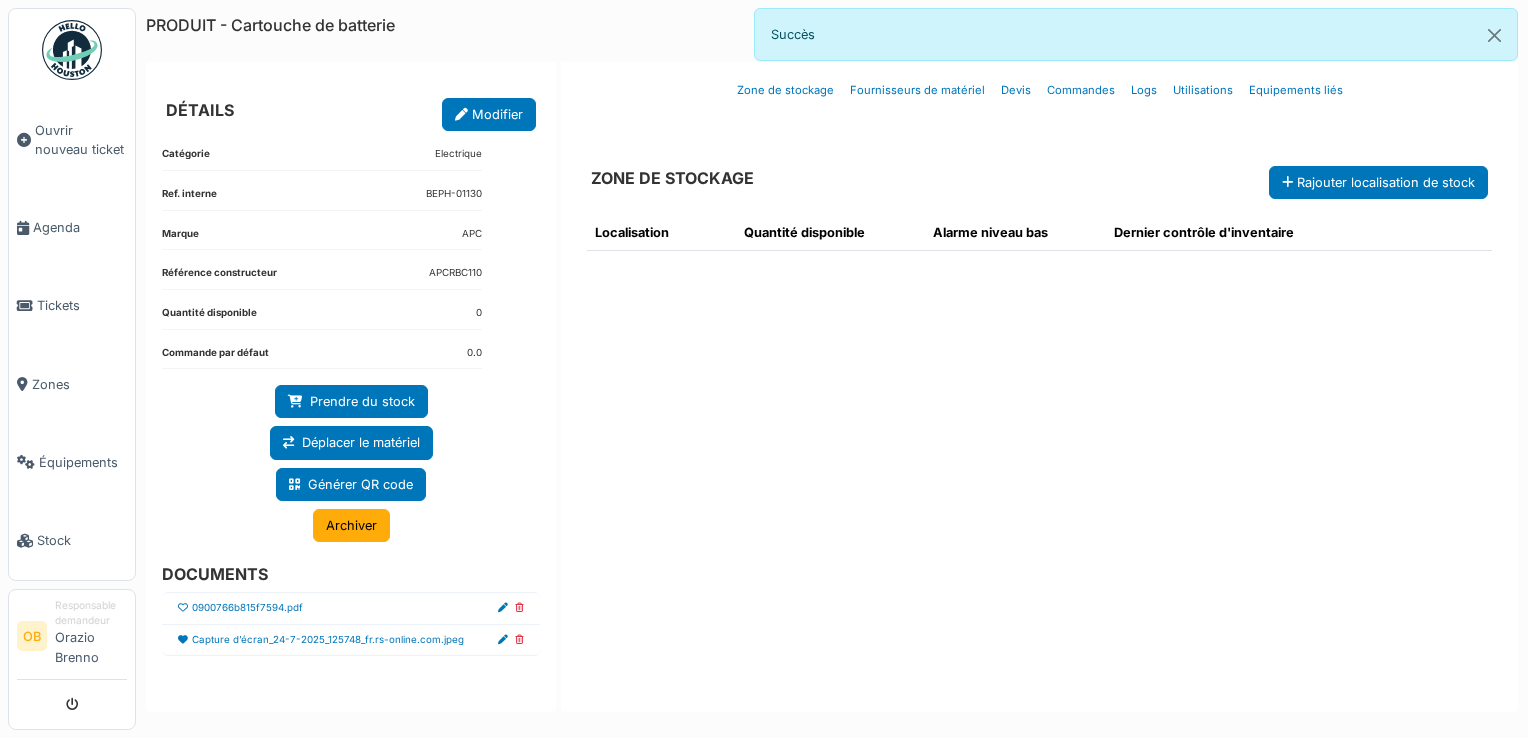 click on "Localisation
Quantité disponible
Alarme niveau bas
Dernier contrôle d'inventaire" at bounding box center [1039, 445] 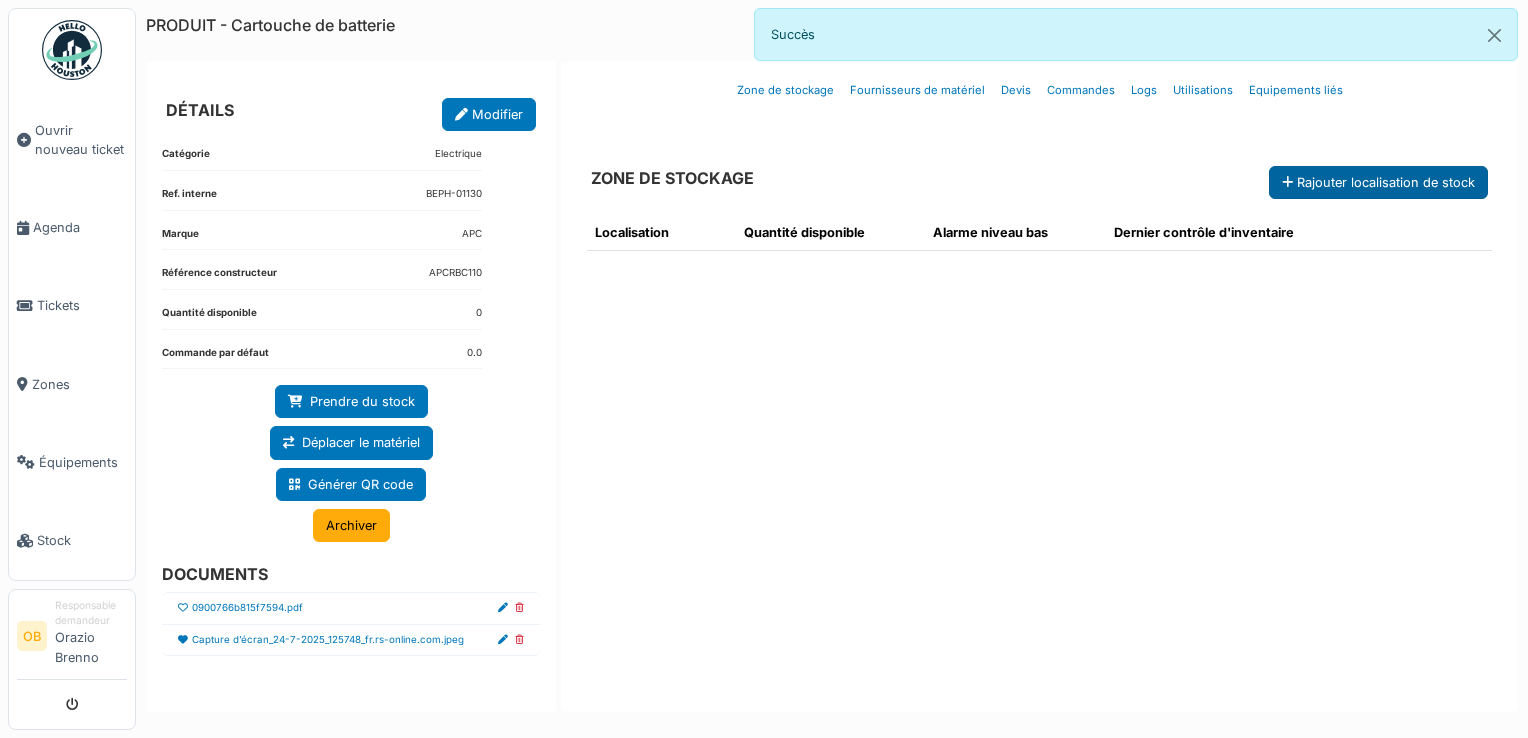 click on "Rajouter localisation de stock" at bounding box center [1378, 182] 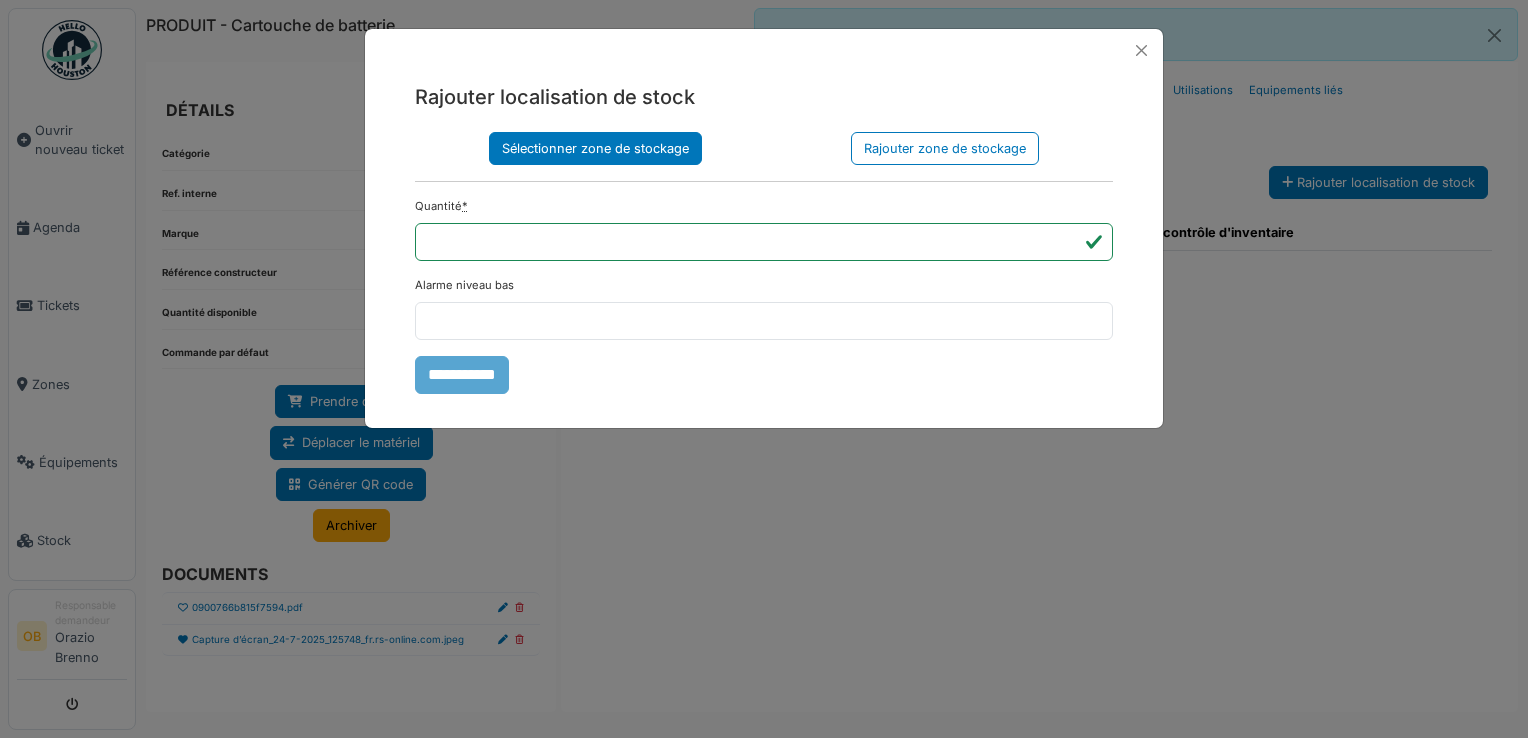 click on "Sélectionner zone de stockage" at bounding box center [595, 148] 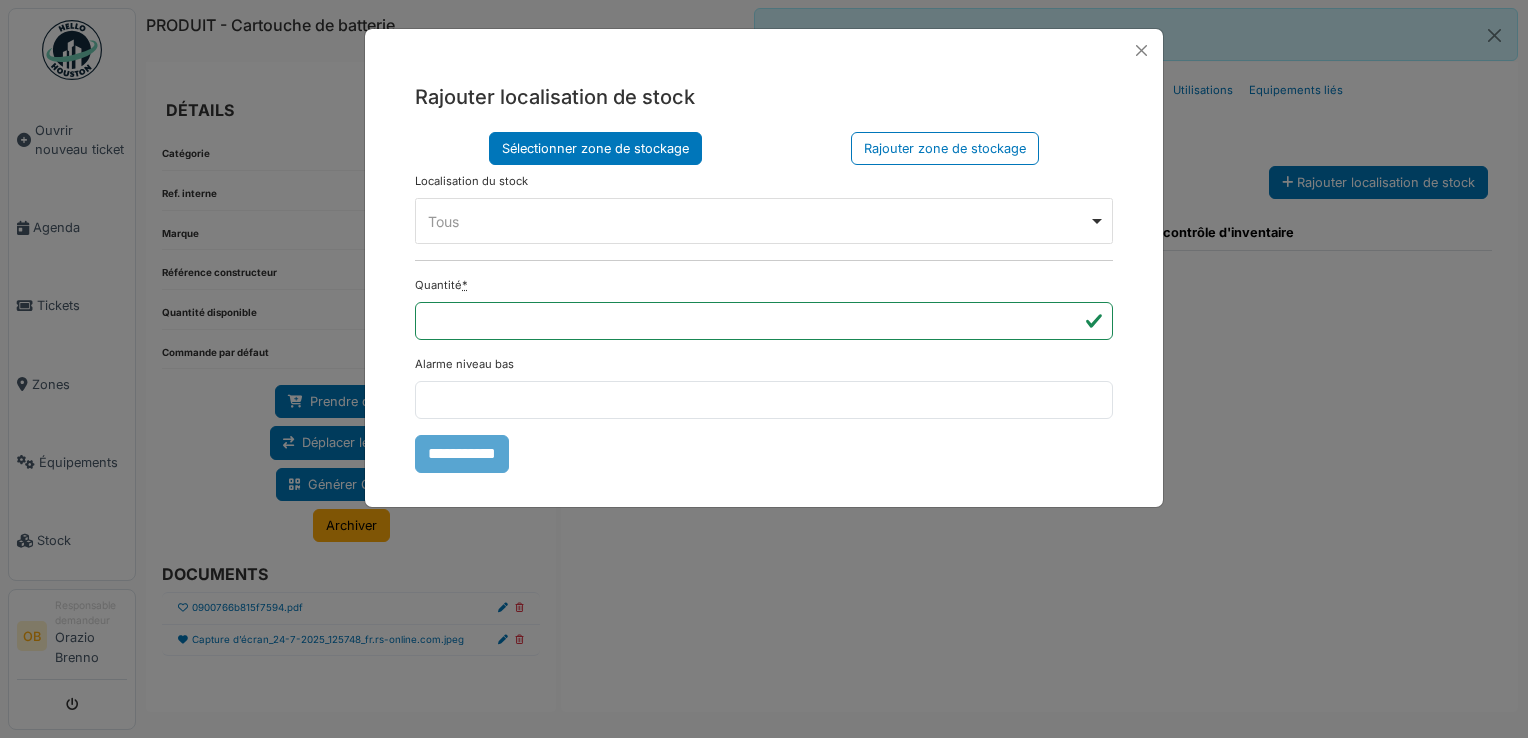 click on "Tous Remove item" at bounding box center (758, 221) 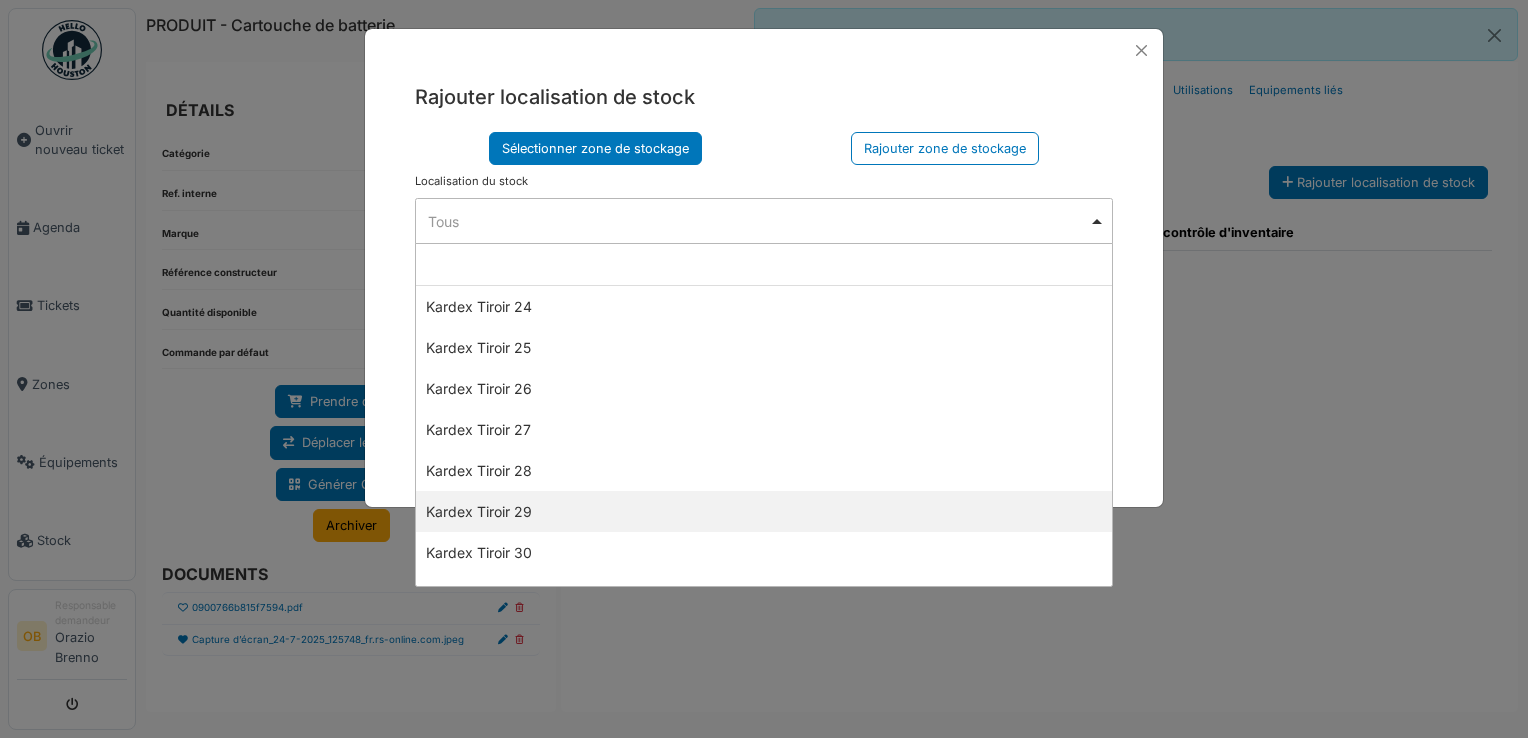 scroll, scrollTop: 1333, scrollLeft: 0, axis: vertical 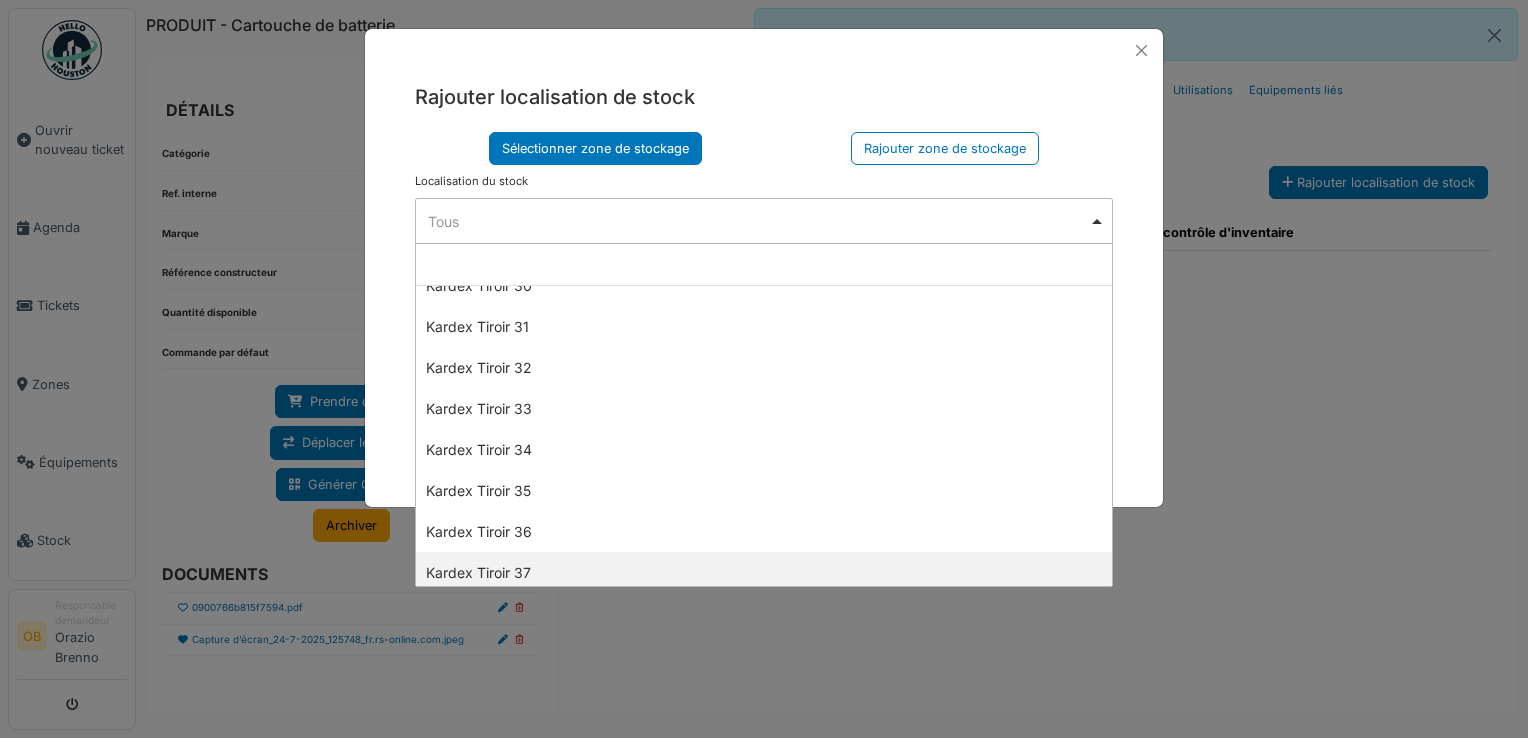select on "****" 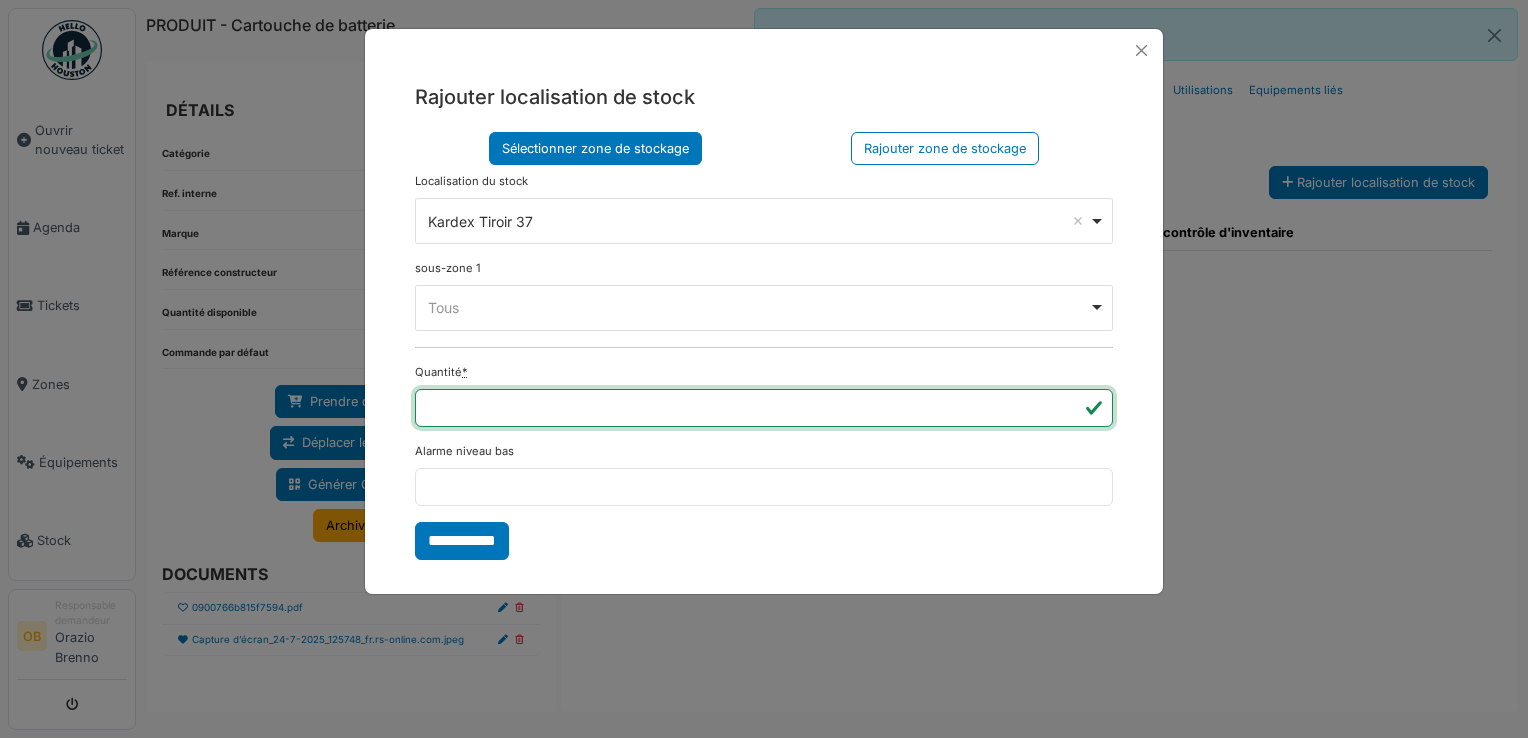 type on "*" 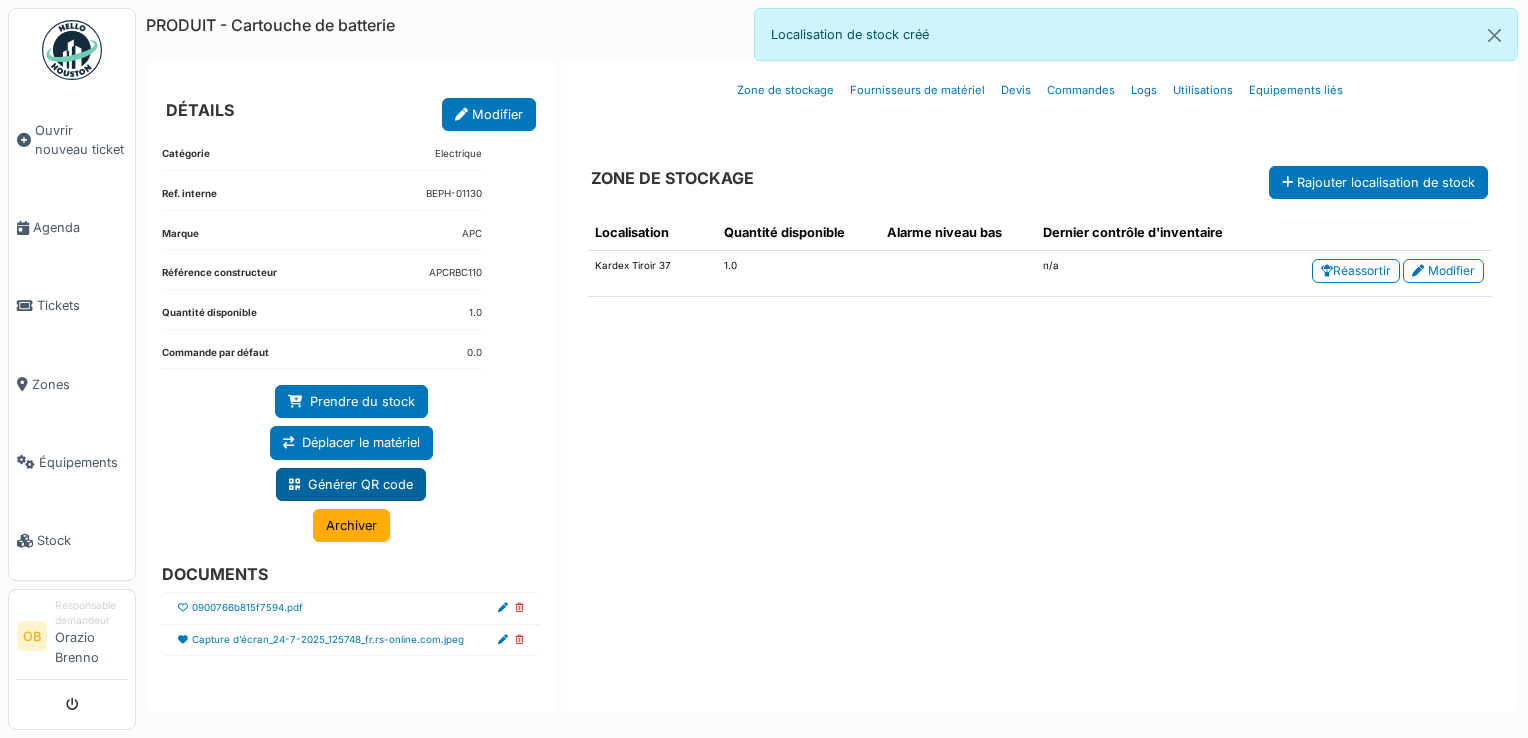 click on "Générer QR code" at bounding box center (351, 484) 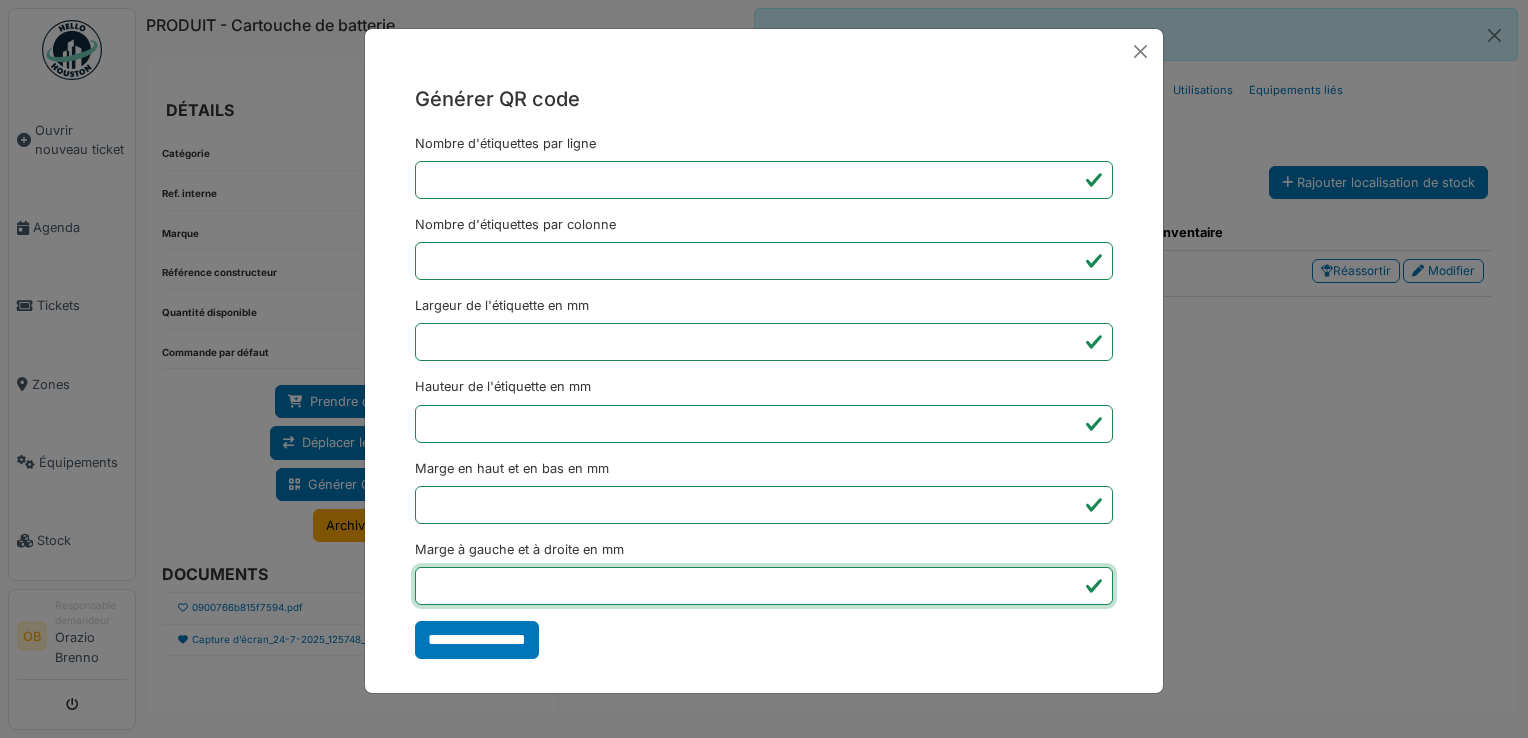 click on "*" at bounding box center (764, 586) 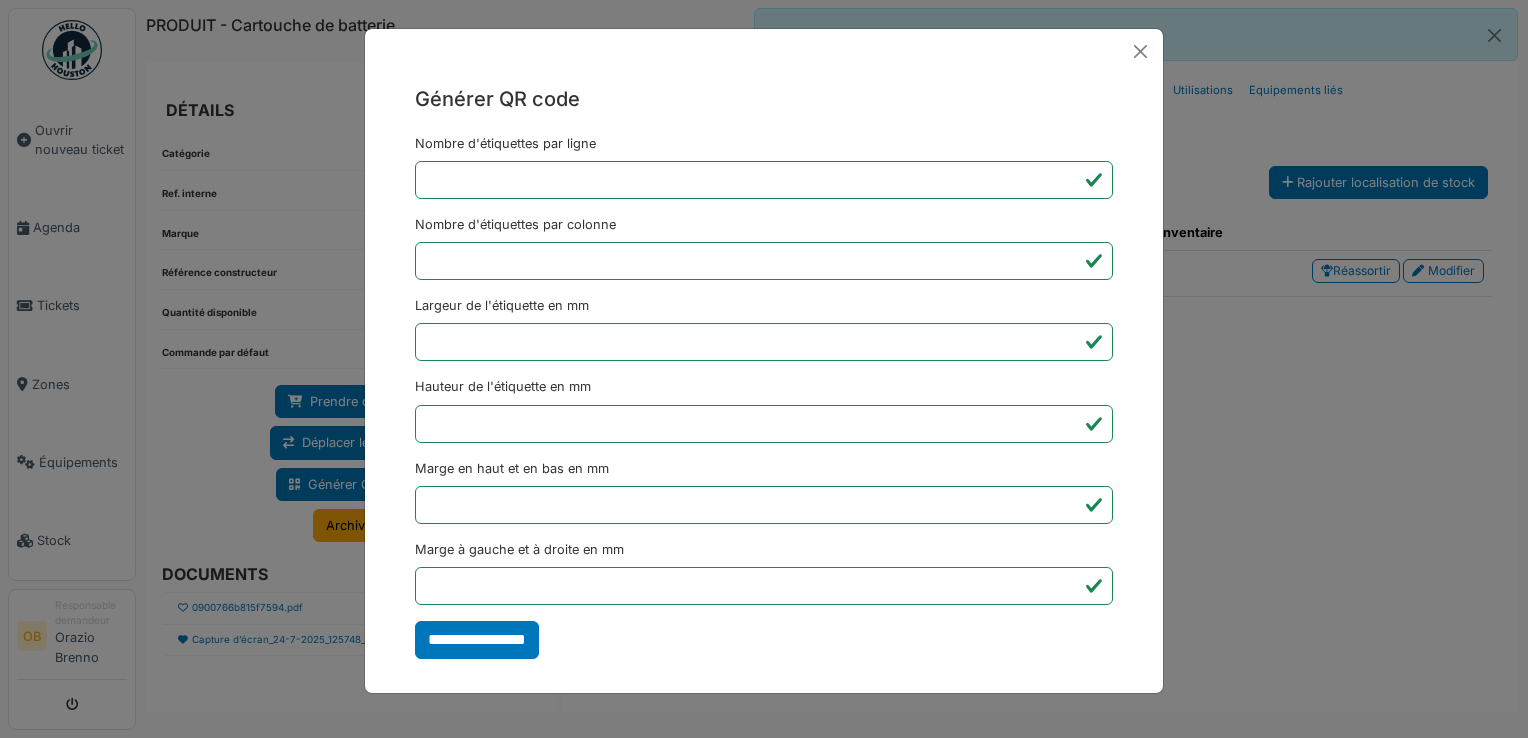type on "*******" 